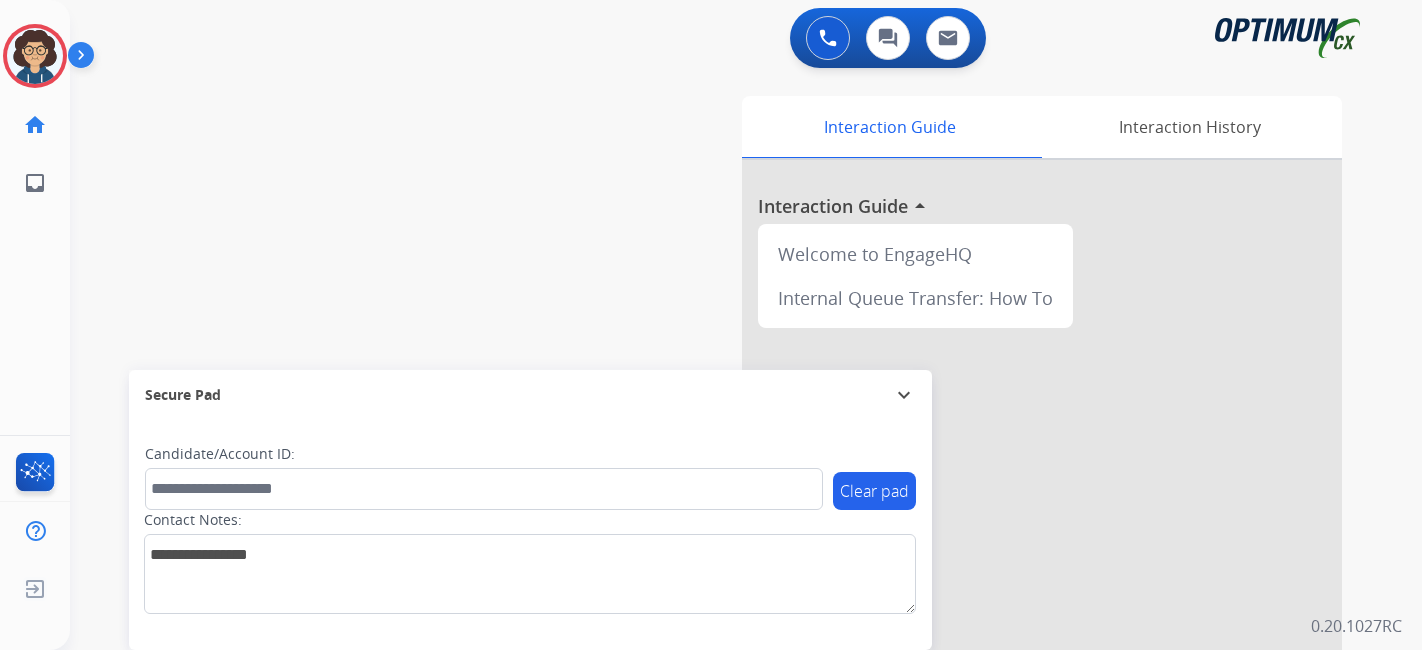 scroll, scrollTop: 0, scrollLeft: 0, axis: both 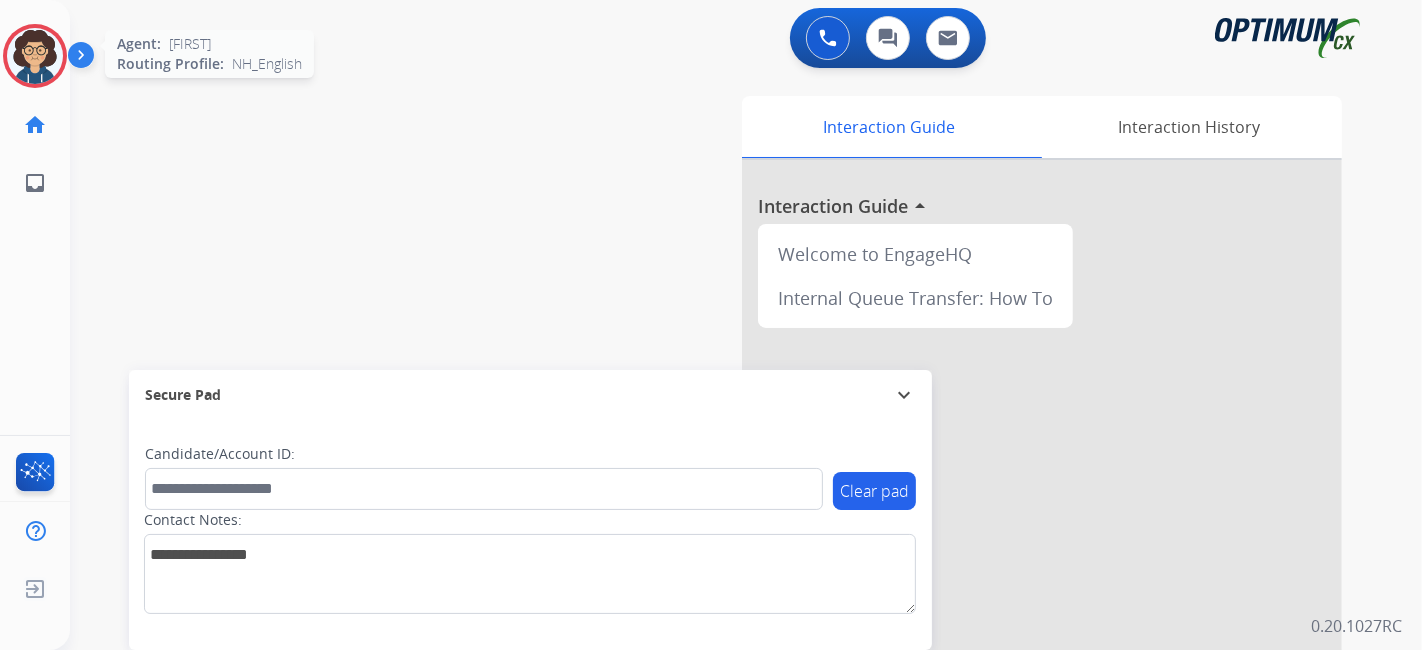 click at bounding box center [35, 56] 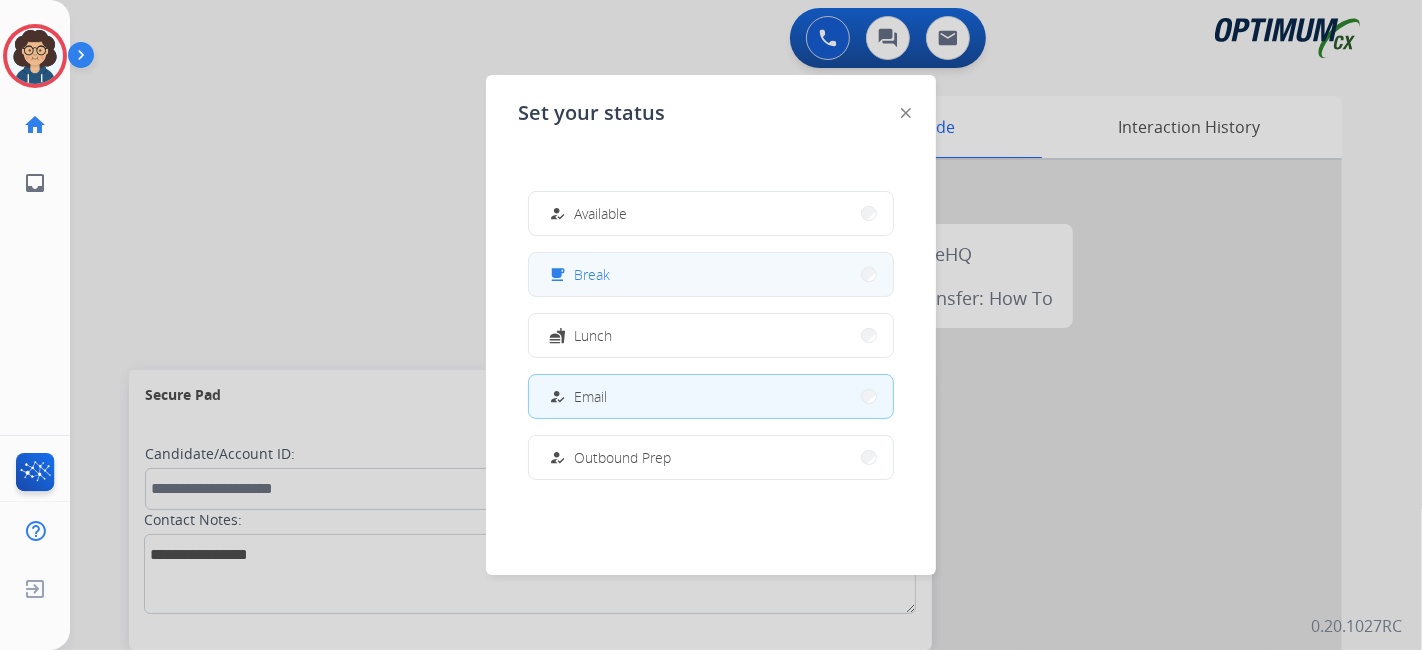 click on "free_breakfast Break" at bounding box center [711, 274] 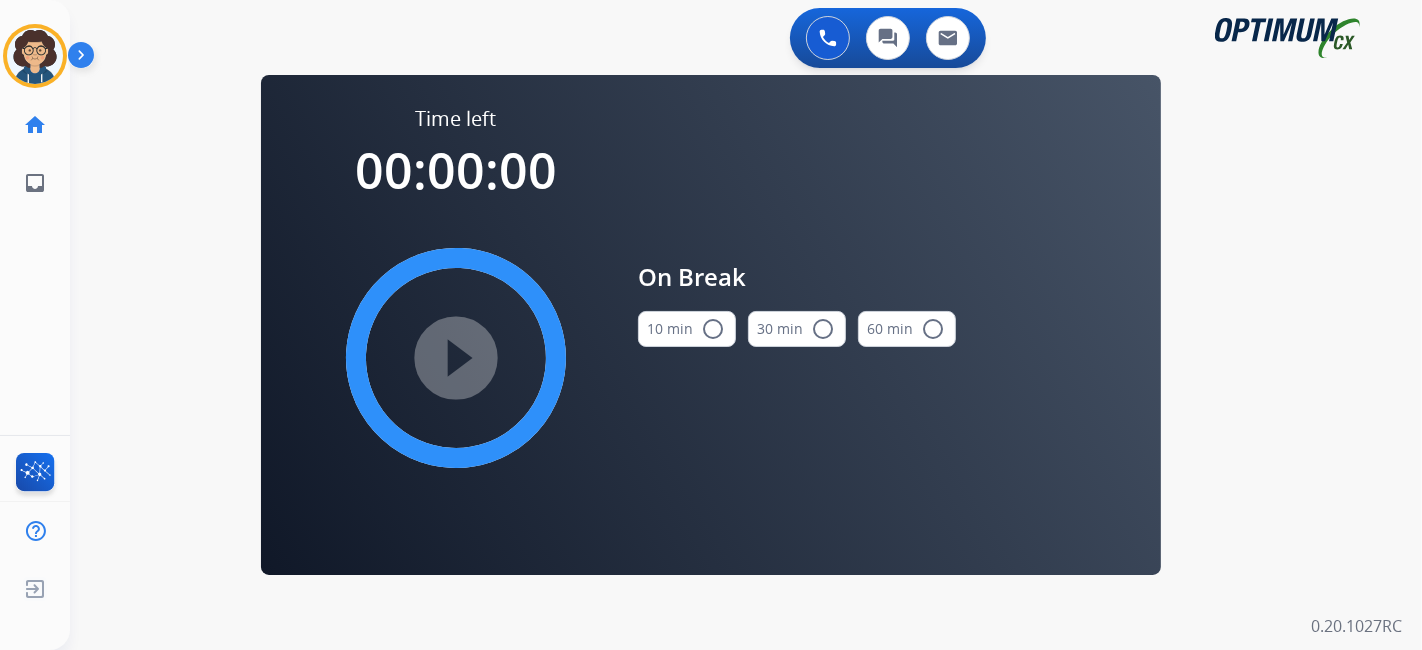 click on "10 min  radio_button_unchecked" at bounding box center (687, 329) 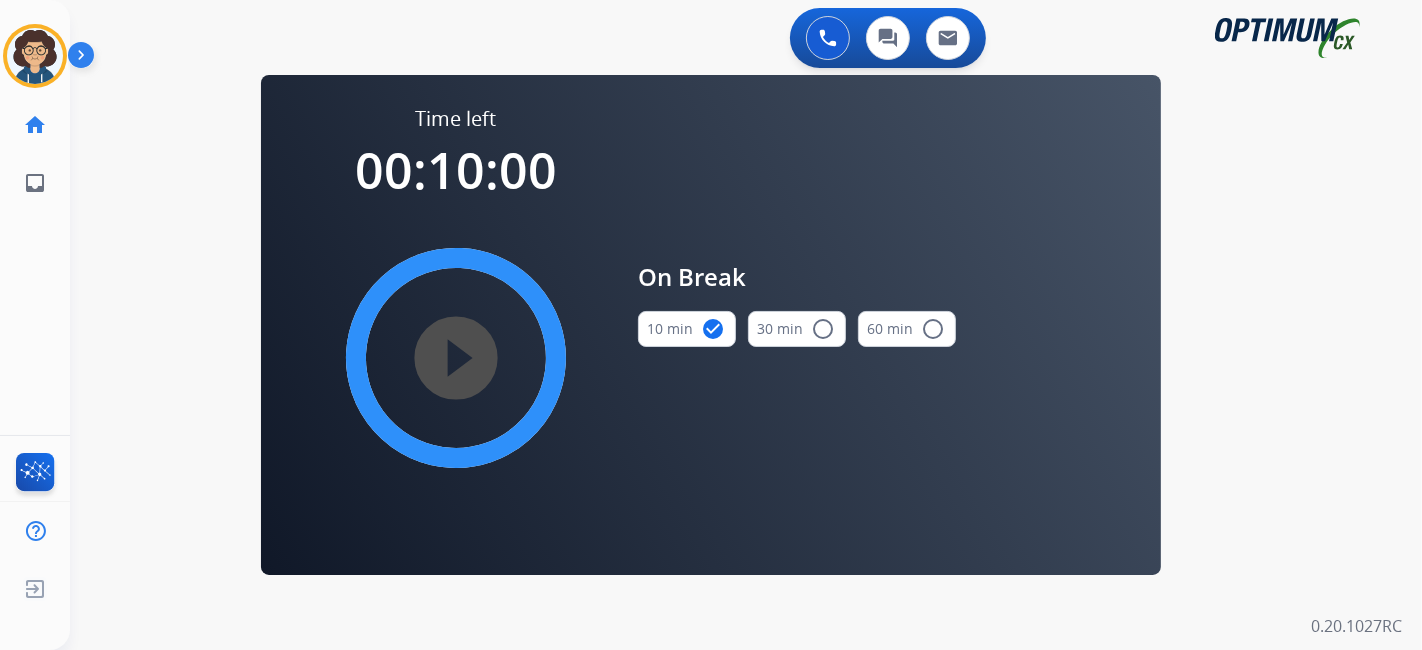 click on "play_circle_filled" at bounding box center [456, 358] 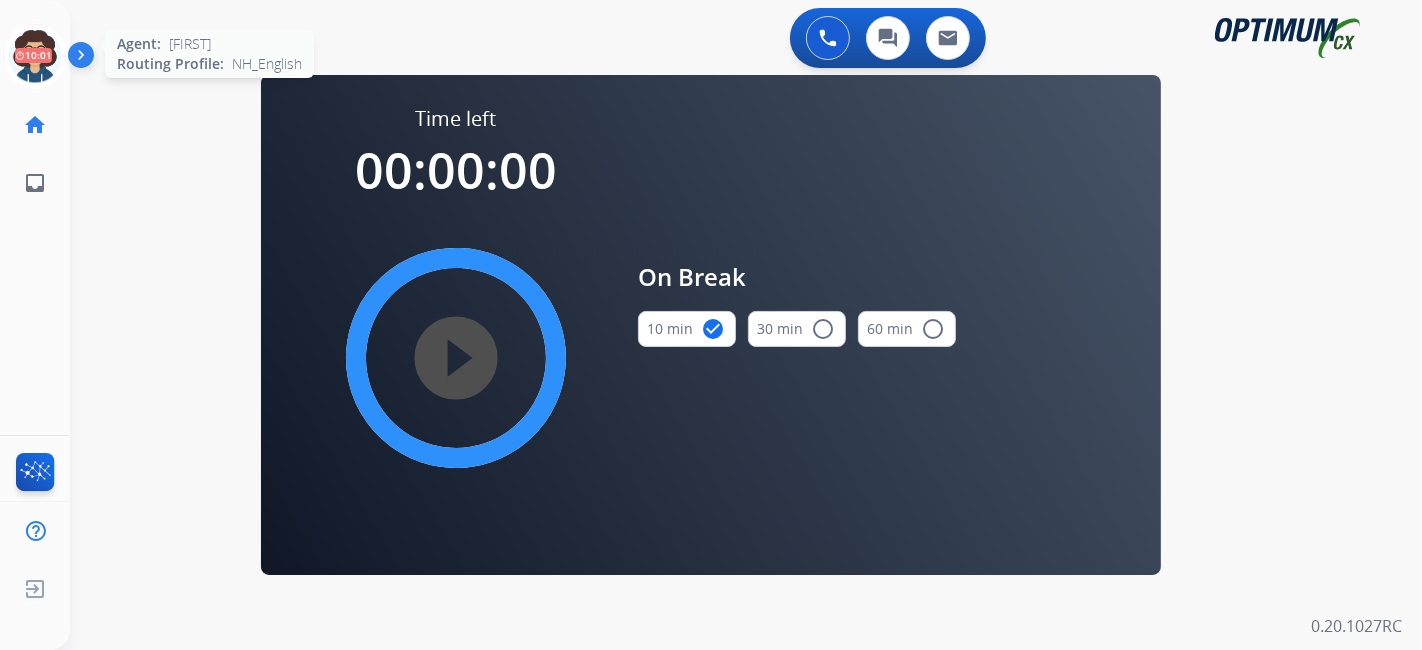 click 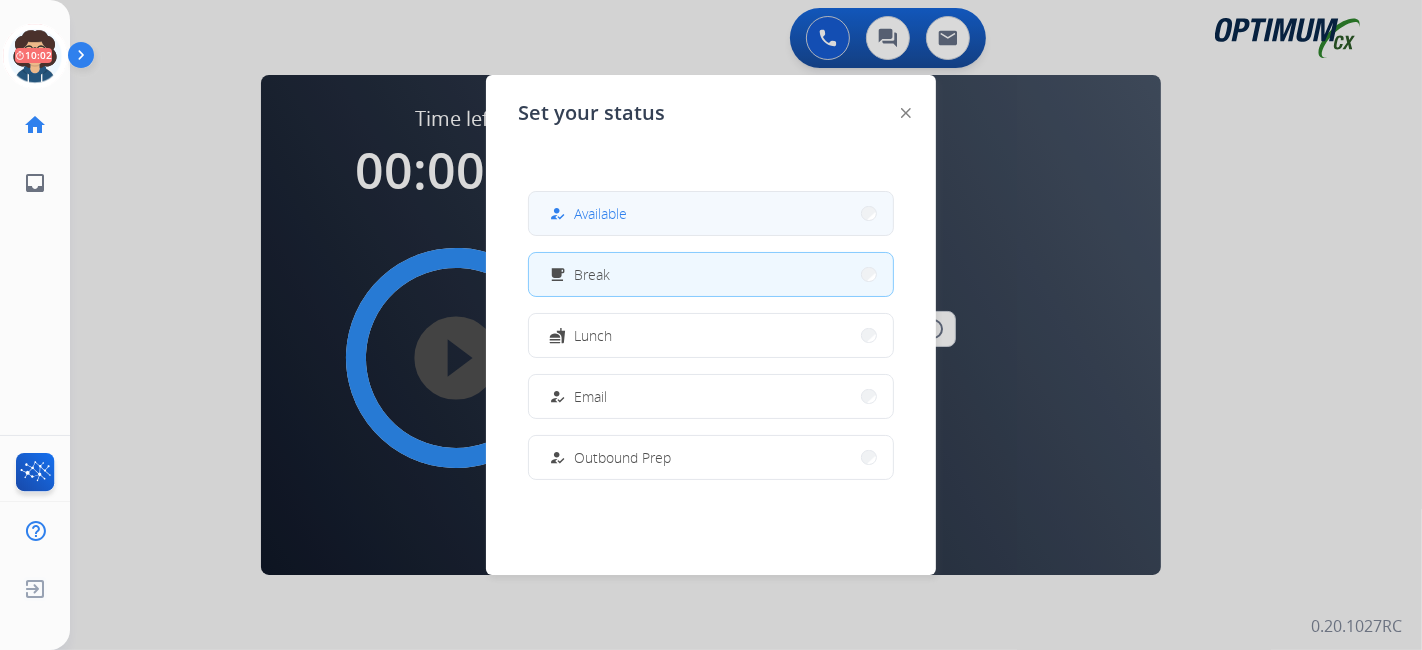 click on "how_to_reg Available" at bounding box center (711, 213) 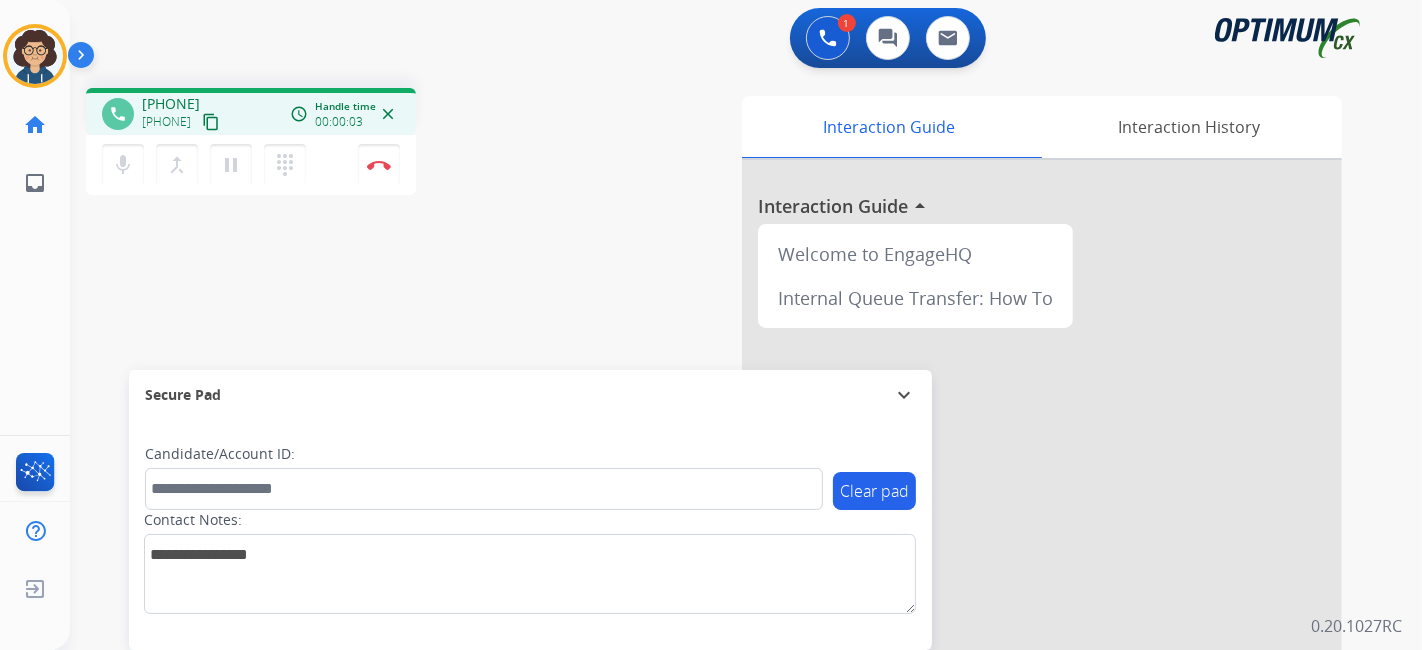 click on "content_copy" at bounding box center (211, 122) 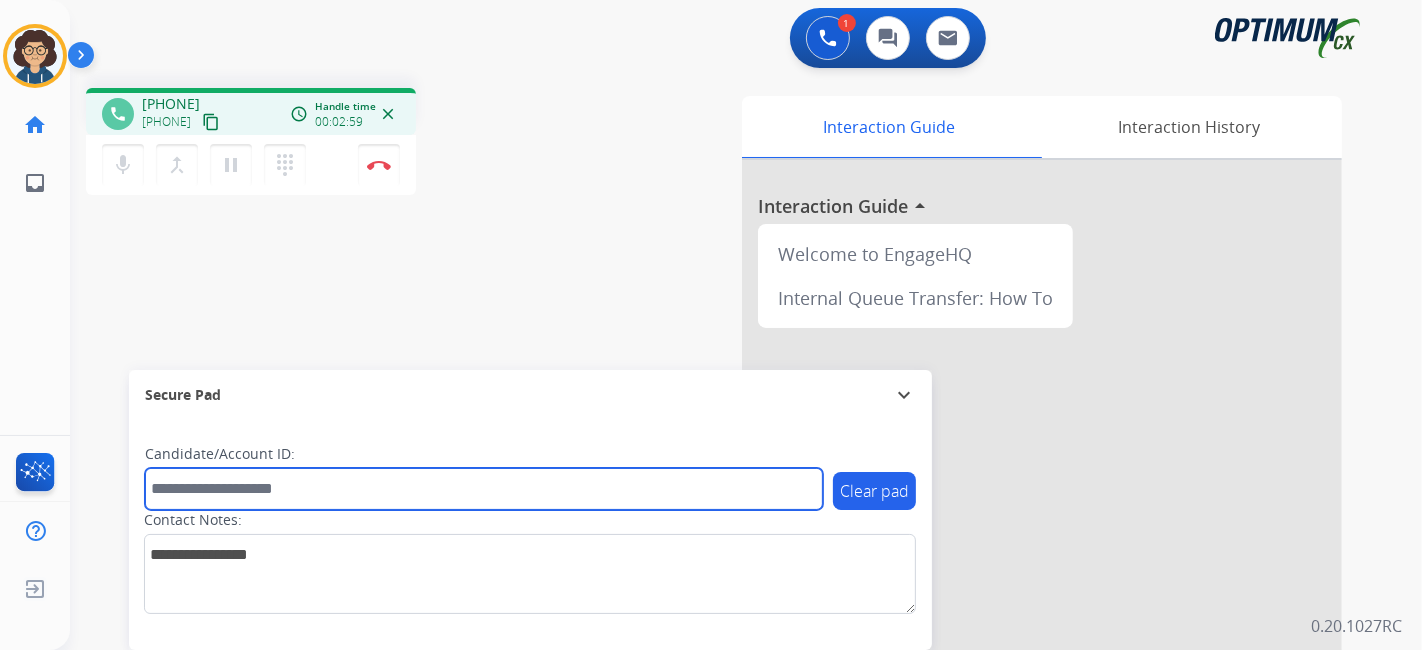 click at bounding box center [484, 489] 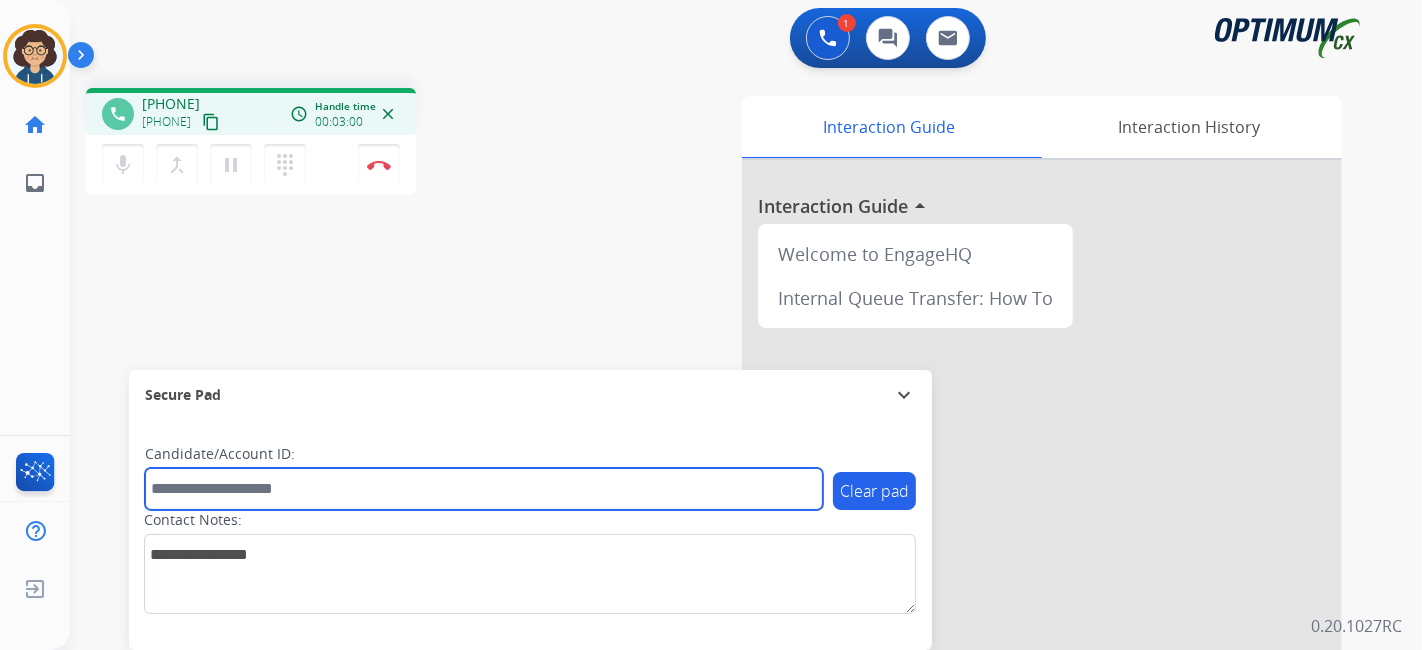 paste on "*******" 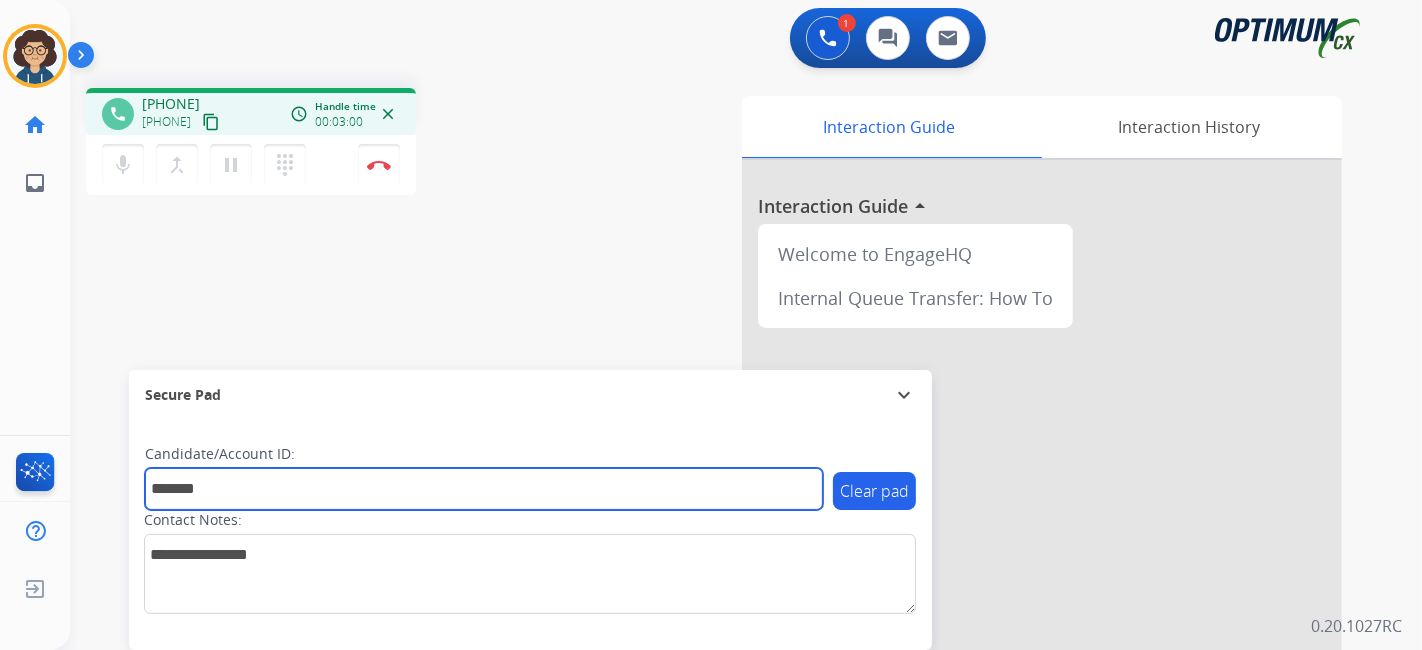 type on "*******" 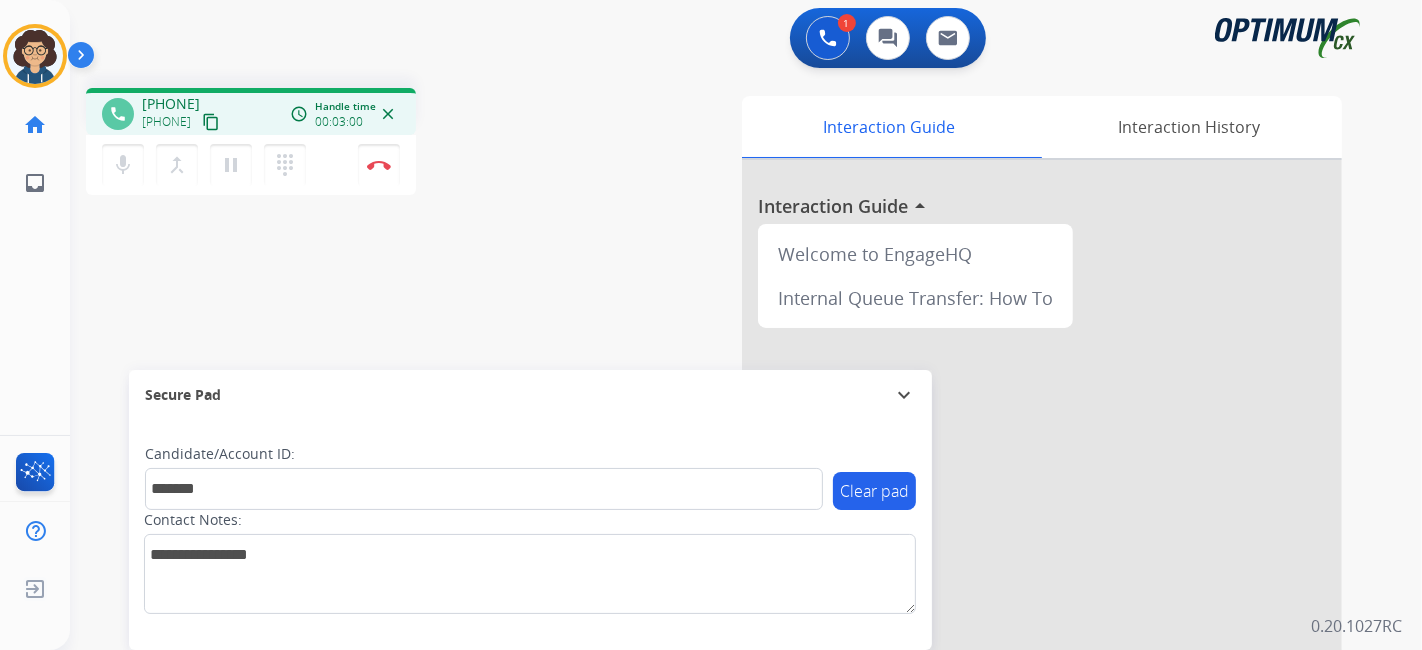 drag, startPoint x: 465, startPoint y: 258, endPoint x: 452, endPoint y: 6, distance: 252.3351 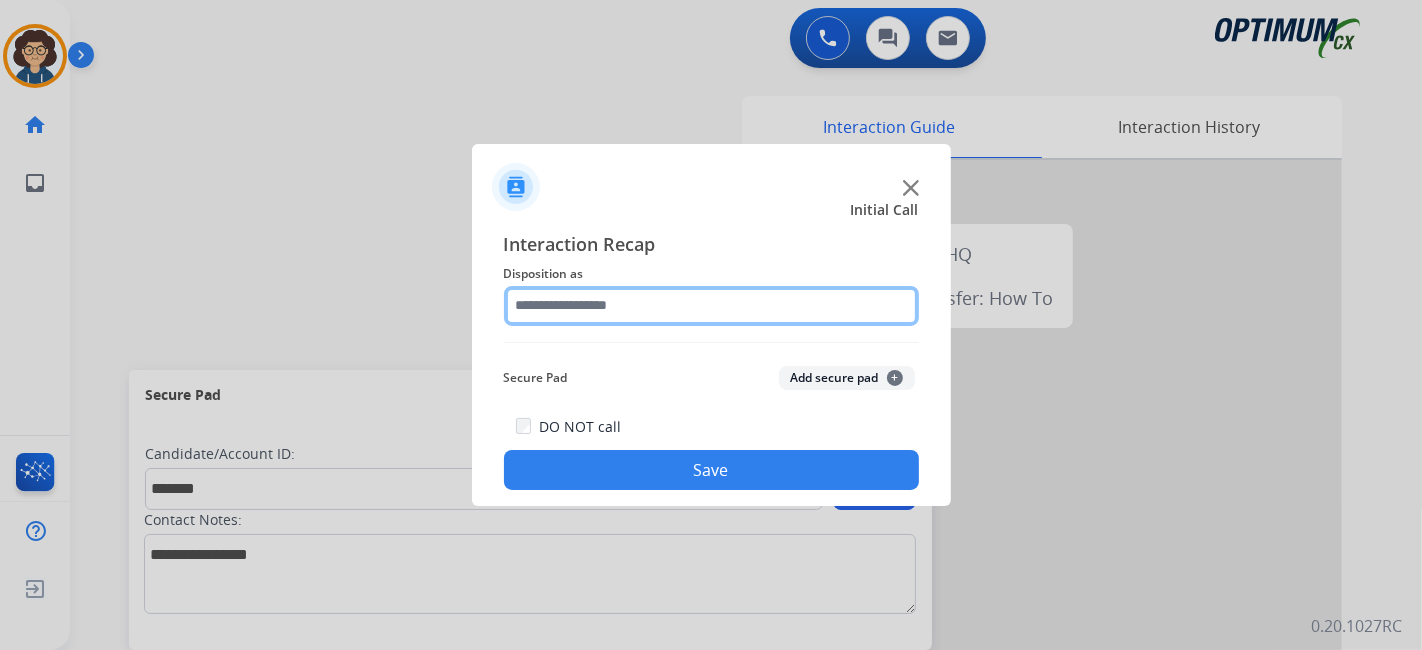 click 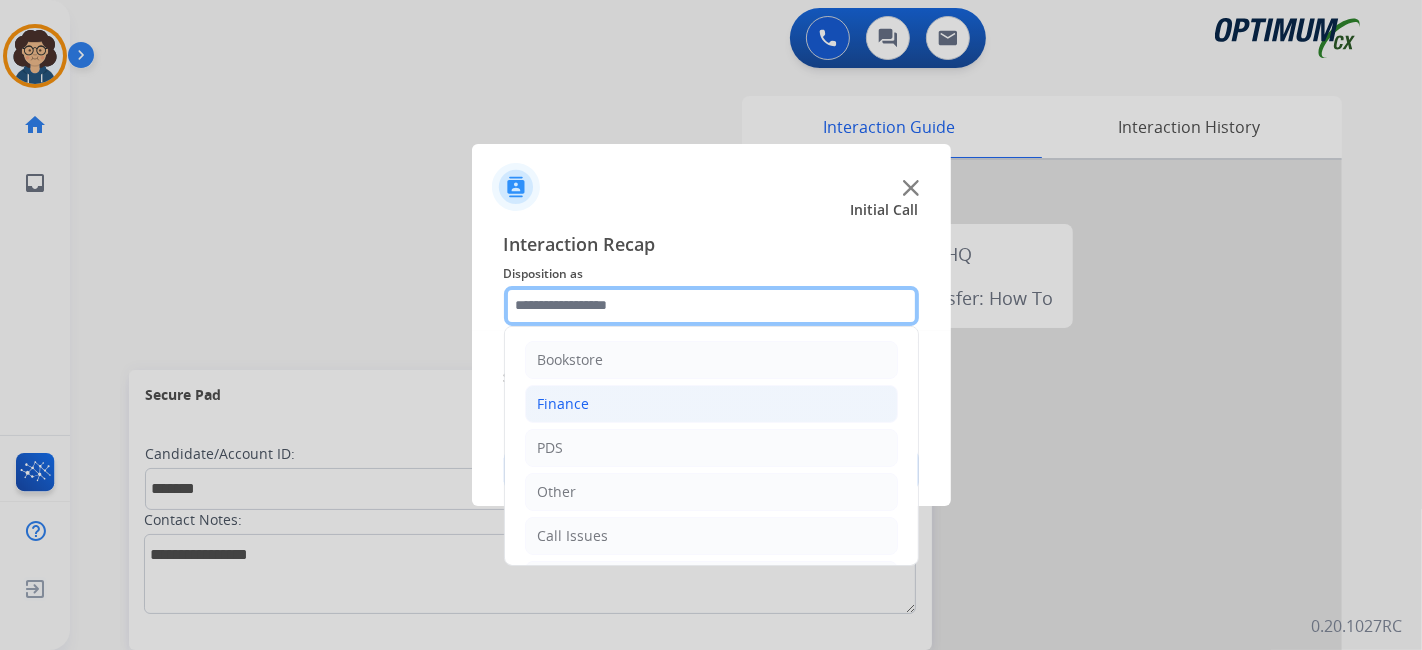 scroll, scrollTop: 131, scrollLeft: 0, axis: vertical 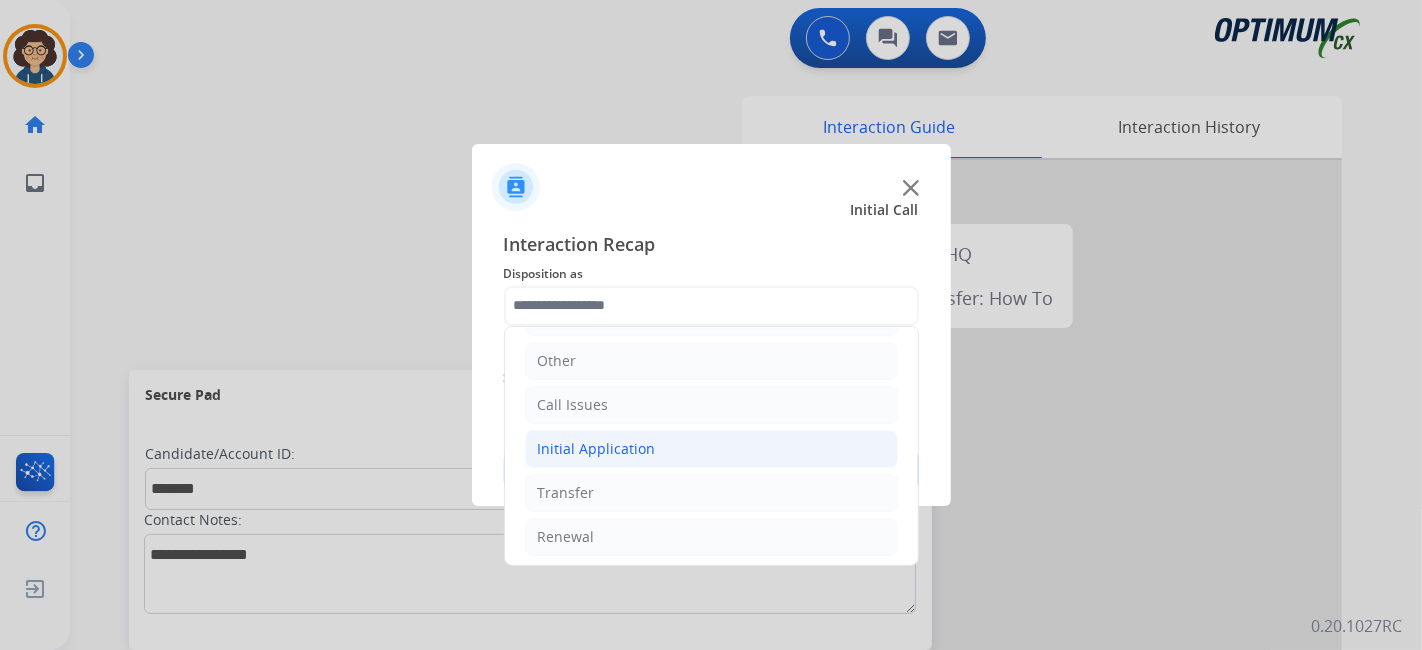 click on "Initial Application" 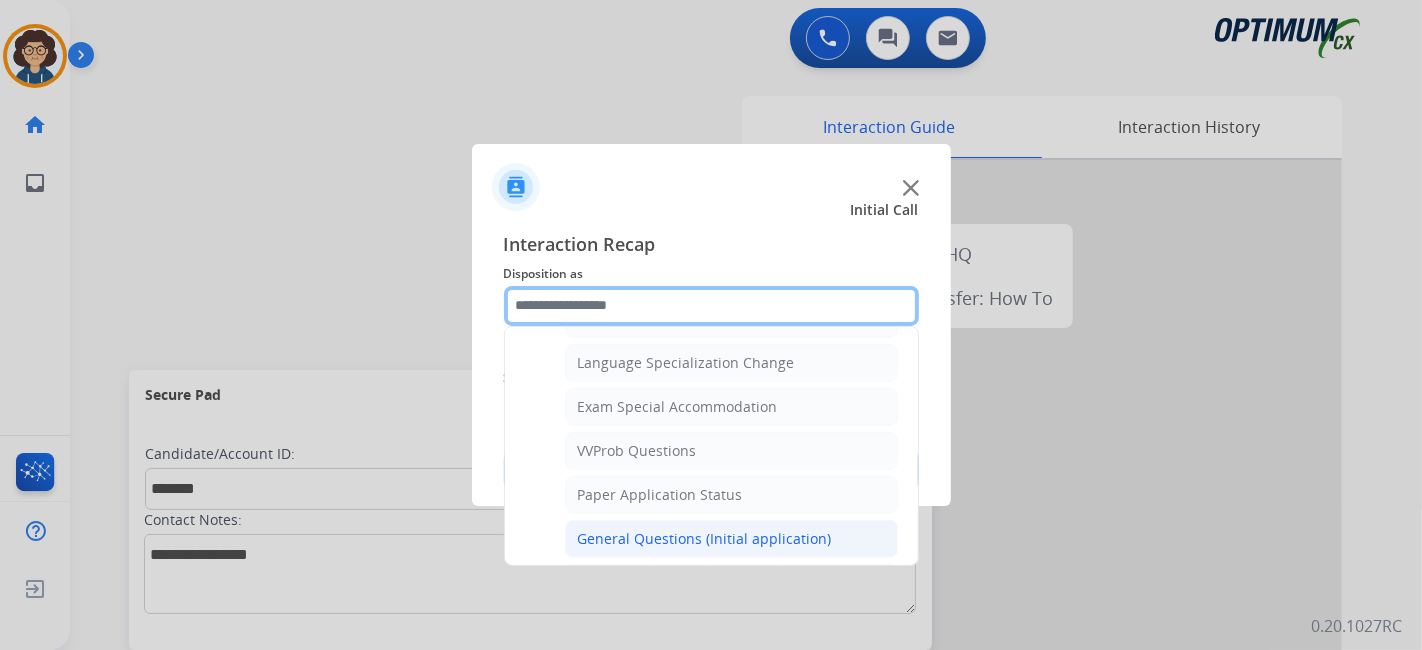 scroll, scrollTop: 998, scrollLeft: 0, axis: vertical 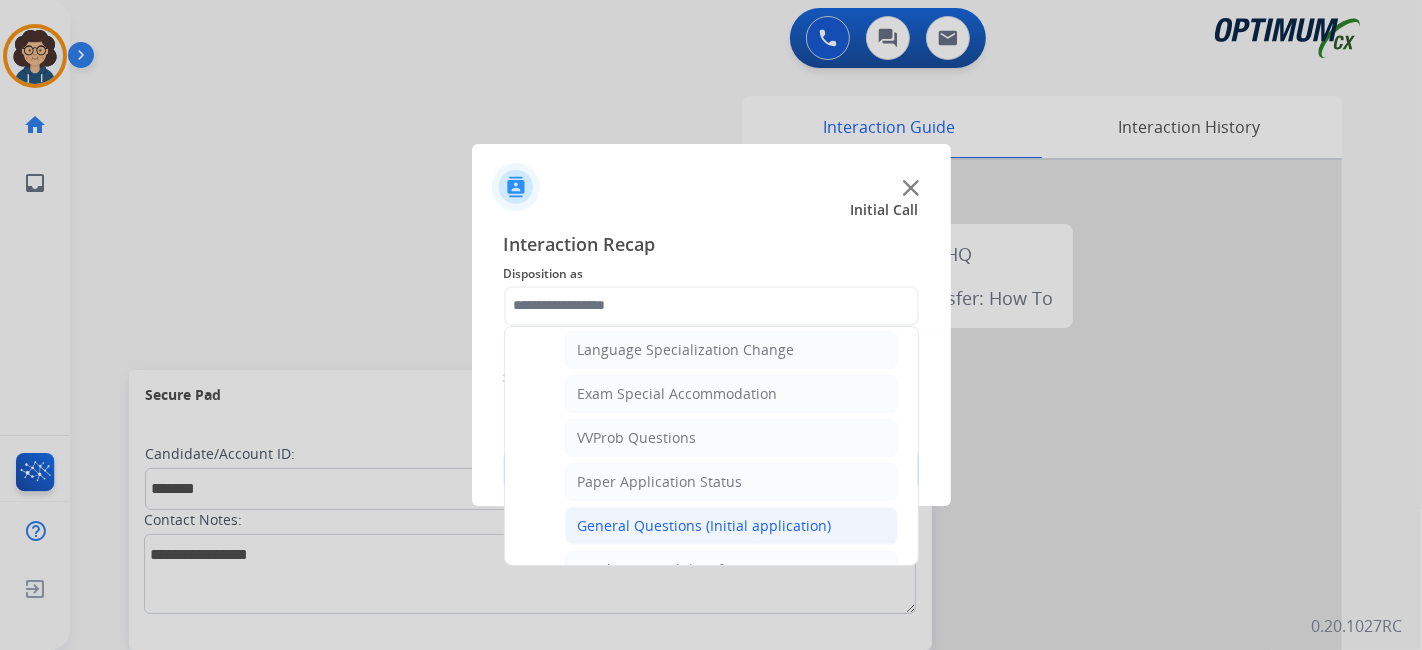 click on "General Questions (Initial application)" 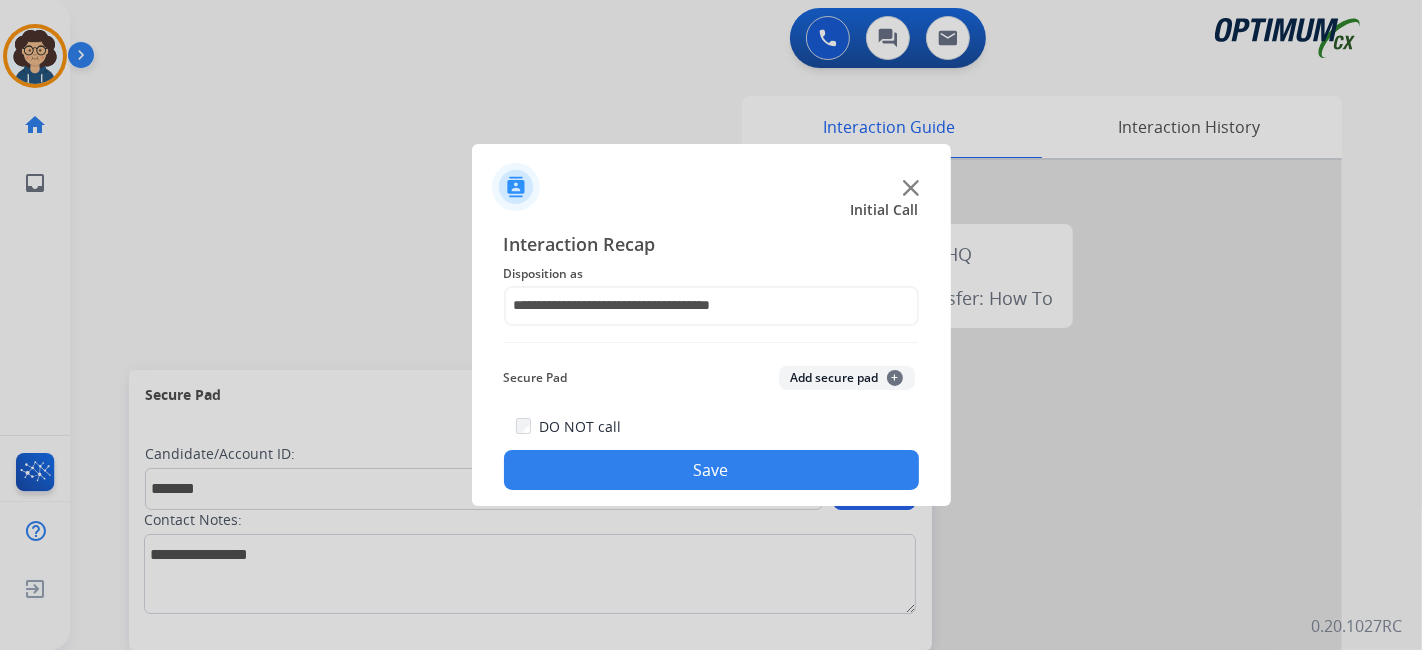 click on "Add secure pad  +" 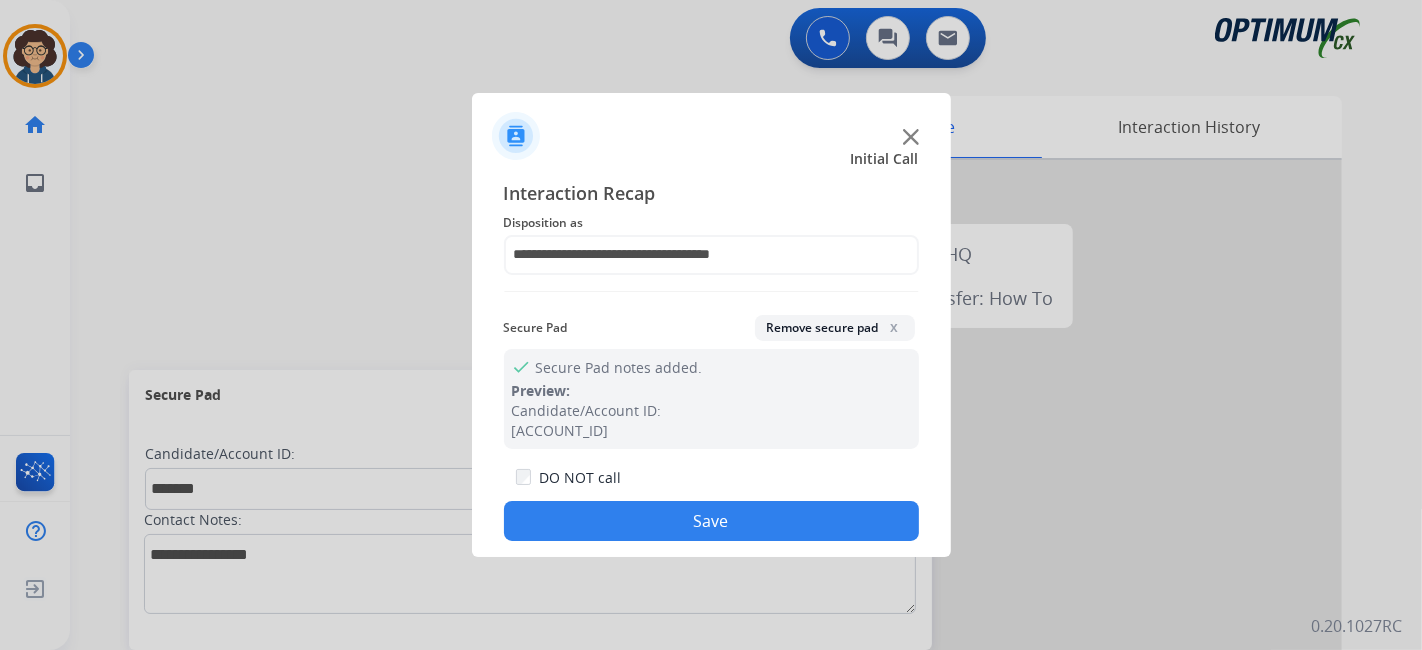 click on "Save" 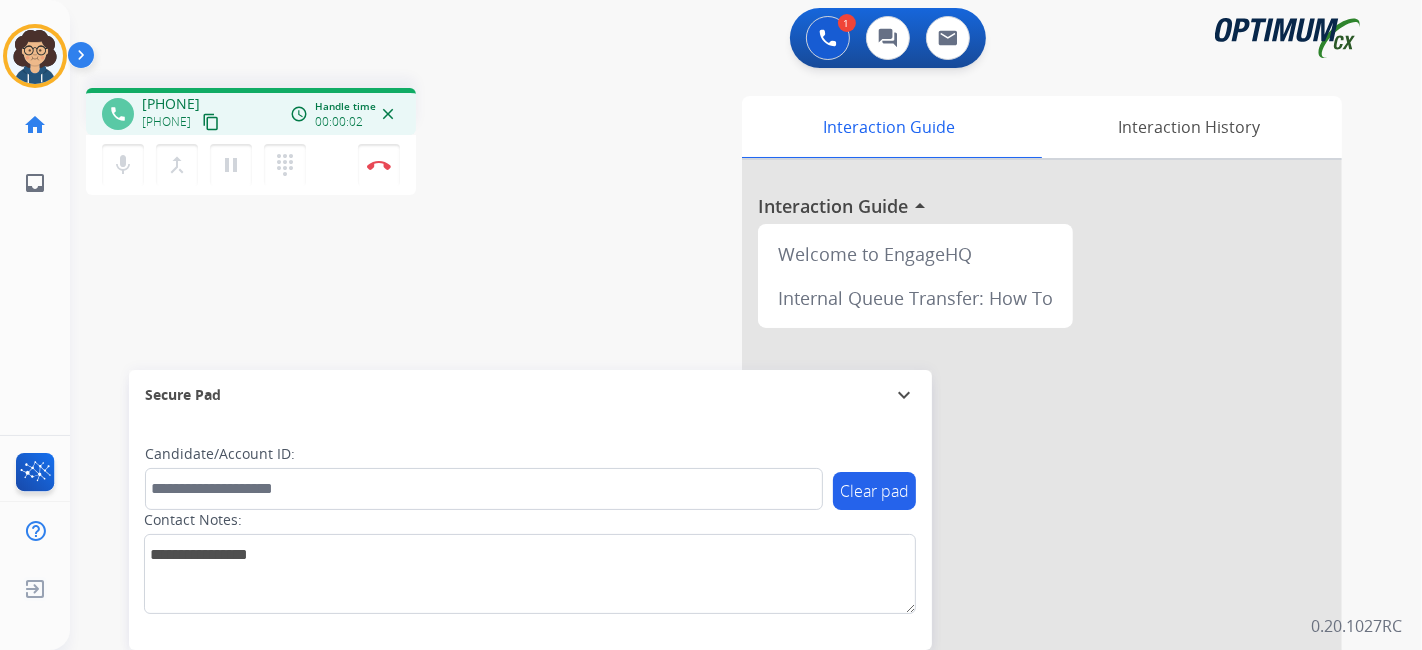 click on "content_copy" at bounding box center (211, 122) 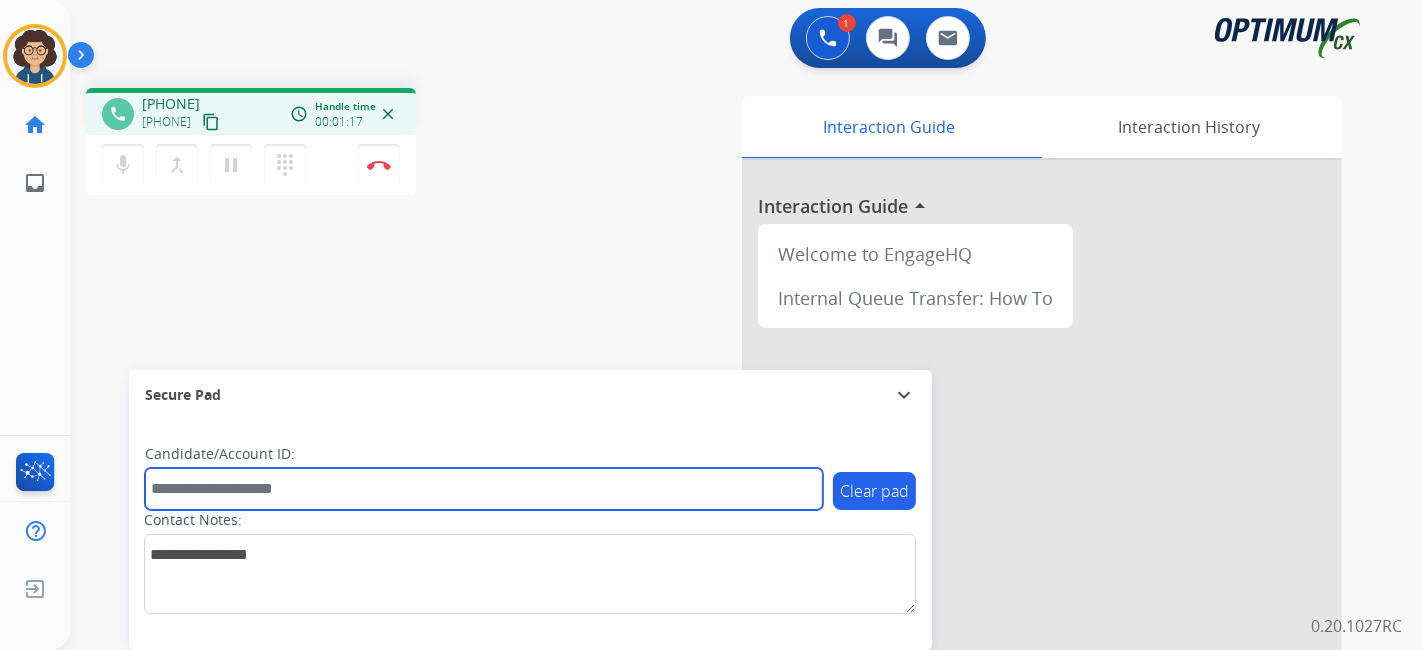 click at bounding box center [484, 489] 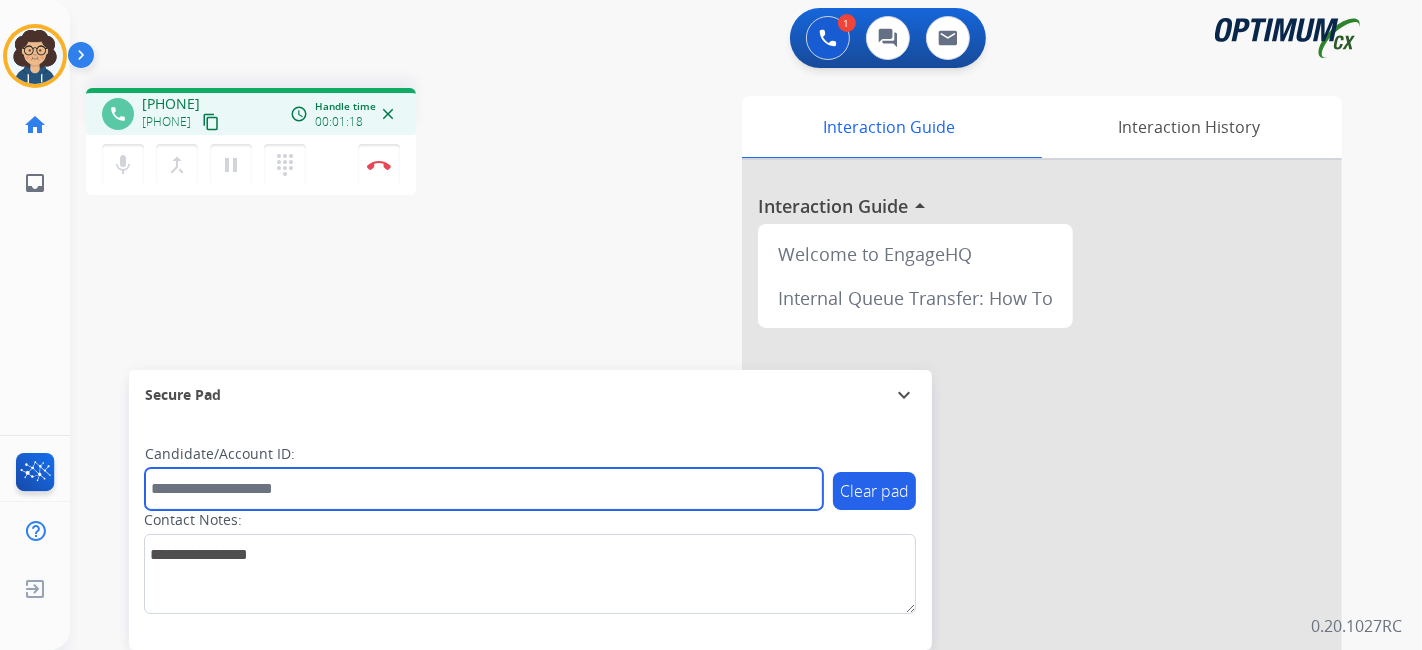 paste on "*******" 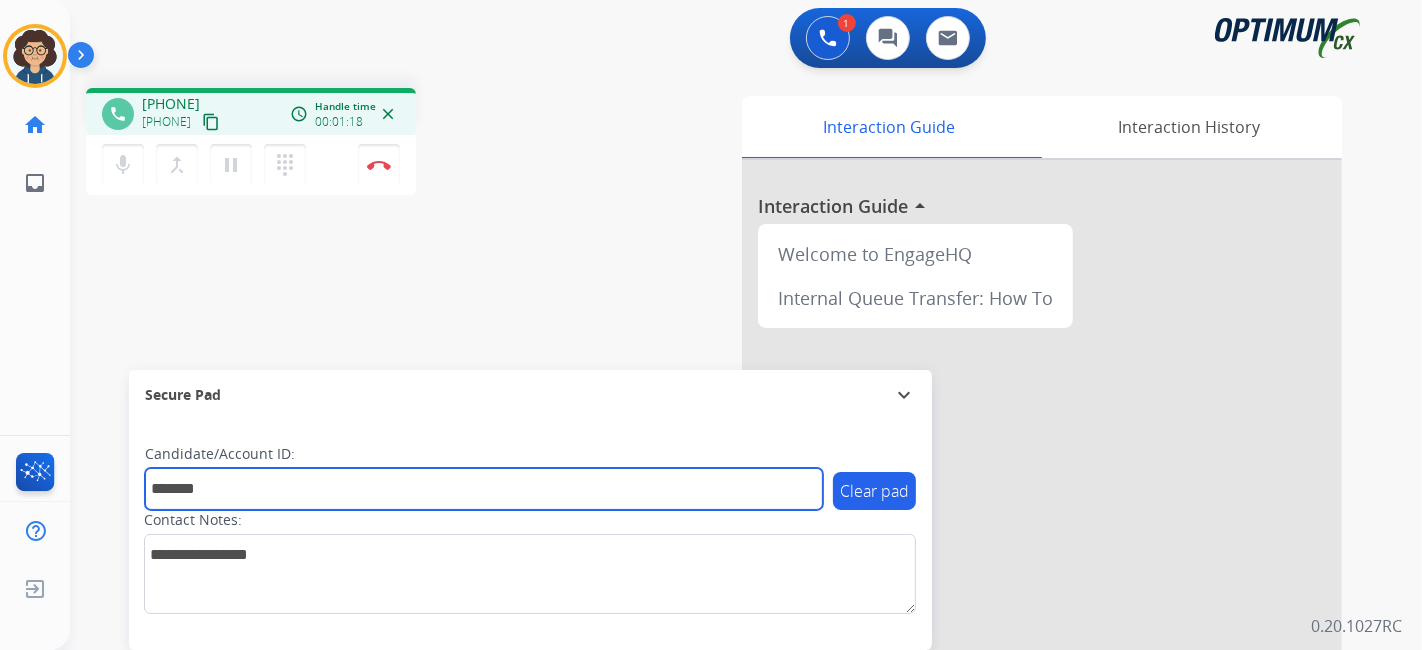 type on "*******" 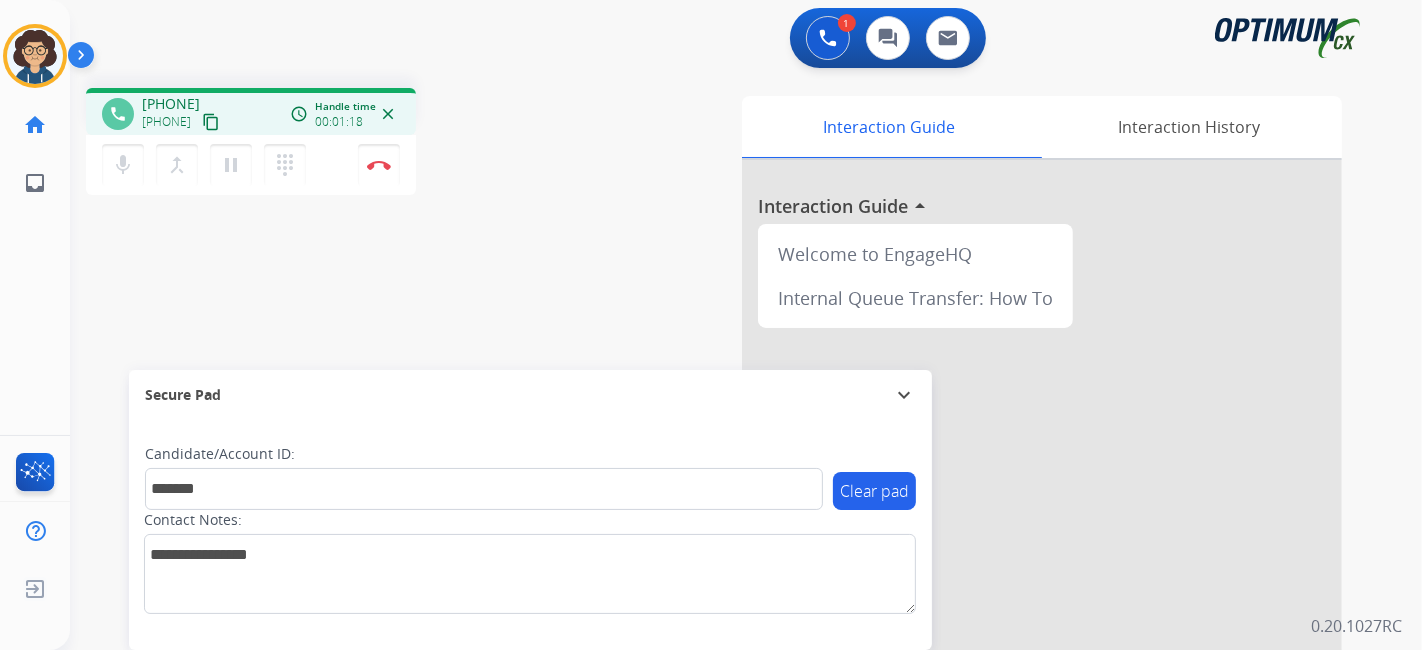 click on "phone [PHONE] [PHONE] content_copy access_time Call metrics Queue   00:10 Hold   00:00 Talk   01:19 Total   01:28 Handle time 00:01:18 close mic Mute merge_type Bridge pause Hold dialpad Dialpad Disconnect swap_horiz Break voice bridge close_fullscreen Connect 3-Way Call merge_type Separate 3-Way Call  Interaction Guide   Interaction History  Interaction Guide arrow_drop_up  Welcome to EngageHQ   Internal Queue Transfer: How To  Secure Pad expand_more Clear pad Candidate/Account ID: [ACCOUNT_ID] Contact Notes:" at bounding box center [722, 489] 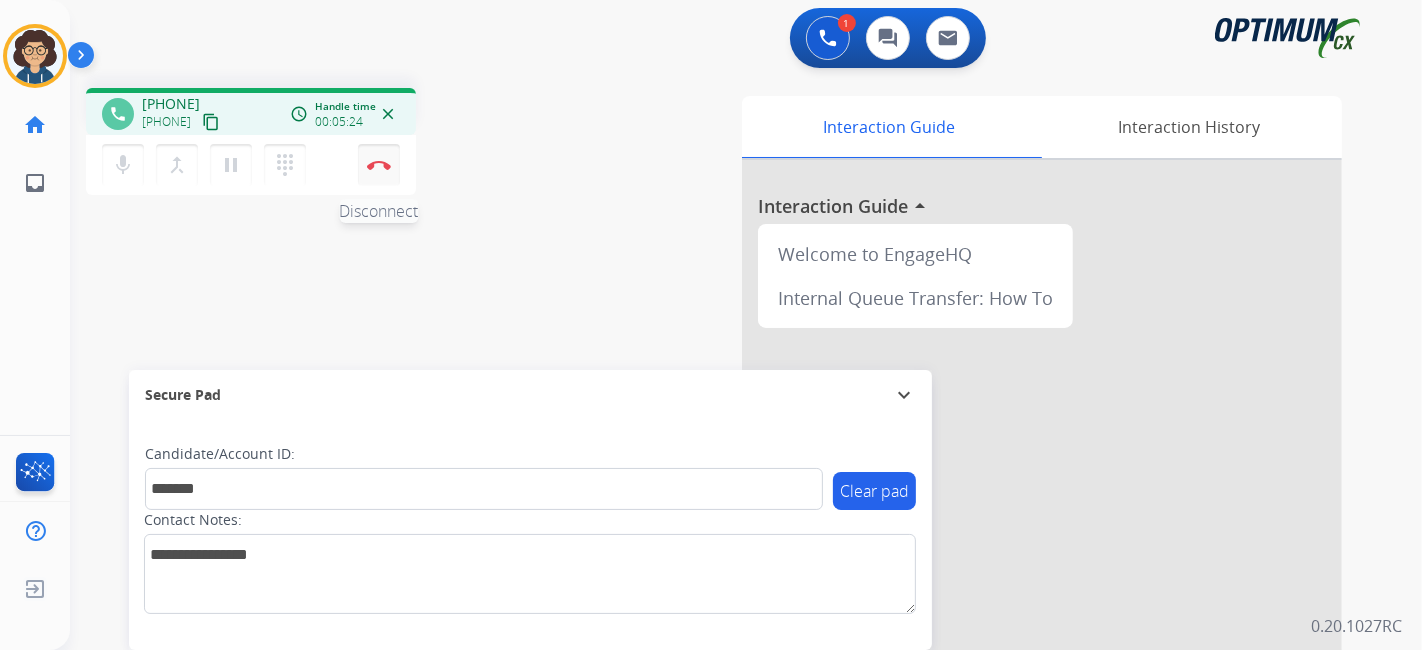 click on "Disconnect" at bounding box center [379, 165] 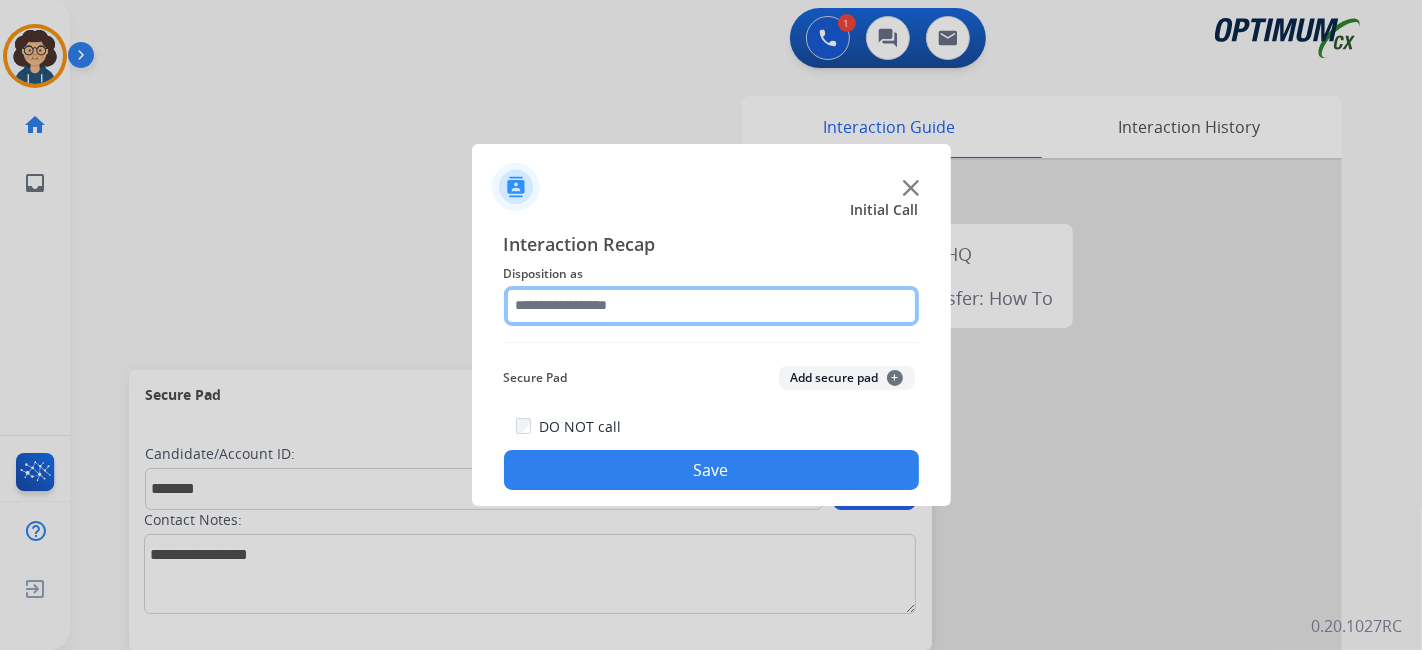 click 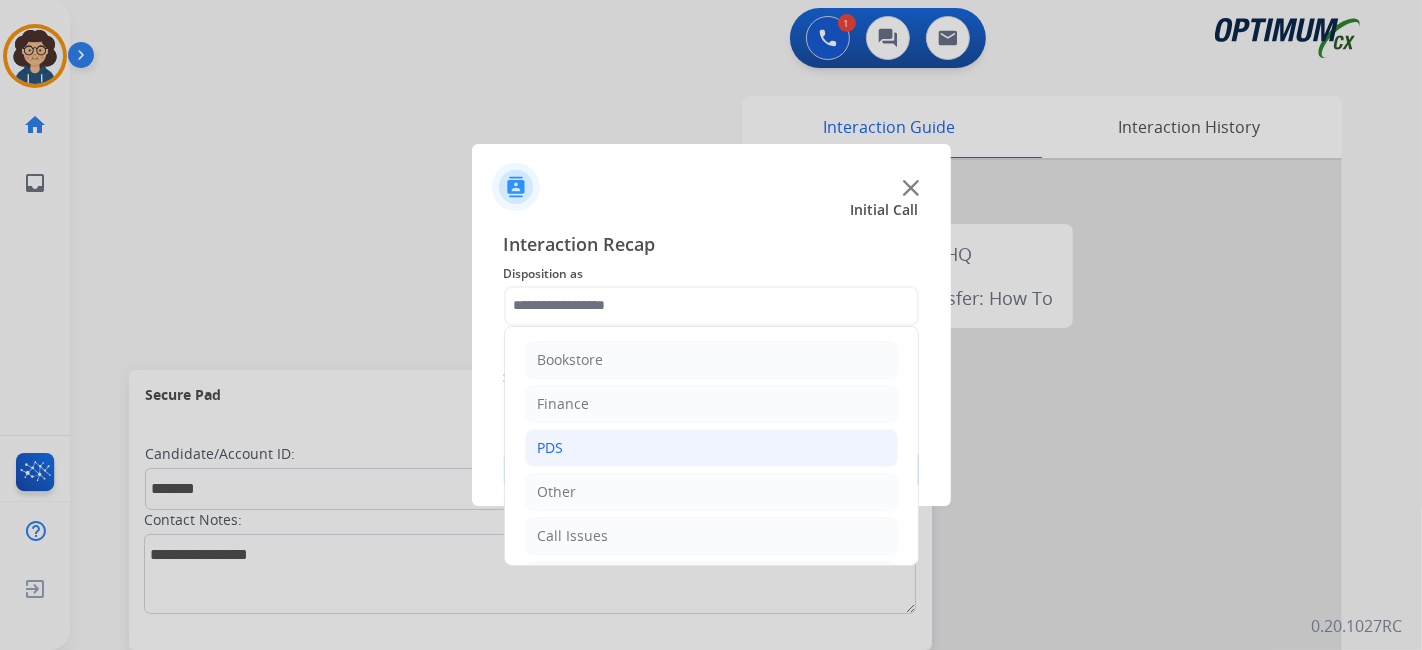 click on "PDS" 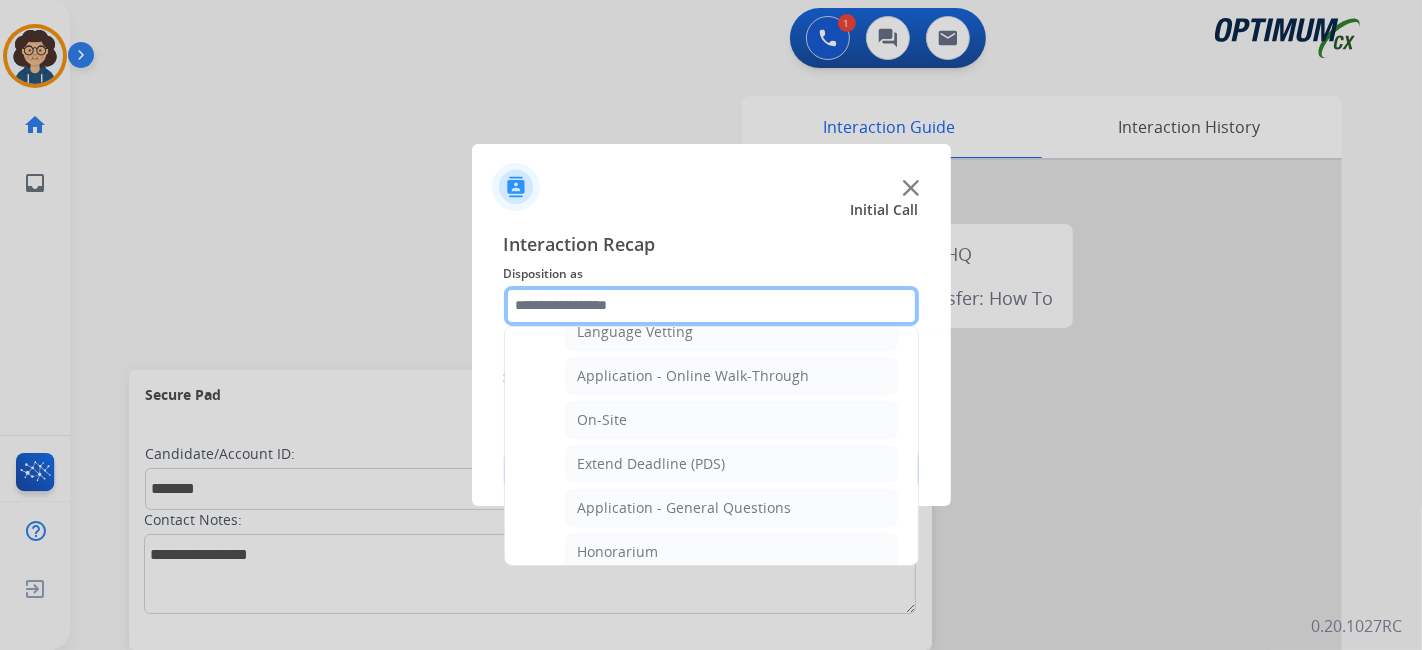 scroll, scrollTop: 496, scrollLeft: 0, axis: vertical 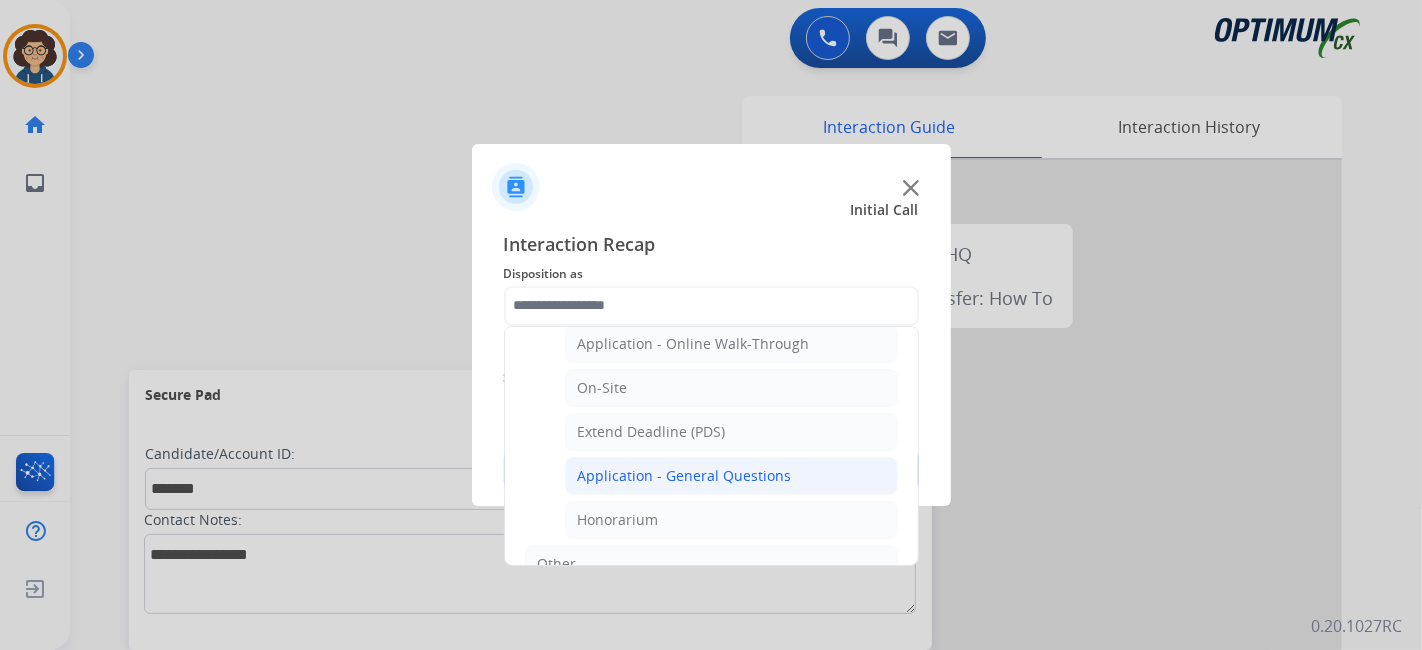click on "Application - General Questions" 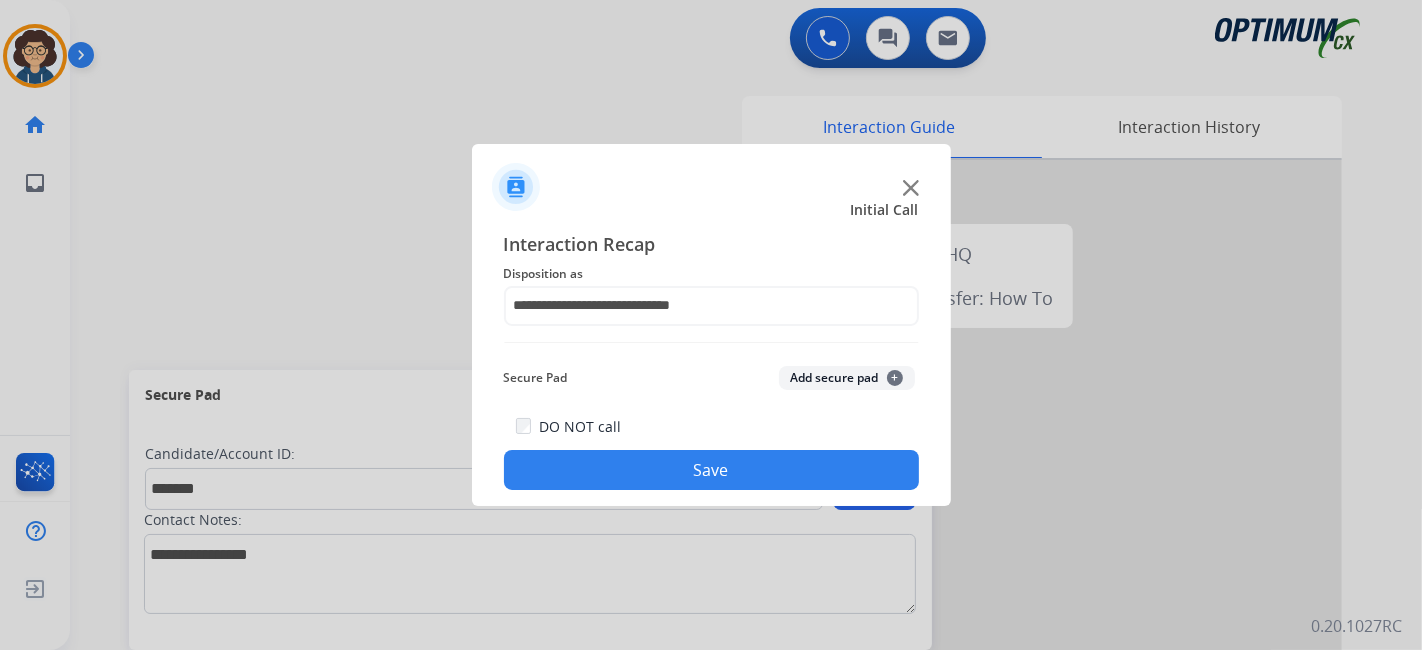 drag, startPoint x: 862, startPoint y: 375, endPoint x: 768, endPoint y: 490, distance: 148.52946 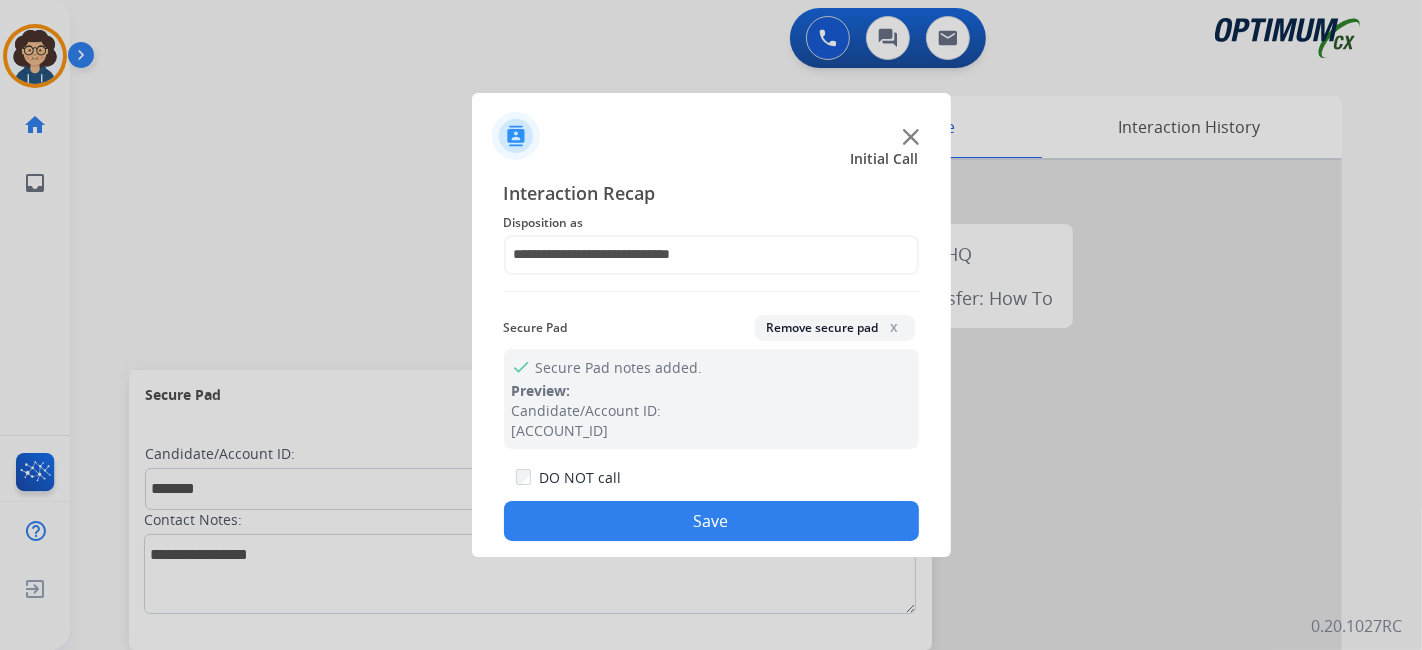 drag, startPoint x: 742, startPoint y: 512, endPoint x: 559, endPoint y: 124, distance: 428.99066 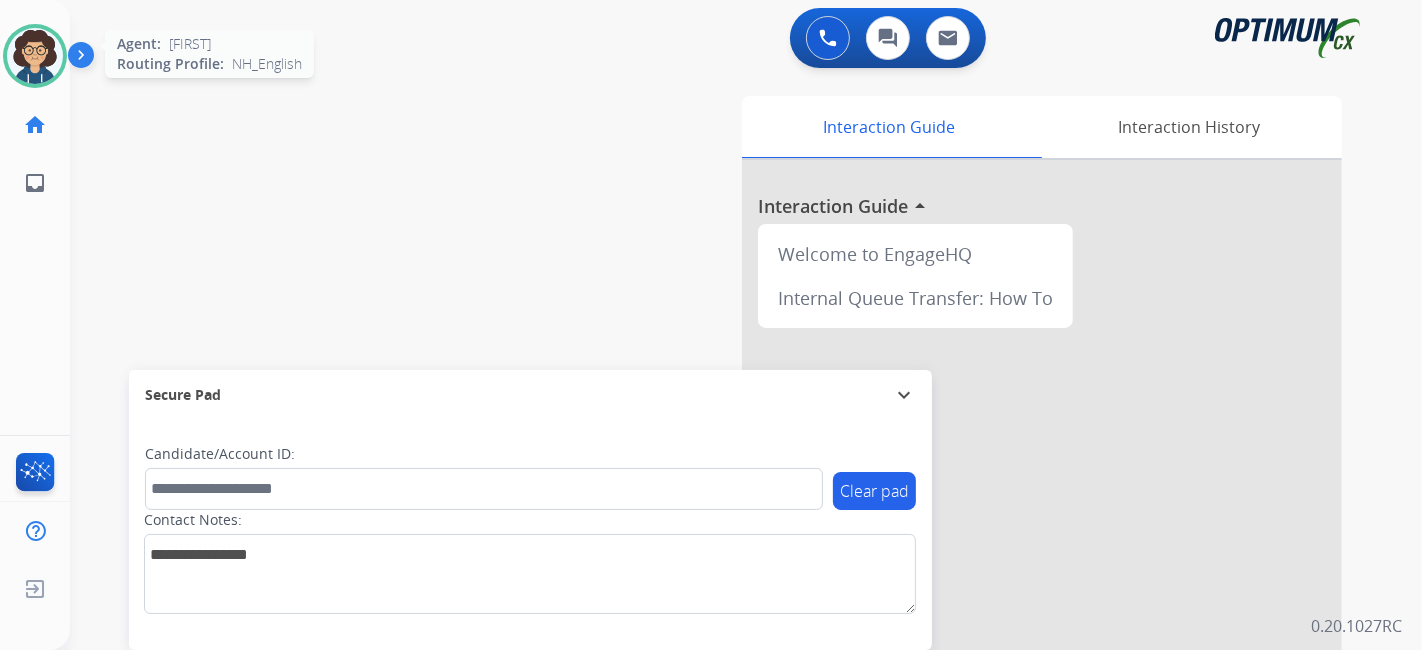 click at bounding box center (35, 56) 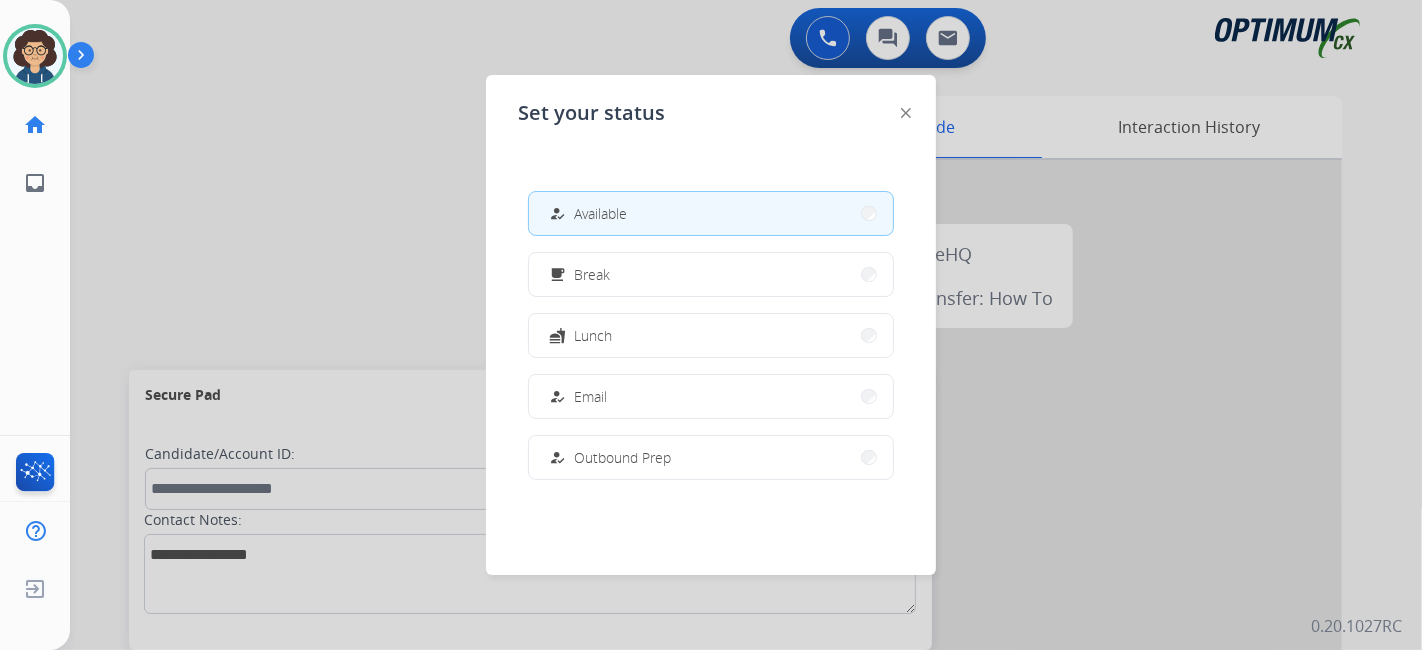 click on "fastfood Lunch" at bounding box center (711, 335) 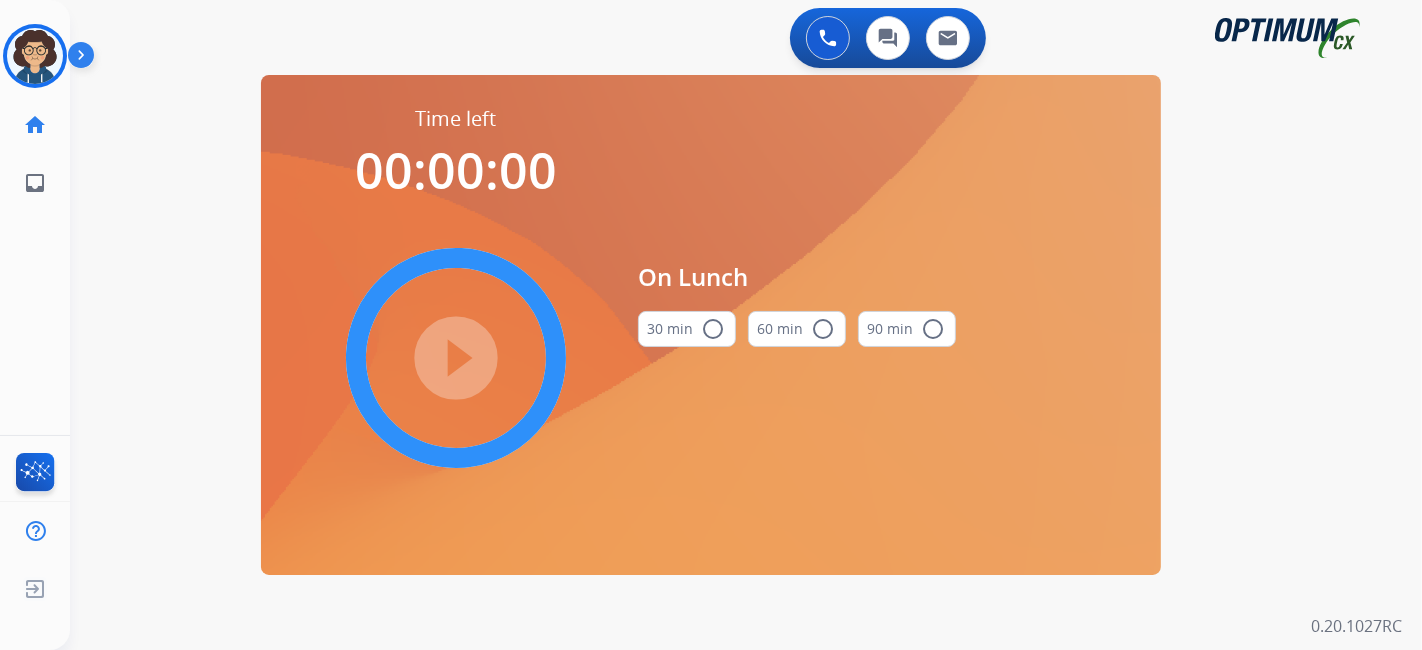 click on "30 min  radio_button_unchecked" at bounding box center [687, 329] 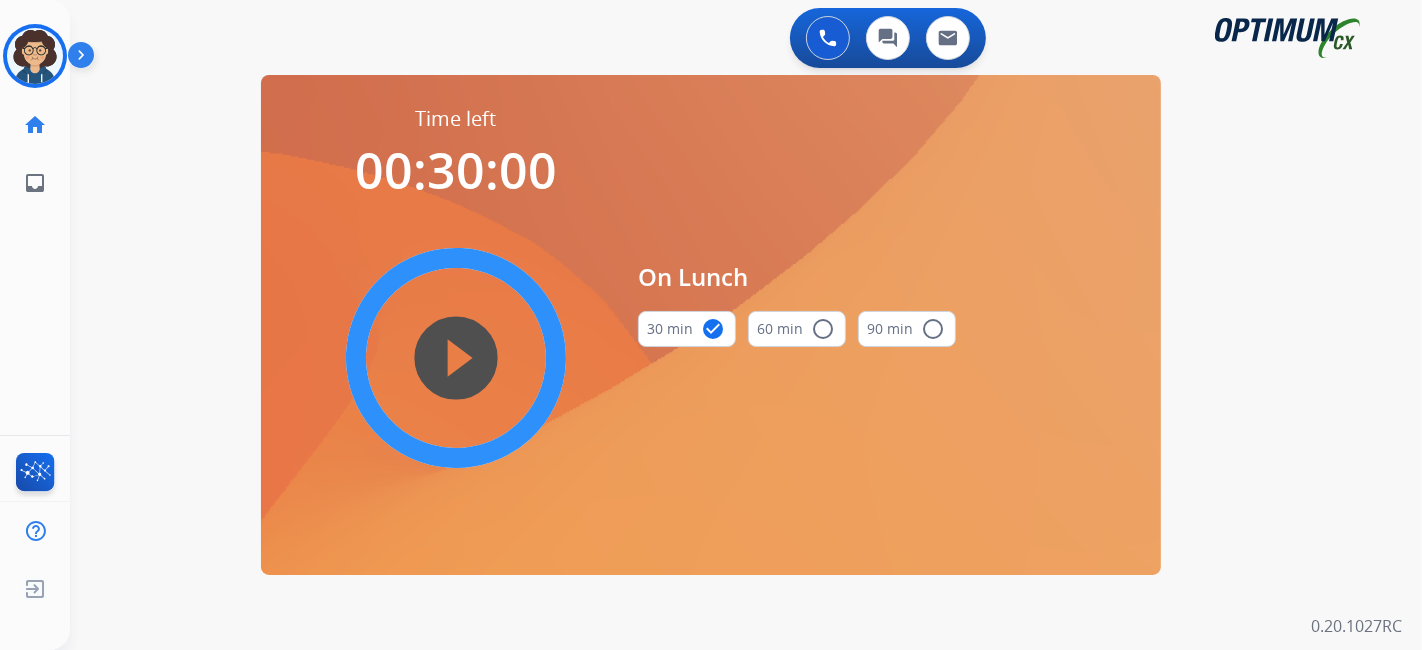 click on "play_circle_filled" at bounding box center (456, 358) 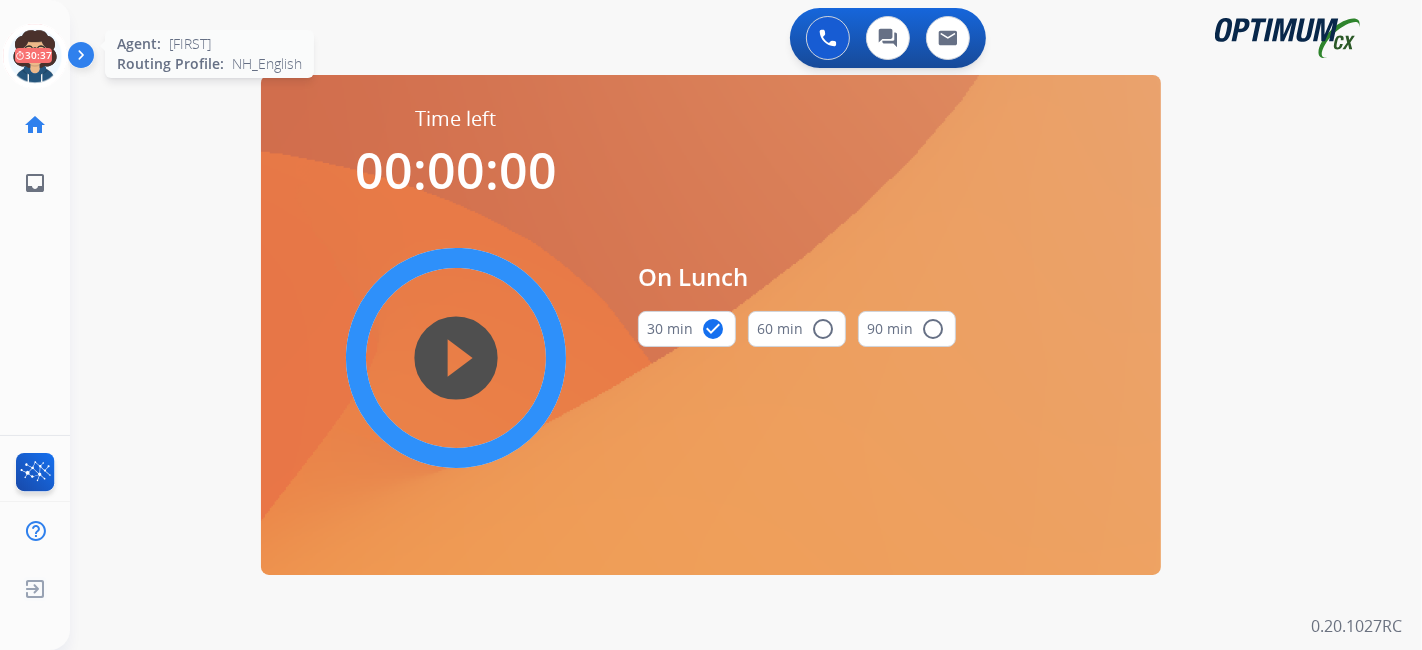drag, startPoint x: 57, startPoint y: 52, endPoint x: 33, endPoint y: 52, distance: 24 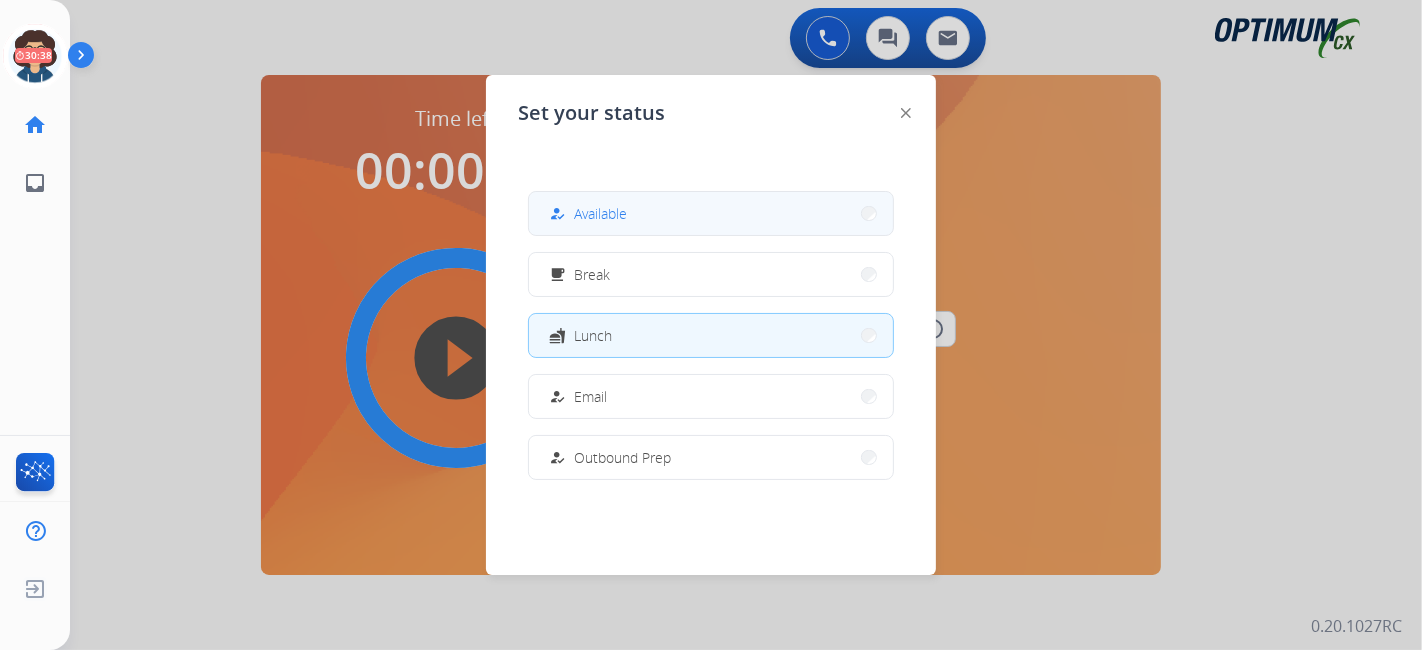 click on "how_to_reg Available" at bounding box center (711, 213) 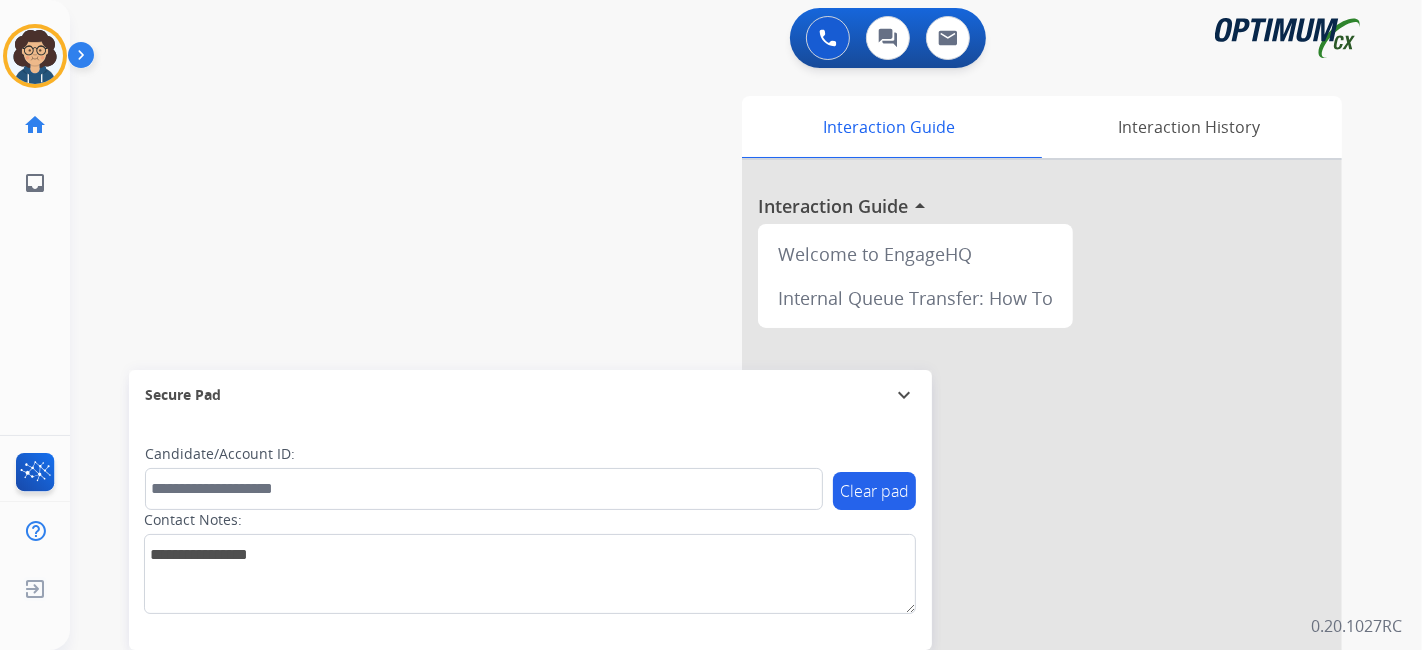 drag, startPoint x: 480, startPoint y: 53, endPoint x: 565, endPoint y: 198, distance: 168.07736 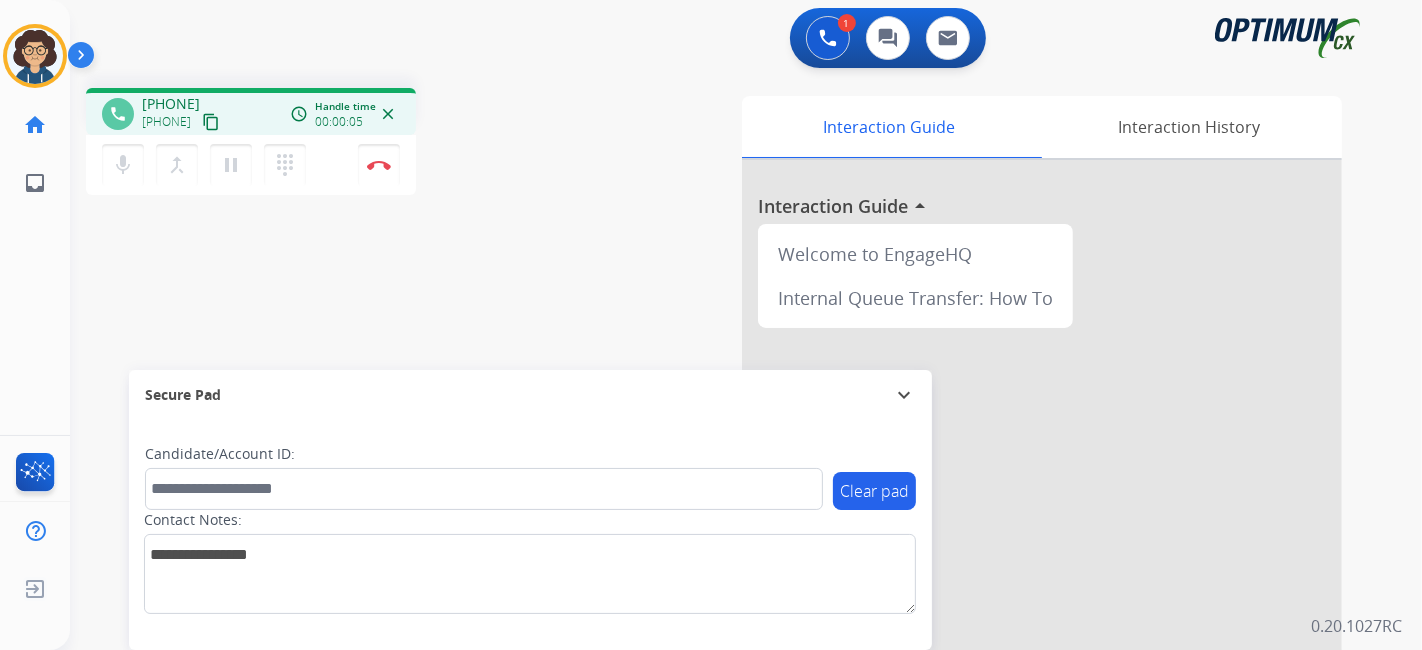 click on "content_copy" at bounding box center (211, 122) 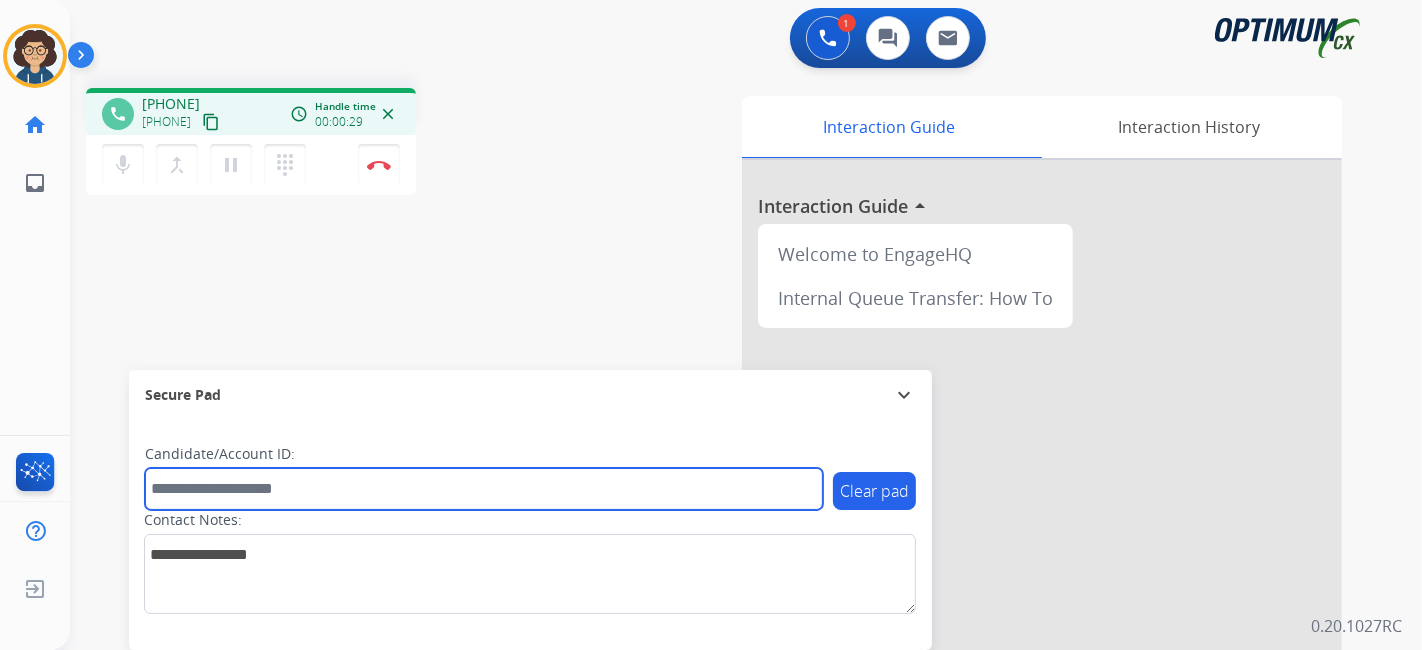 click at bounding box center [484, 489] 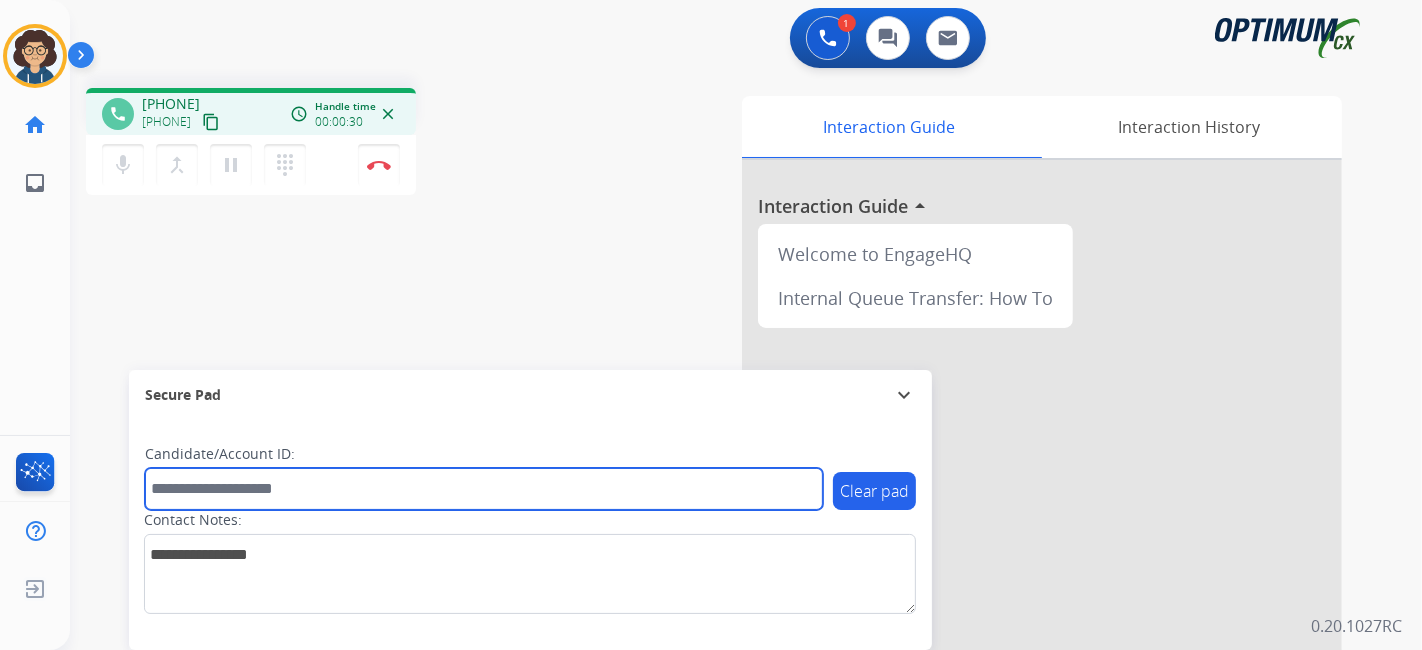 paste on "*******" 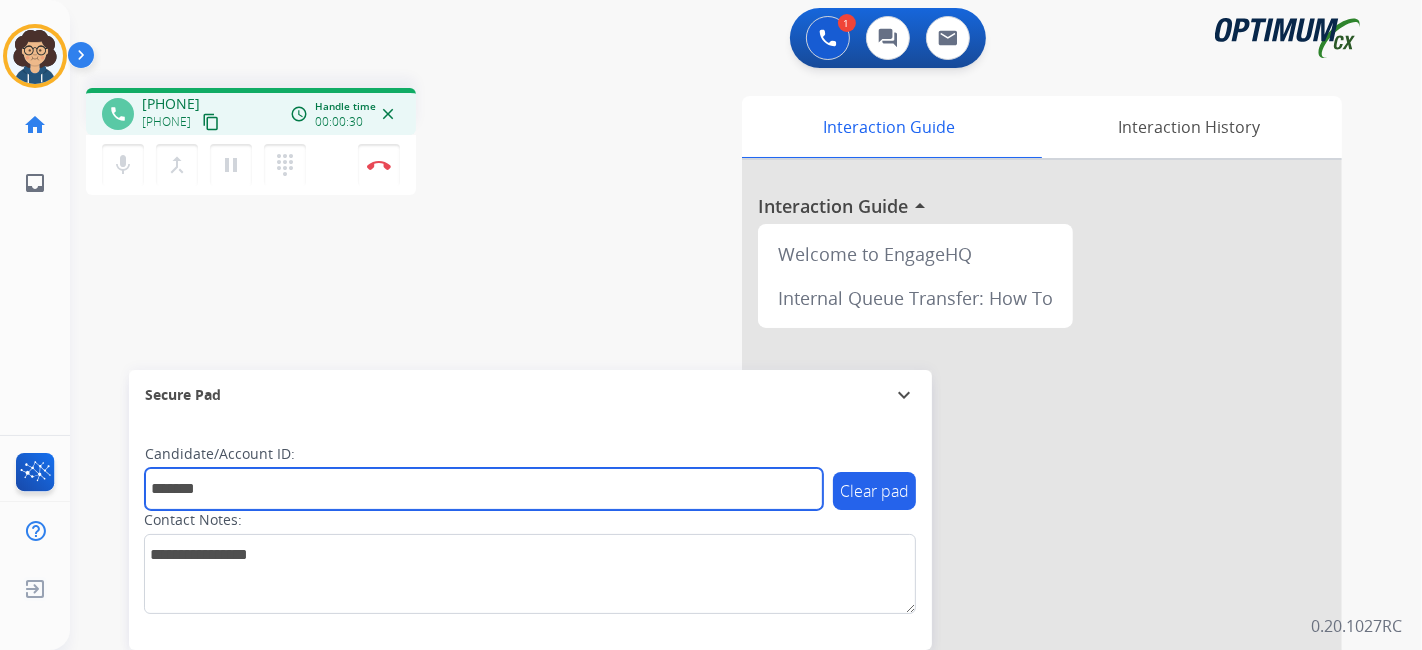 type on "*******" 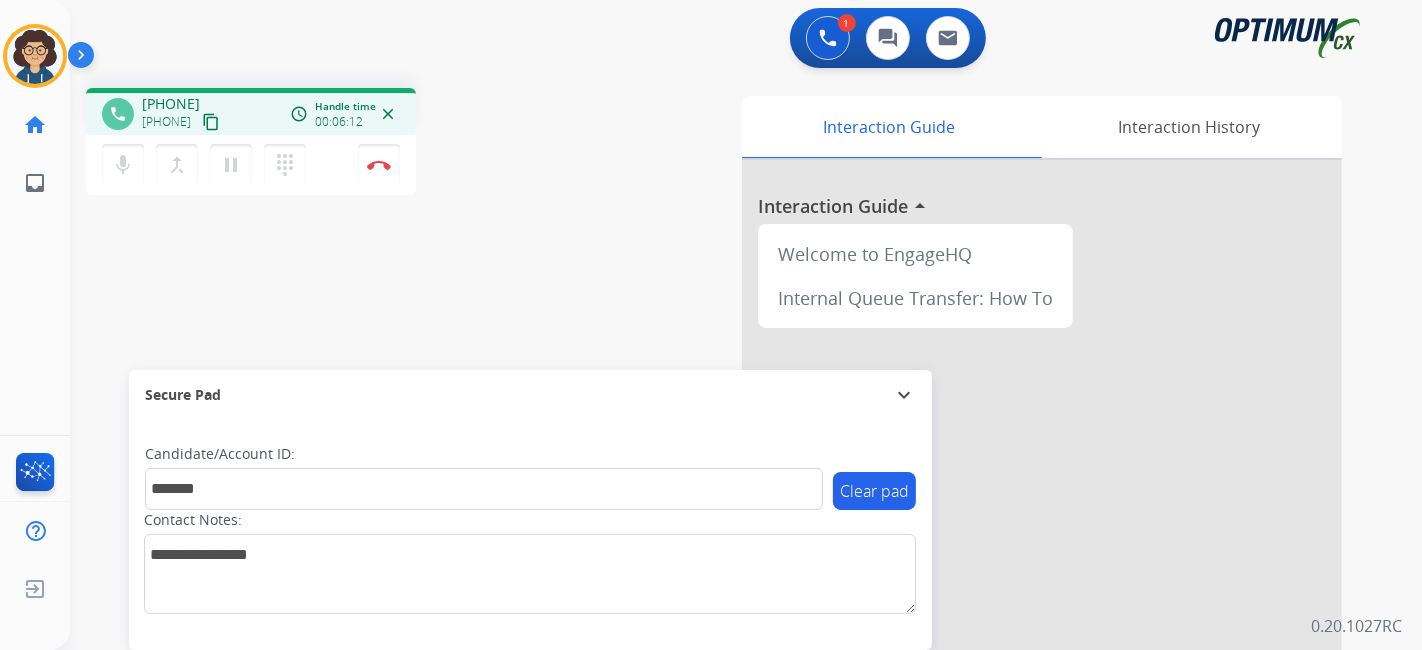 click on "phone [PHONE] [PHONE] content_copy access_time Call metrics Queue   00:11 Hold   00:00 Talk   06:13 Total   06:23 Handle time 00:06:12 close mic Mute merge_type Bridge pause Hold dialpad Dialpad Disconnect swap_horiz Break voice bridge close_fullscreen Connect 3-Way Call merge_type Separate 3-Way Call  Interaction Guide   Interaction History  Interaction Guide arrow_drop_up  Welcome to EngageHQ   Internal Queue Transfer: How To  Secure Pad expand_more Clear pad Candidate/Account ID: [ACCOUNT_ID] Contact Notes:" at bounding box center (722, 489) 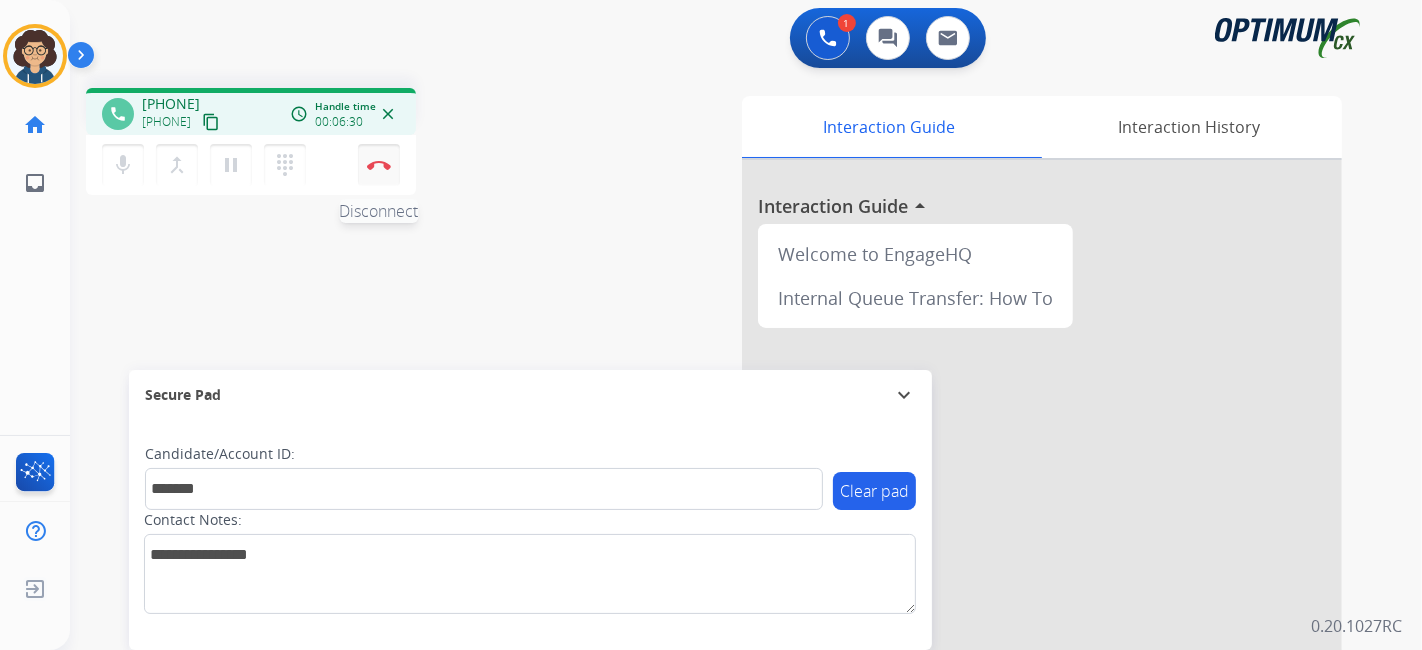 click on "Disconnect" at bounding box center [379, 165] 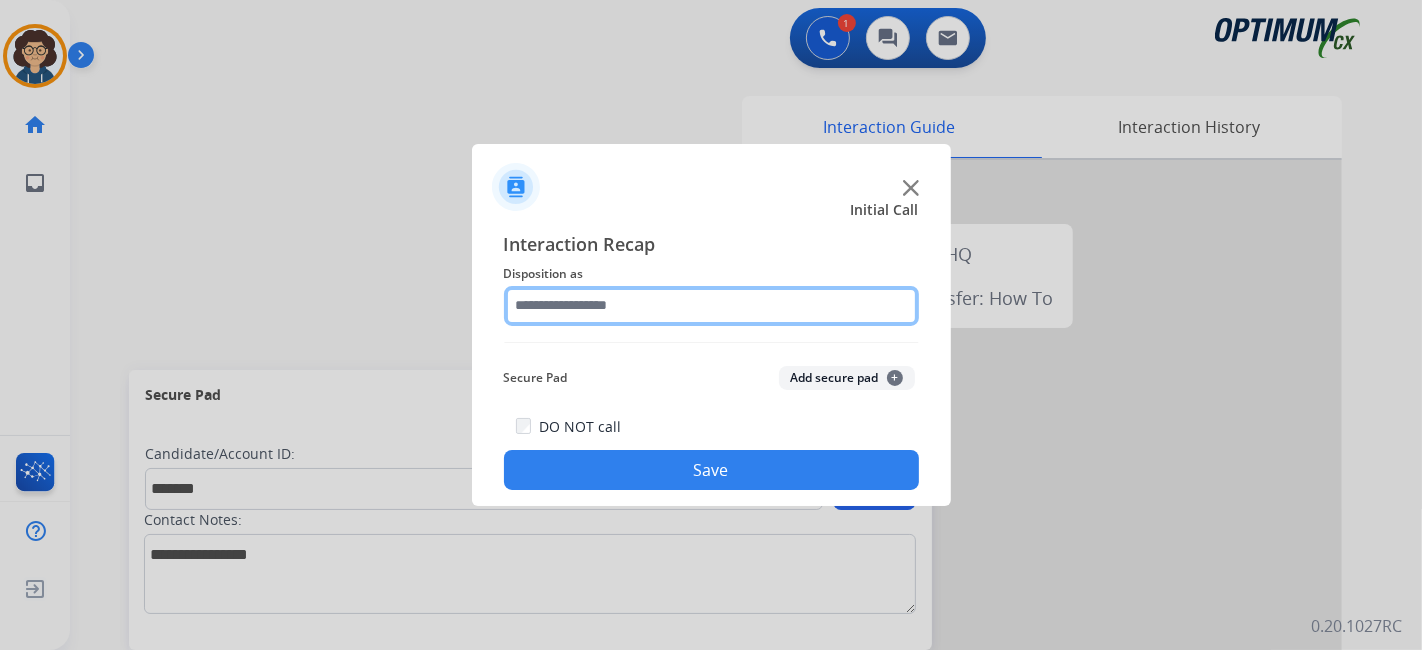 click 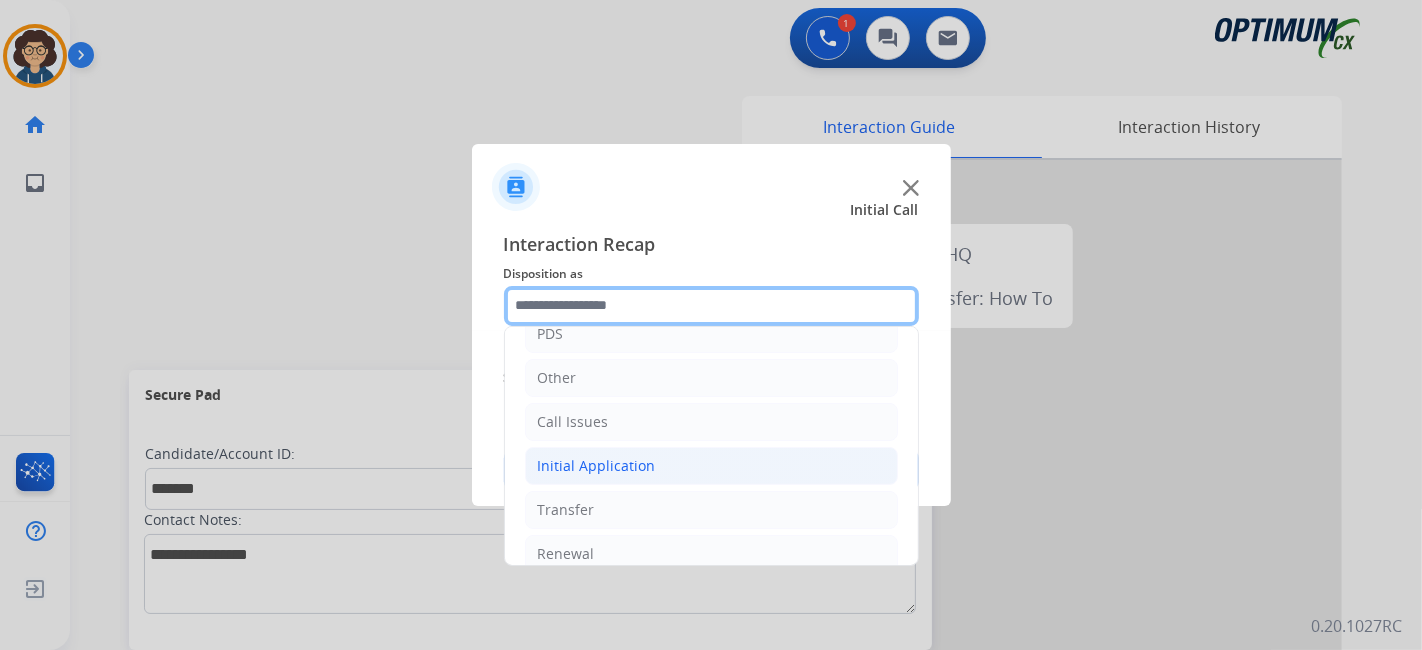 scroll, scrollTop: 131, scrollLeft: 0, axis: vertical 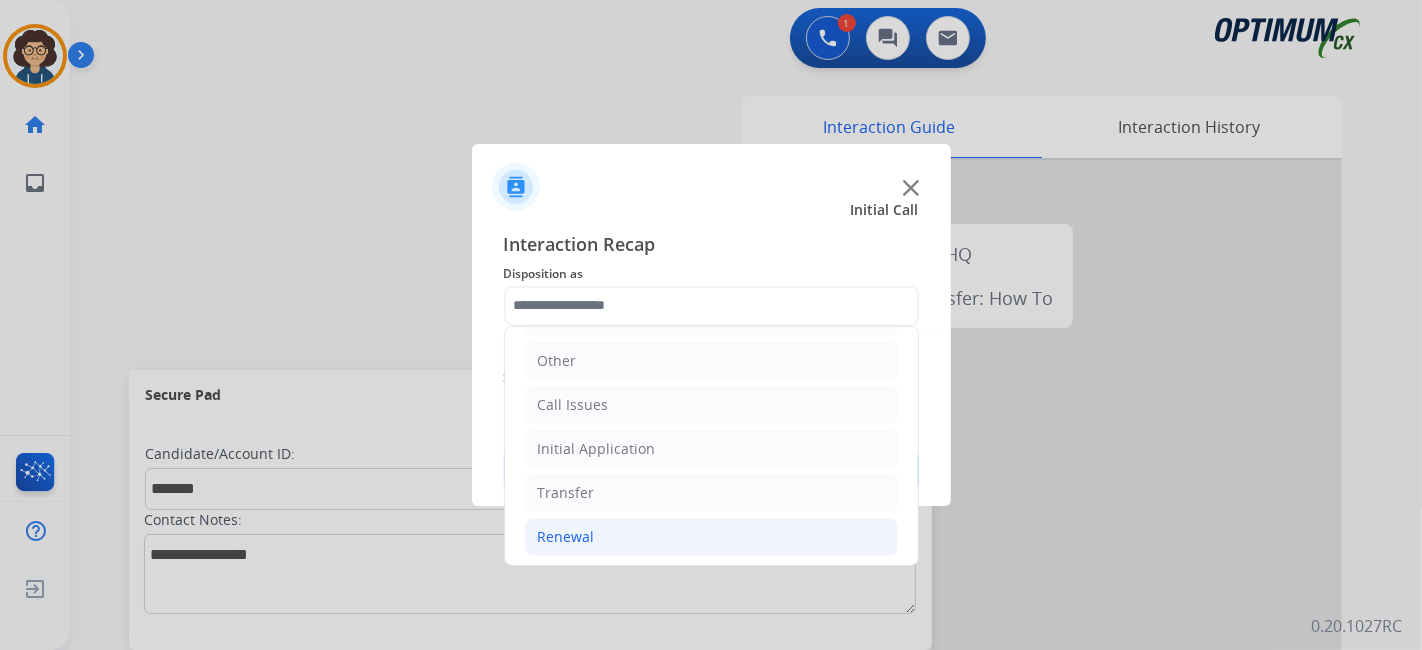 click on "Renewal" 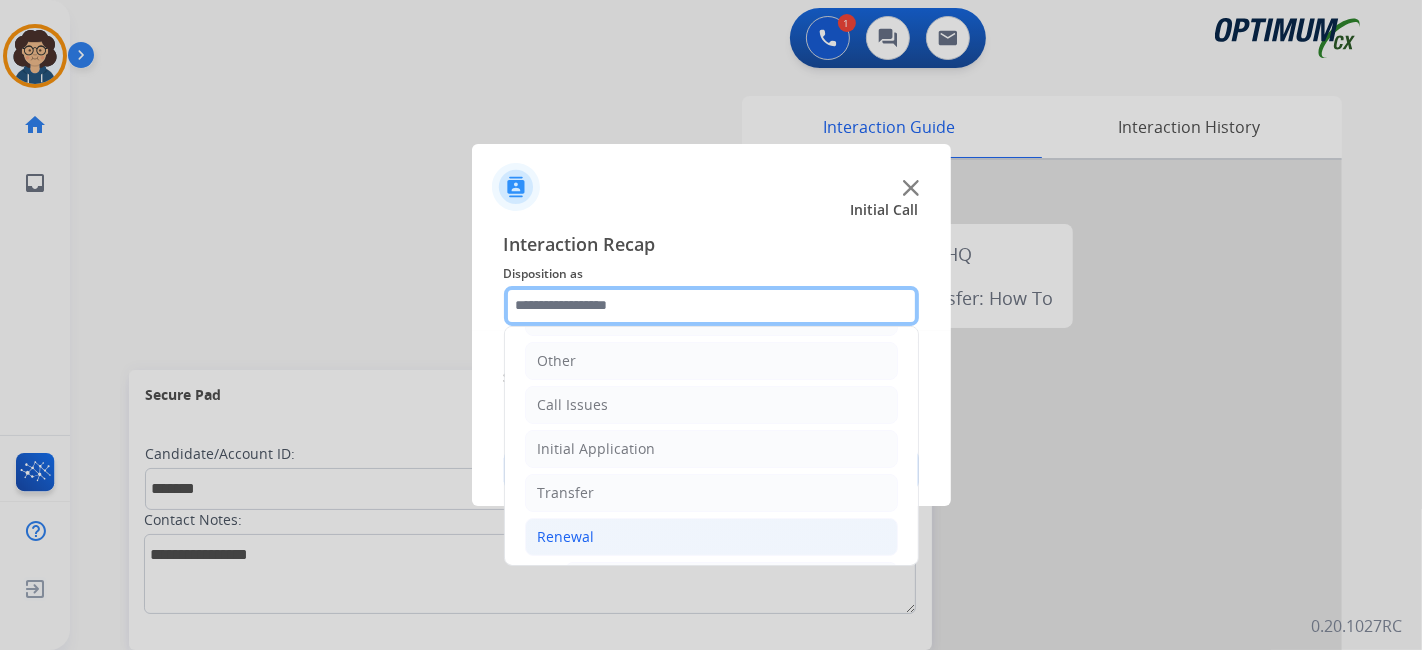 scroll, scrollTop: 686, scrollLeft: 0, axis: vertical 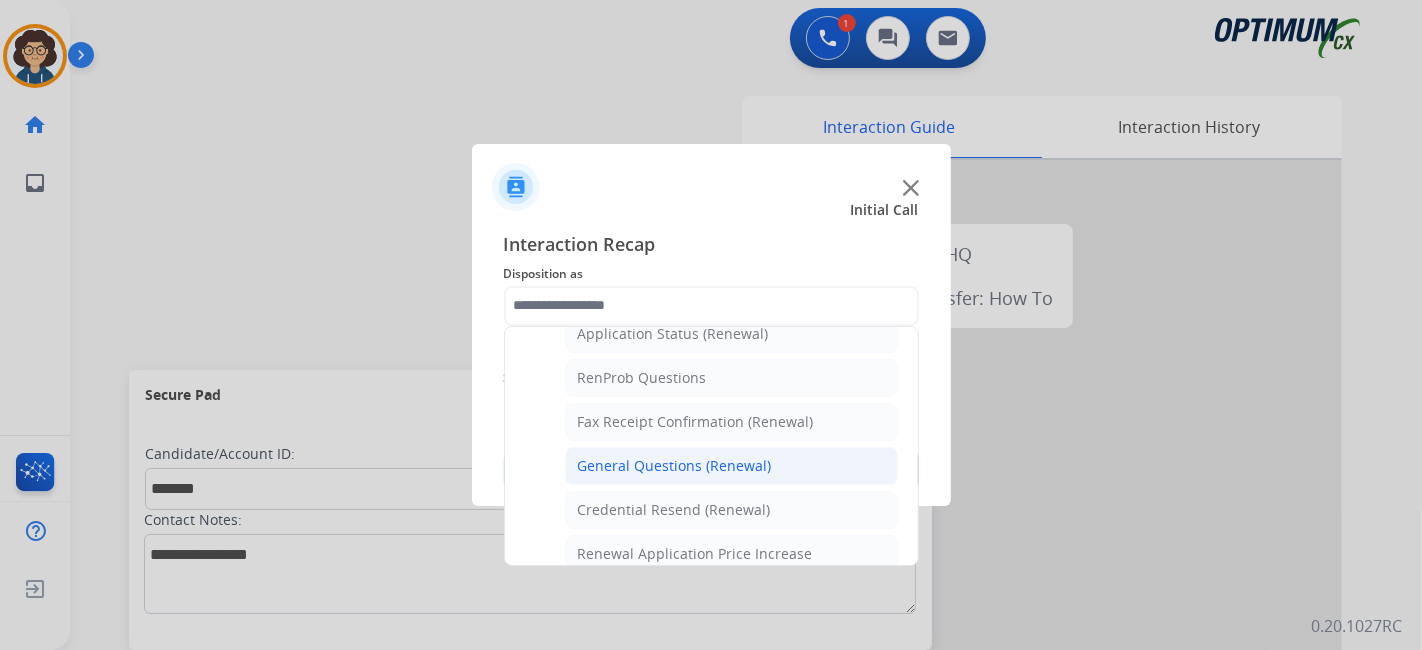 click on "General Questions (Renewal)" 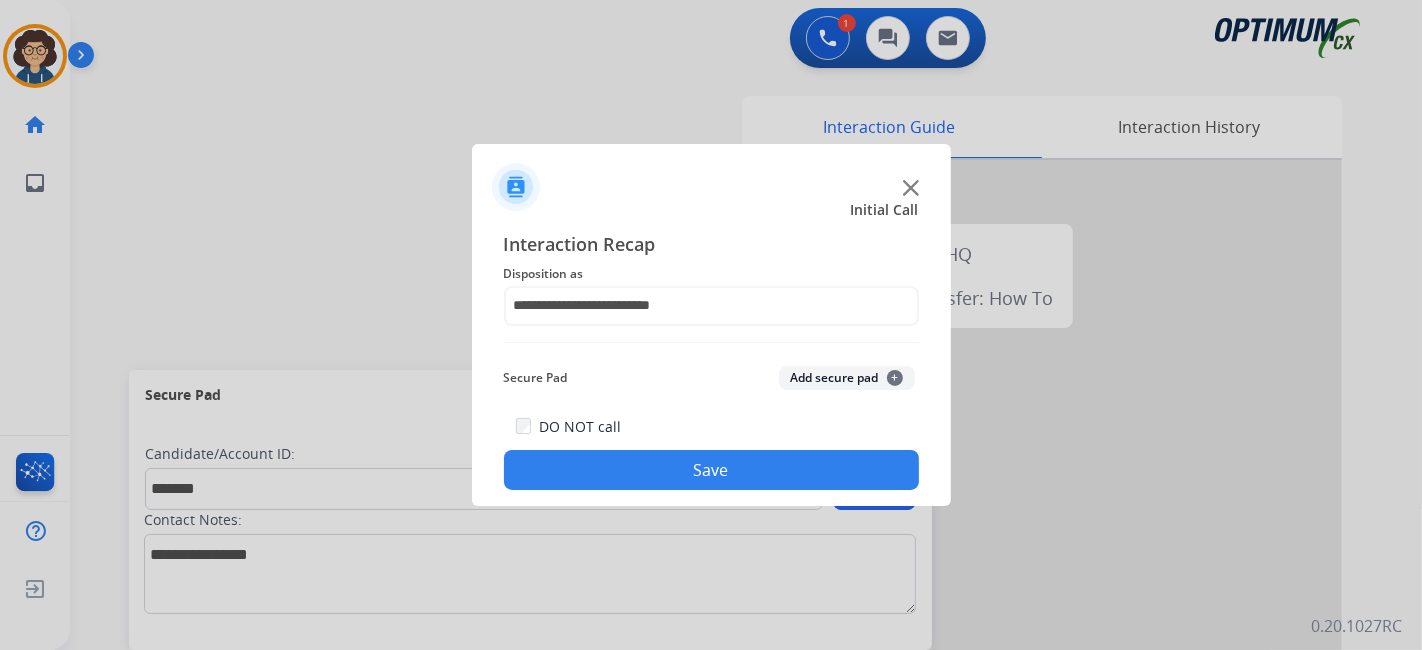click on "Add secure pad  +" 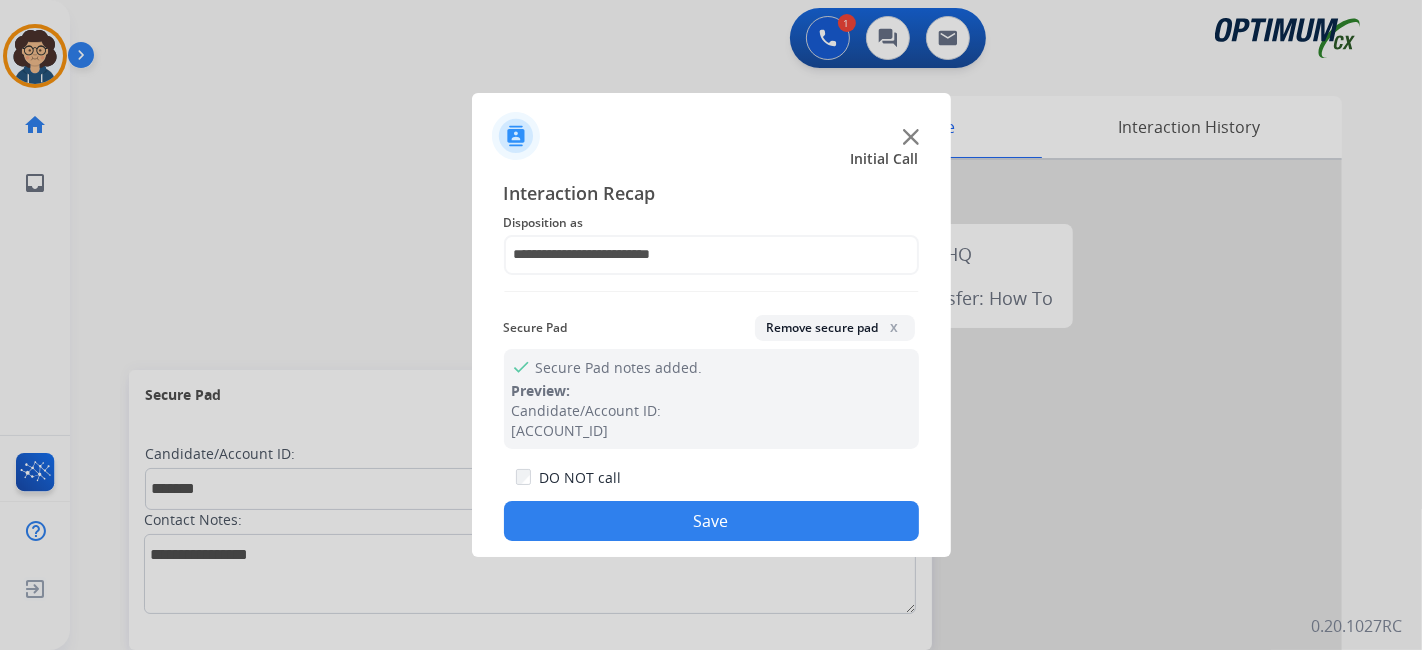 drag, startPoint x: 758, startPoint y: 524, endPoint x: 617, endPoint y: 443, distance: 162.60997 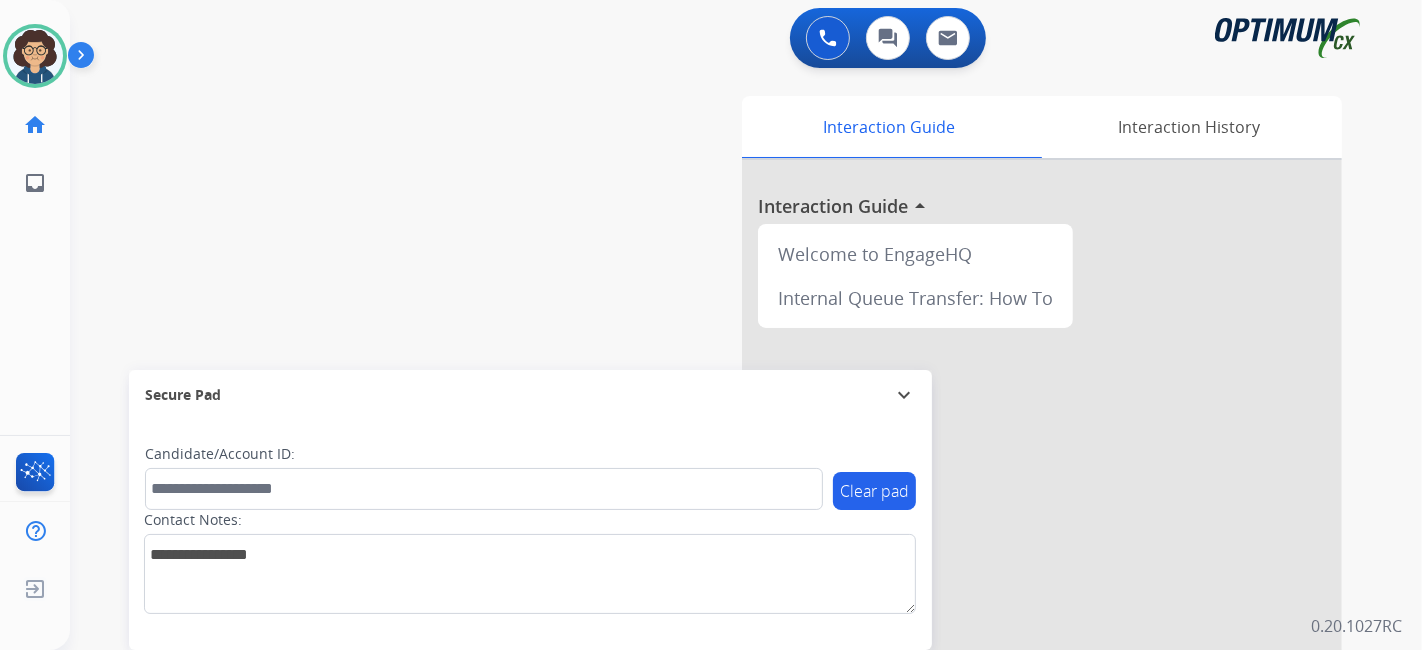 click on "swap_horiz Break voice bridge close_fullscreen Connect 3-Way Call merge_type Separate 3-Way Call  Interaction Guide   Interaction History  Interaction Guide arrow_drop_up  Welcome to EngageHQ   Internal Queue Transfer: How To  Secure Pad expand_more Clear pad Candidate/Account ID: Contact Notes:" at bounding box center (722, 489) 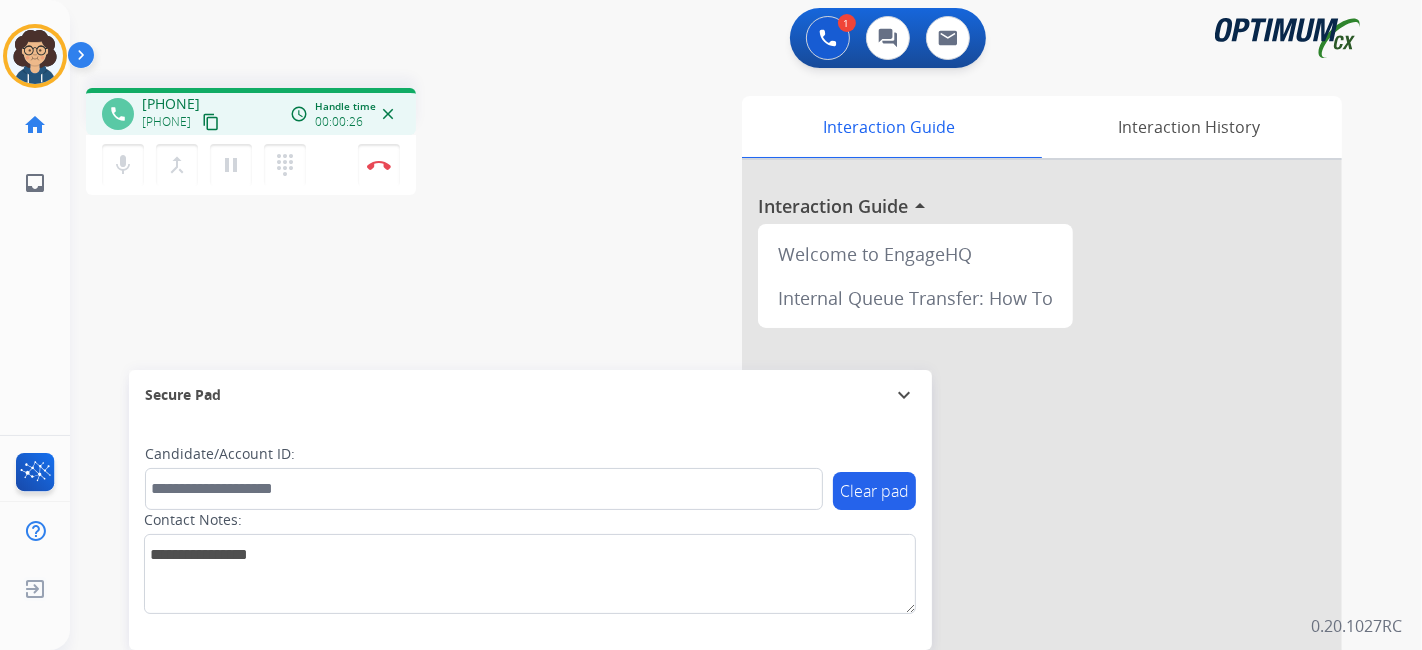 click on "content_copy" at bounding box center [211, 122] 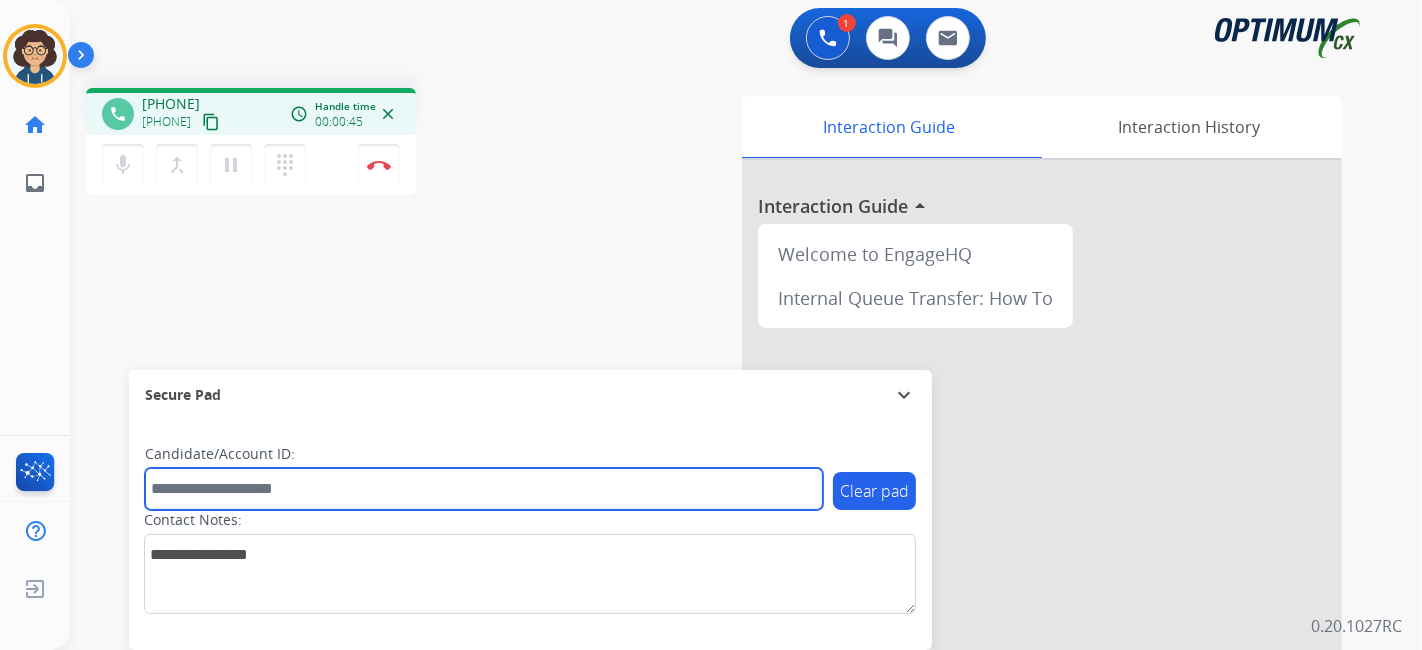 click at bounding box center (484, 489) 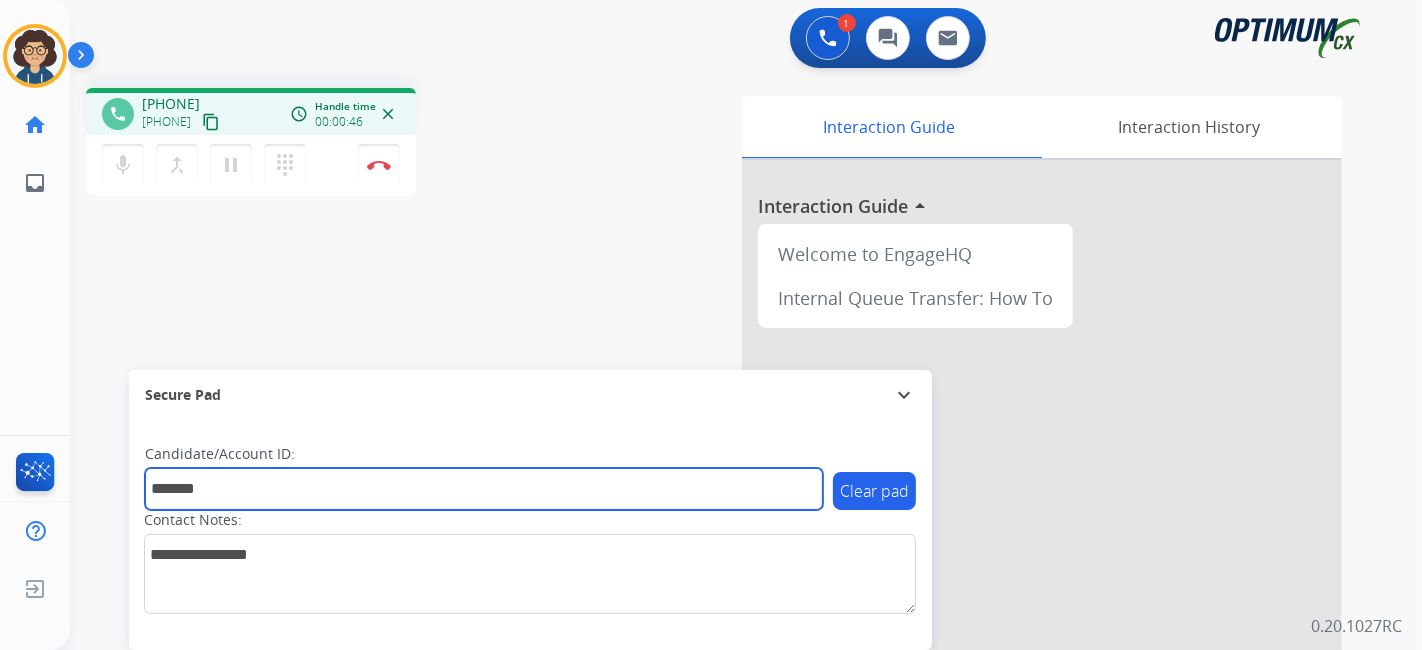 type on "*******" 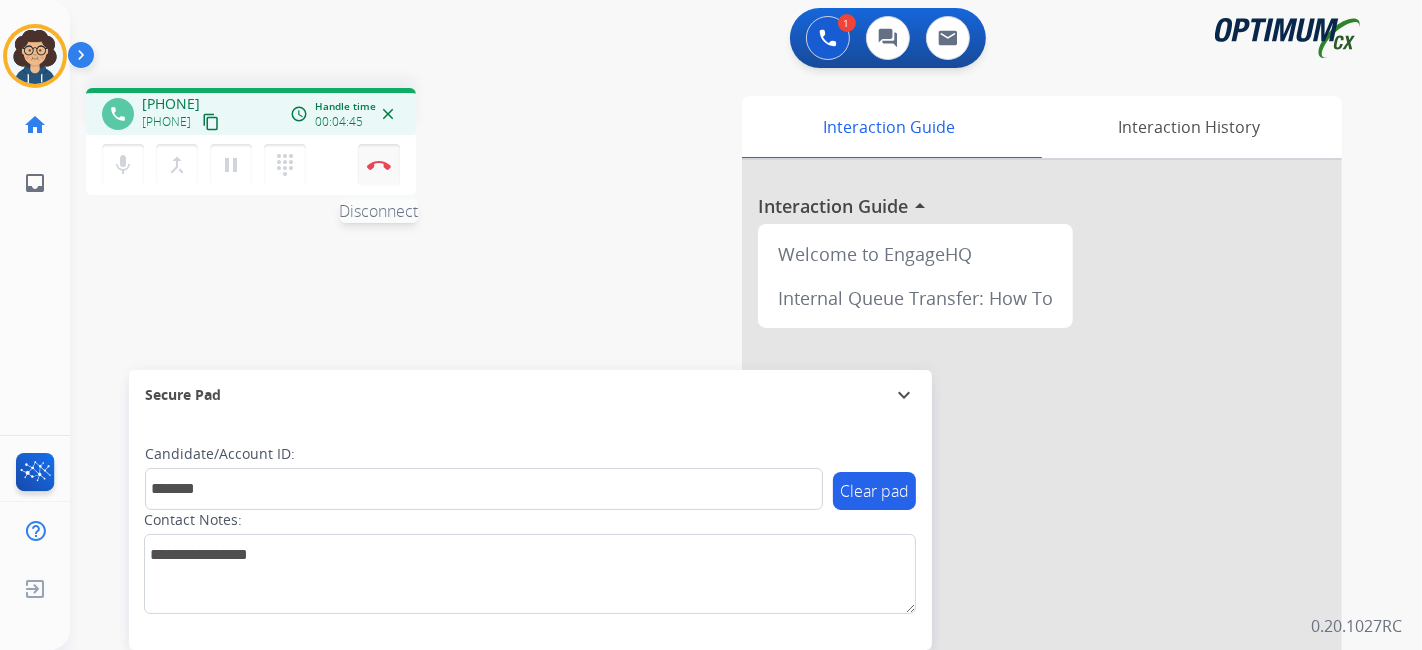 click on "Disconnect" at bounding box center [379, 165] 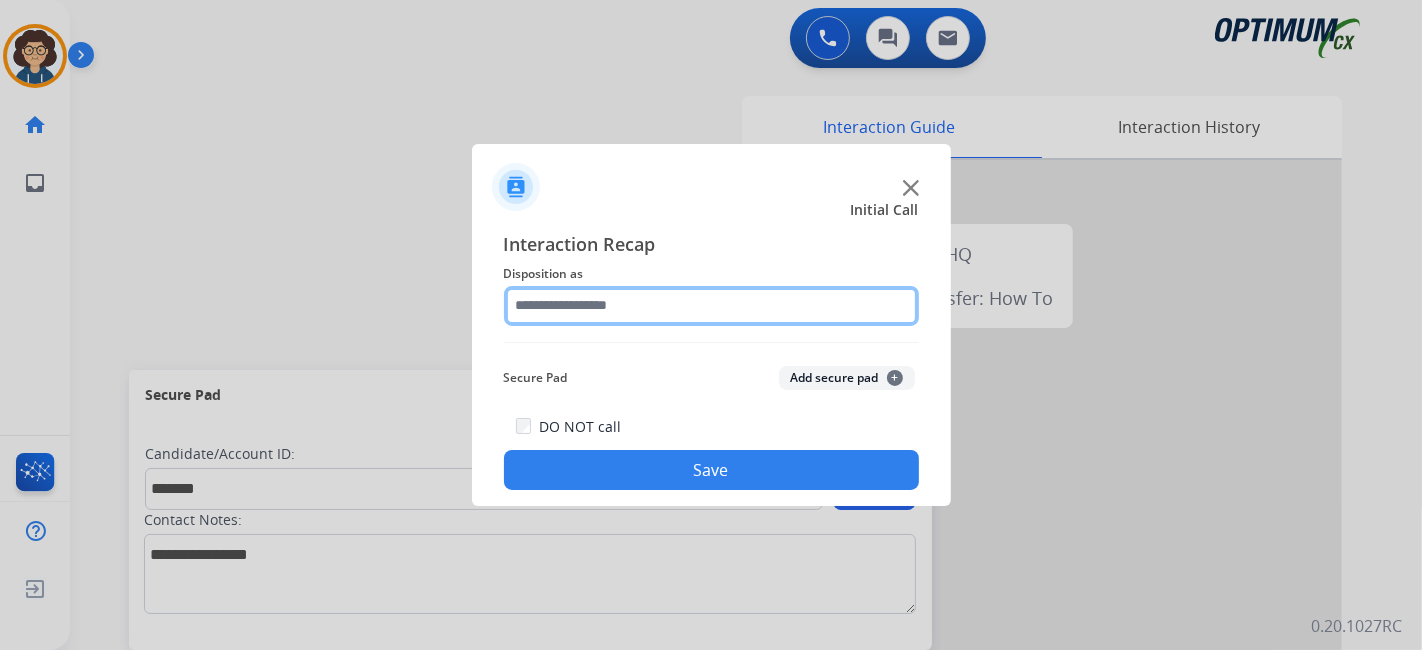 click 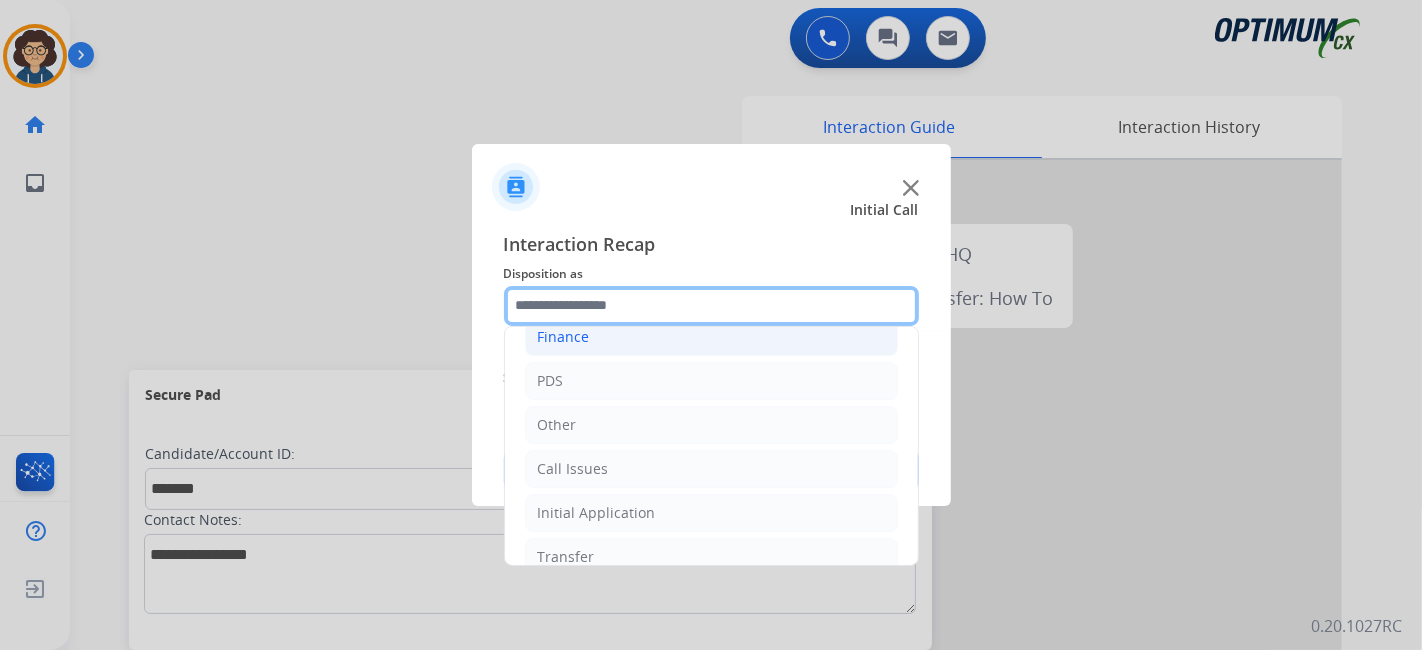 scroll, scrollTop: 131, scrollLeft: 0, axis: vertical 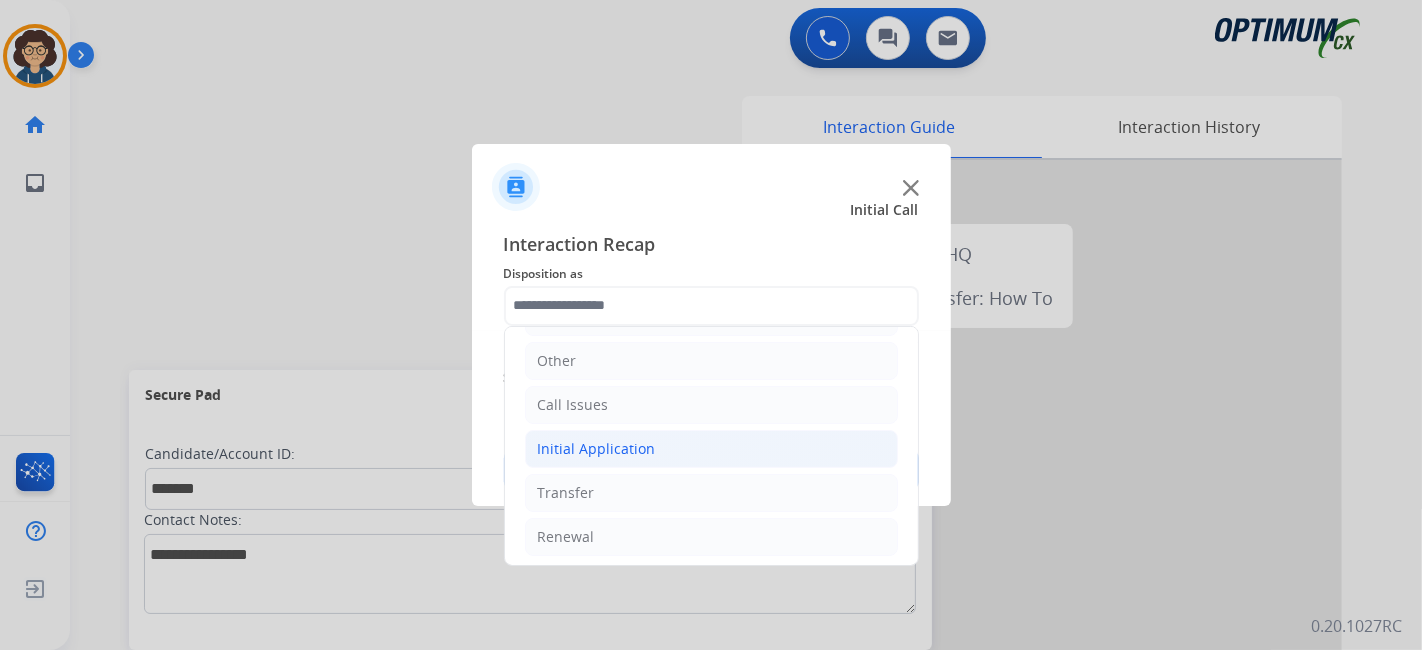 click on "Initial Application" 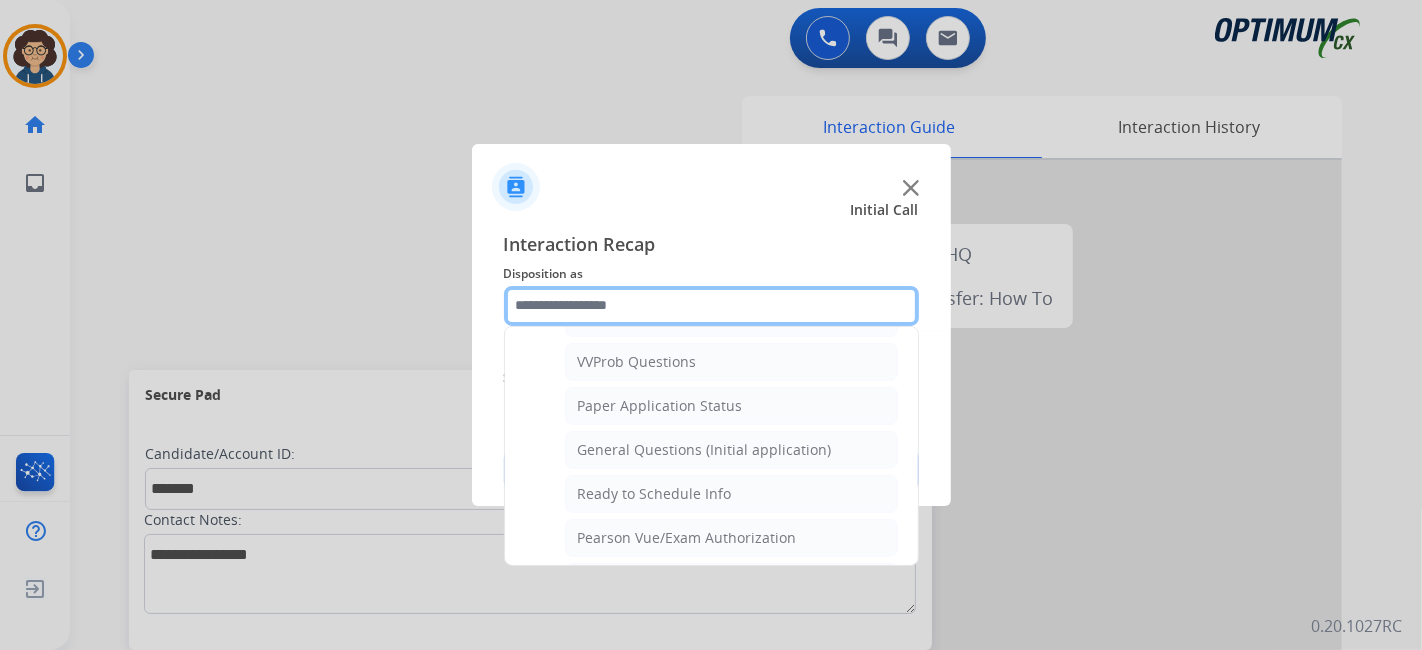scroll, scrollTop: 1075, scrollLeft: 0, axis: vertical 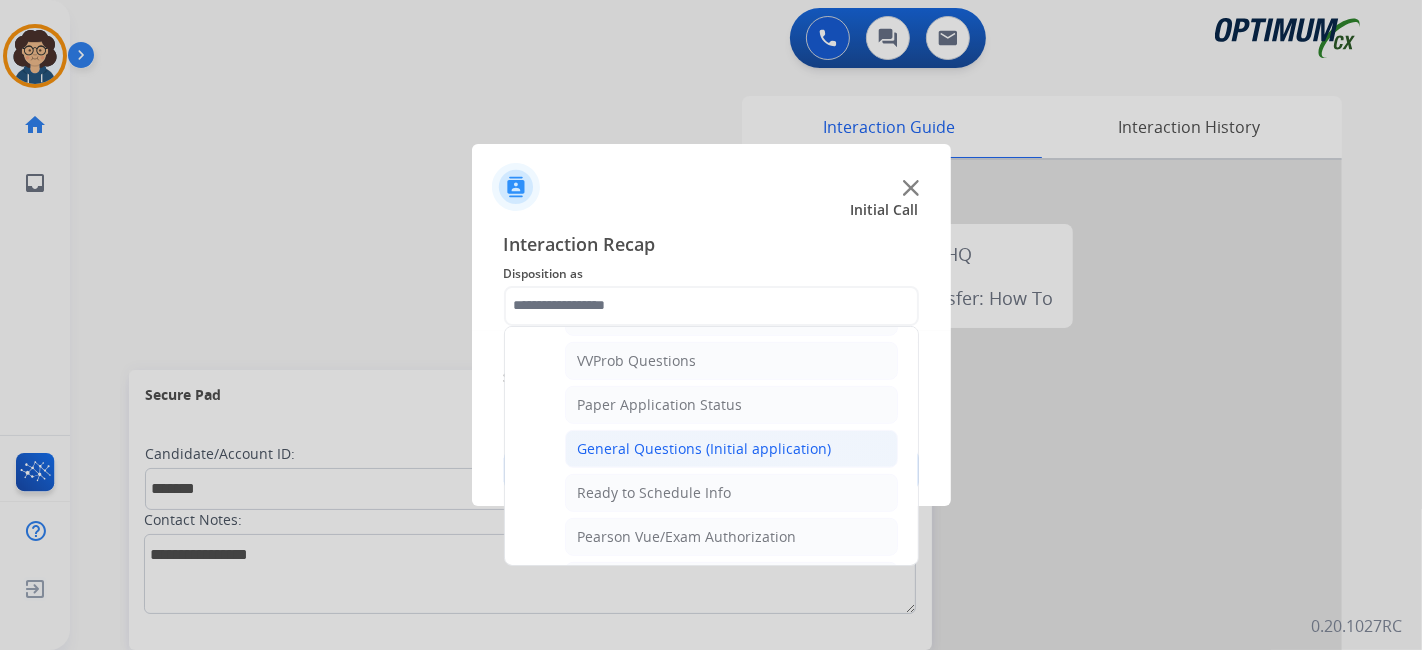 click on "General Questions (Initial application)" 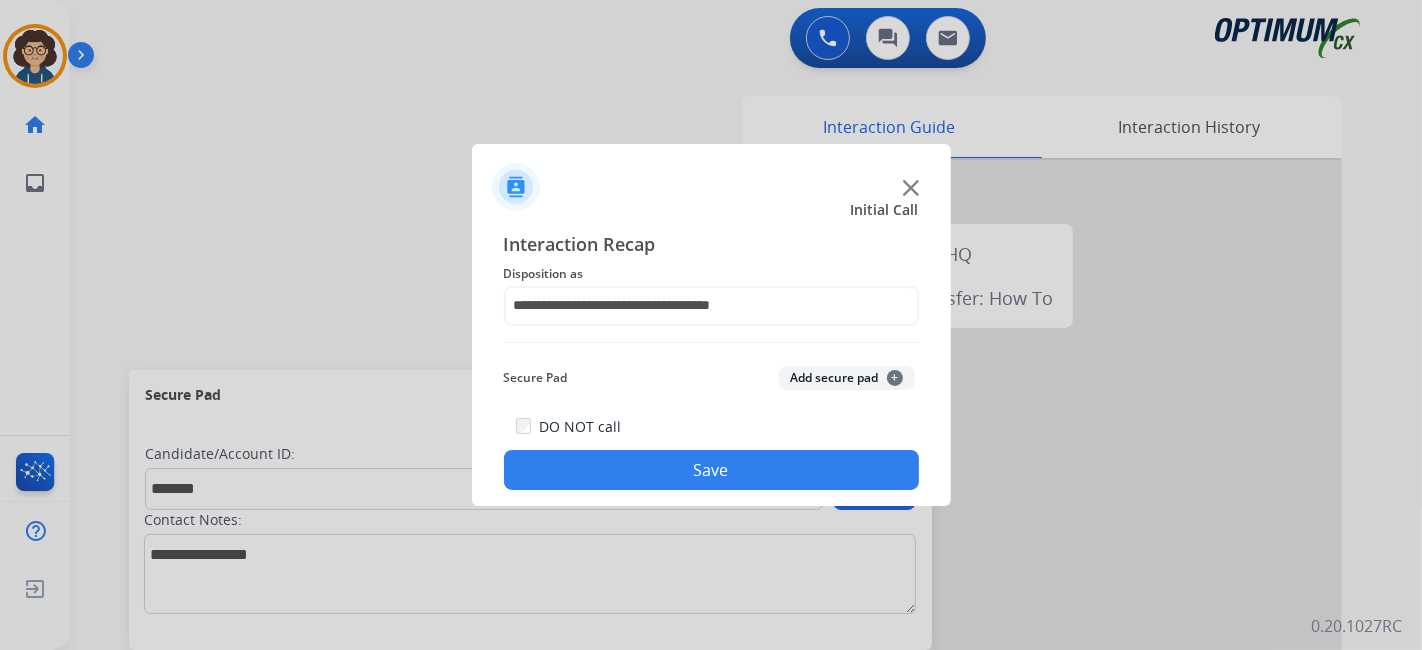 click on "Add secure pad  +" 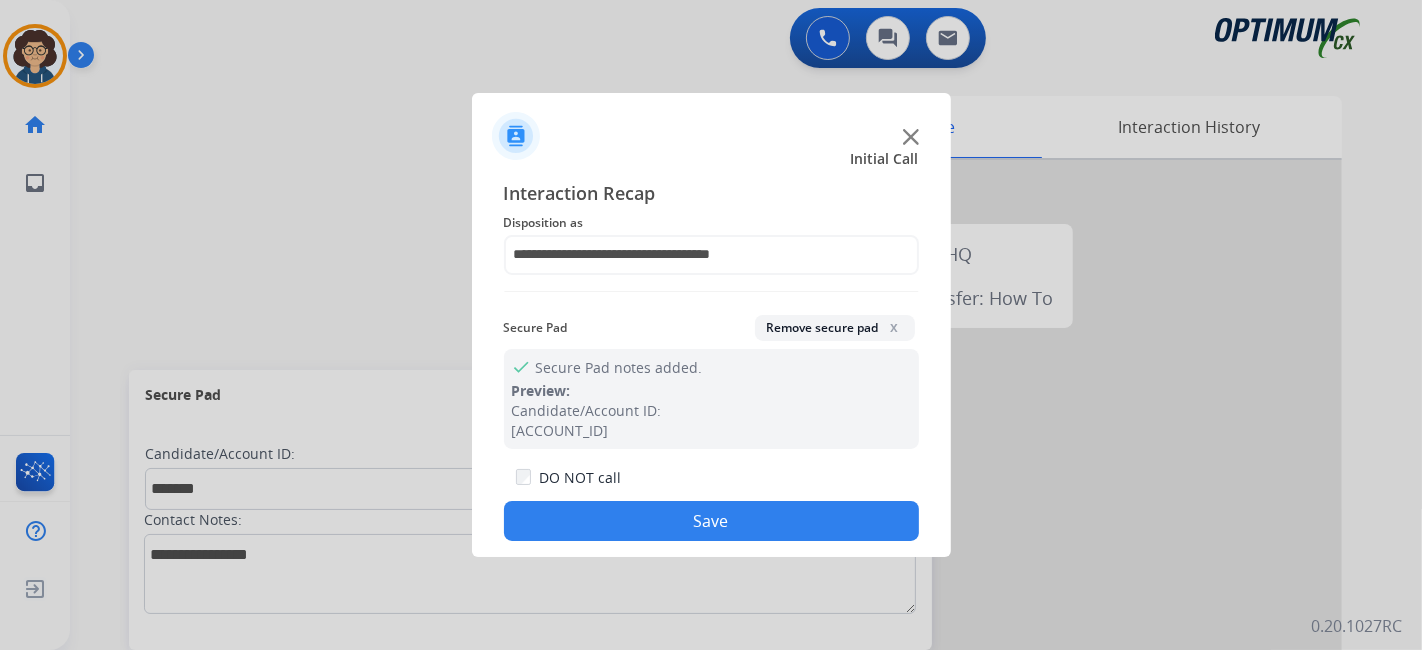 click on "Save" 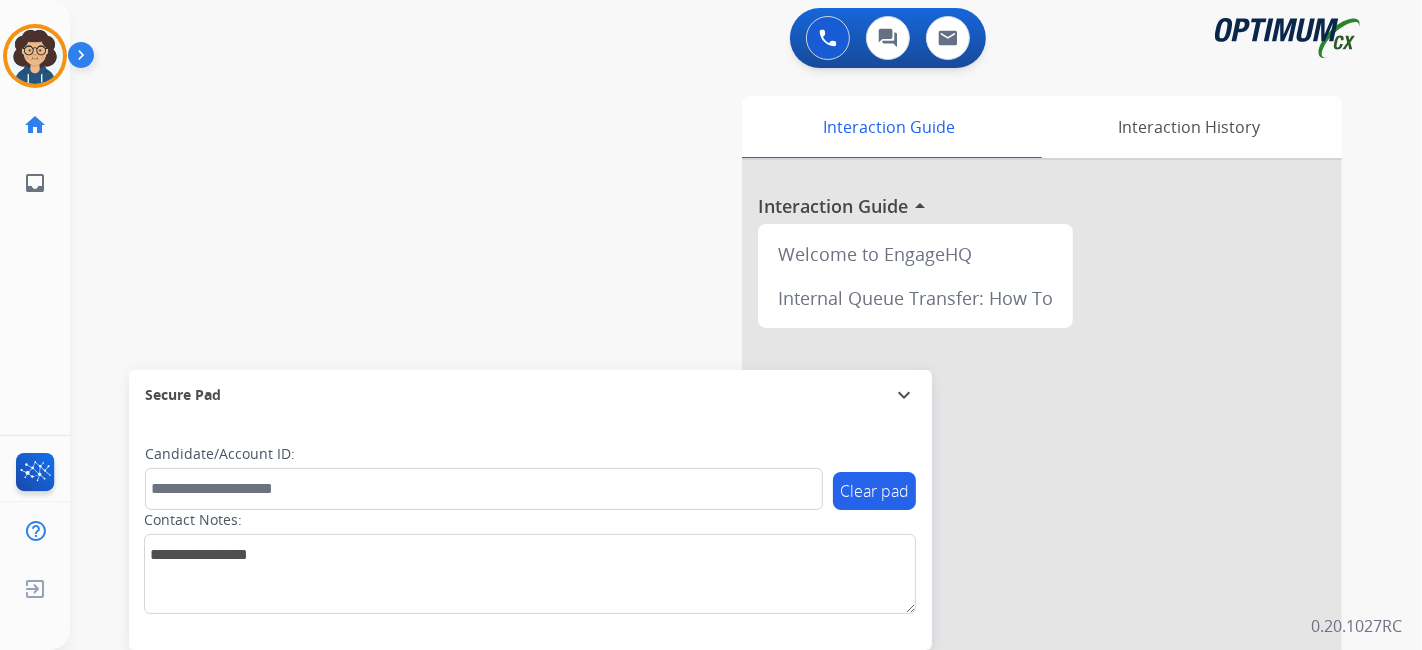 click on "Interaction Guide   Interaction History  Interaction Guide arrow_drop_up  Welcome to EngageHQ   Internal Queue Transfer: How To" at bounding box center (969, 501) 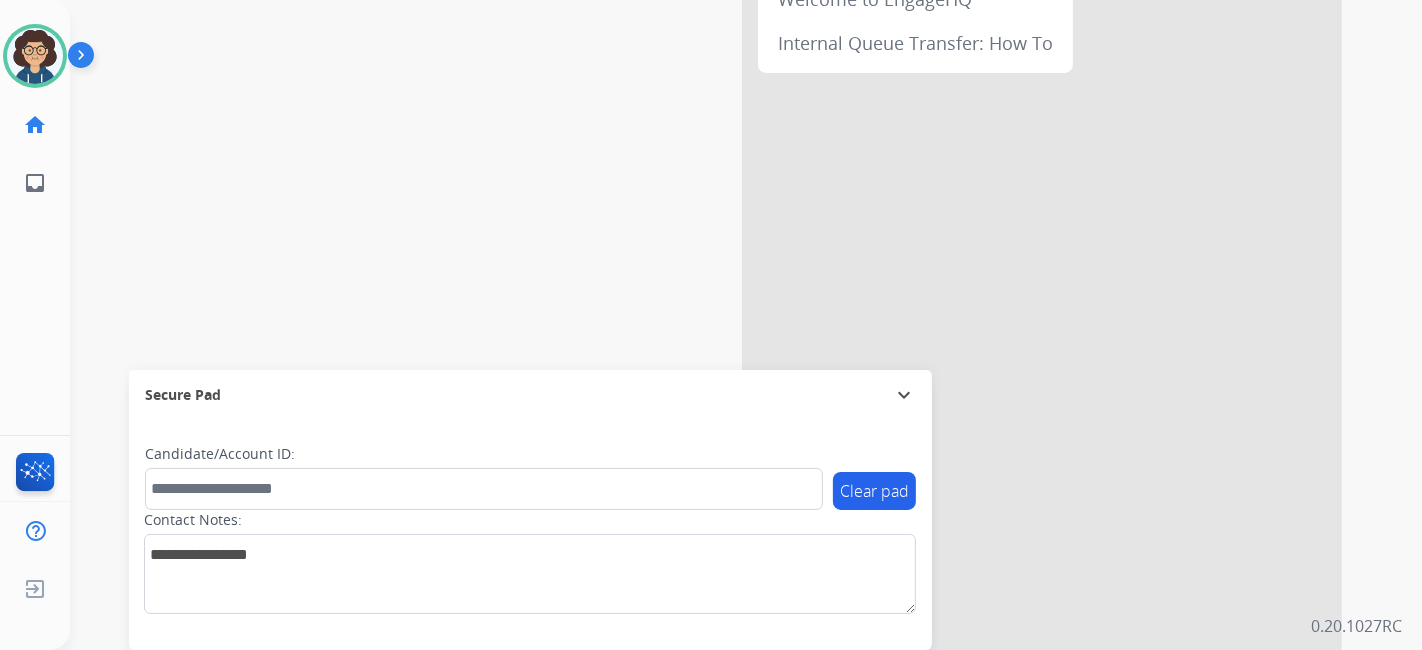 scroll, scrollTop: 0, scrollLeft: 0, axis: both 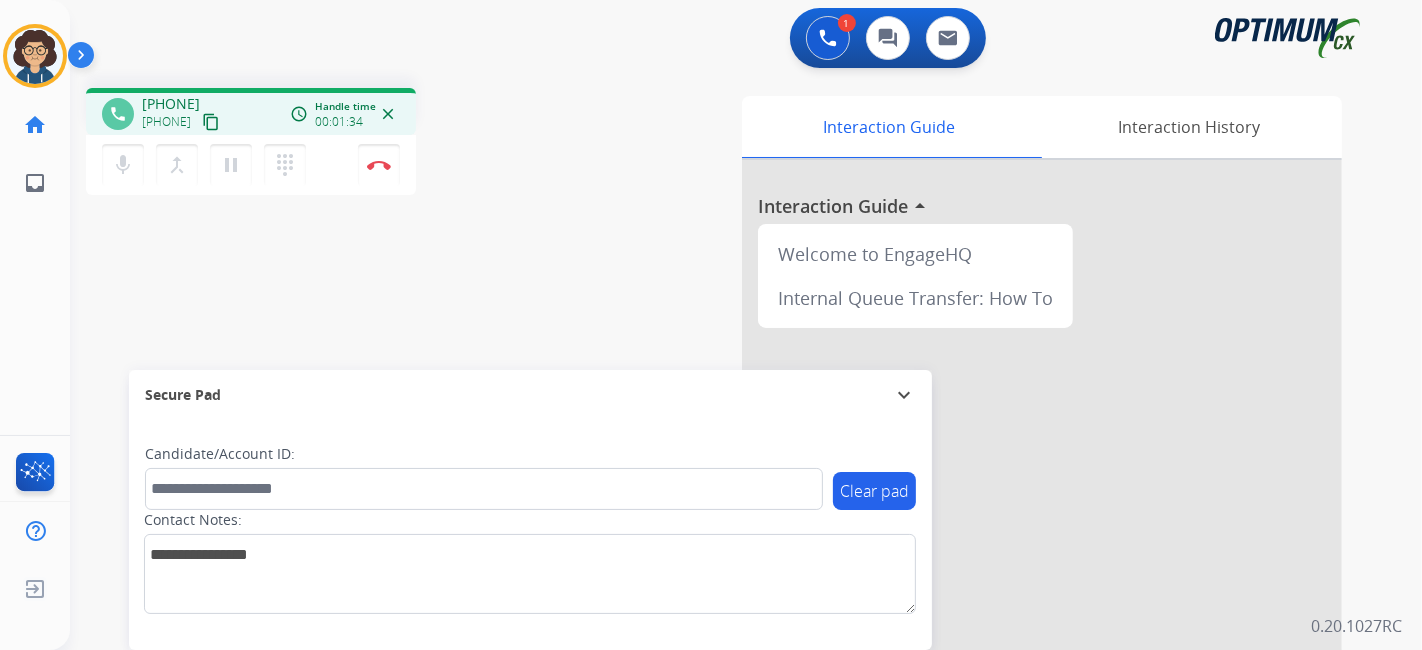 click on "Candidate/Account ID:" at bounding box center (484, 477) 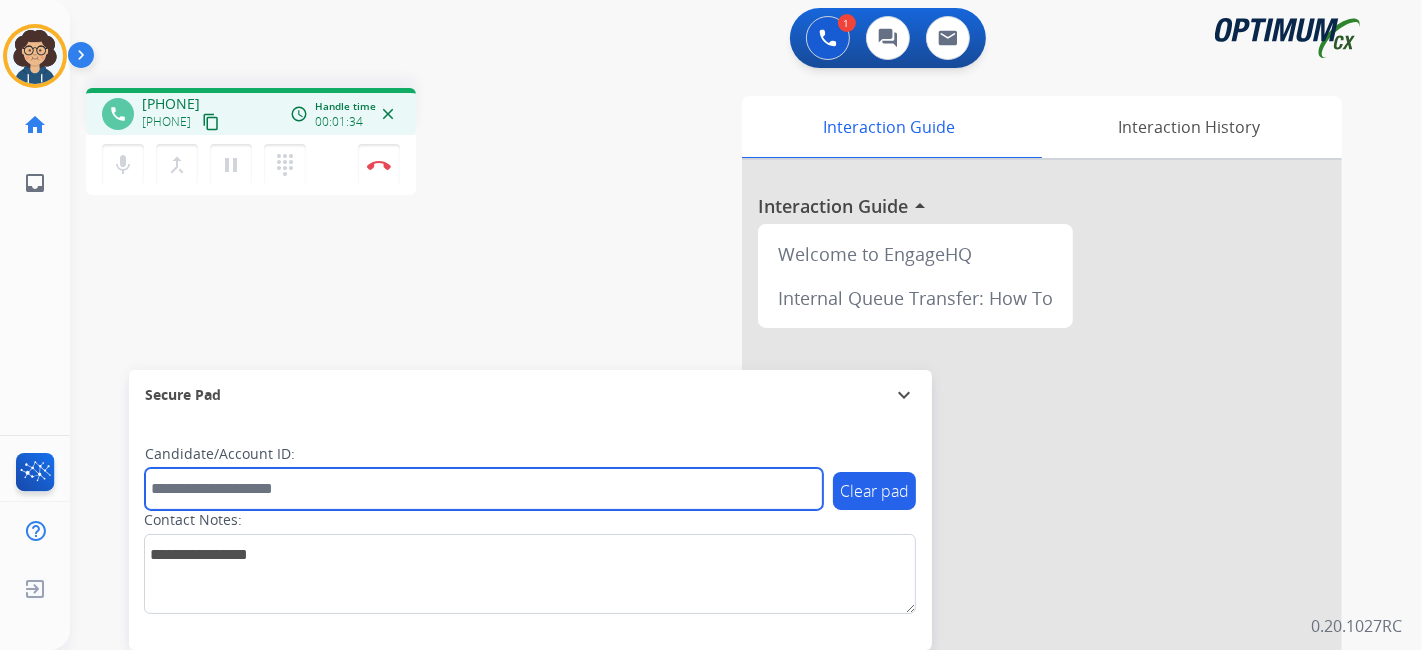 click at bounding box center (484, 489) 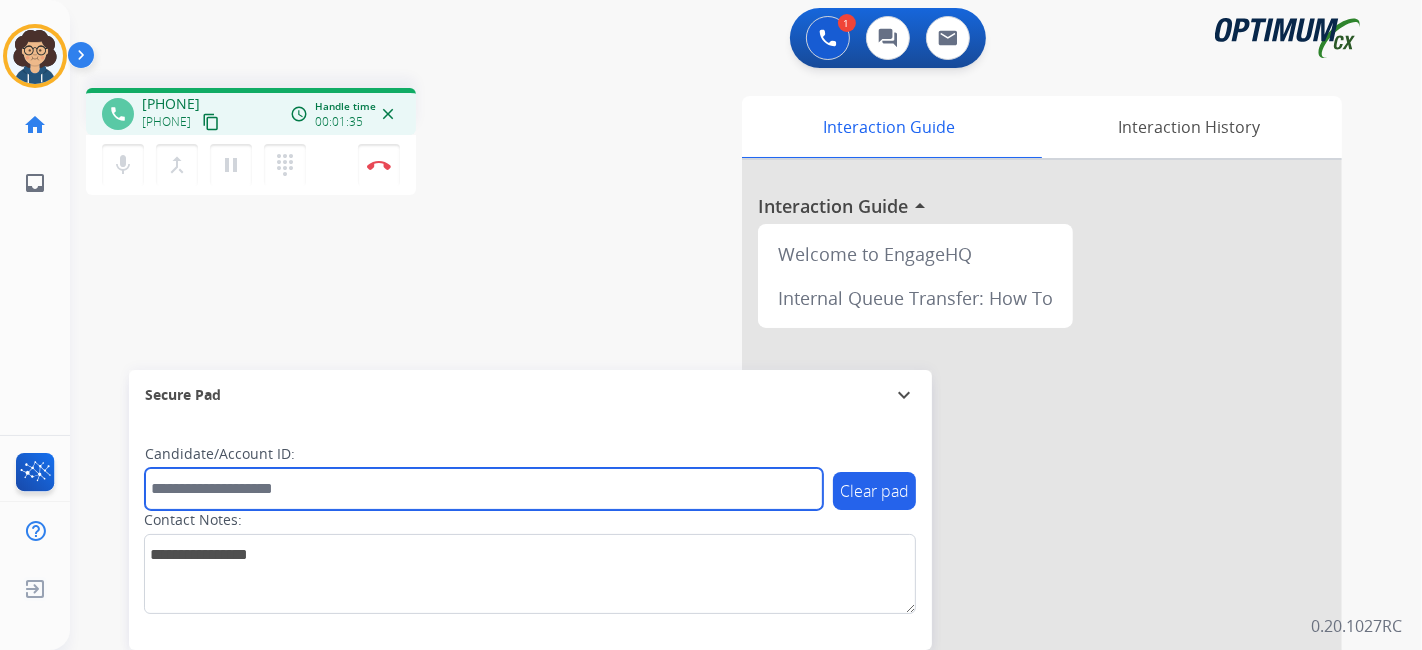 paste on "*******" 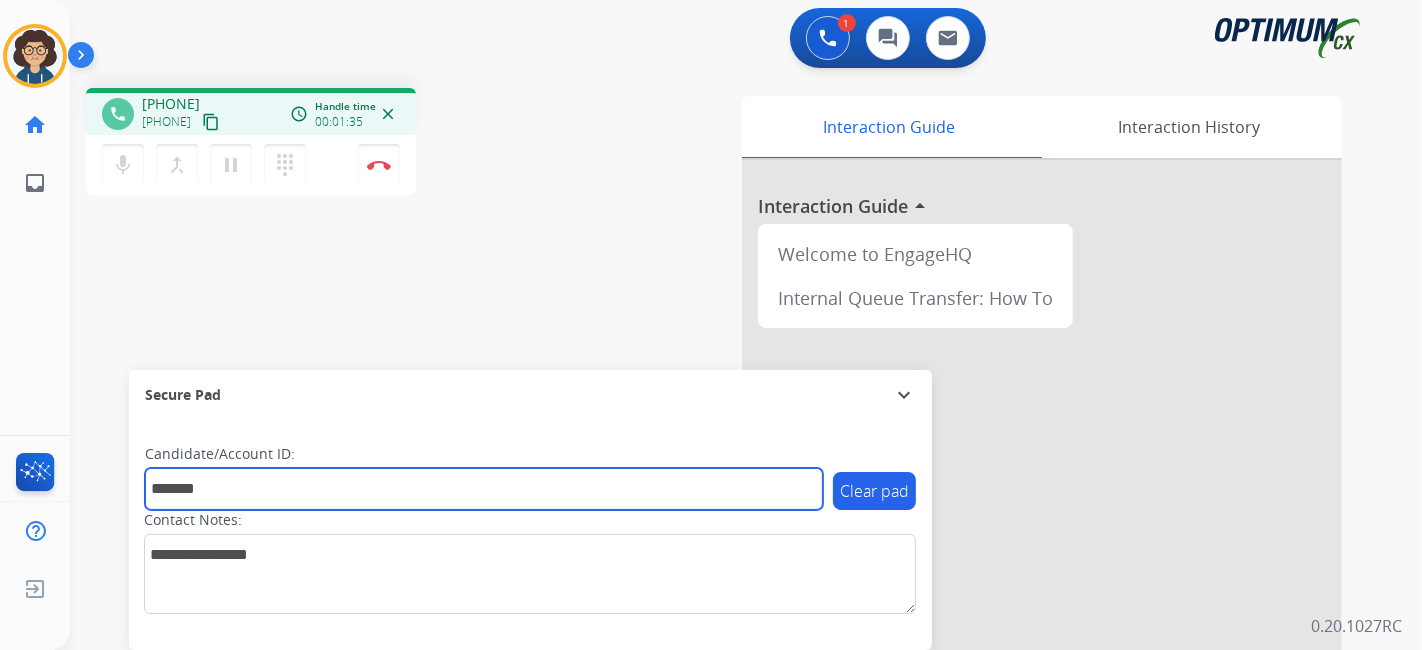 type on "*******" 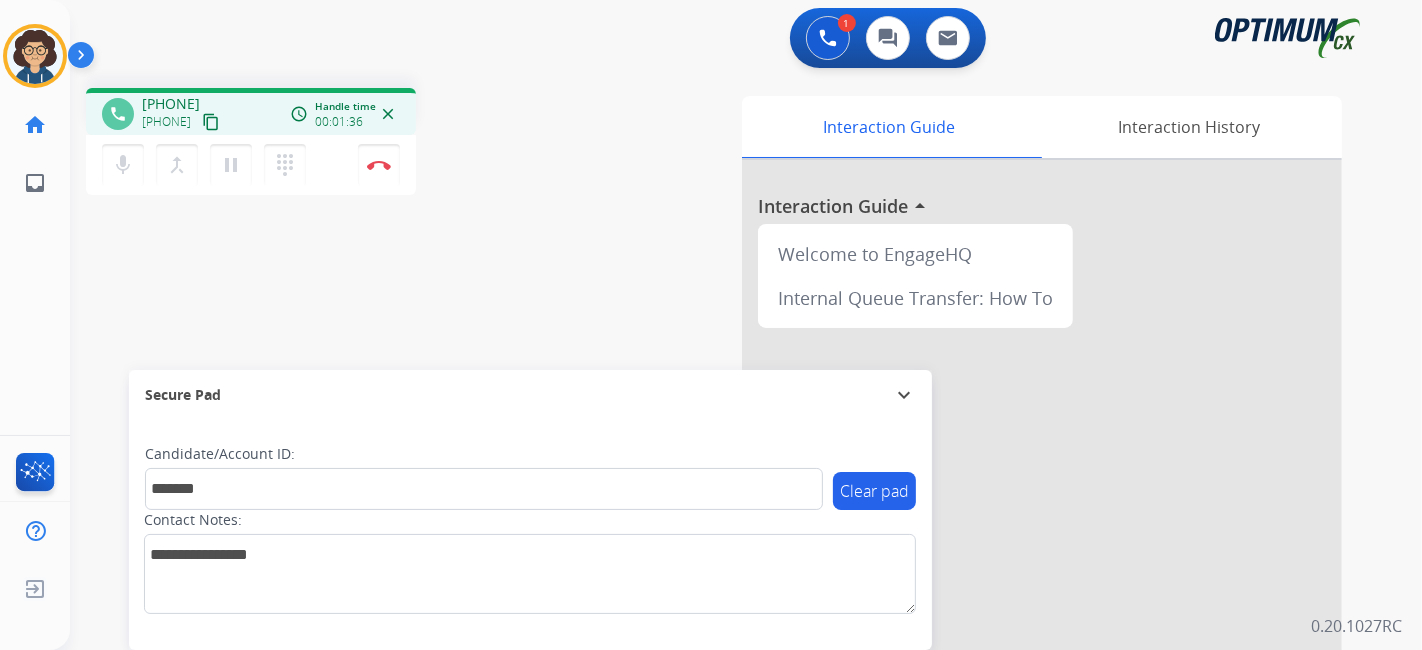 drag, startPoint x: 462, startPoint y: 272, endPoint x: 480, endPoint y: 4, distance: 268.6038 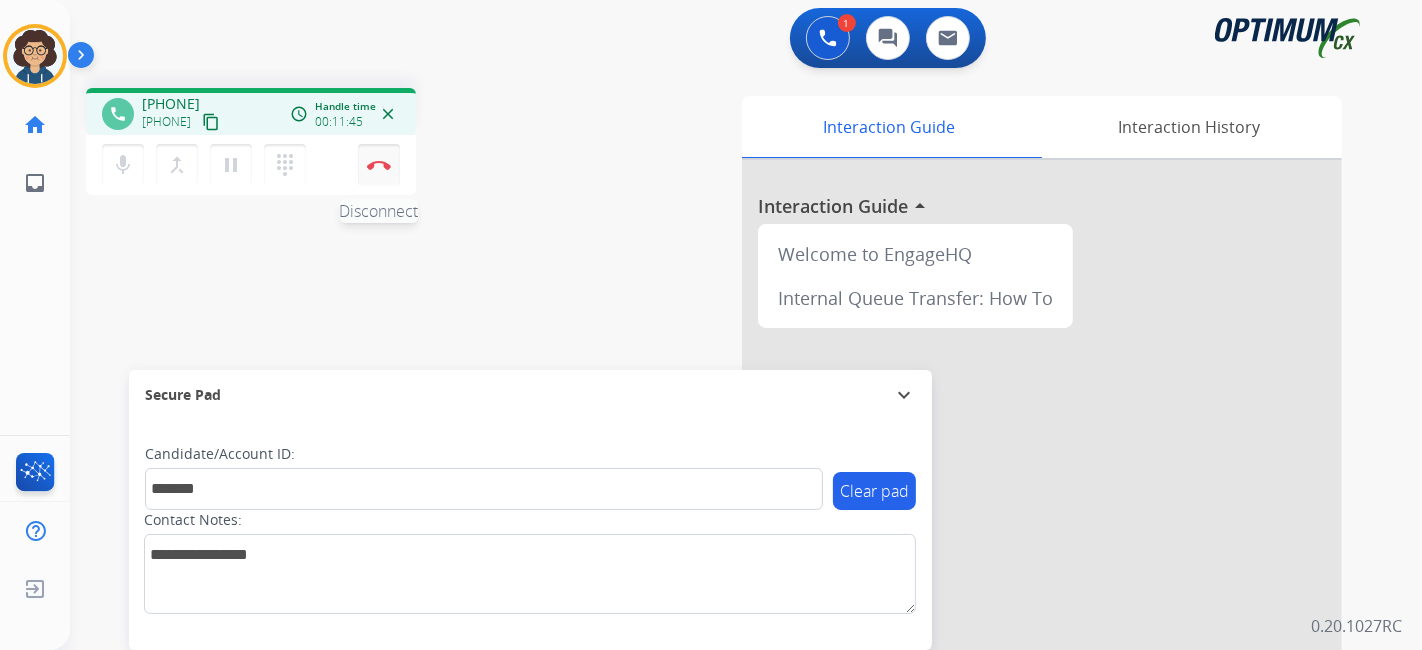 click on "Disconnect" at bounding box center (379, 165) 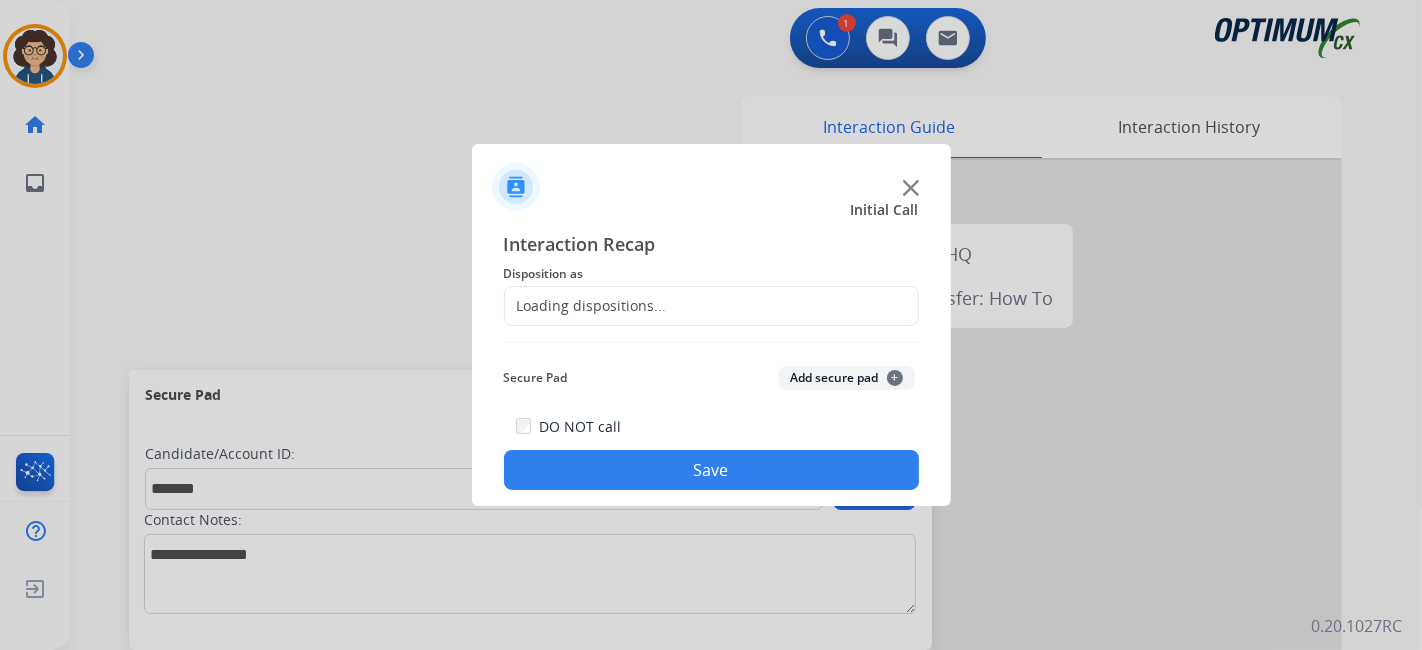 click on "Loading dispositions..." 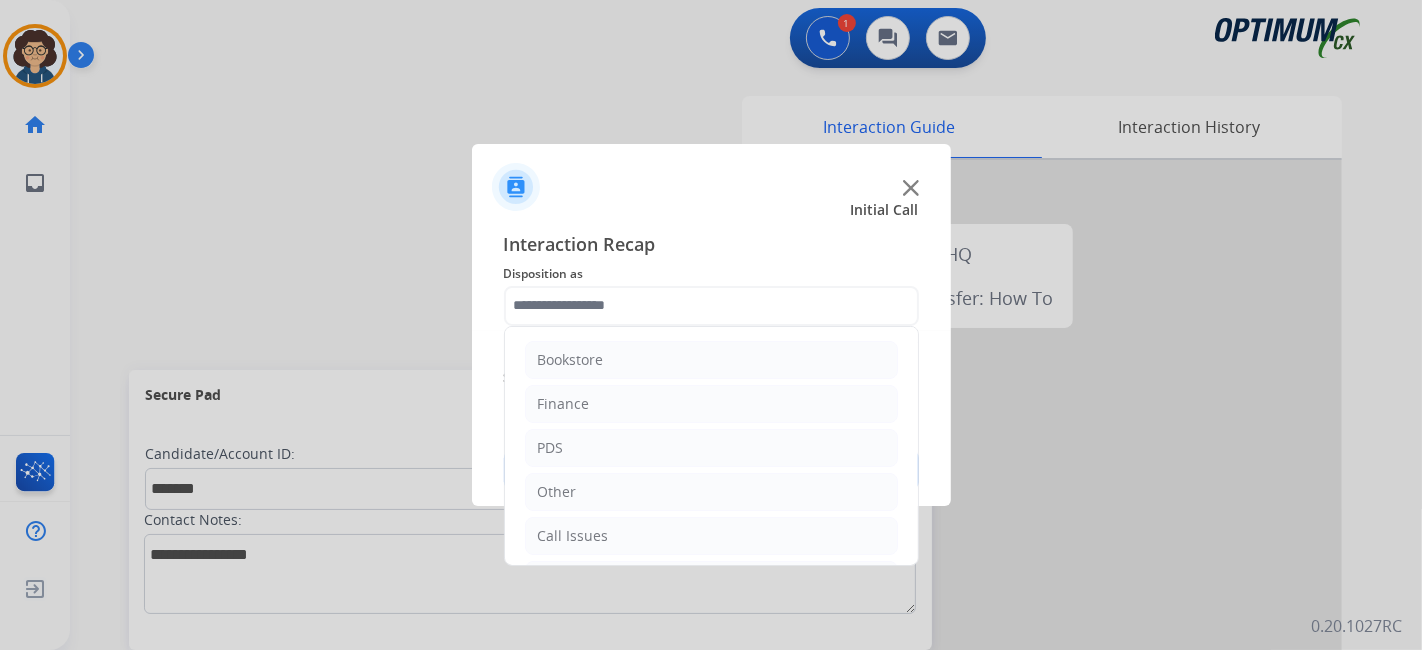 click 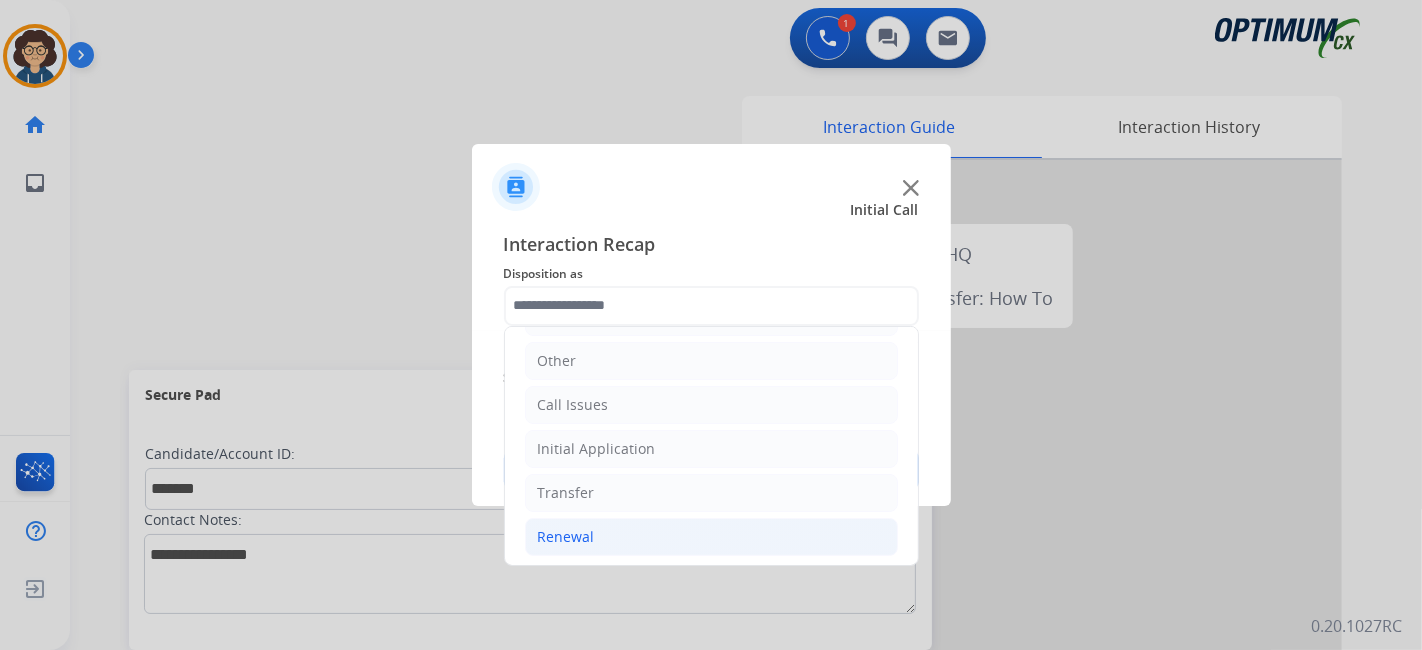 click on "Renewal" 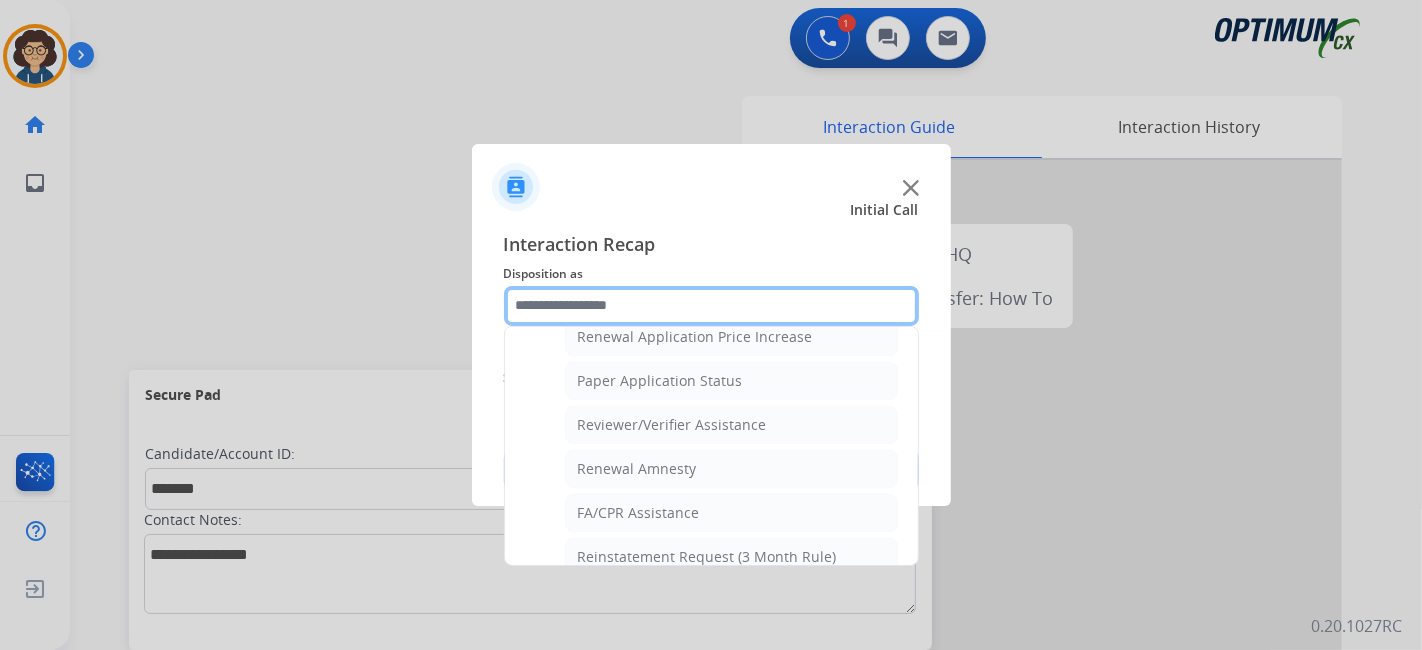 scroll, scrollTop: 760, scrollLeft: 0, axis: vertical 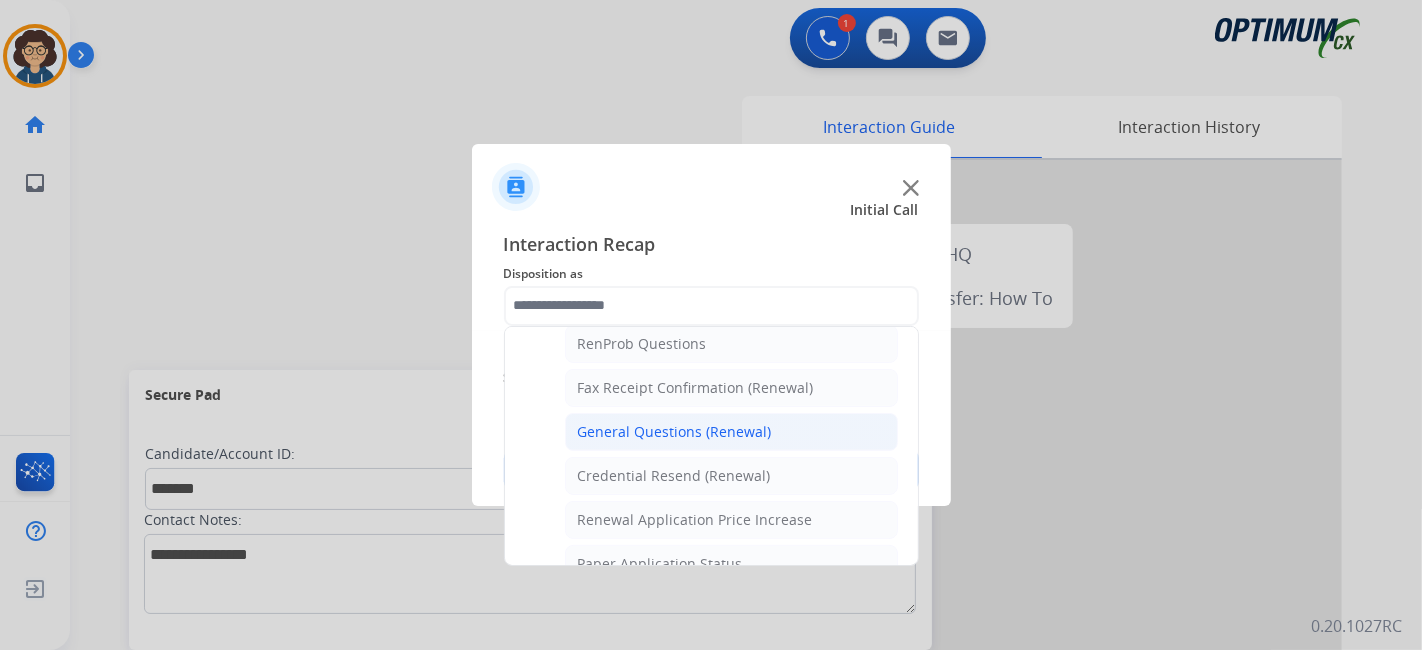 click on "General Questions (Renewal)" 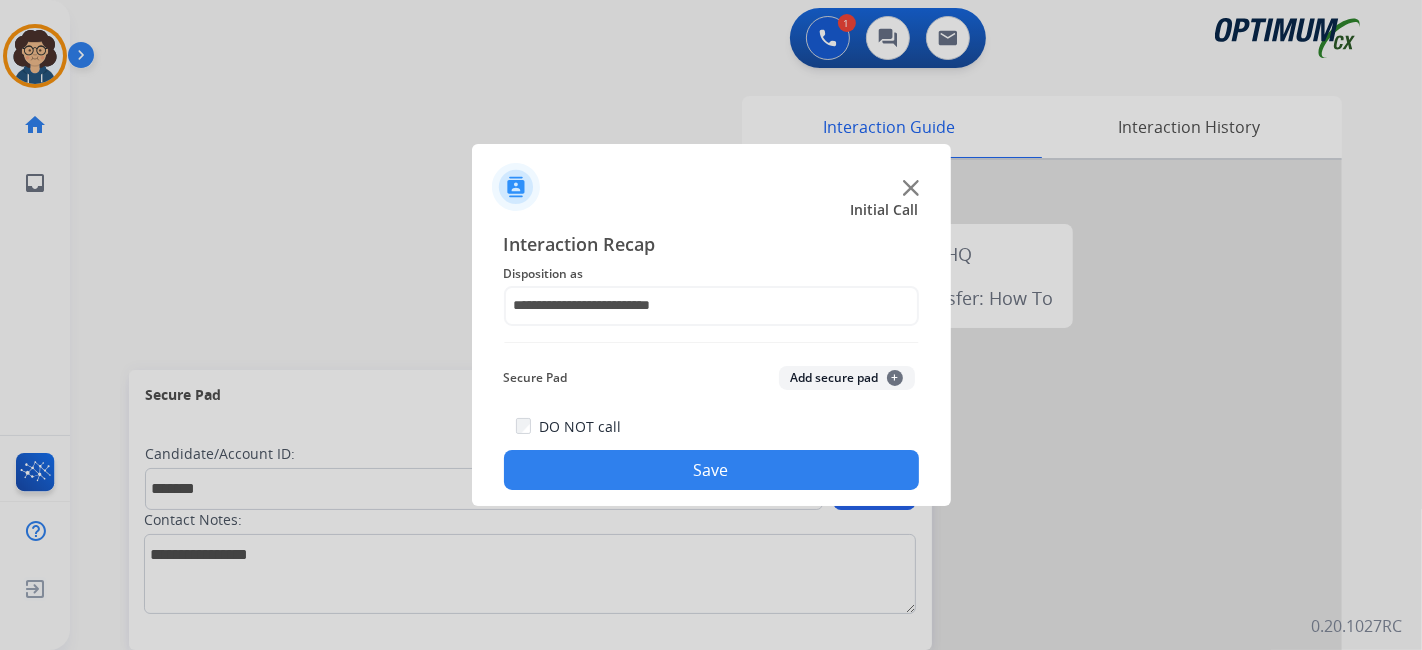 click on "Add secure pad  +" 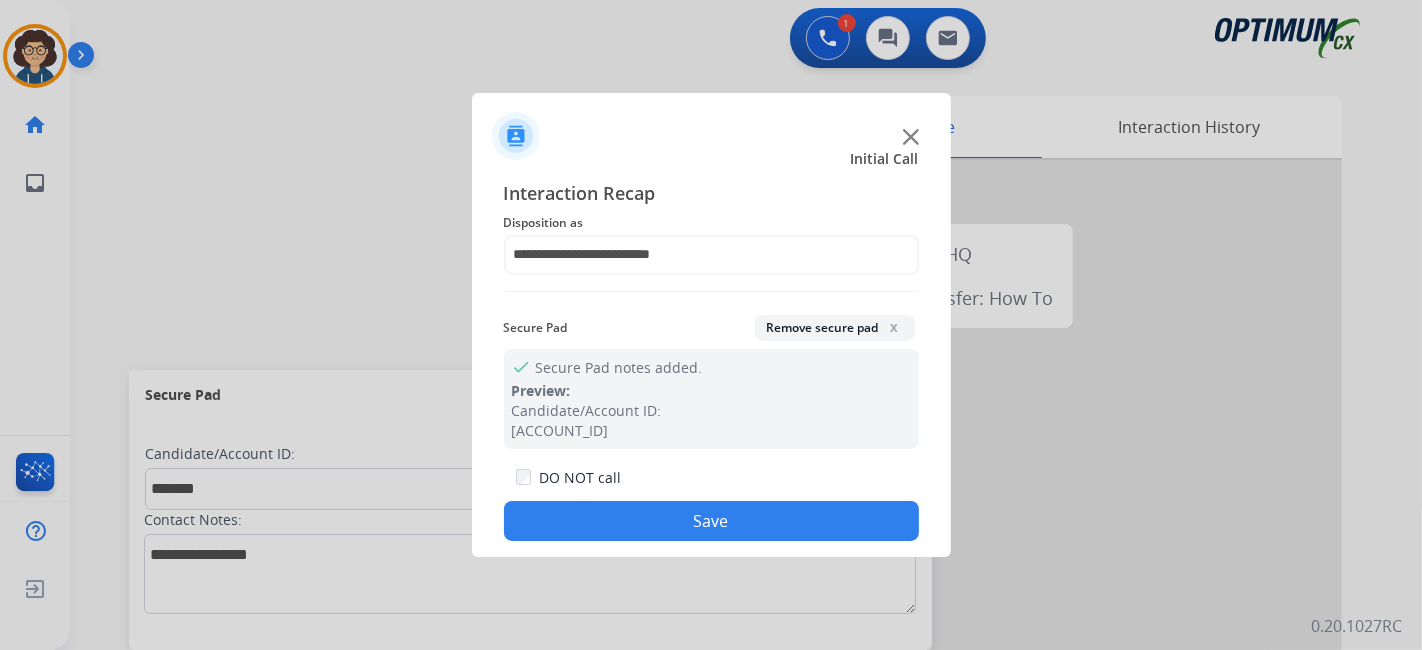 click on "Save" 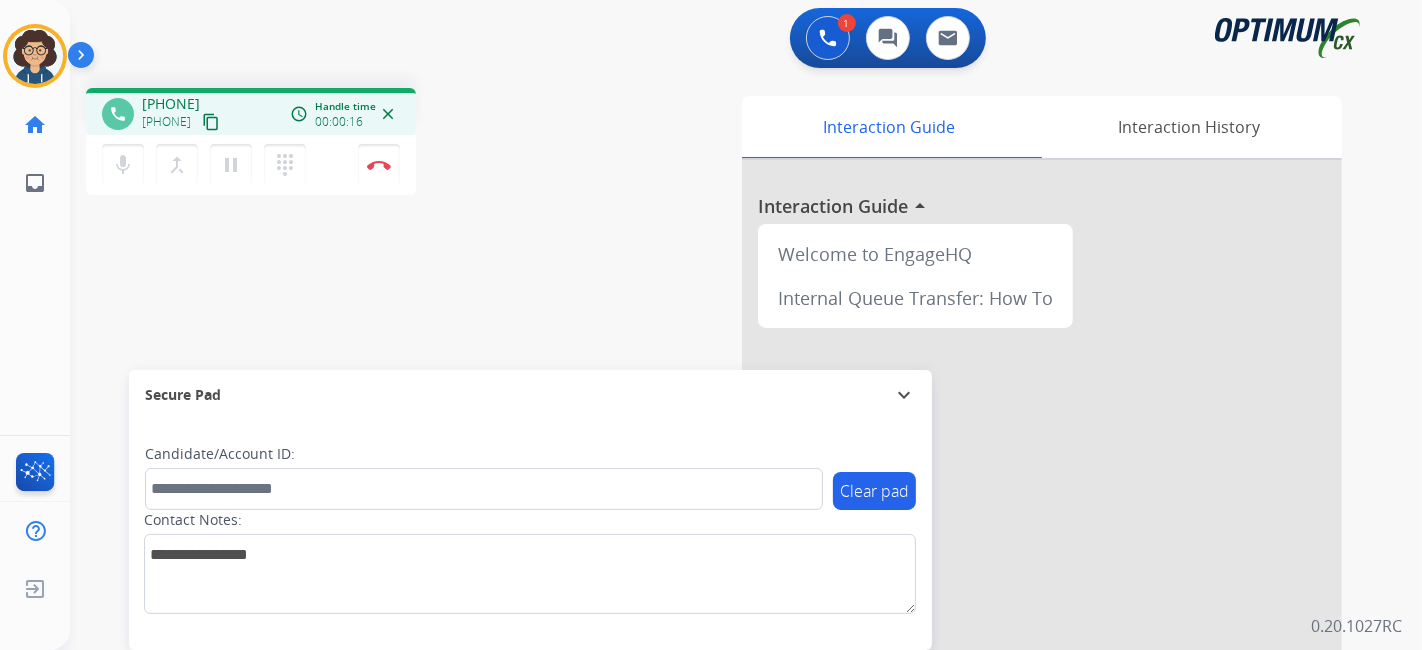 click on "content_copy" at bounding box center [211, 122] 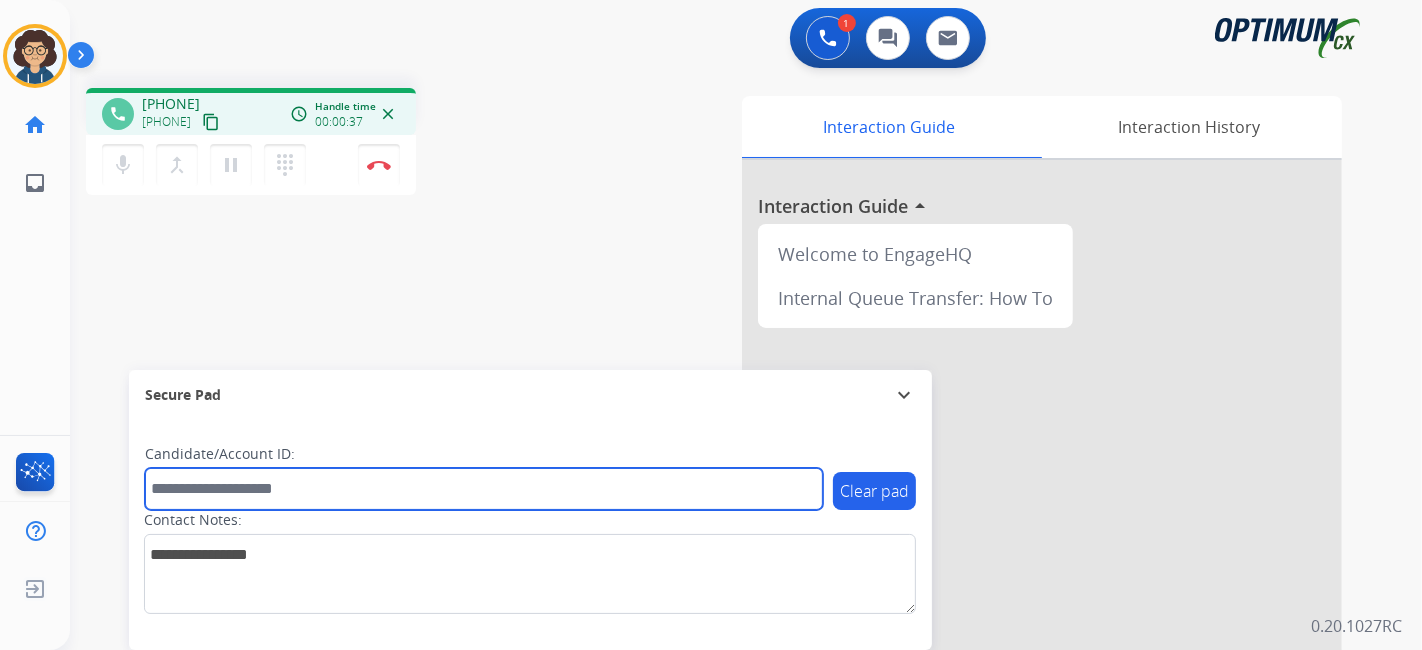 click at bounding box center (484, 489) 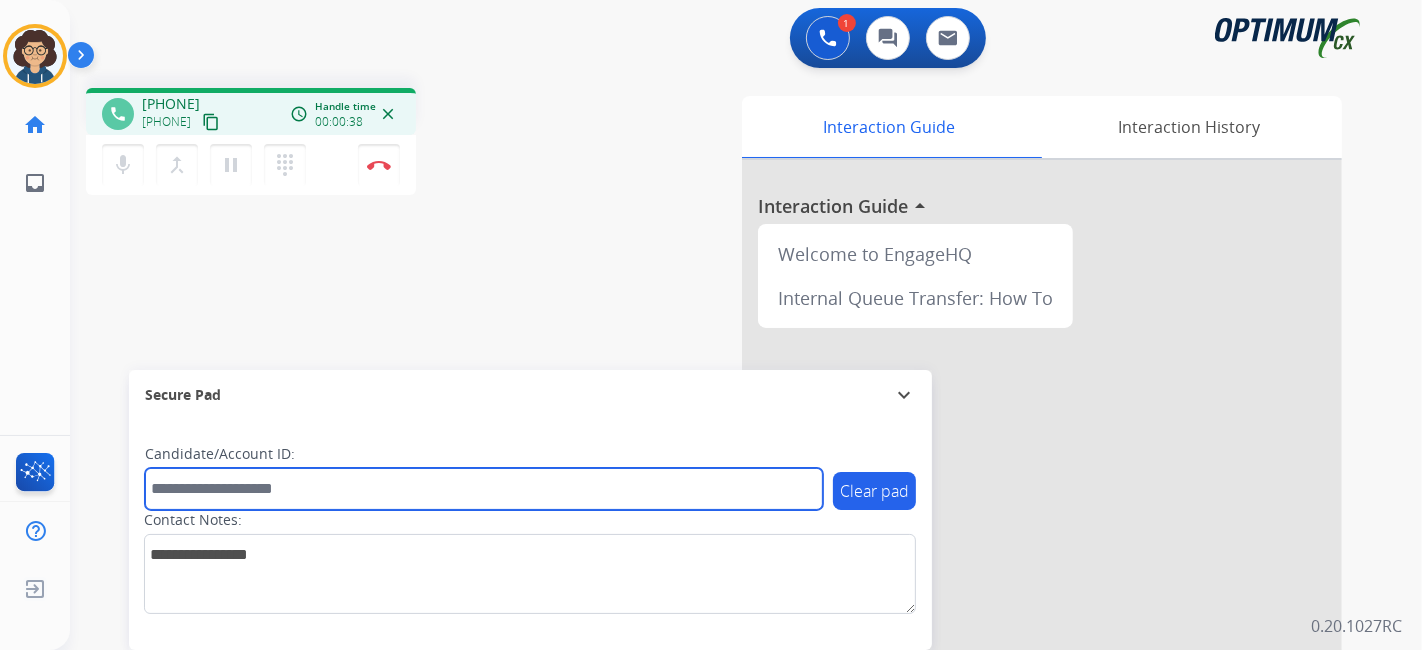 paste on "**********" 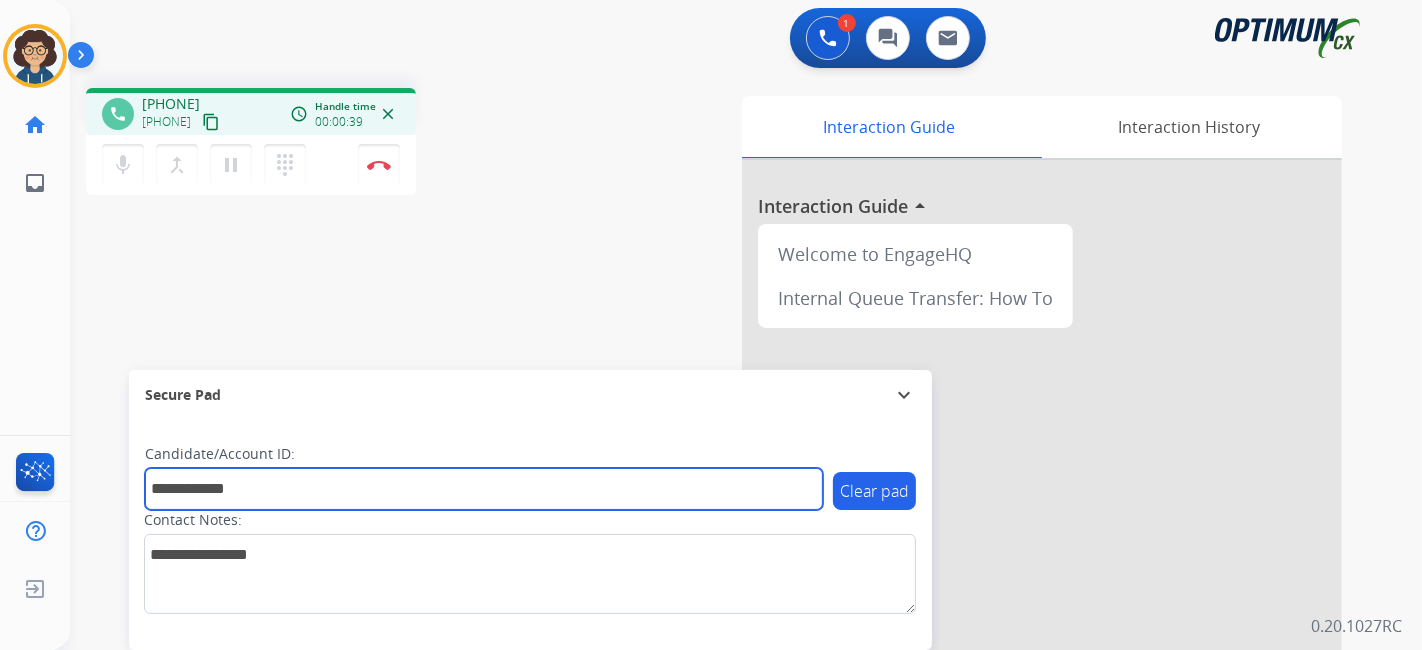 type on "**********" 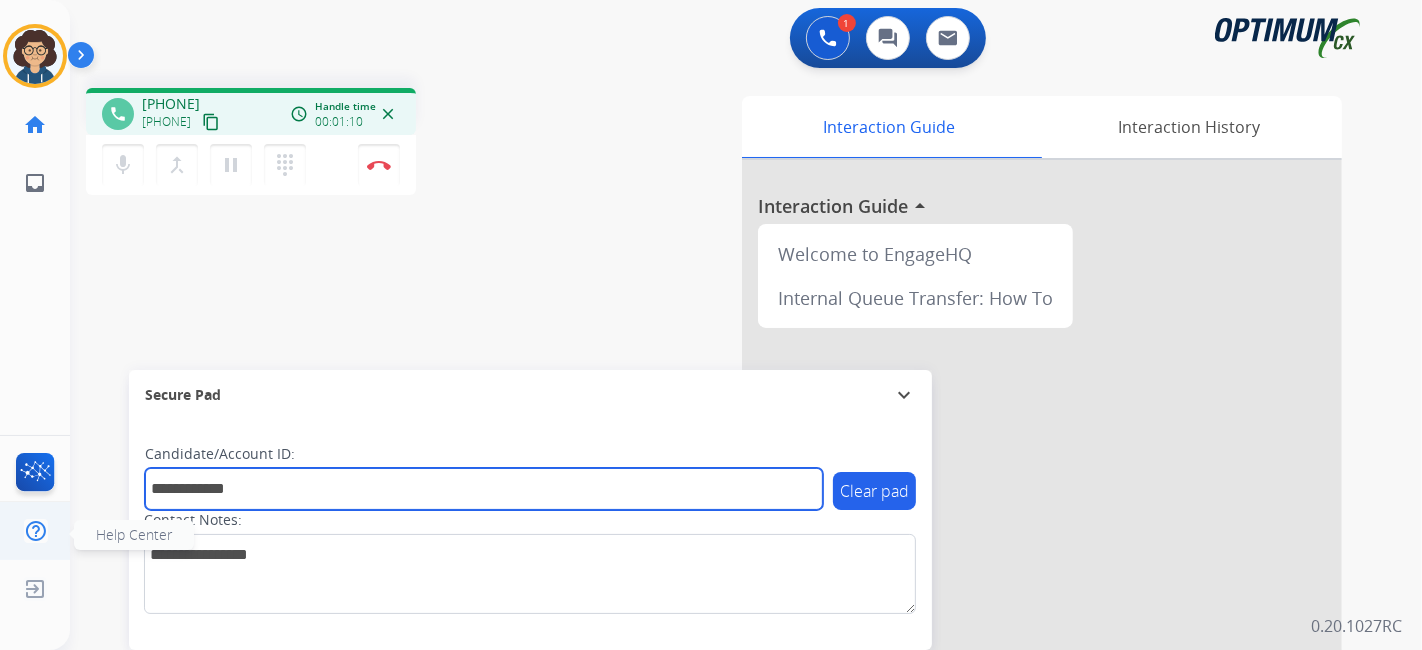 drag, startPoint x: 297, startPoint y: 475, endPoint x: 37, endPoint y: 524, distance: 264.57703 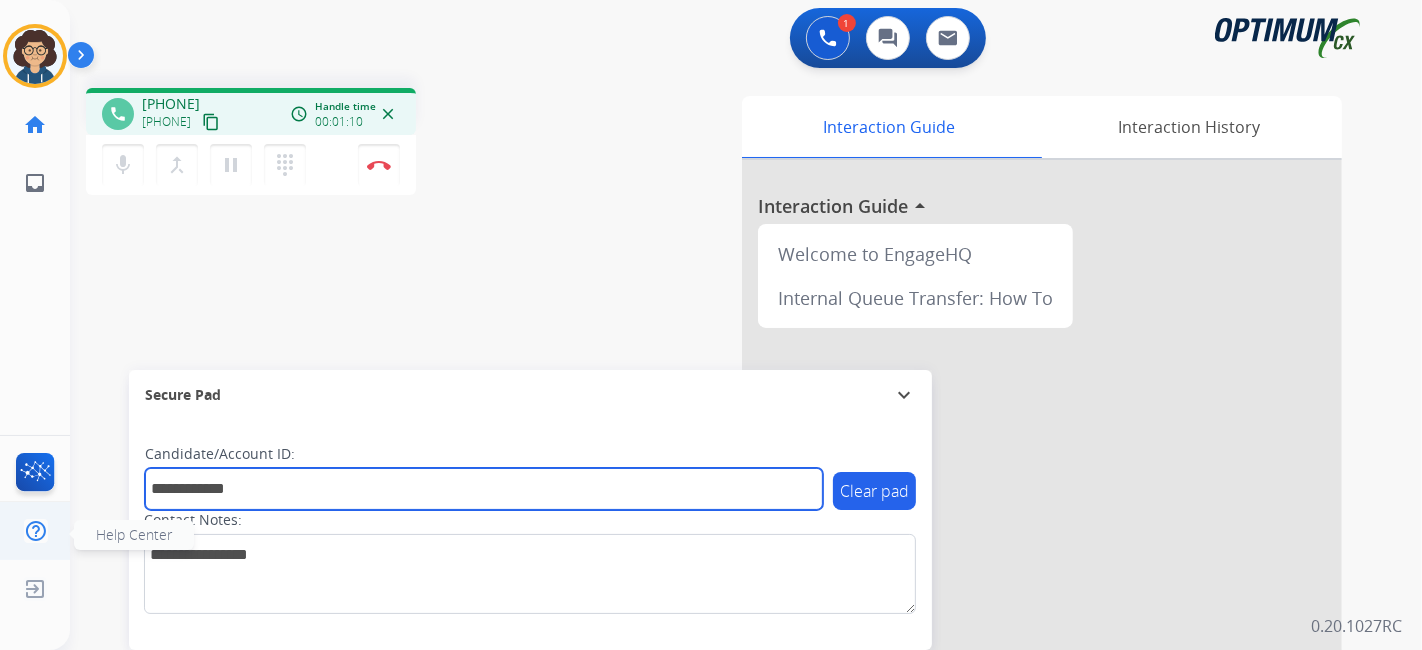 click on "Outbound call Quit Outbound call Quit Schedule interaction + Add to my list  Customer   Date   Duration  ****** ****** ****** ****** ****** ****** Availability  Morning Mid Day Afternoon Customer information Default Phone Default Email Add new + Cancel Schedule  [FIRST]   Busy  Edit Avatar  Agent:   [FIRST]  Routing Profile:  NH_English home  Home  Home inbox  Emails  Emails  FocalPoints  Help Center  Help Center  Log out  Log out  1 Voice Interactions  0  Chat Interactions   0  Email Interactions phone [PHONE] [PHONE] content_copy access_time Call metrics Queue   00:09 Hold   00:00 Talk   01:11 Total   01:19 Handle time 00:01:10 close mic Mute merge_type Bridge pause Hold dialpad Dialpad Disconnect swap_horiz Break voice bridge close_fullscreen Connect 3-Way Call merge_type Separate 3-Way Call  Interaction Guide   Interaction History  Interaction Guide arrow_drop_up  Welcome to EngageHQ   Internal Queue Transfer: How To  Secure Pad expand_more Clear pad Candidate/Account ID: [ACCOUNT_ID] Contact Notes:" at bounding box center (711, 325) 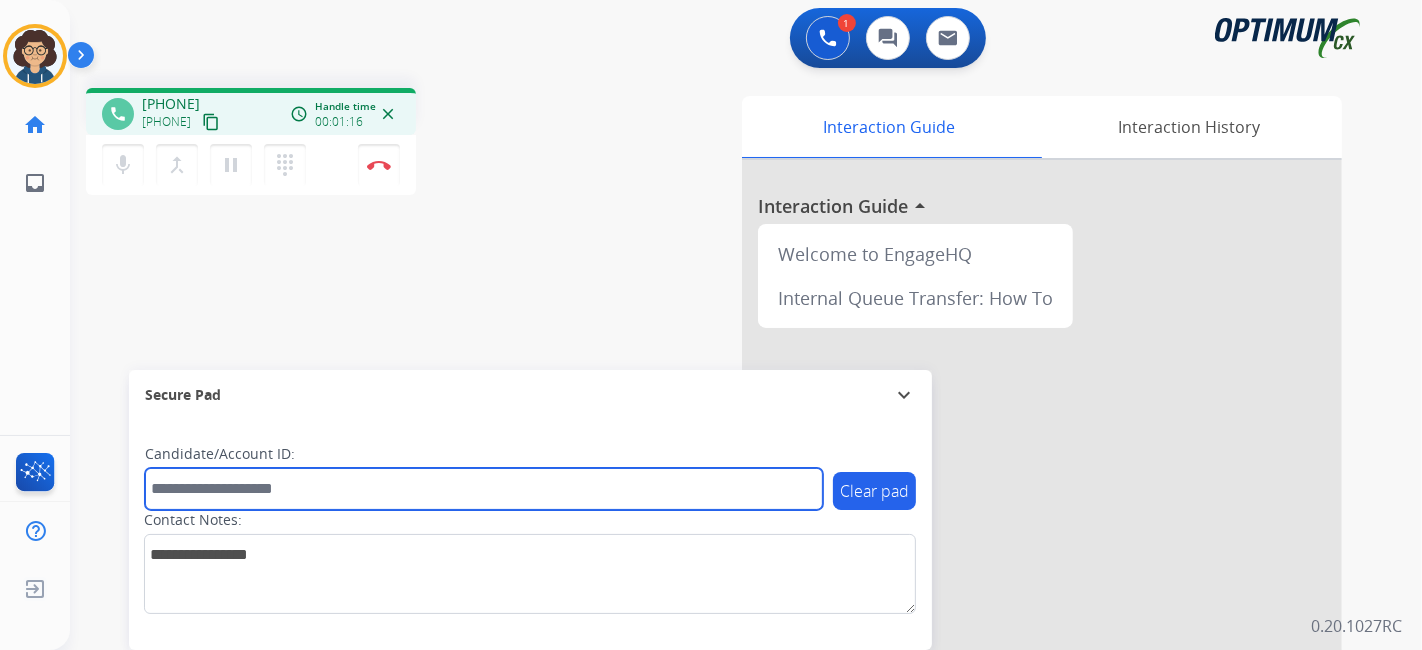 click at bounding box center (484, 489) 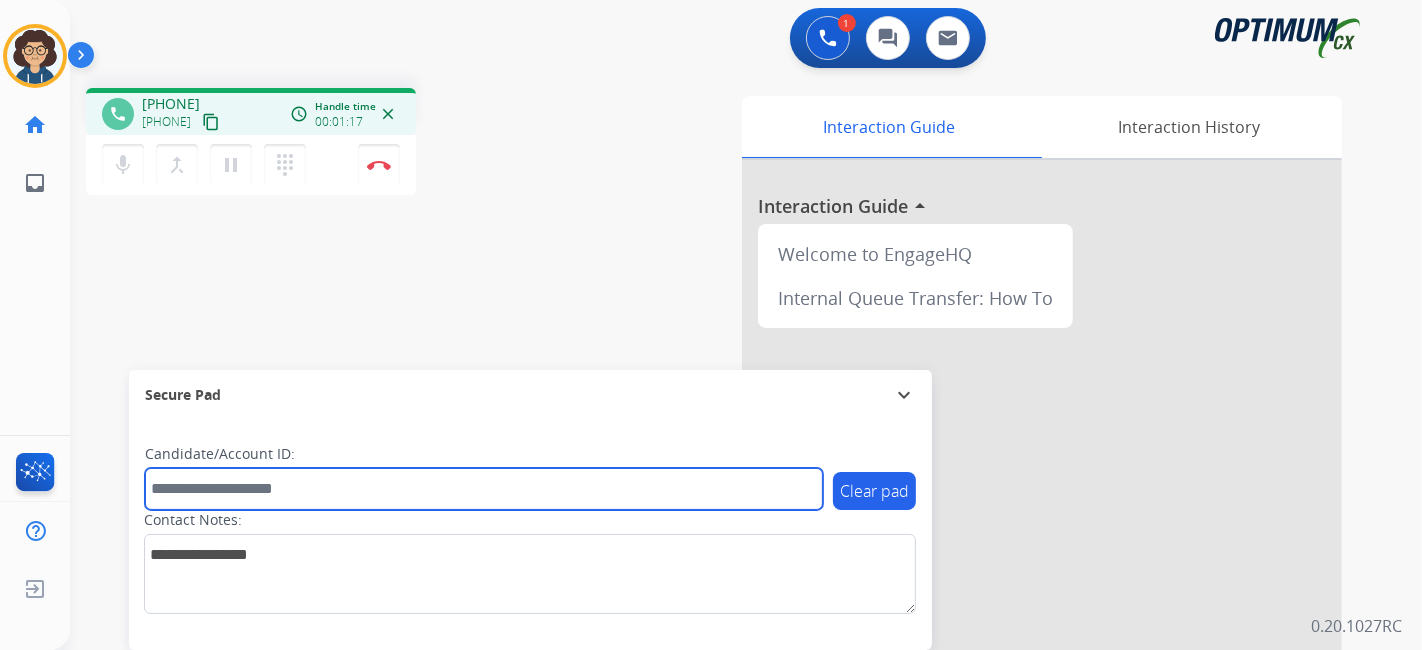 paste on "*******" 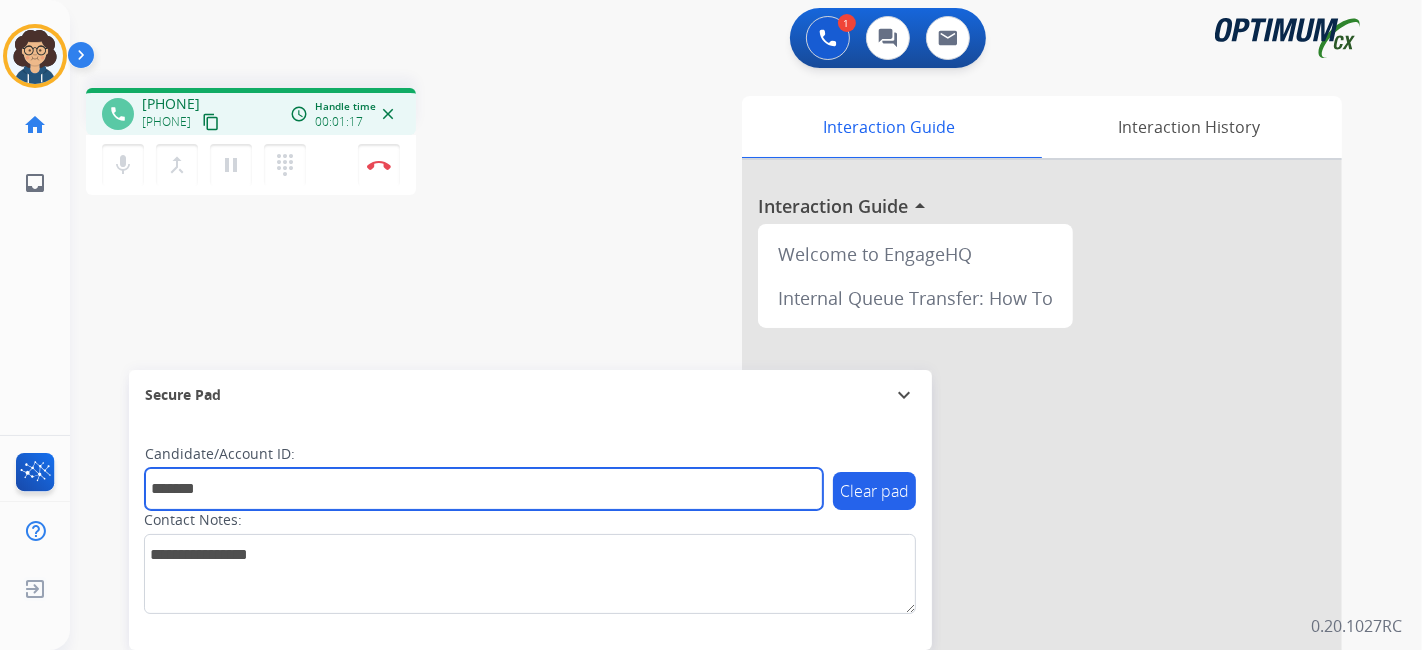 type on "*******" 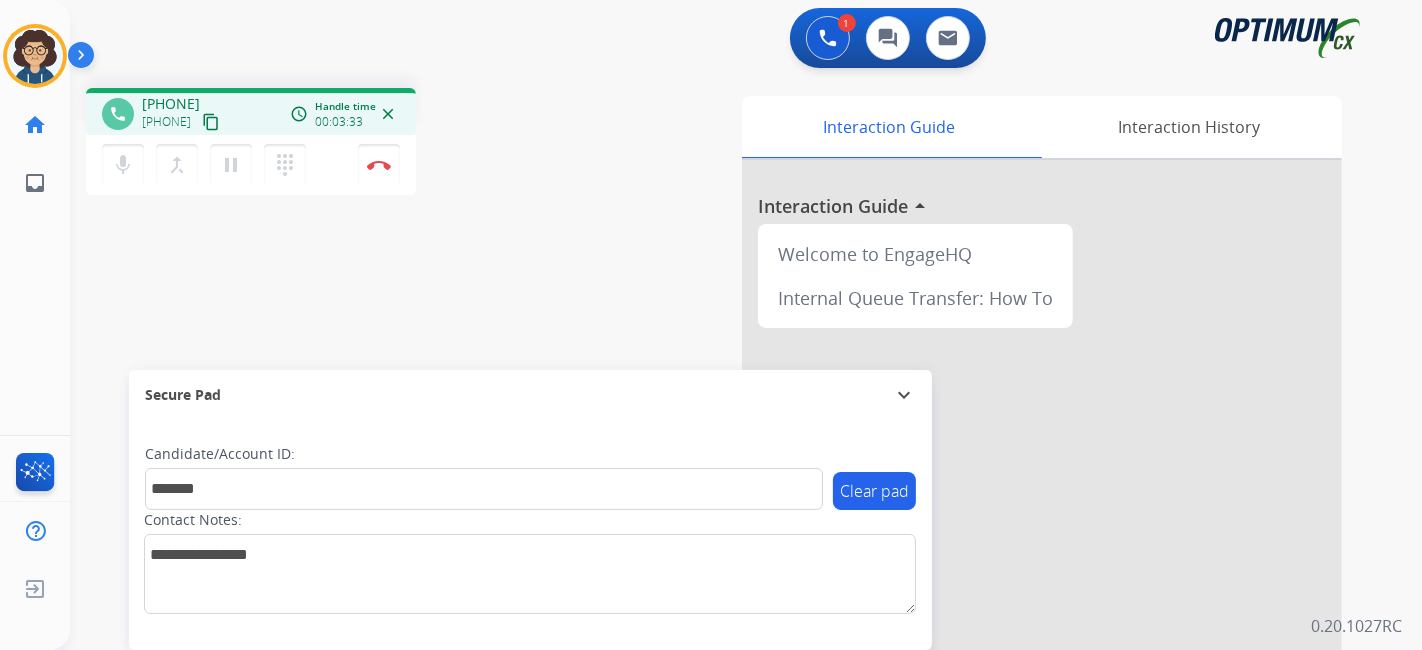 click on "phone [PHONE] [PHONE] content_copy access_time Call metrics Queue   00:09 Hold   00:00 Talk   03:34 Total   03:42 Handle time 00:03:33 close mic Mute merge_type Bridge pause Hold dialpad Dialpad Disconnect swap_horiz Break voice bridge close_fullscreen Connect 3-Way Call merge_type Separate 3-Way Call  Interaction Guide   Interaction History  Interaction Guide arrow_drop_up  Welcome to EngageHQ   Internal Queue Transfer: How To  Secure Pad expand_more Clear pad Candidate/Account ID: [ACCOUNT_ID] Contact Notes:" at bounding box center (722, 489) 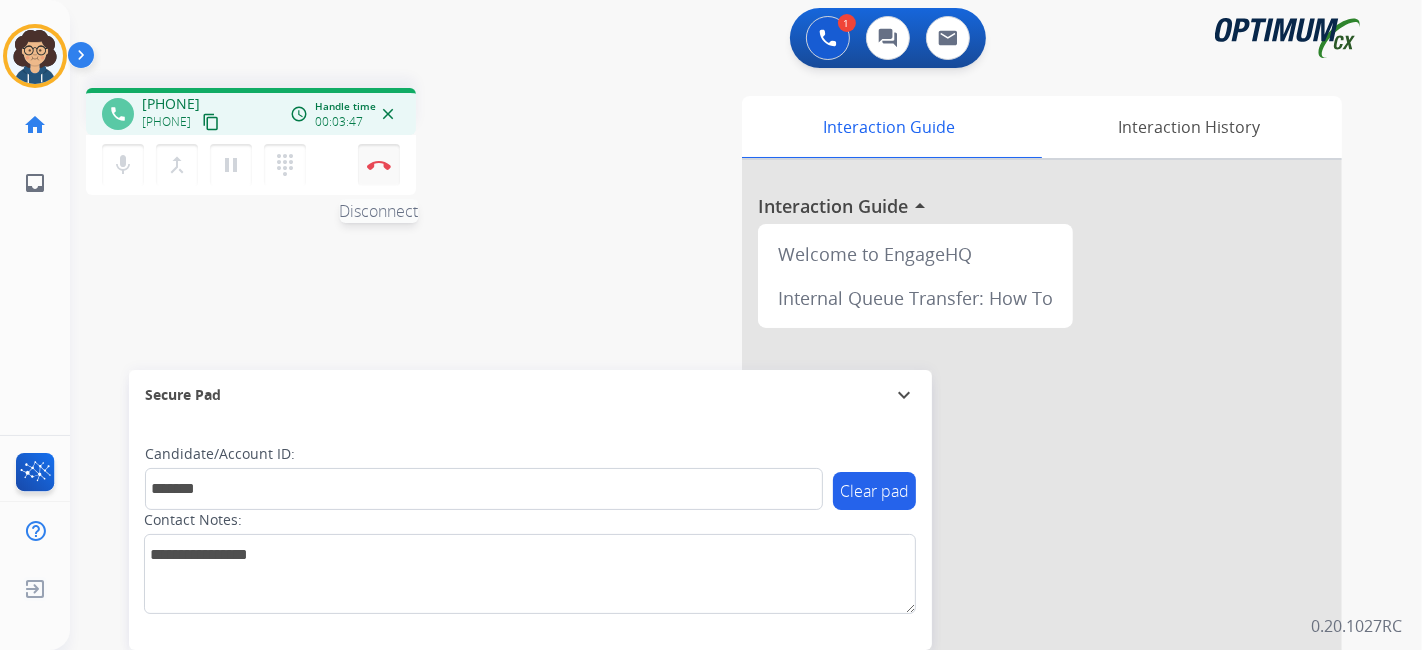 click on "Disconnect" at bounding box center (379, 165) 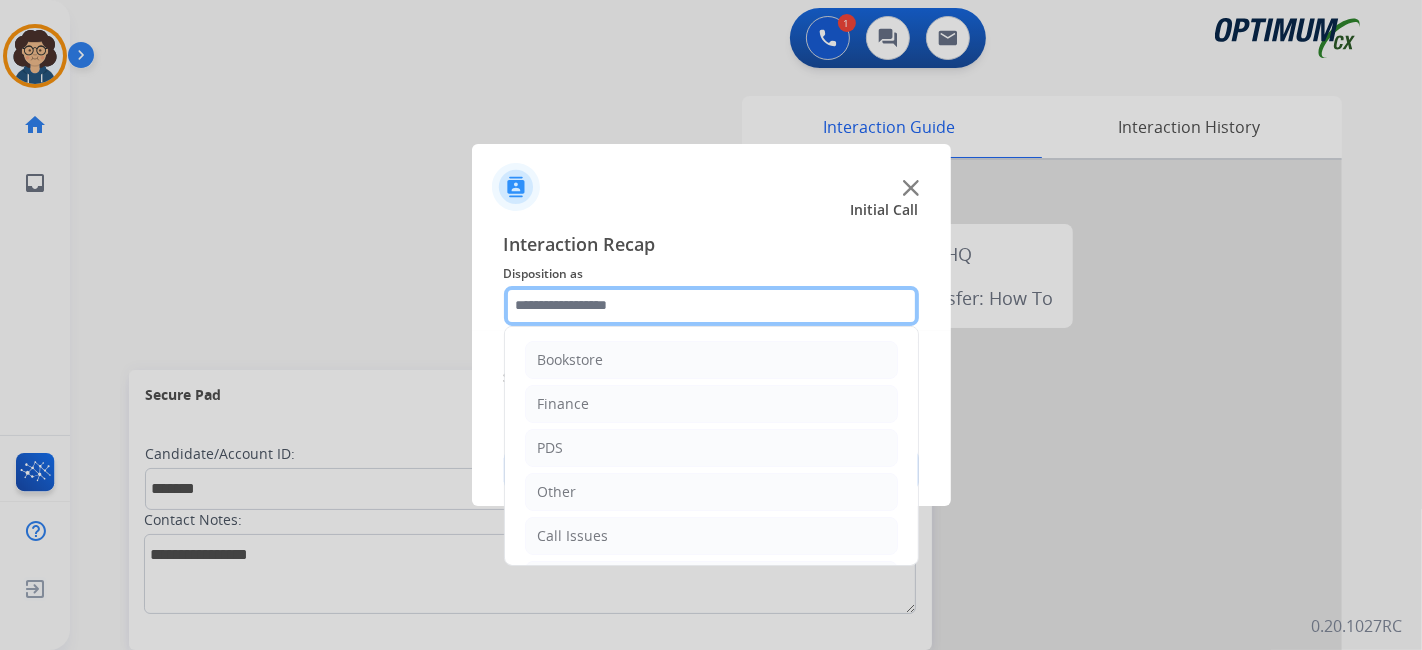 click 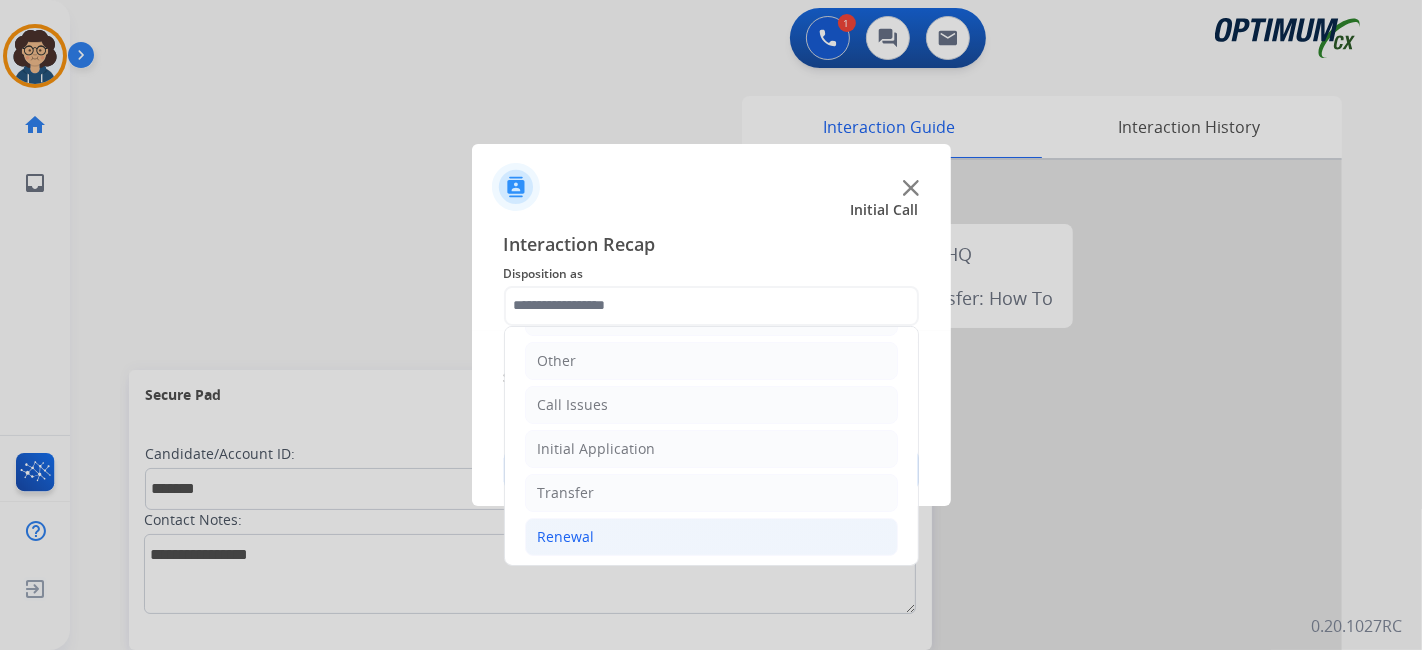 click on "Renewal" 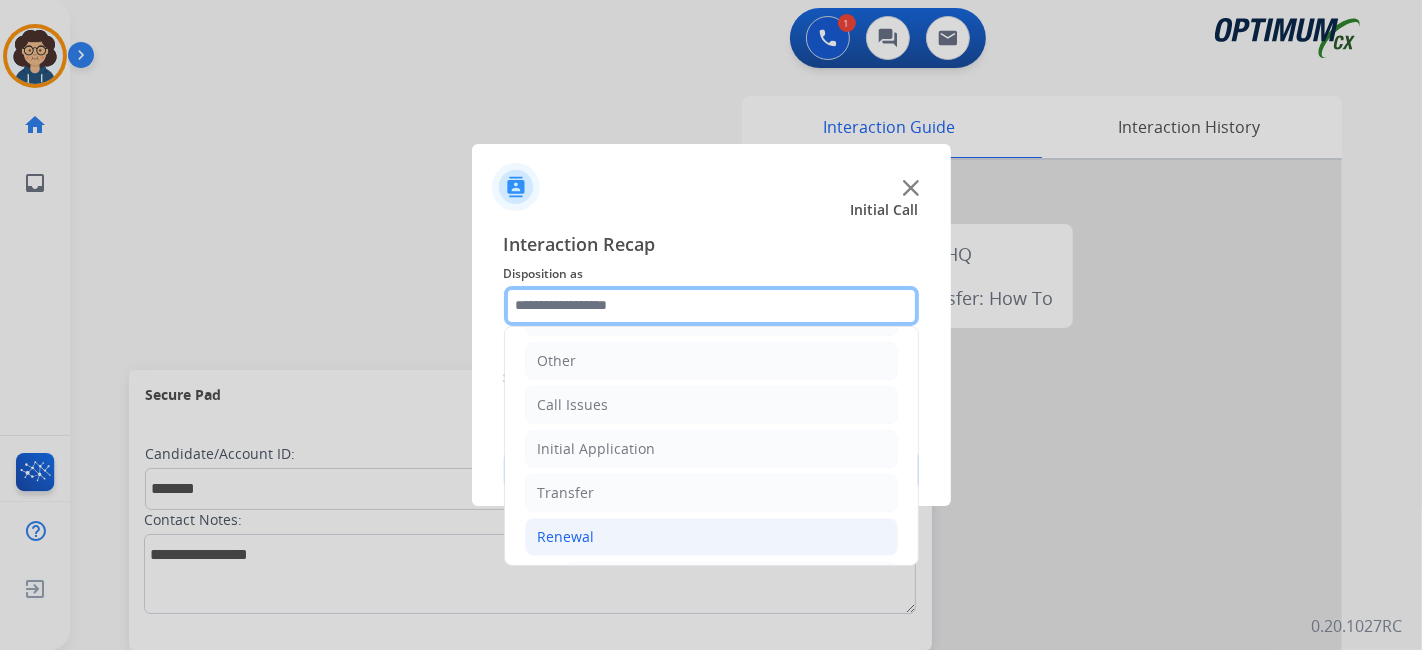 scroll, scrollTop: 686, scrollLeft: 0, axis: vertical 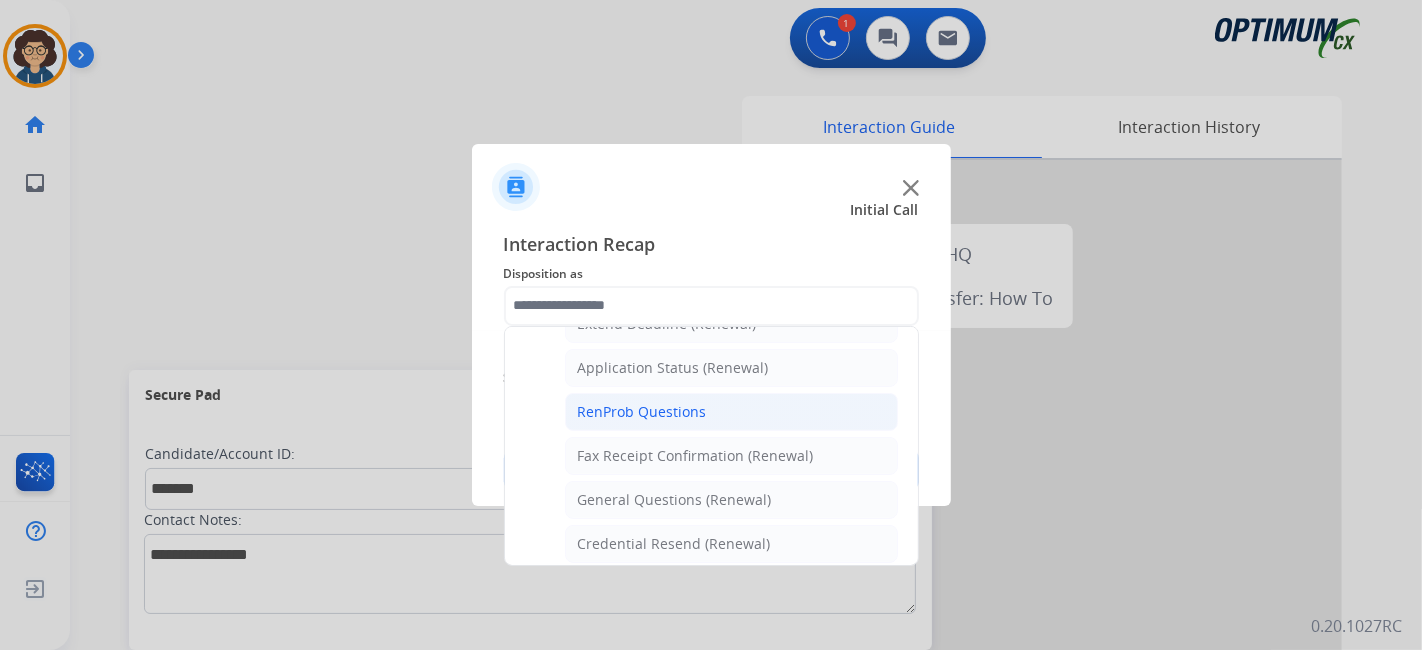 click on "RenProb Questions" 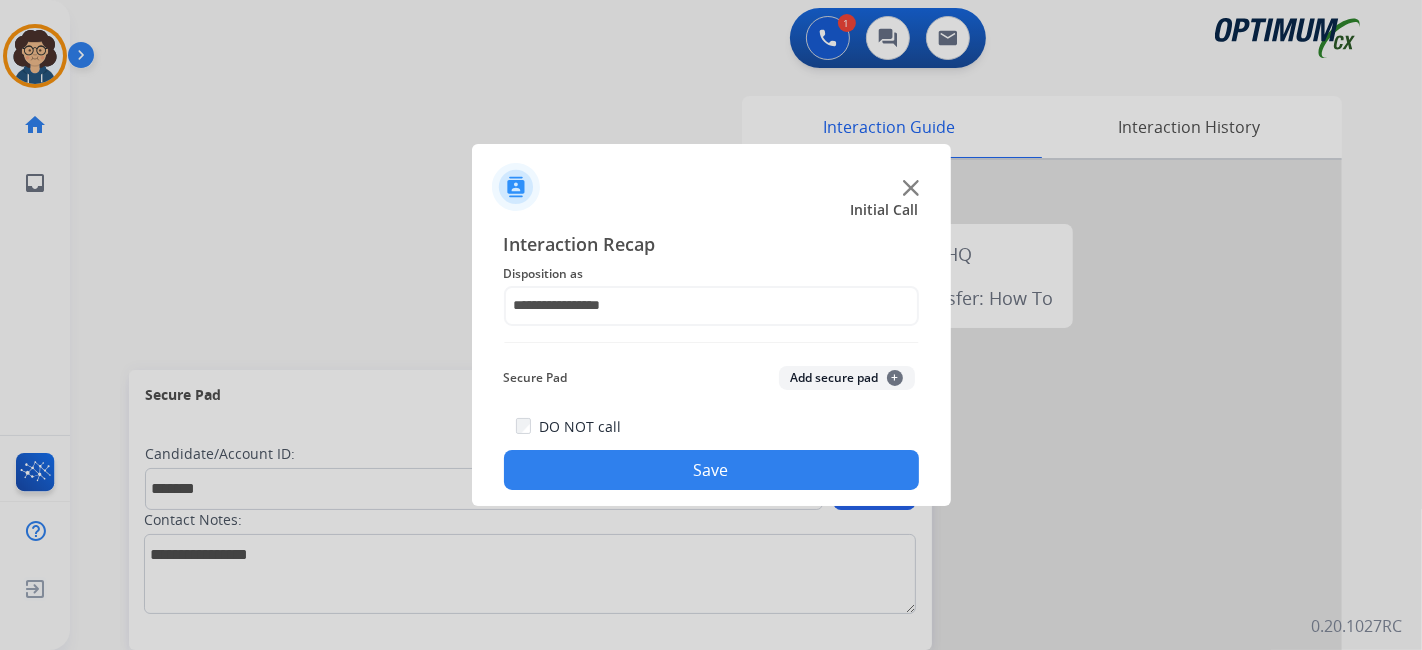 click on "Add secure pad  +" 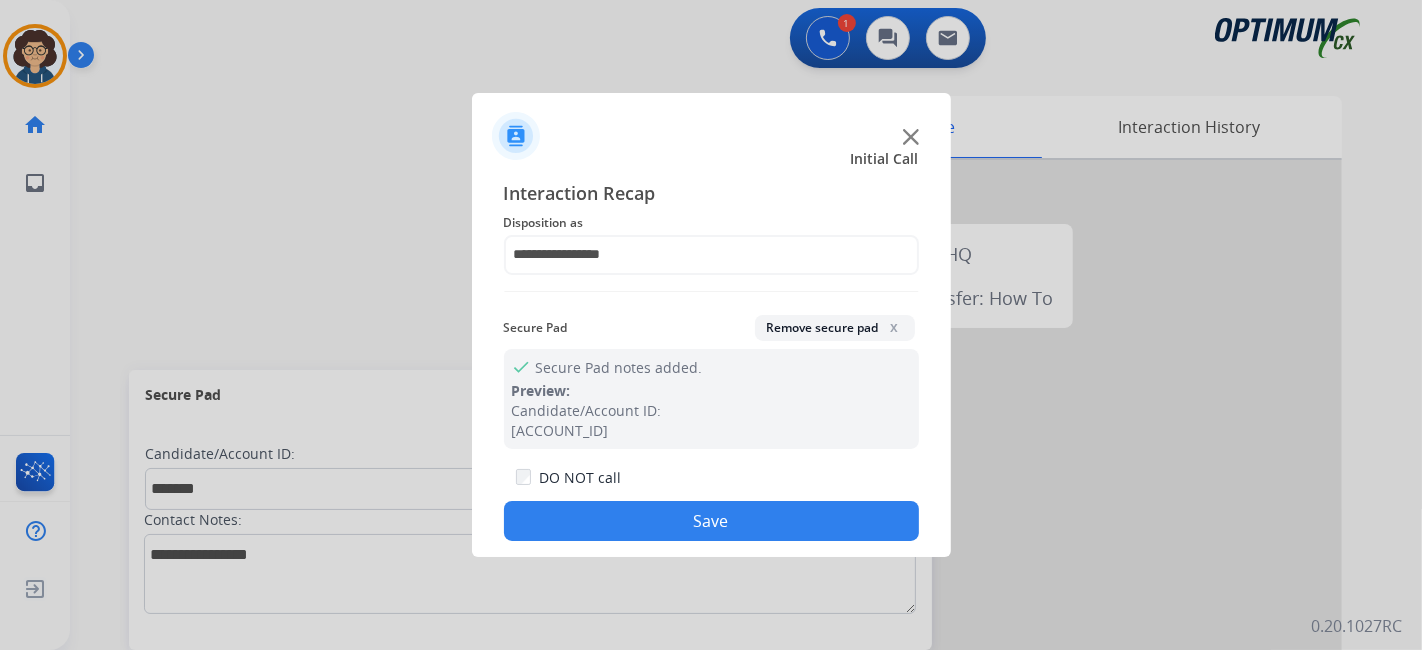 drag, startPoint x: 752, startPoint y: 518, endPoint x: 635, endPoint y: 315, distance: 234.30322 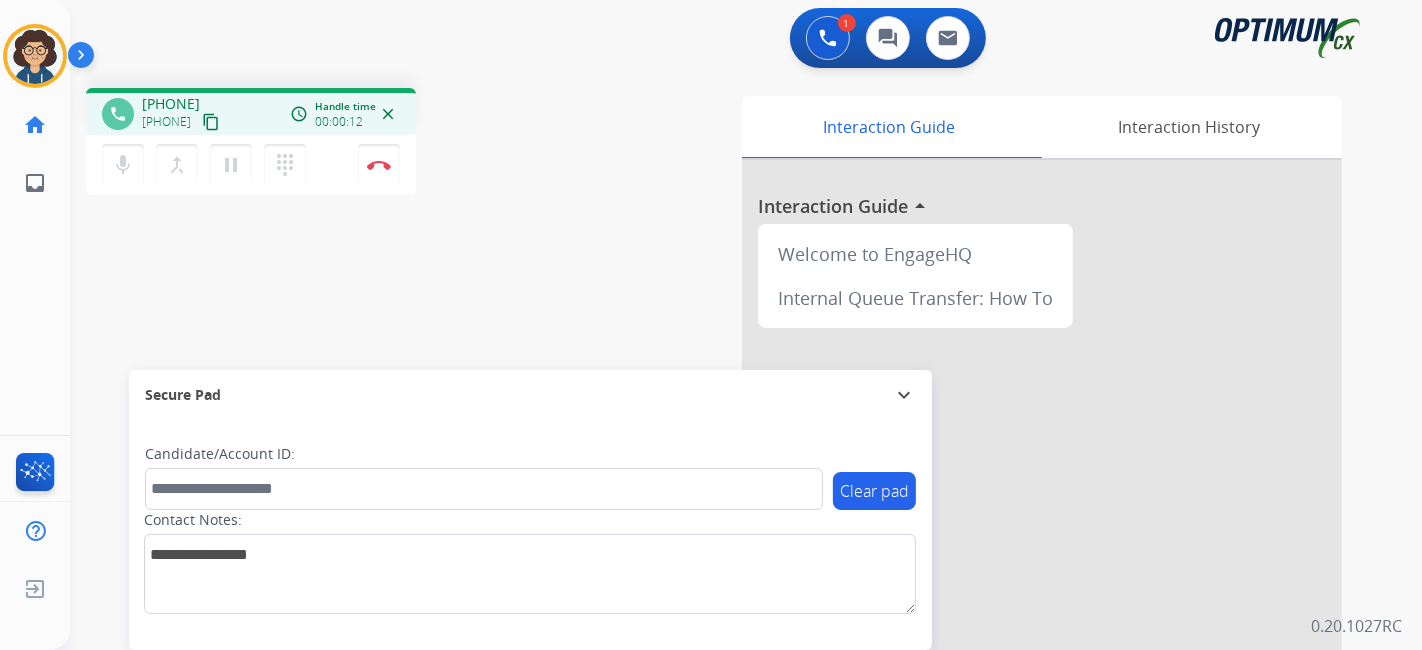 click on "content_copy" at bounding box center (211, 122) 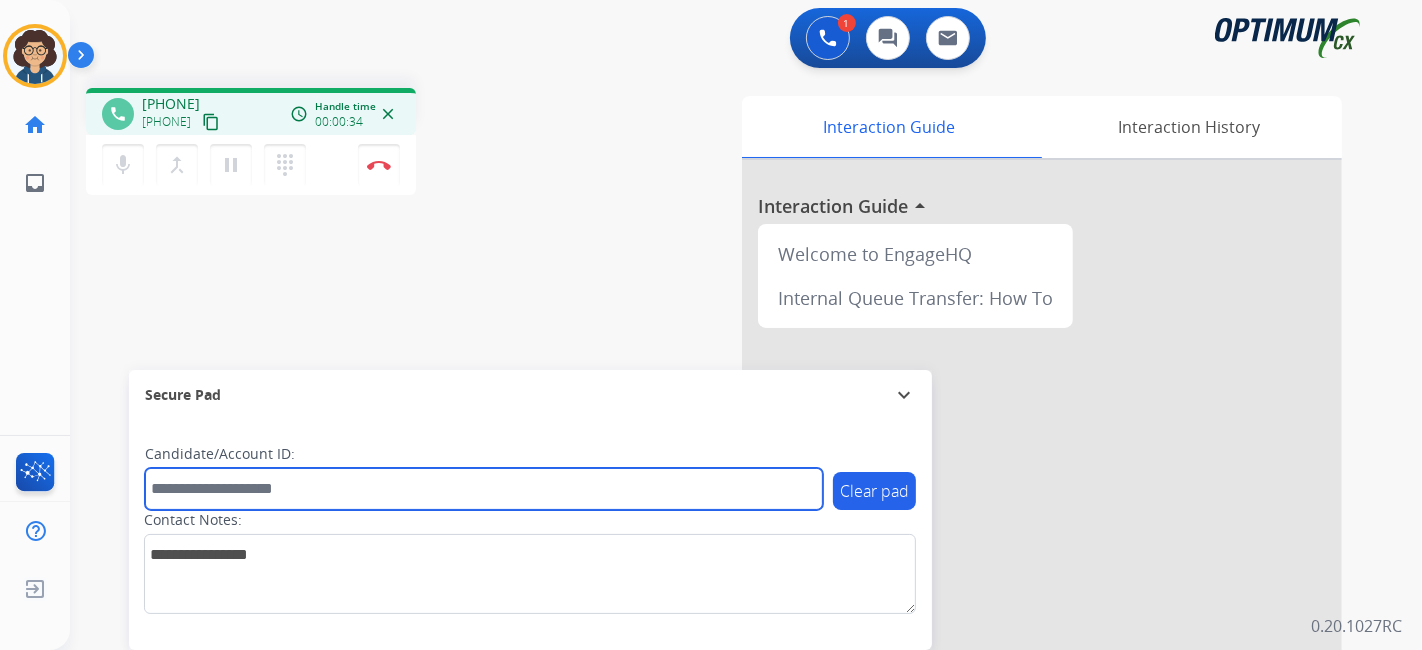 click at bounding box center (484, 489) 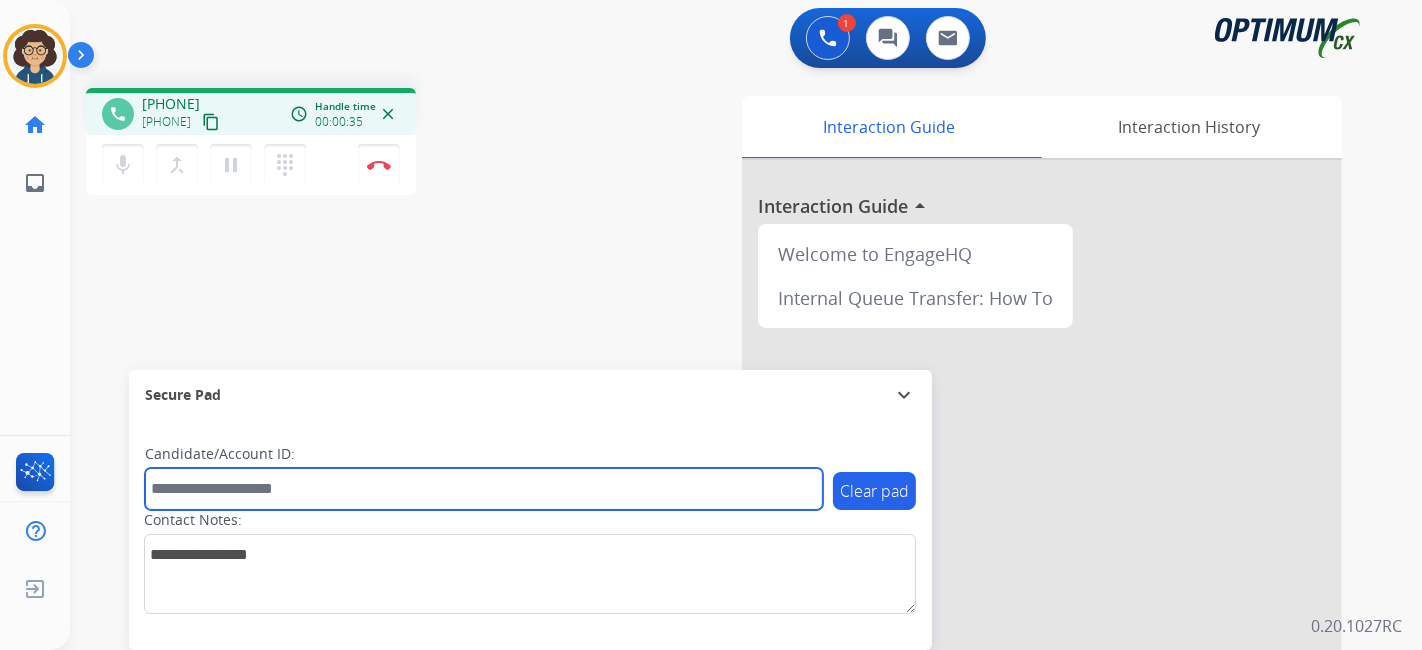 paste on "*******" 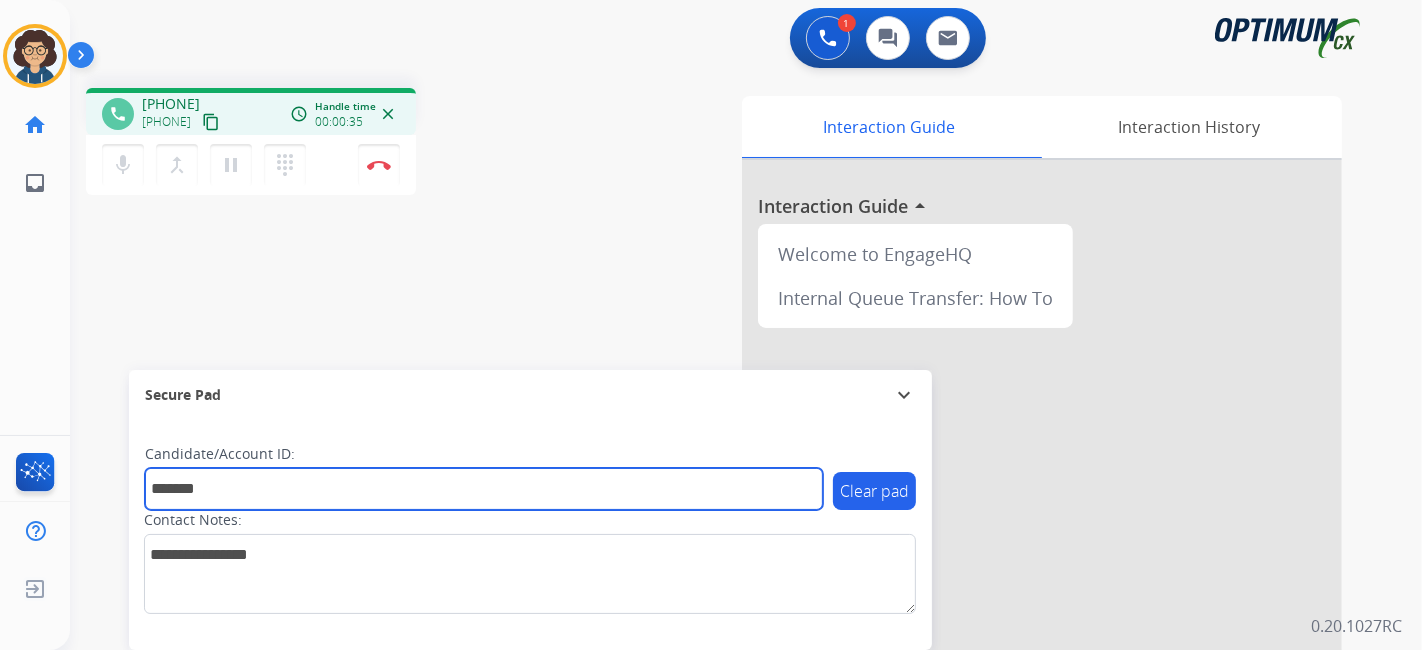 type on "*******" 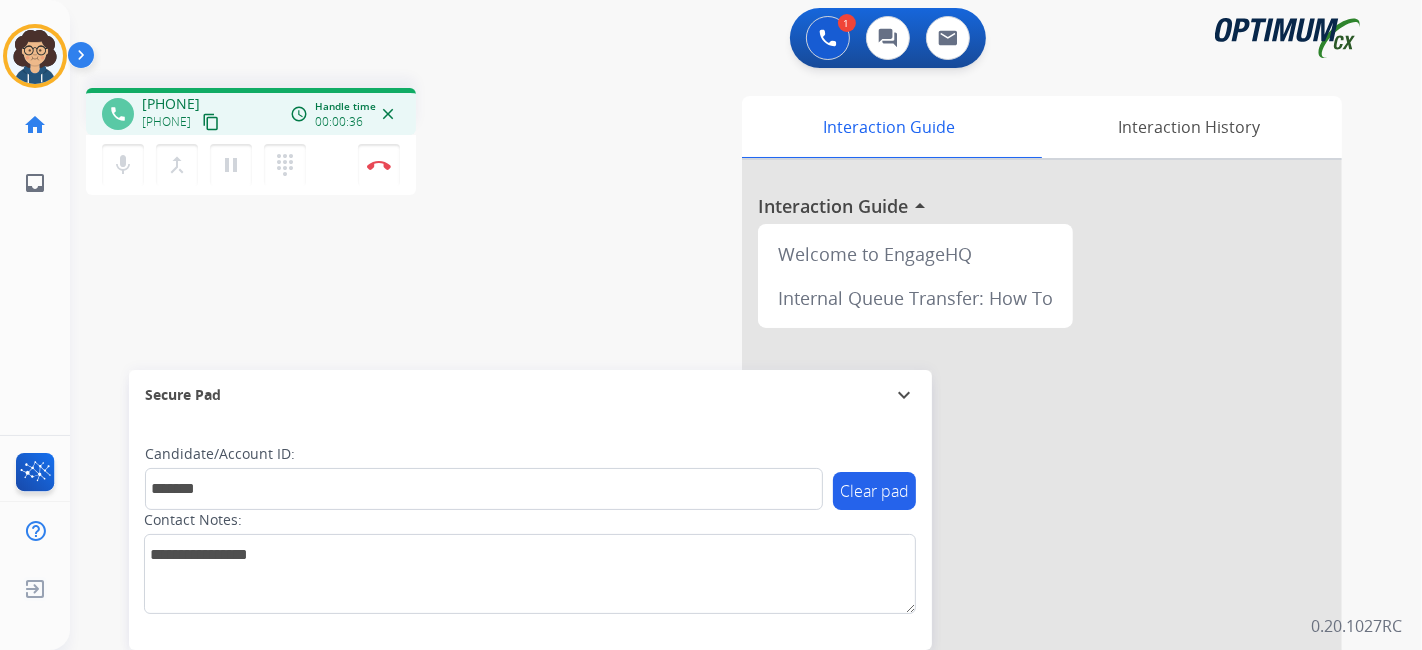 click on "phone [PHONE] [PHONE] content_copy access_time Call metrics Queue   00:10 Hold   00:00 Talk   00:37 Total   00:46 Handle time 00:00:36 close mic Mute merge_type Bridge pause Hold dialpad Dialpad Disconnect swap_horiz Break voice bridge close_fullscreen Connect 3-Way Call merge_type Separate 3-Way Call  Interaction Guide   Interaction History  Interaction Guide arrow_drop_up  Welcome to EngageHQ   Internal Queue Transfer: How To  Secure Pad expand_more Clear pad Candidate/Account ID: [ACCOUNT_ID] Contact Notes:" at bounding box center [722, 489] 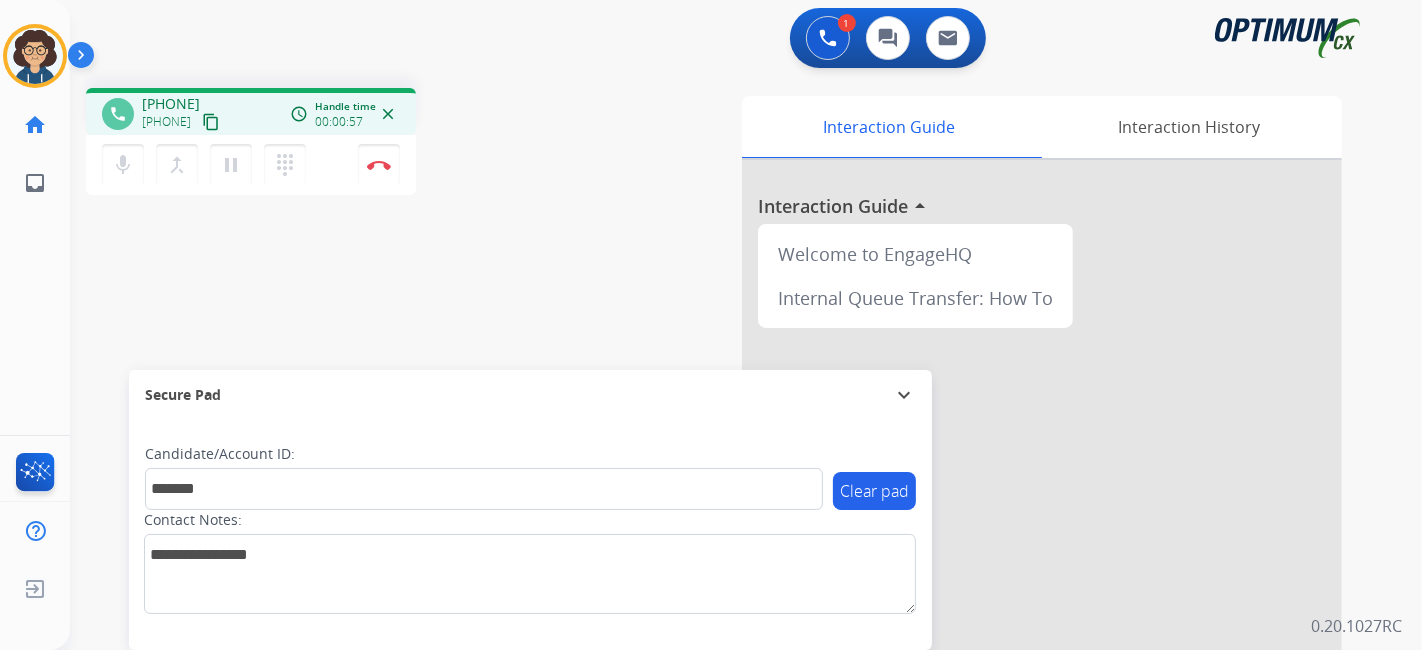 click on "phone [PHONE] [PHONE] content_copy access_time Call metrics Queue   00:10 Hold   00:00 Talk   00:58 Total   01:07 Handle time 00:00:57 close mic Mute merge_type Bridge pause Hold dialpad Dialpad Disconnect swap_horiz Break voice bridge close_fullscreen Connect 3-Way Call merge_type Separate 3-Way Call  Interaction Guide   Interaction History  Interaction Guide arrow_drop_up  Welcome to EngageHQ   Internal Queue Transfer: How To  Secure Pad expand_more Clear pad Candidate/Account ID: [ACCOUNT_ID] Contact Notes:" at bounding box center (722, 489) 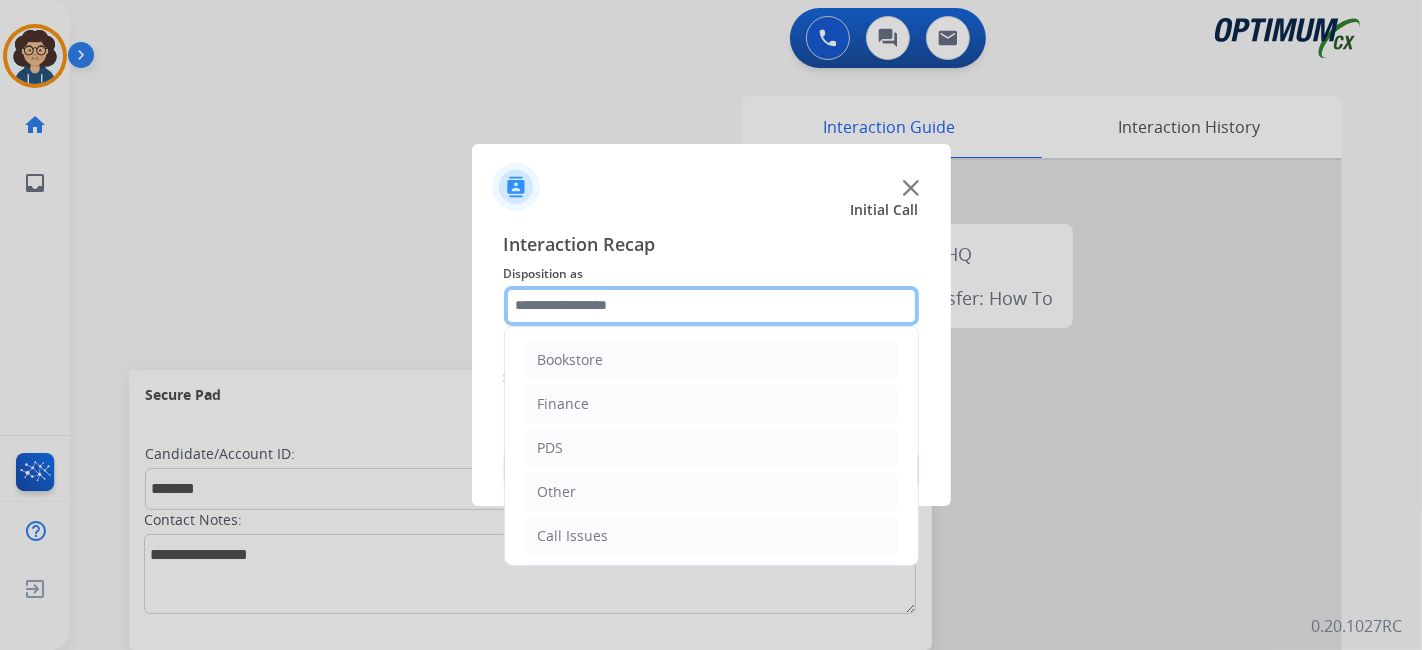 drag, startPoint x: 651, startPoint y: 287, endPoint x: 665, endPoint y: 318, distance: 34.0147 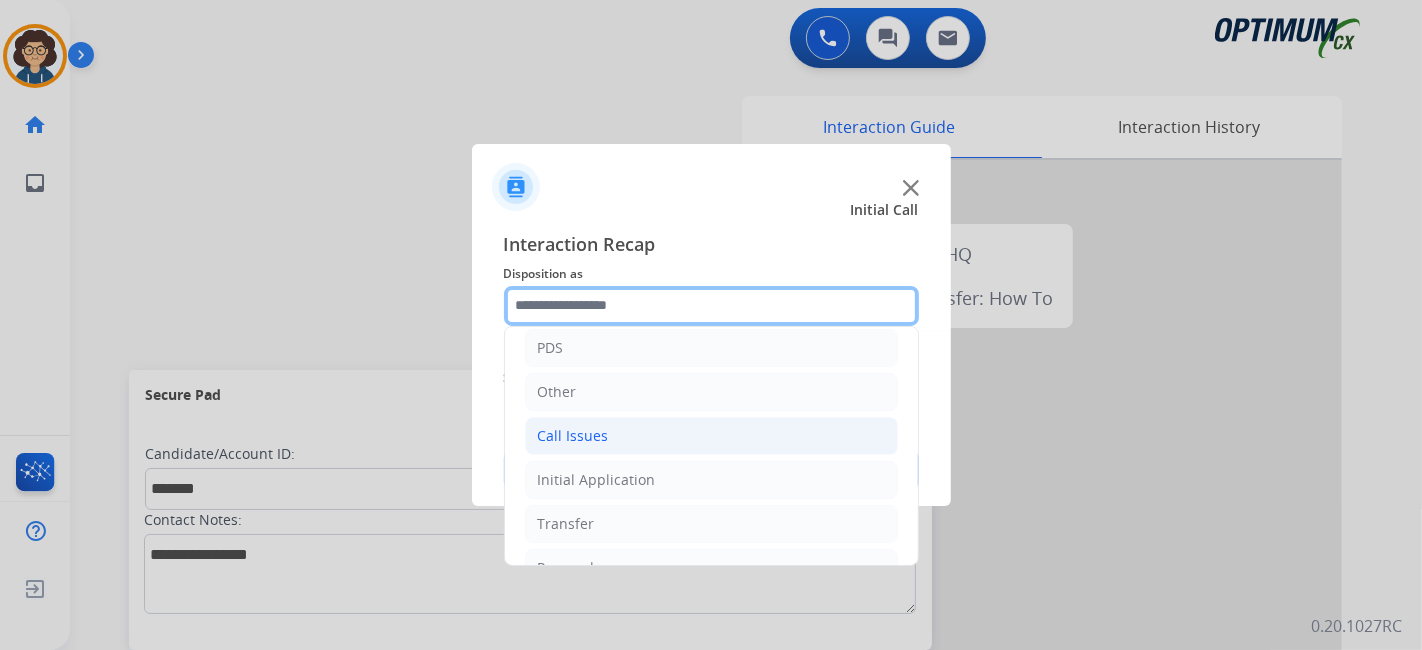 scroll, scrollTop: 131, scrollLeft: 0, axis: vertical 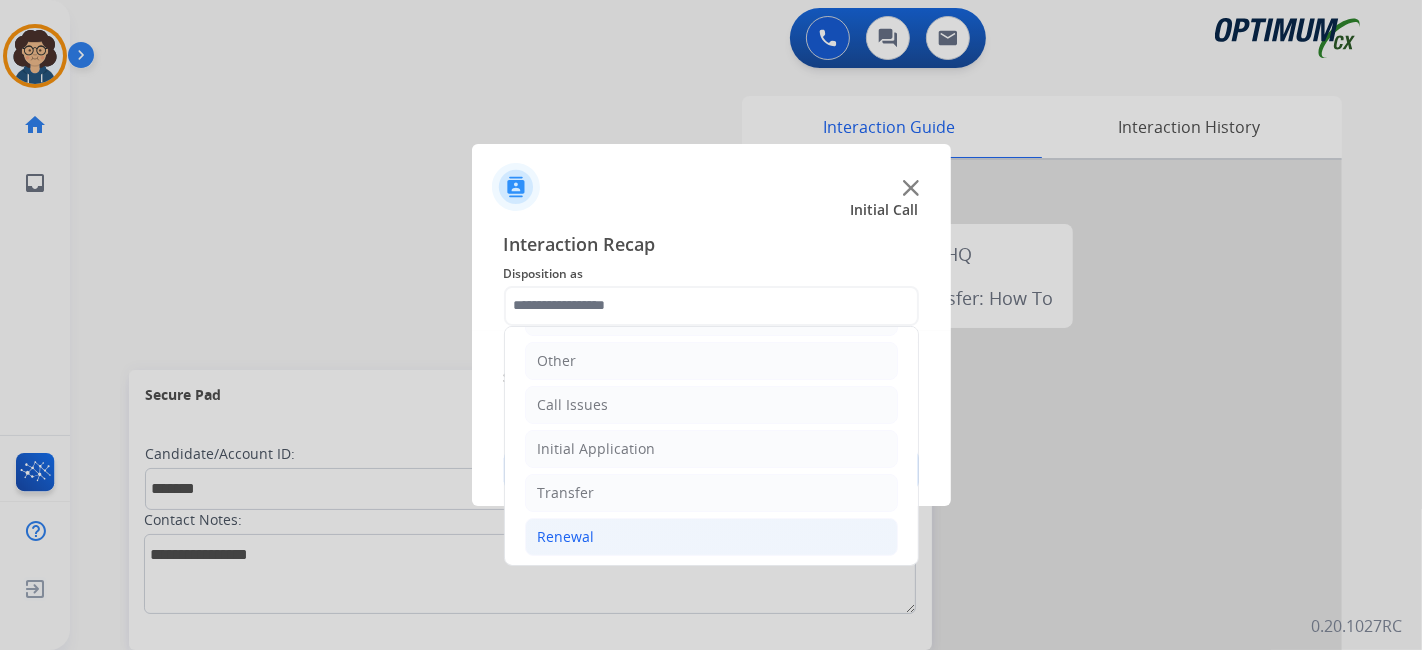 click on "Renewal" 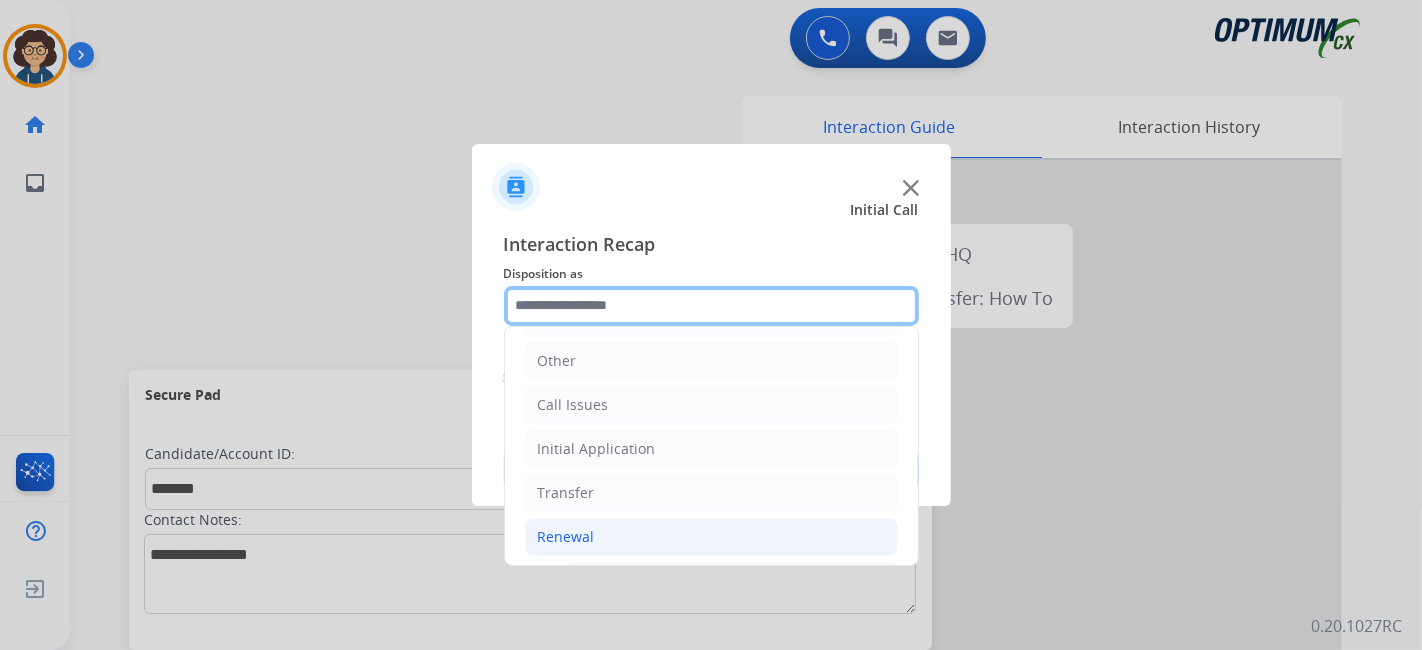 scroll, scrollTop: 686, scrollLeft: 0, axis: vertical 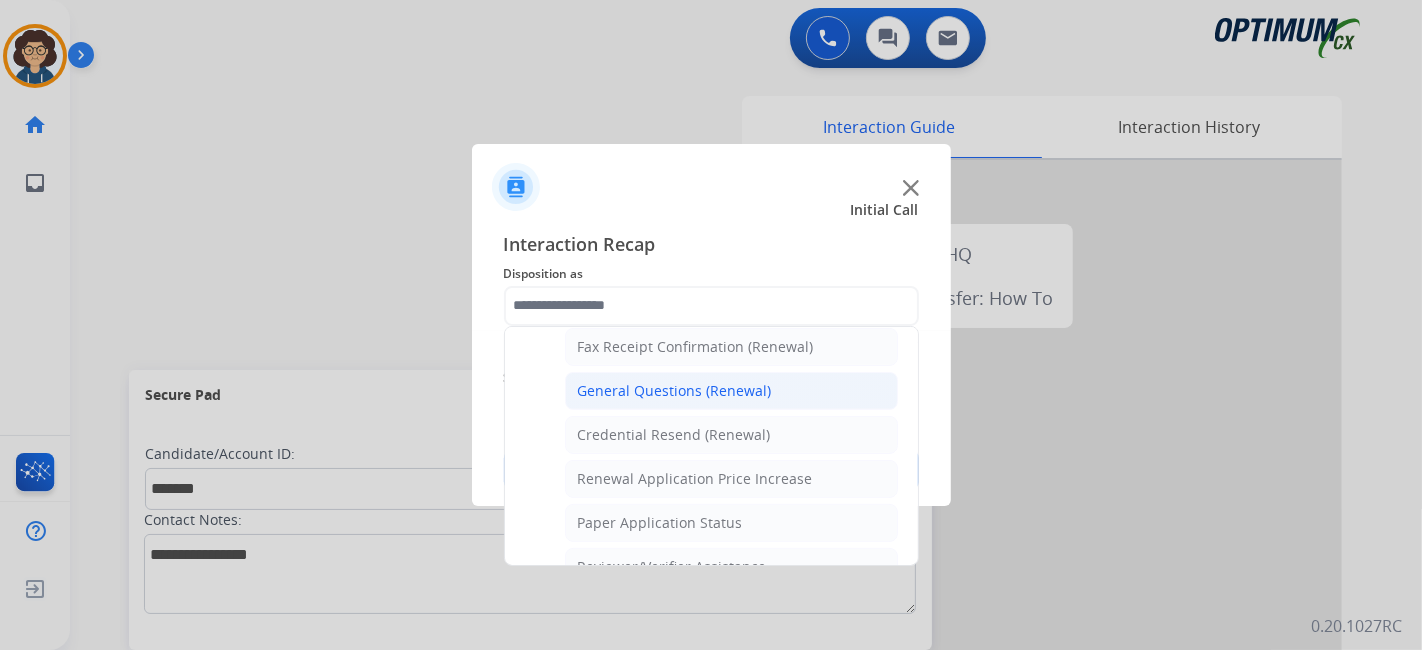 click on "General Questions (Renewal)" 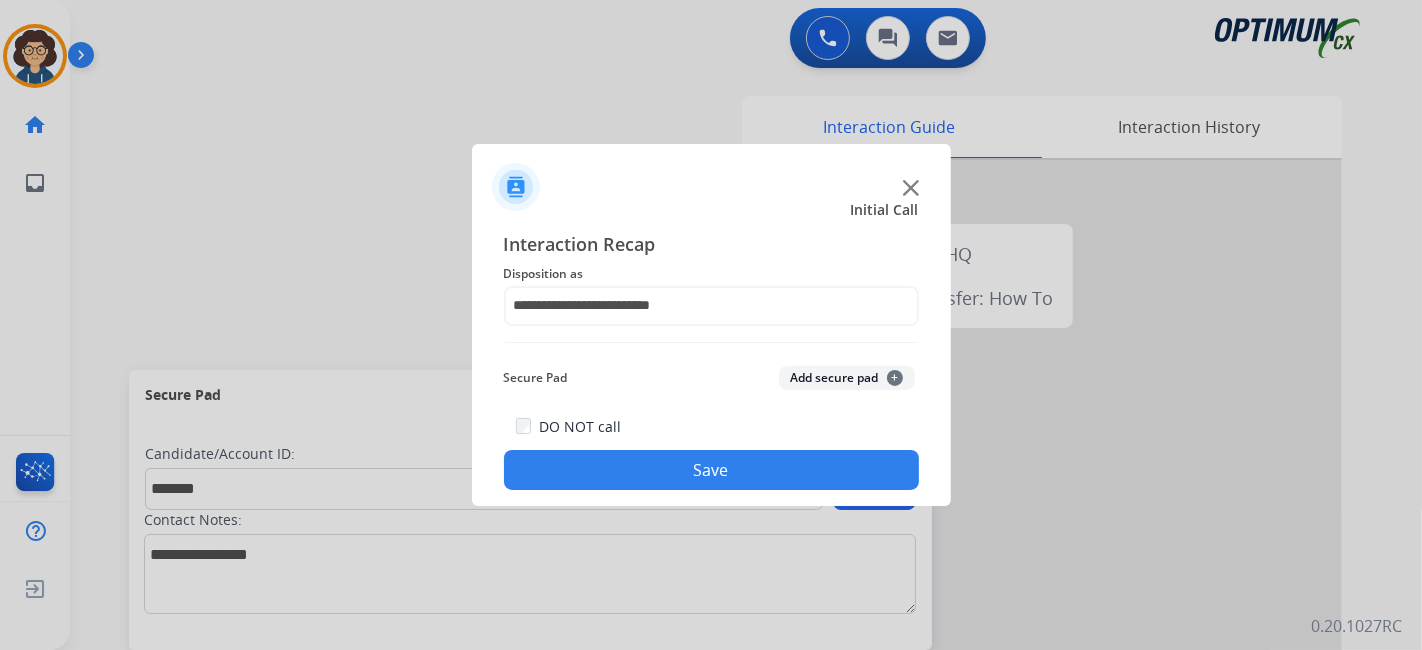 click on "Add secure pad  +" 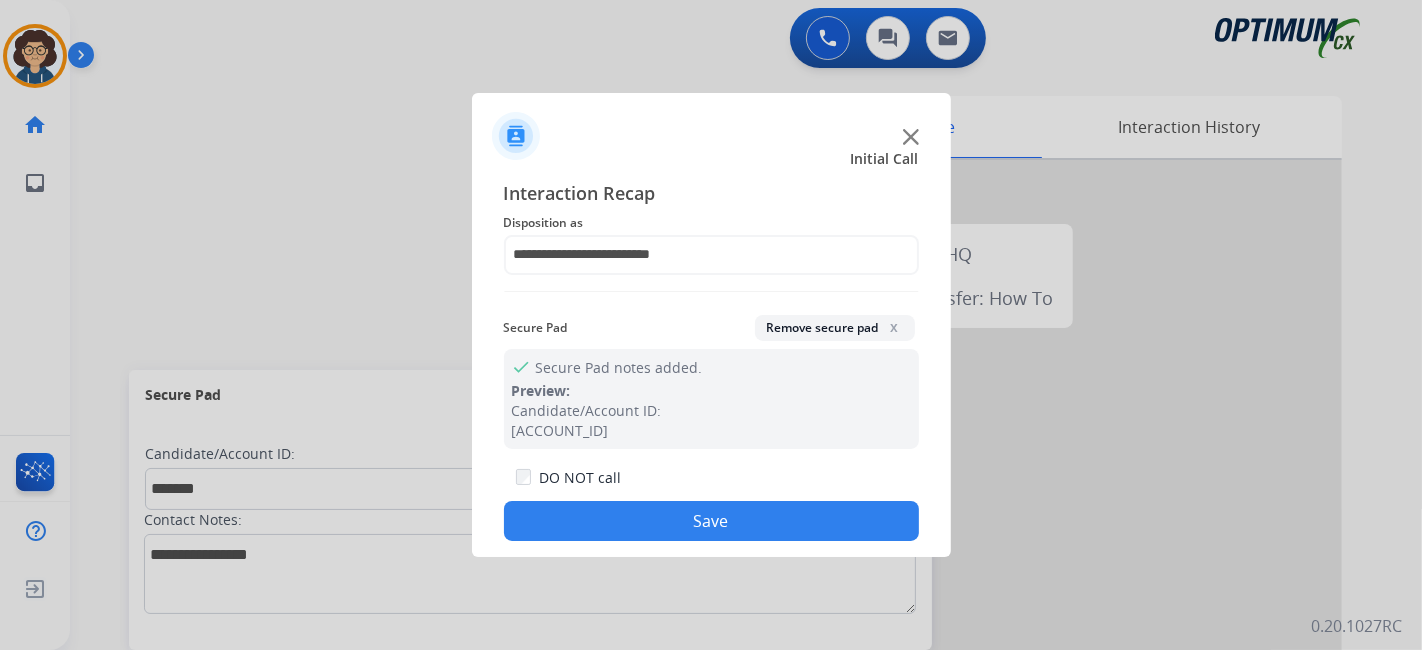 click on "Save" 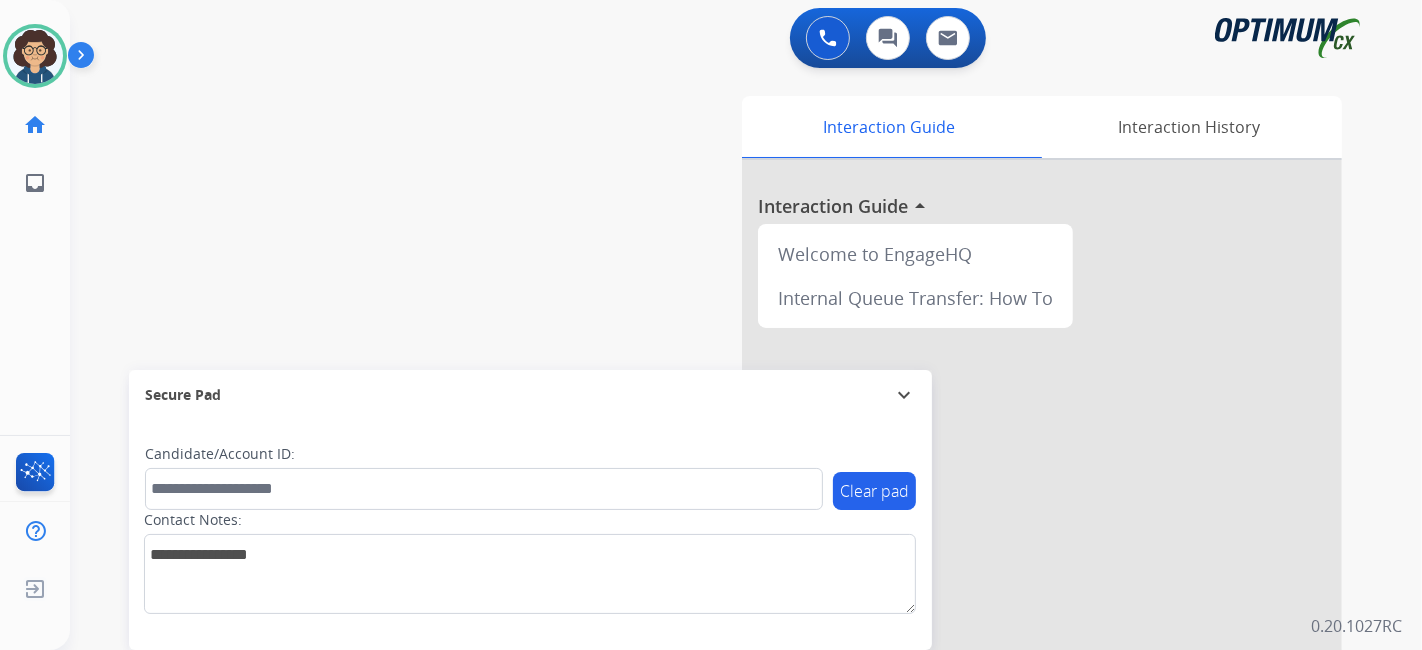 click on "swap_horiz Break voice bridge close_fullscreen Connect 3-Way Call merge_type Separate 3-Way Call  Interaction Guide   Interaction History  Interaction Guide arrow_drop_up  Welcome to EngageHQ   Internal Queue Transfer: How To  Secure Pad expand_more Clear pad Candidate/Account ID: Contact Notes:" at bounding box center (722, 489) 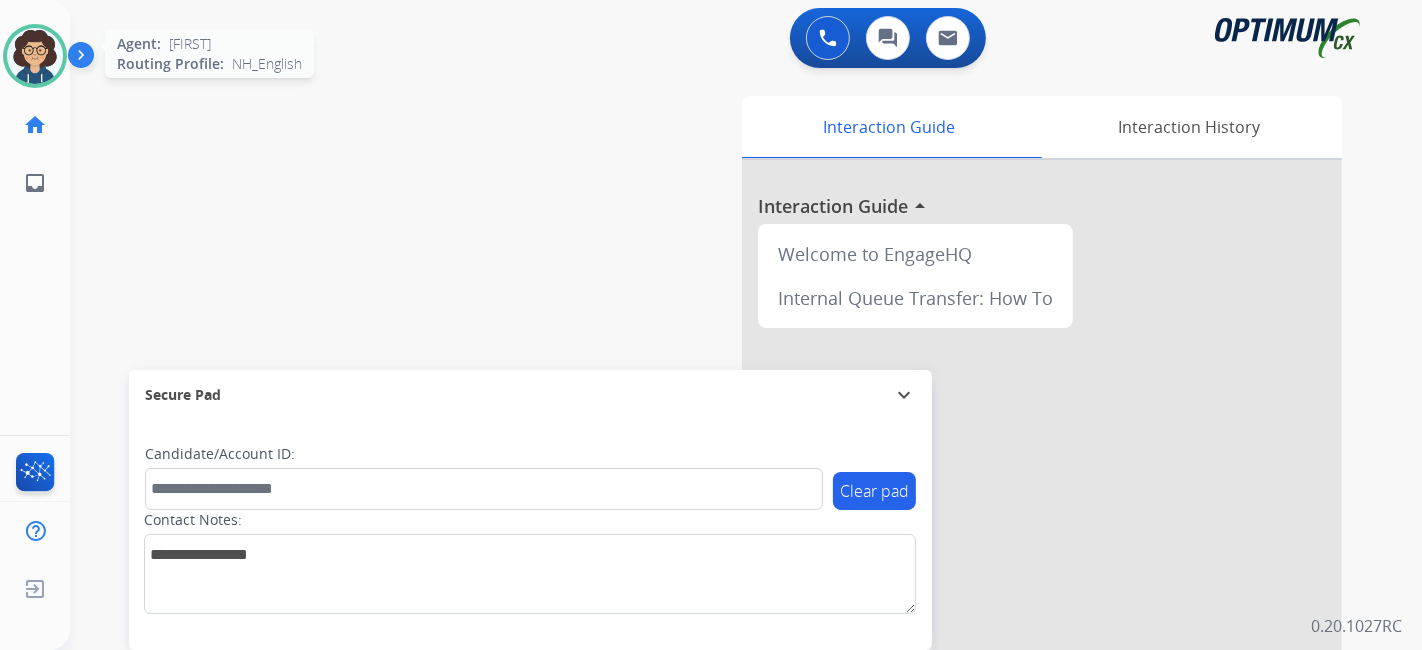 click at bounding box center [35, 56] 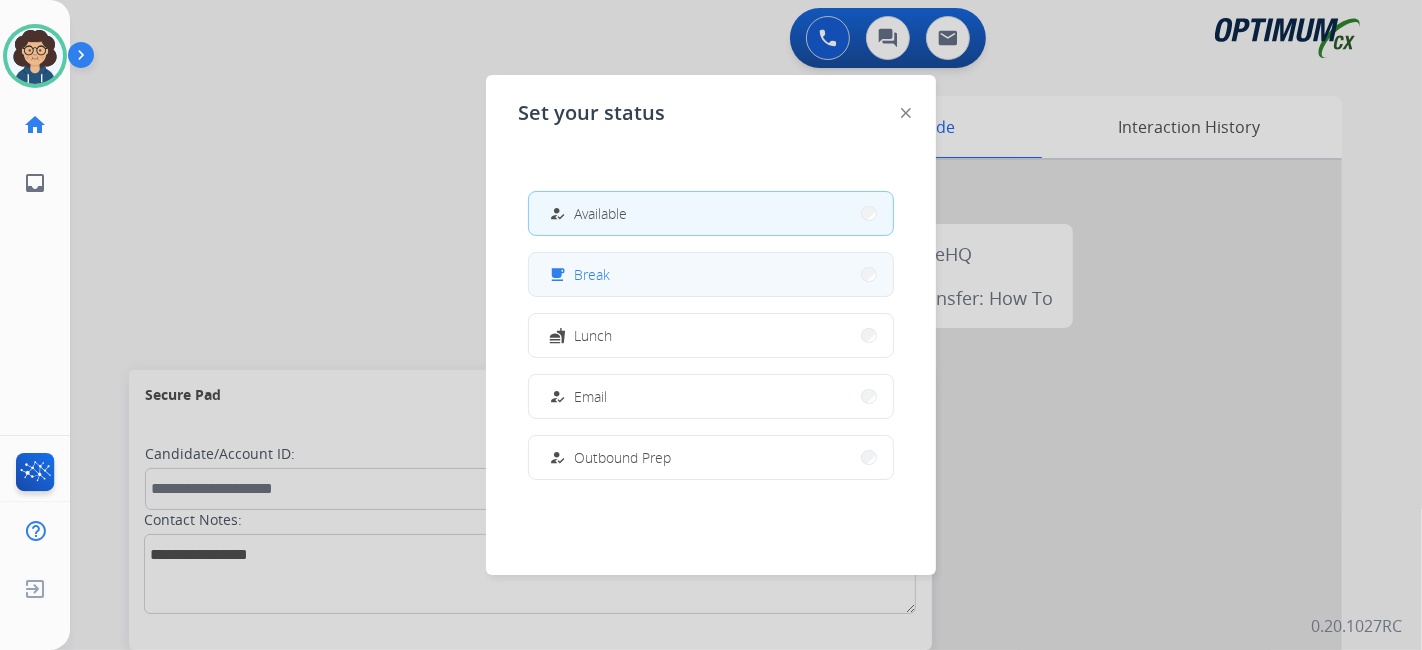 click on "free_breakfast Break" at bounding box center (711, 274) 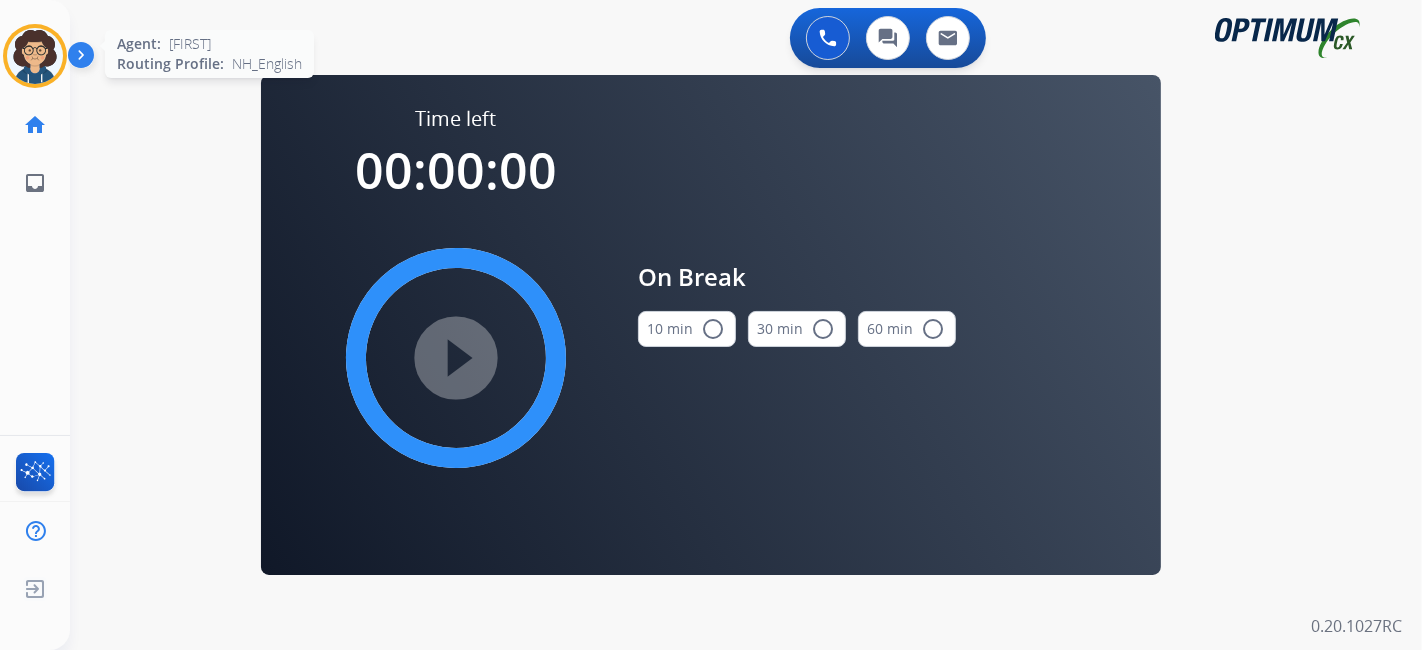 click at bounding box center [35, 56] 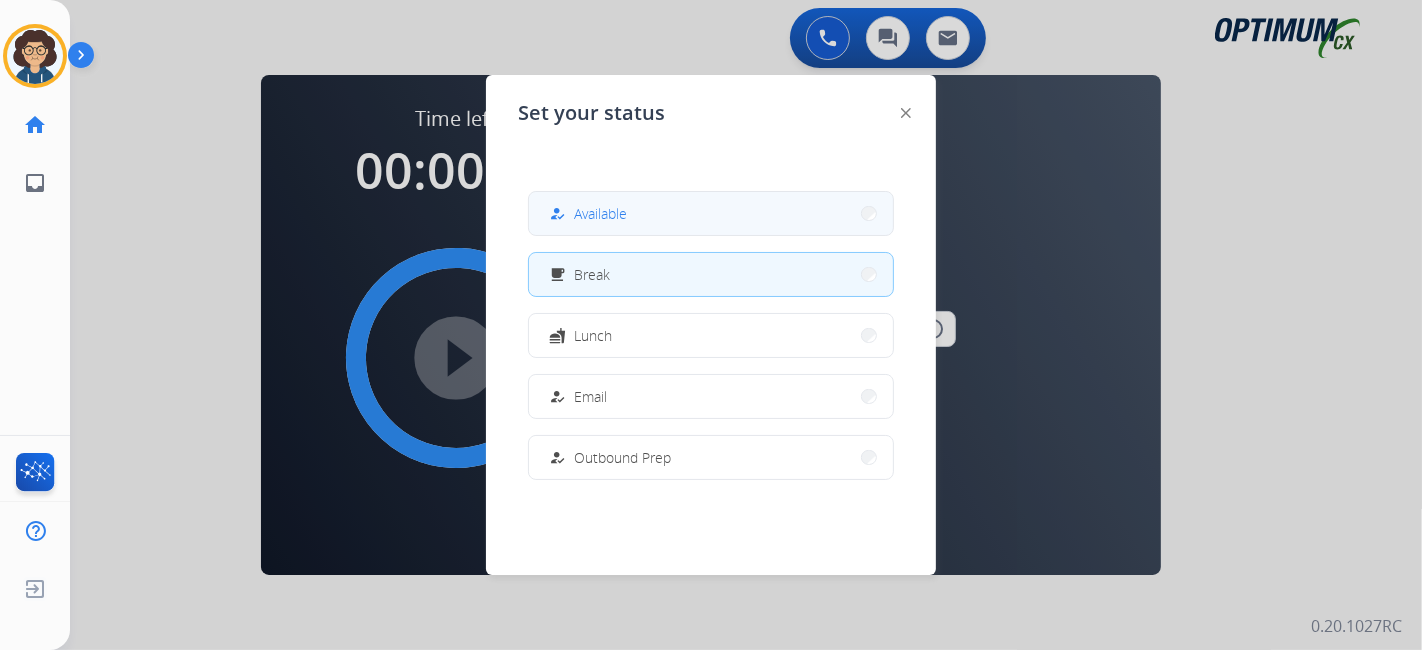 click on "how_to_reg Available" at bounding box center (711, 213) 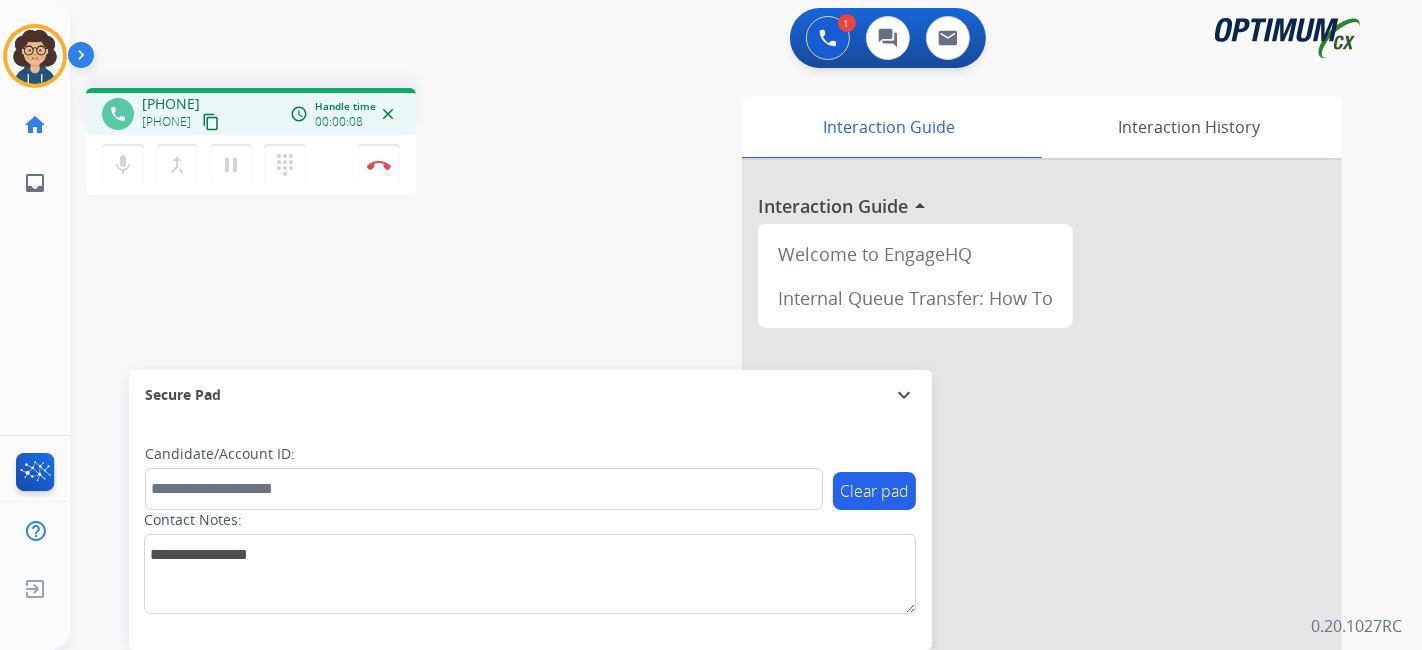 click on "content_copy" at bounding box center [211, 122] 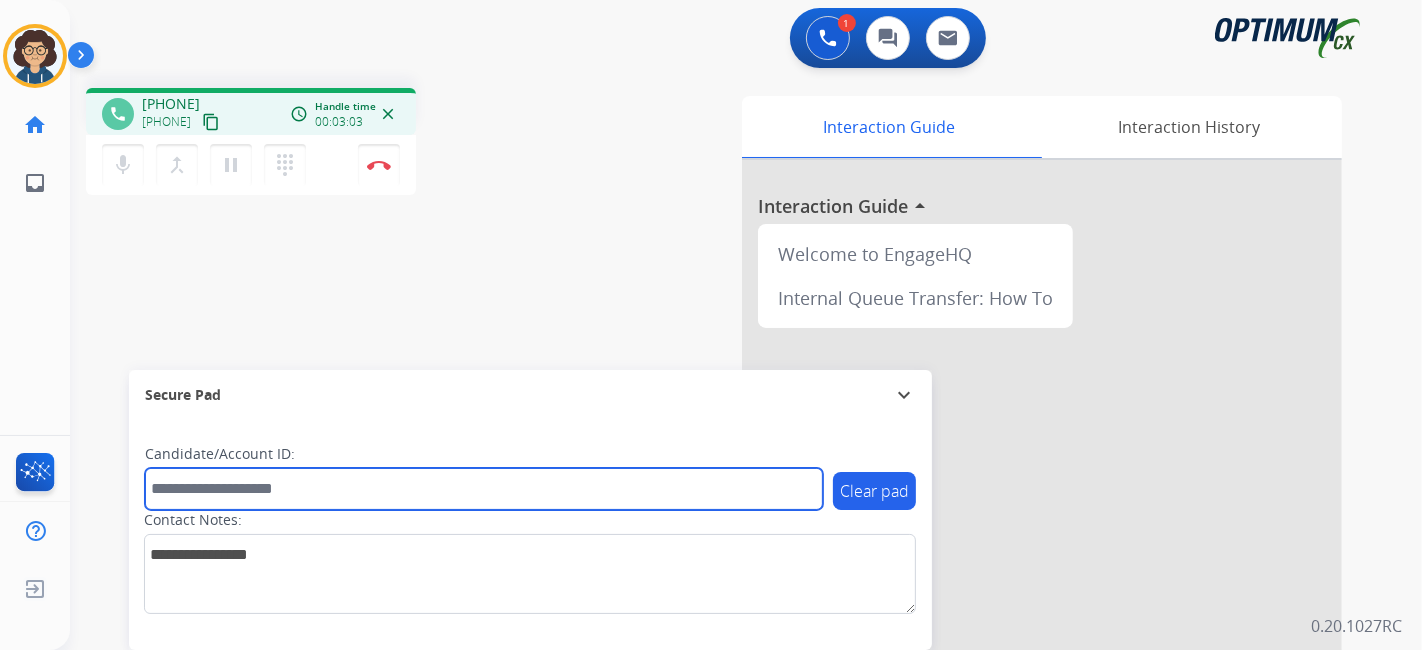 click at bounding box center (484, 489) 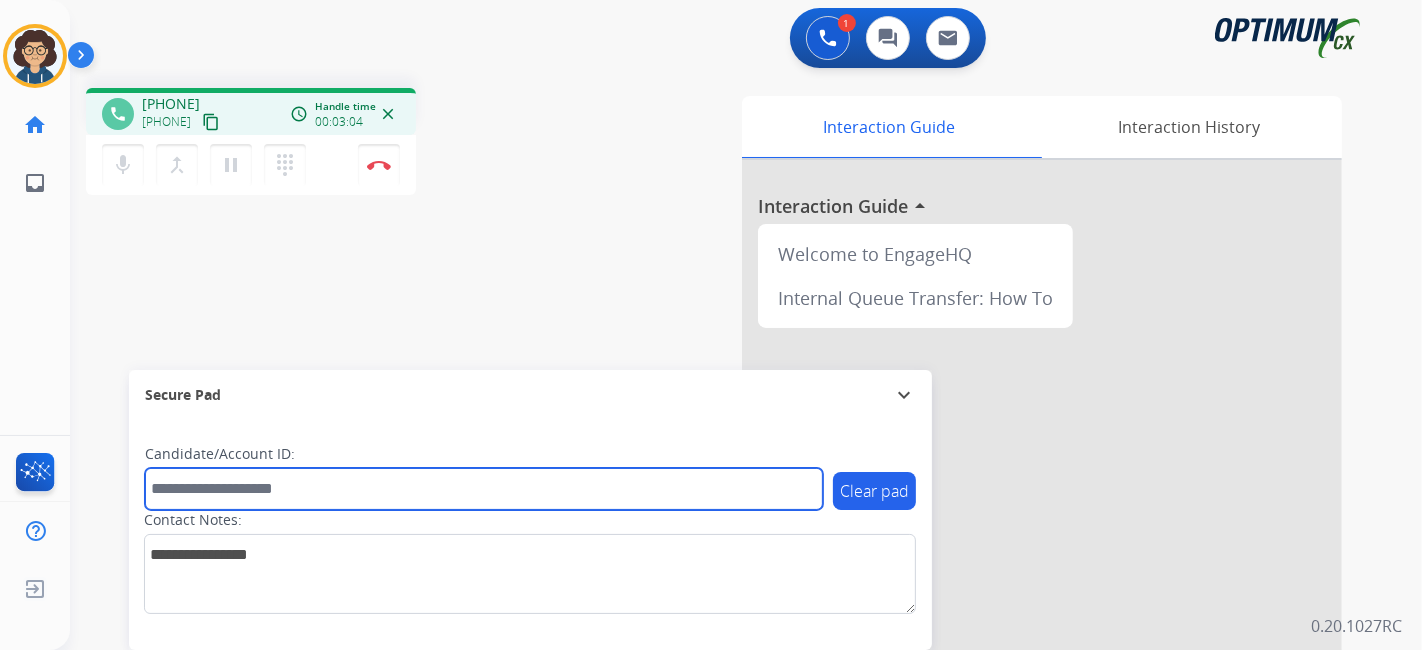 paste on "*******" 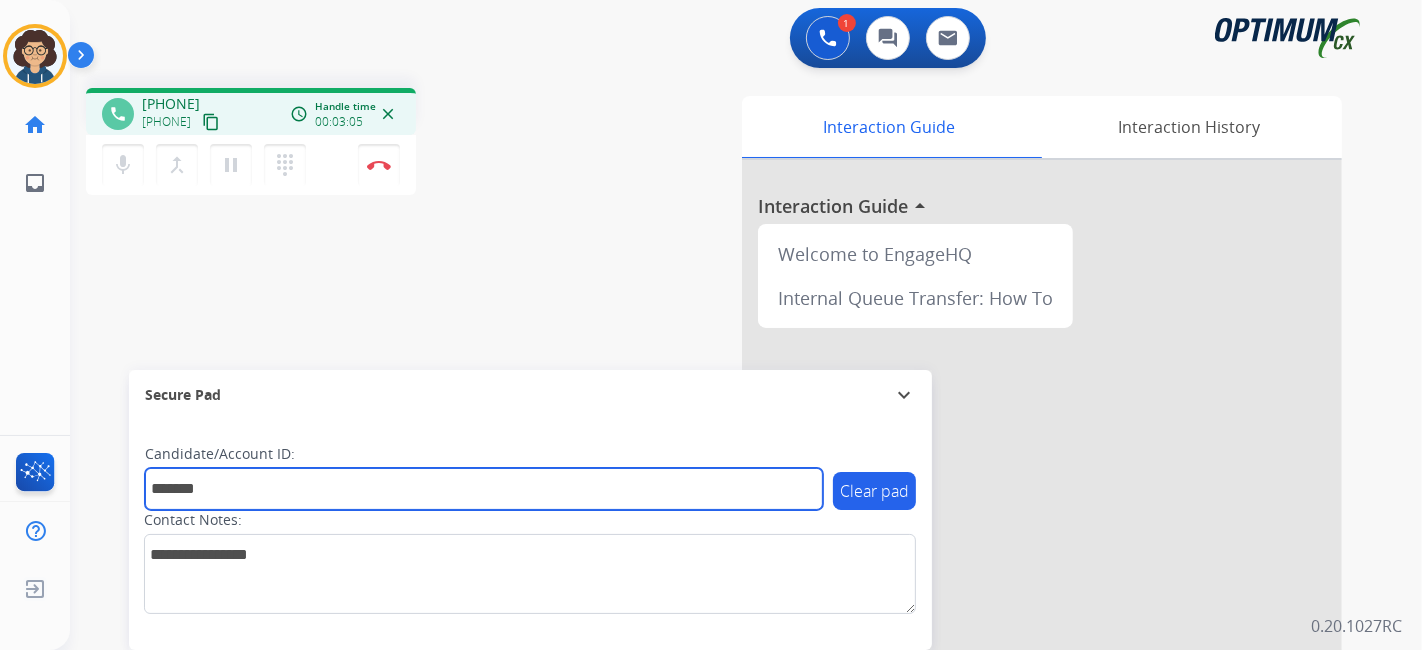 type on "*******" 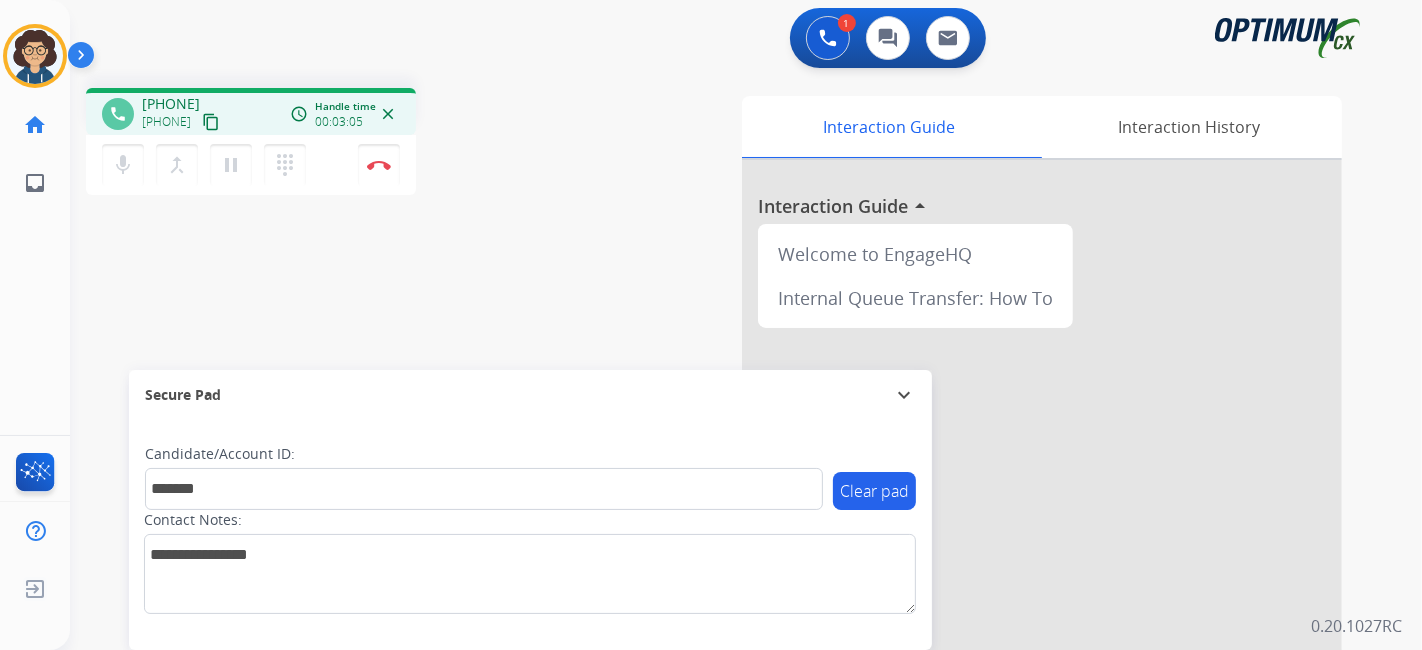 drag, startPoint x: 497, startPoint y: 246, endPoint x: 453, endPoint y: 10, distance: 240.06665 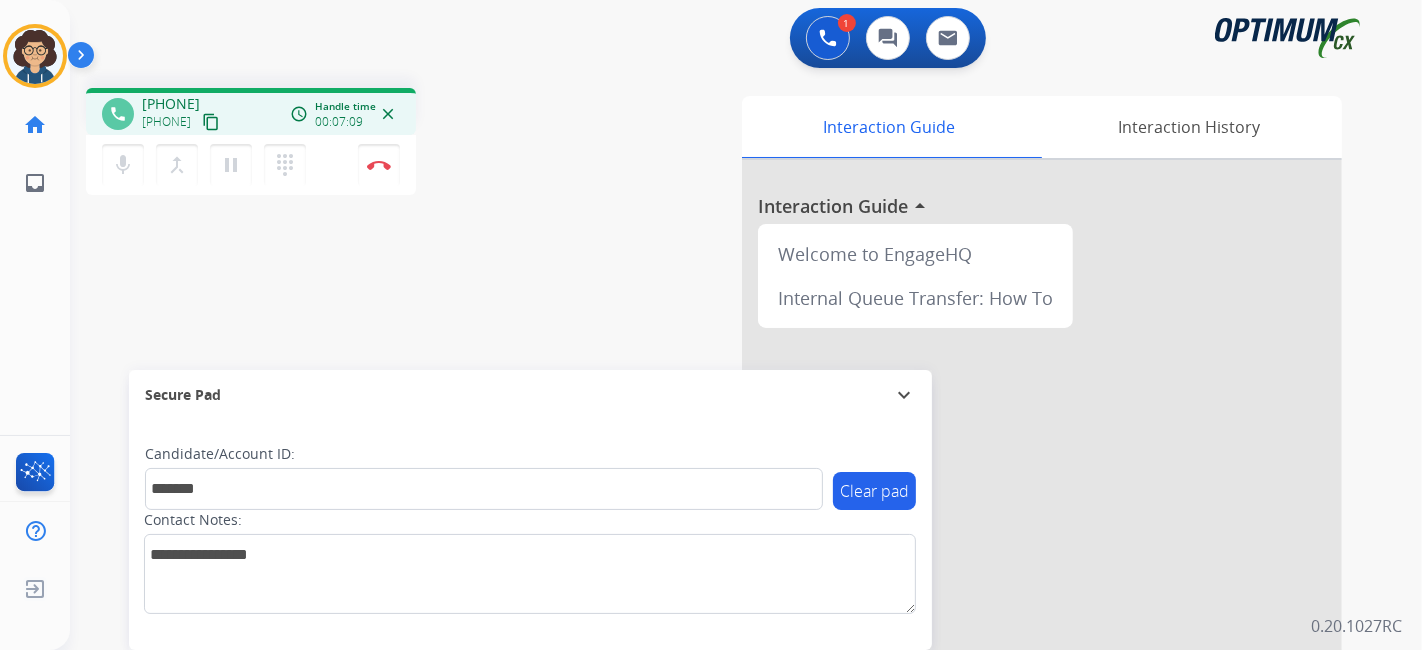 click on "phone [PHONE] [PHONE] content_copy access_time Call metrics Queue   00:09 Hold   00:00 Talk   07:10 Total   07:18 Handle time 00:07:09 close mic Mute merge_type Bridge pause Hold dialpad Dialpad Disconnect swap_horiz Break voice bridge close_fullscreen Connect 3-Way Call merge_type Separate 3-Way Call  Interaction Guide   Interaction History  Interaction Guide arrow_drop_up  Welcome to EngageHQ   Internal Queue Transfer: How To  Secure Pad expand_more Clear pad Candidate/Account ID: [ACCOUNT_ID] Contact Notes:" at bounding box center [722, 489] 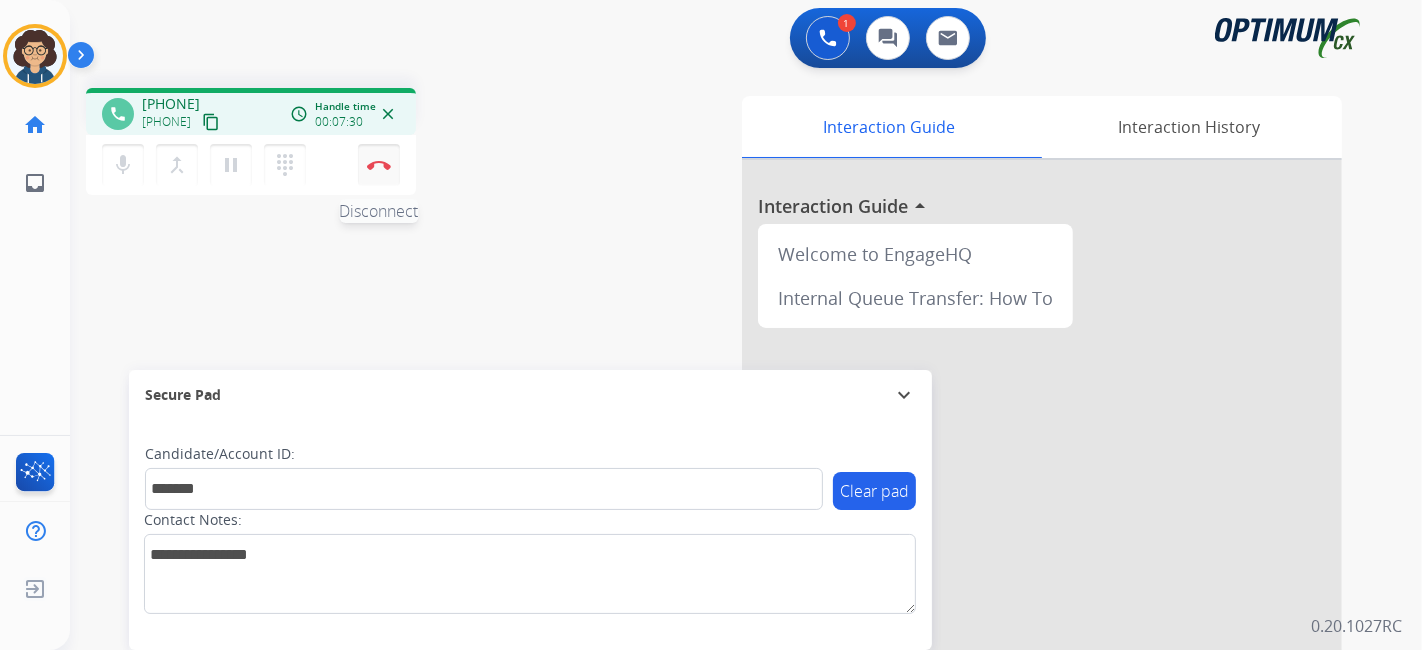 click at bounding box center [379, 165] 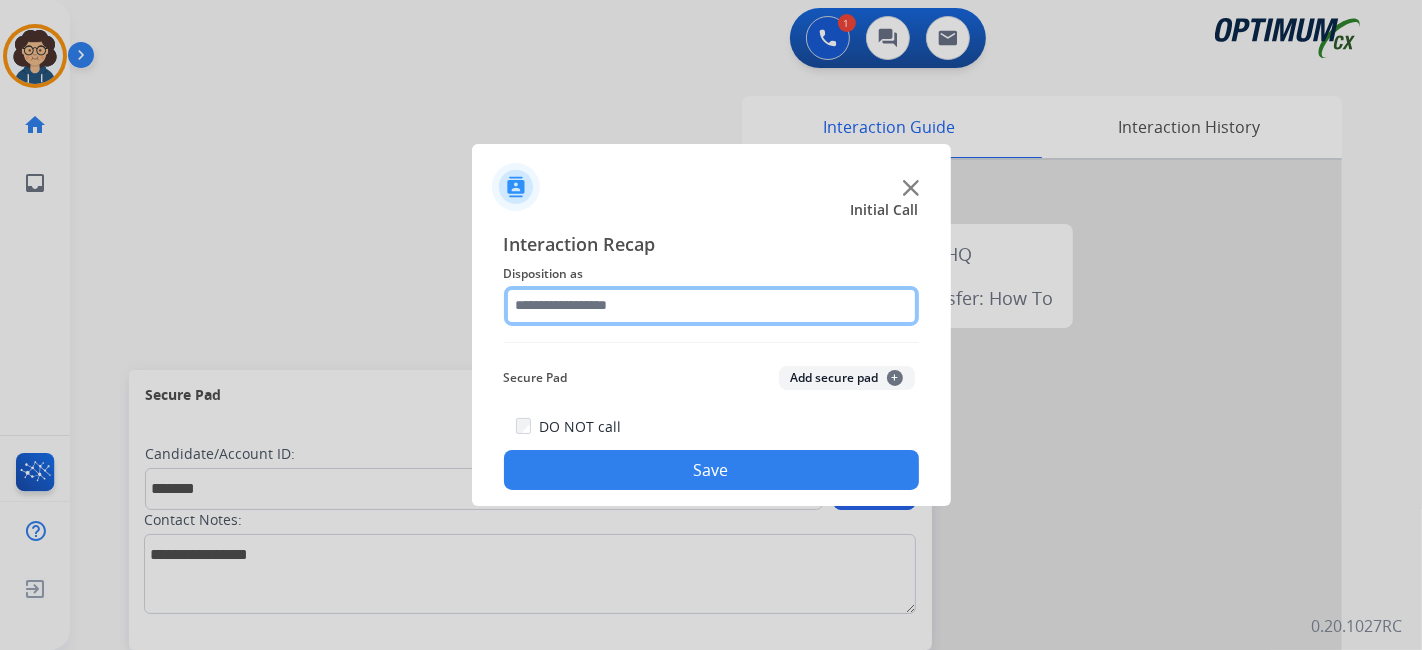 click 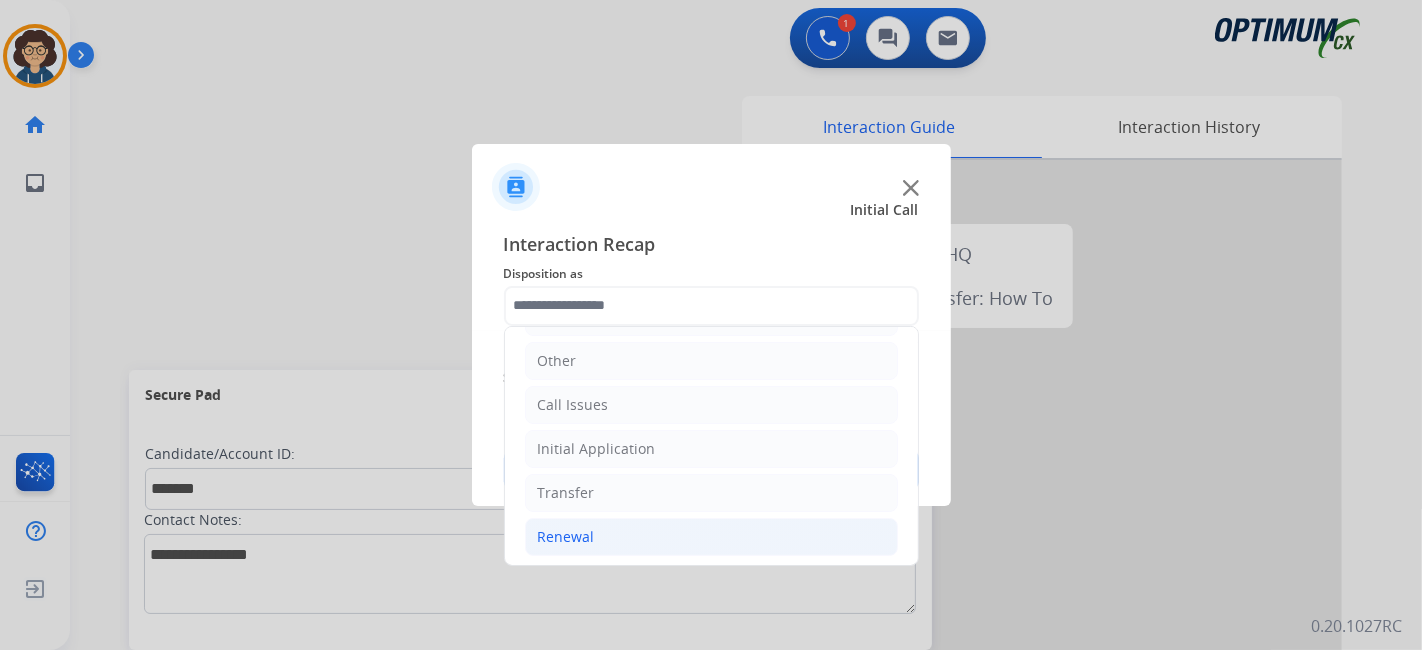 click on "Renewal" 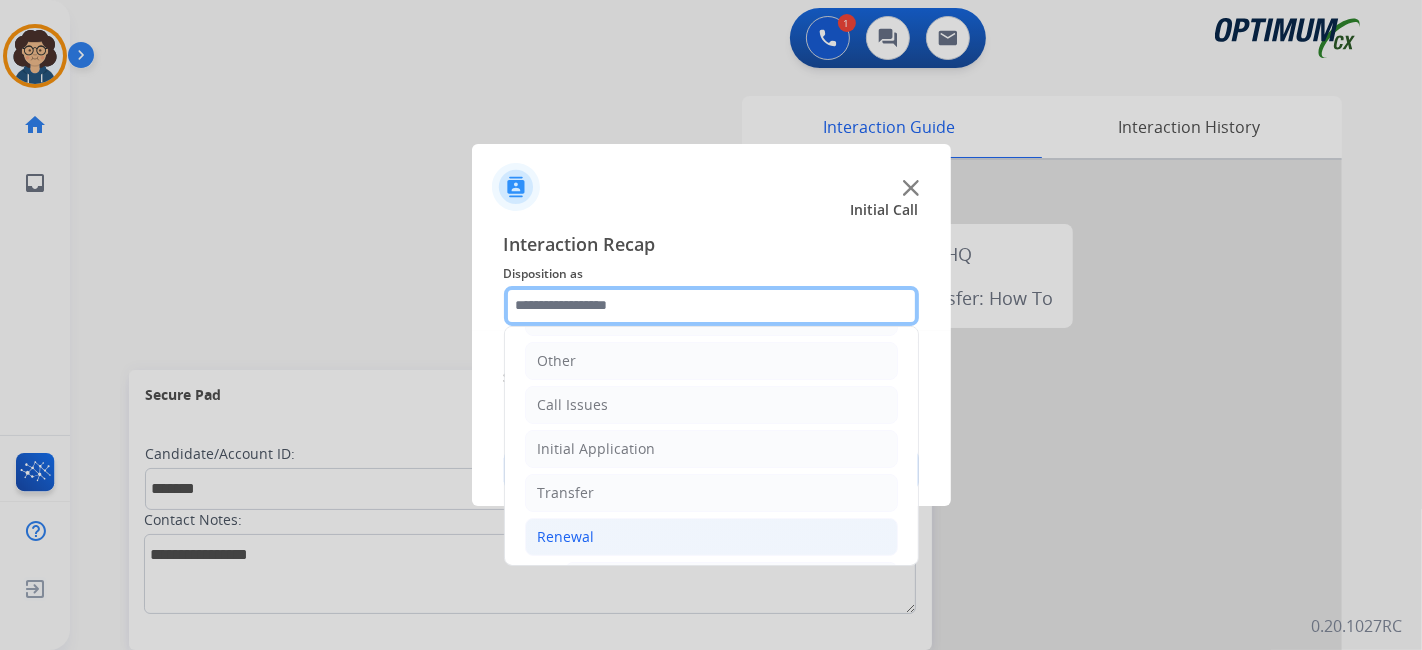 scroll, scrollTop: 760, scrollLeft: 0, axis: vertical 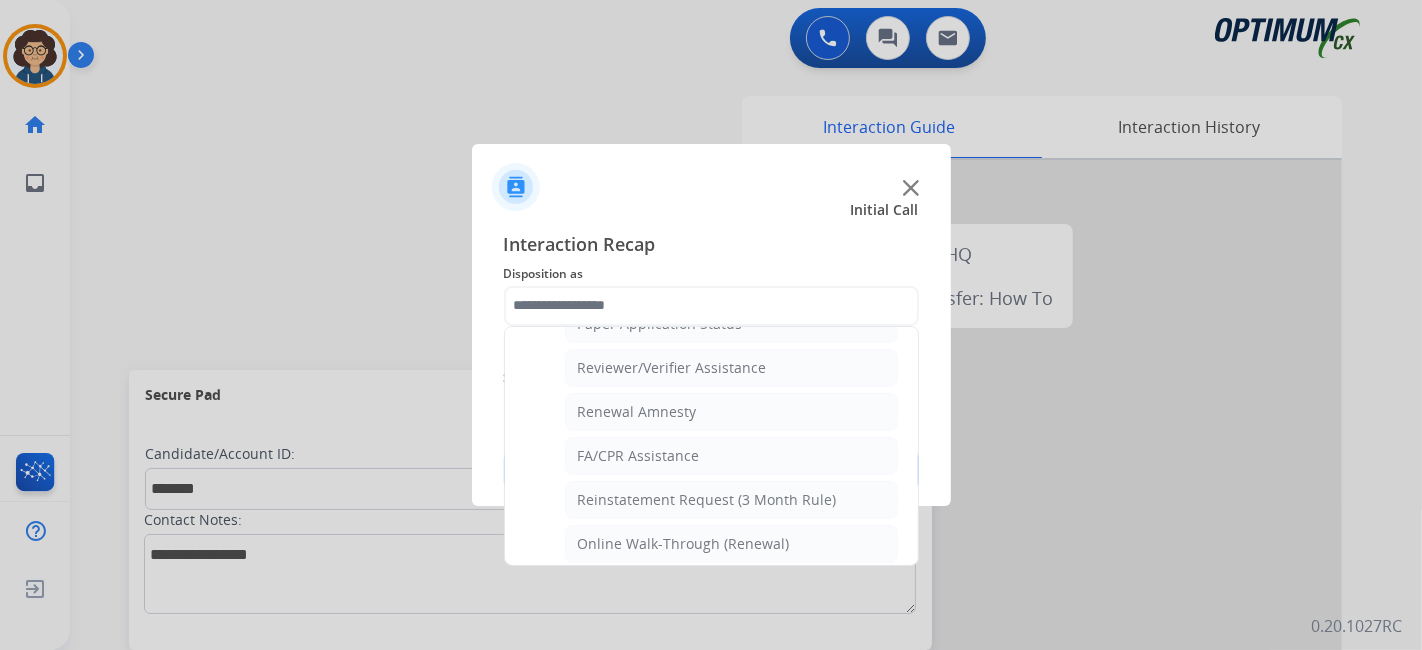 click on "Renewal Amnesty" 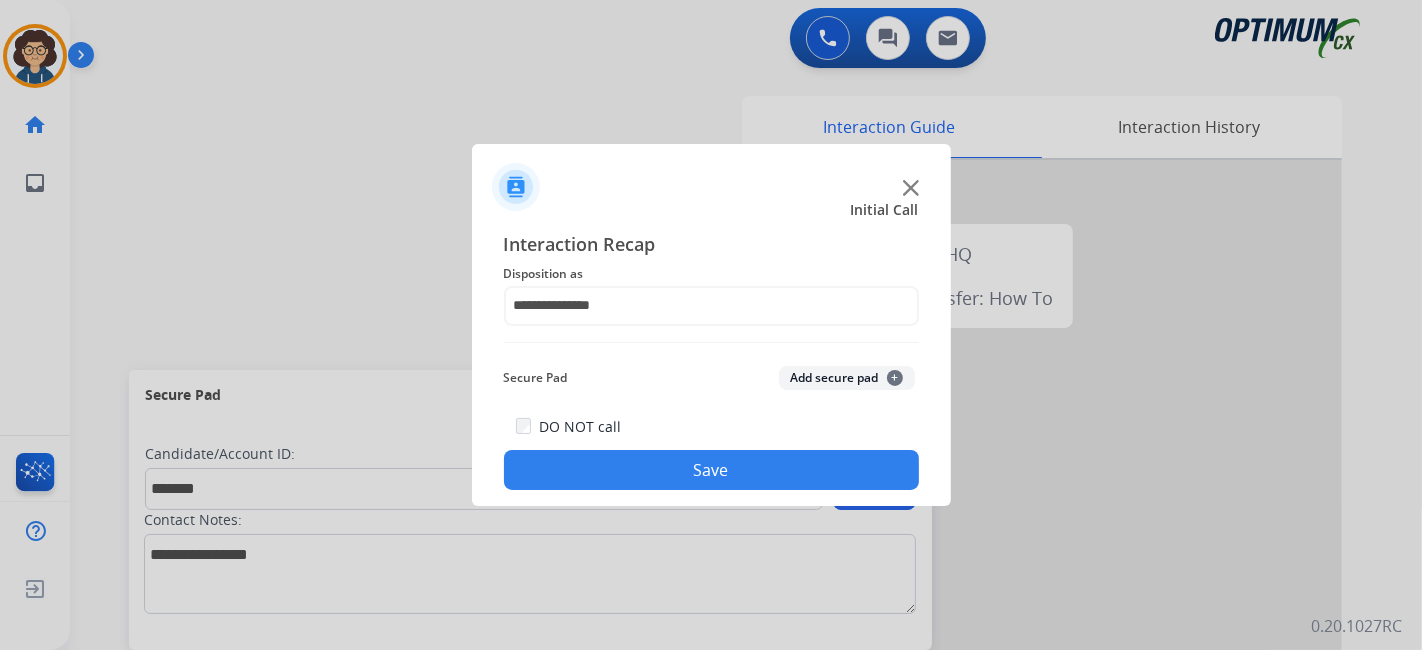 click on "Add secure pad  +" 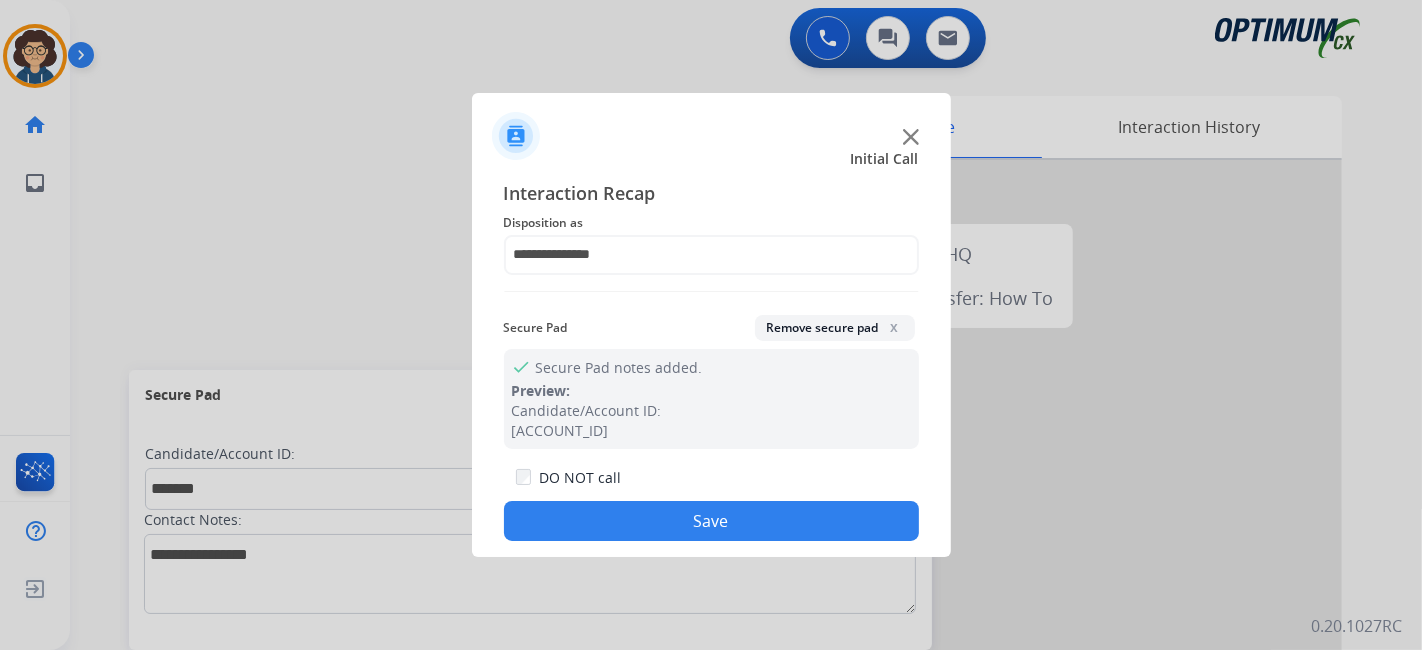 drag, startPoint x: 777, startPoint y: 520, endPoint x: 558, endPoint y: 98, distance: 475.4419 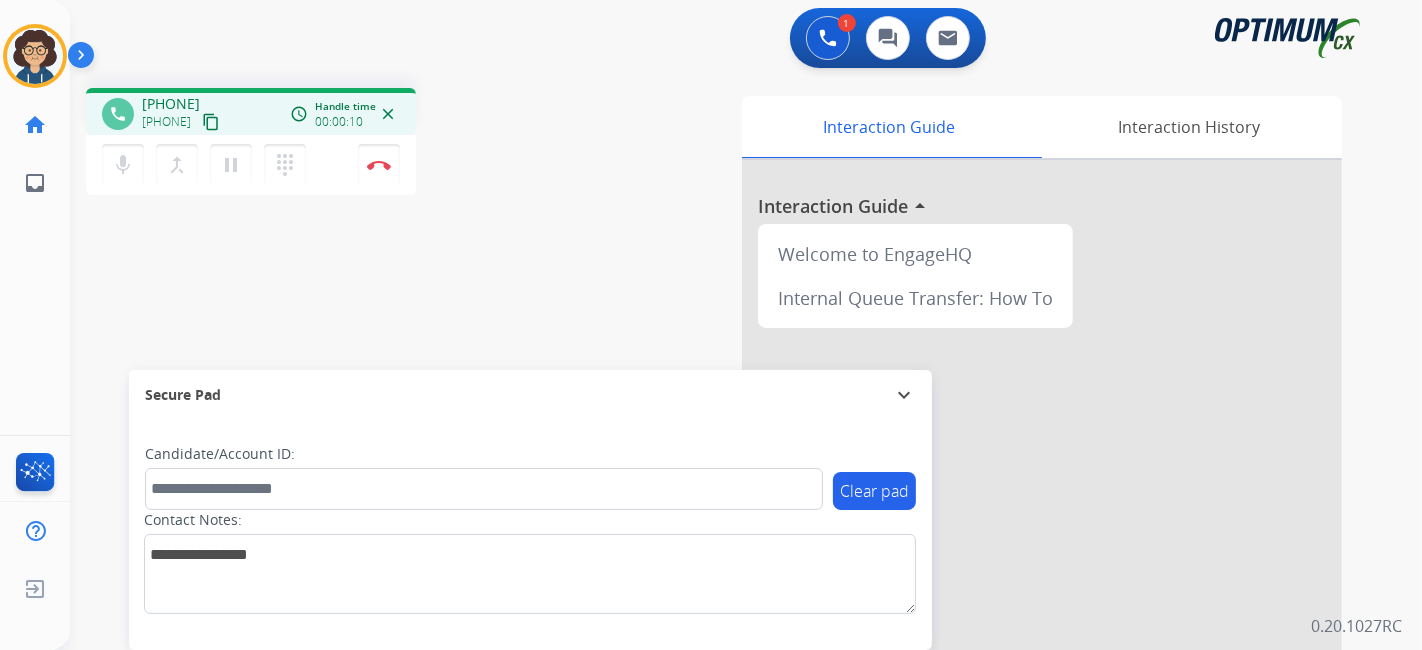 click on "content_copy" at bounding box center [211, 122] 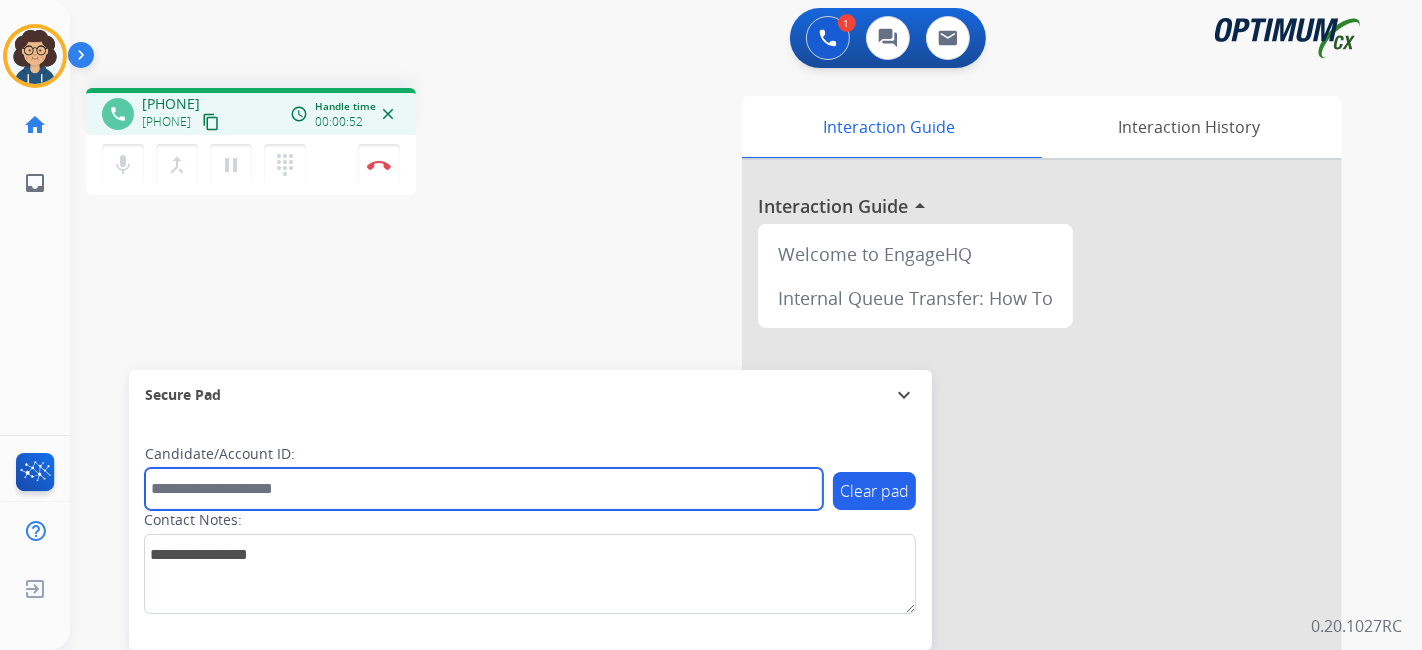 click at bounding box center (484, 489) 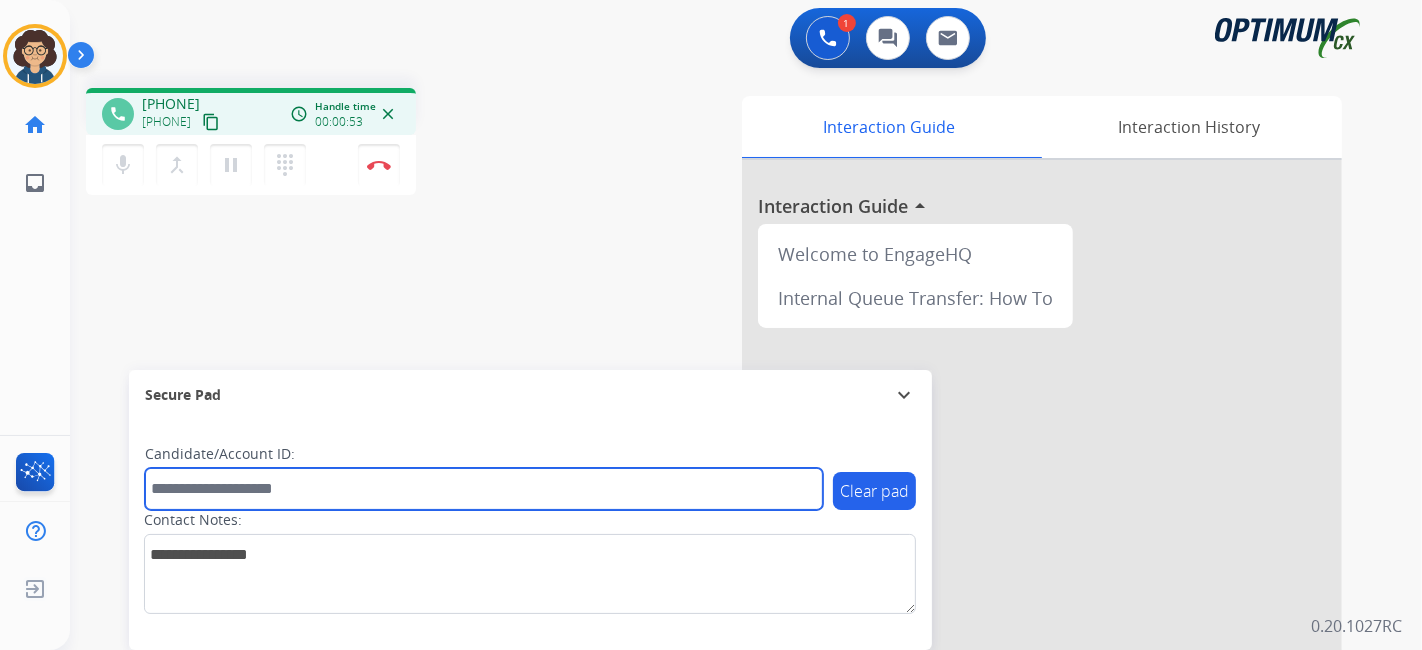 paste on "*******" 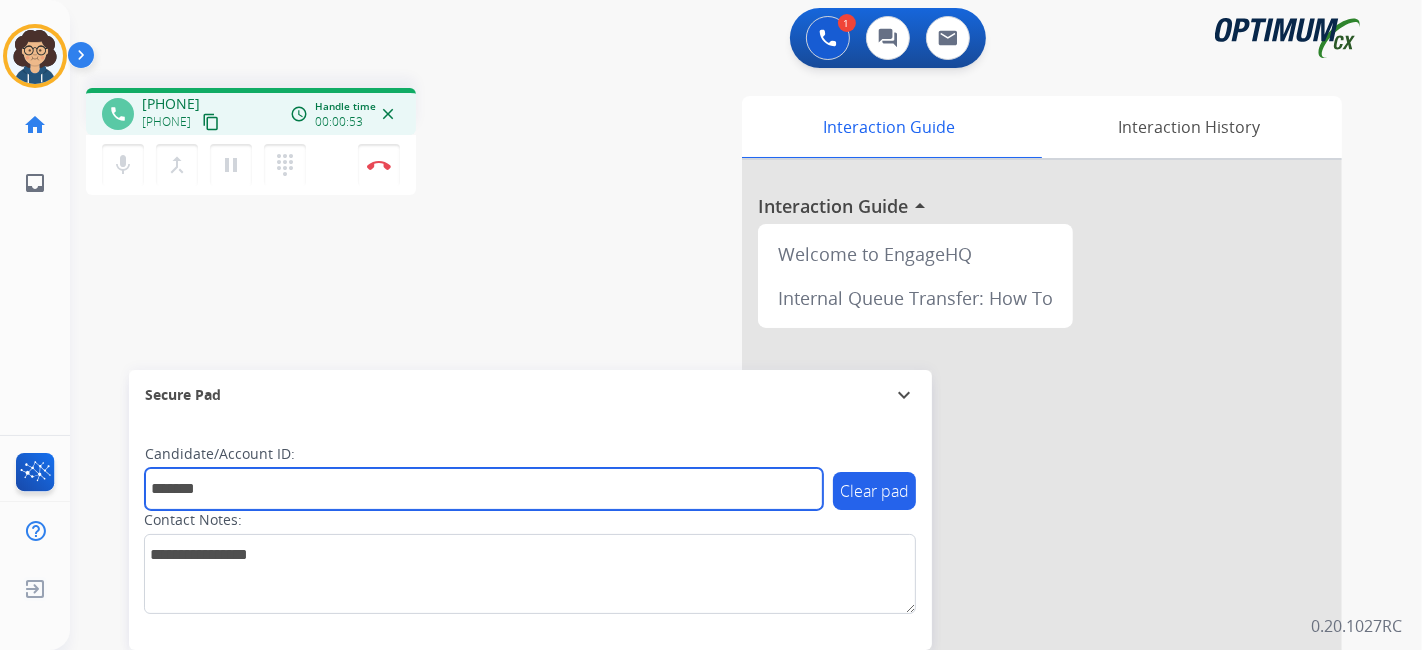 type on "*******" 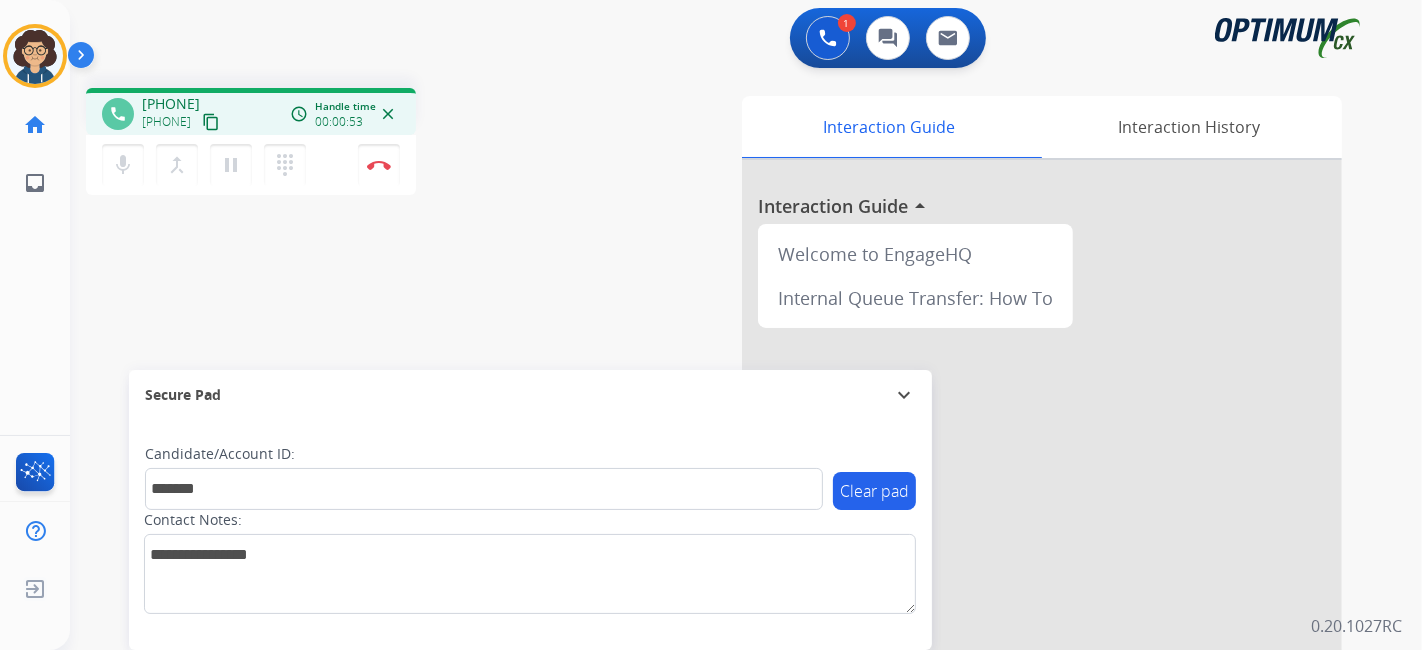 click on "phone [PHONE] [PHONE] content_copy access_time Call metrics Queue   00:08 Hold   00:00 Talk   00:54 Total   01:01 Handle time 00:00:53 close mic Mute merge_type Bridge pause Hold dialpad Dialpad Disconnect swap_horiz Break voice bridge close_fullscreen Connect 3-Way Call merge_type Separate 3-Way Call  Interaction Guide   Interaction History  Interaction Guide arrow_drop_up  Welcome to EngageHQ   Internal Queue Transfer: How To  Secure Pad expand_more Clear pad Candidate/Account ID: [ACCOUNT_ID] Contact Notes:" at bounding box center (722, 489) 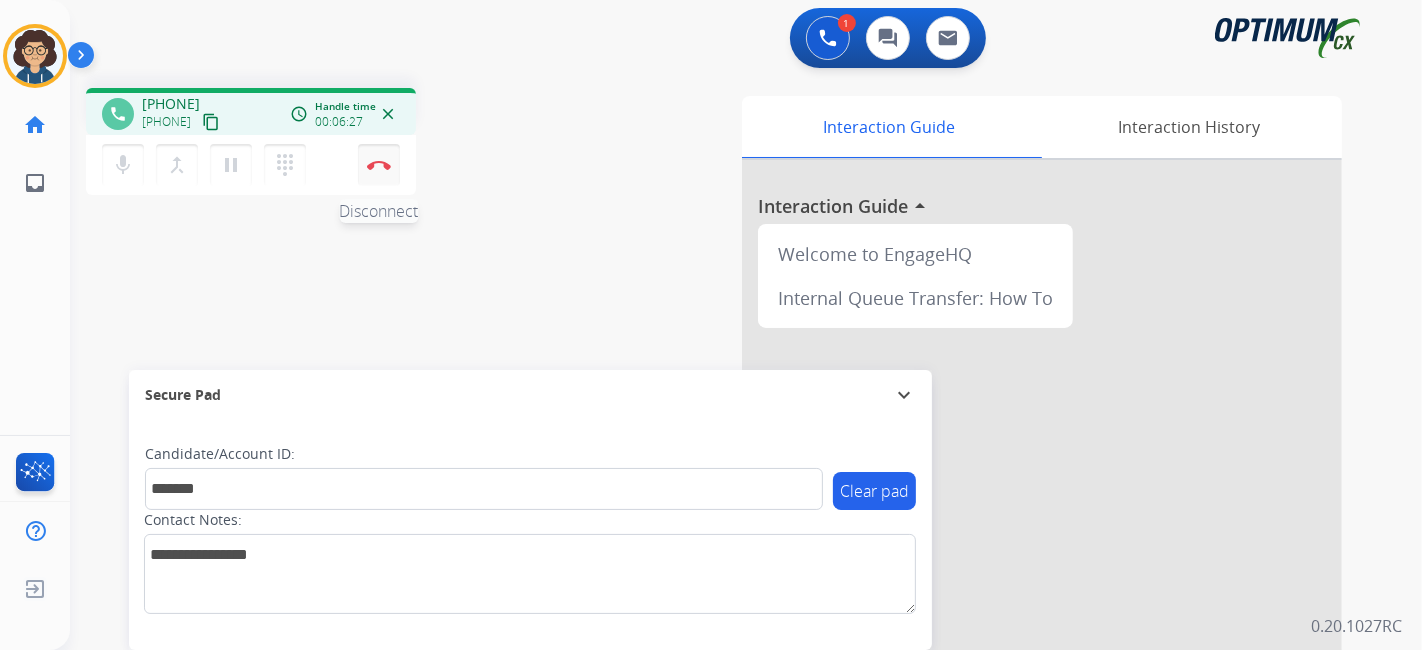 click at bounding box center (379, 165) 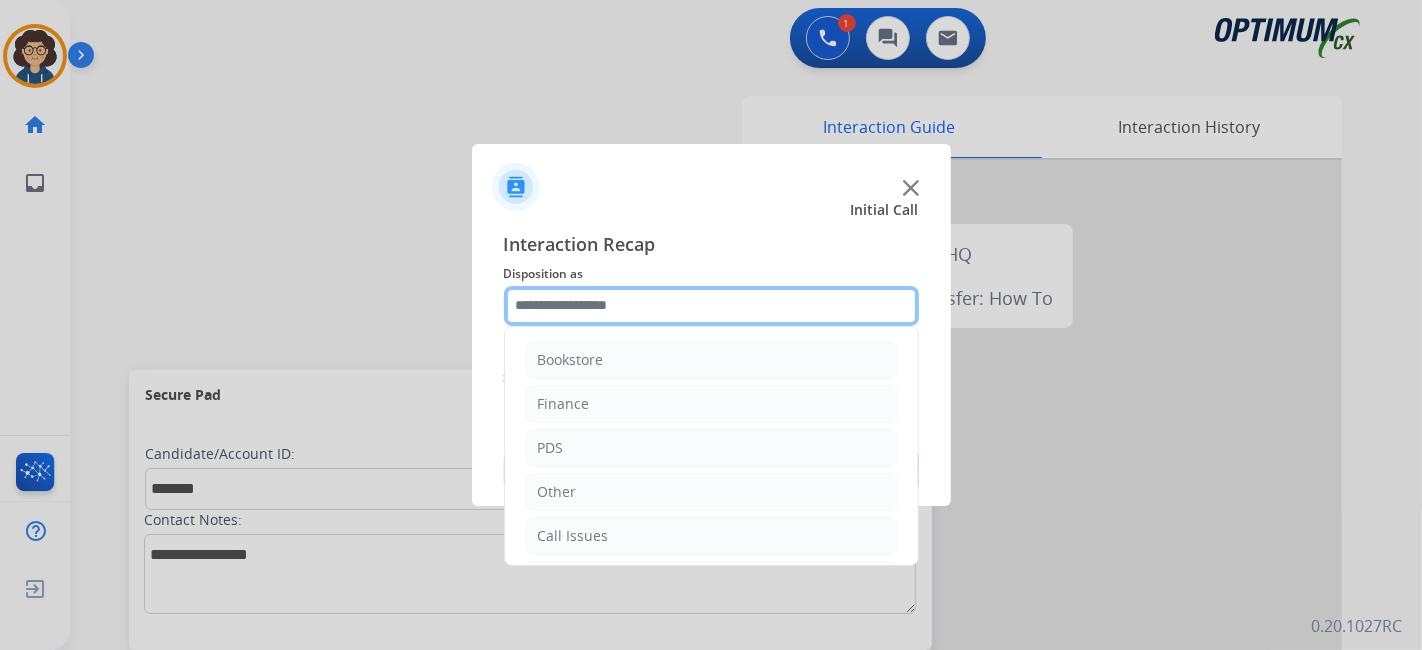 click 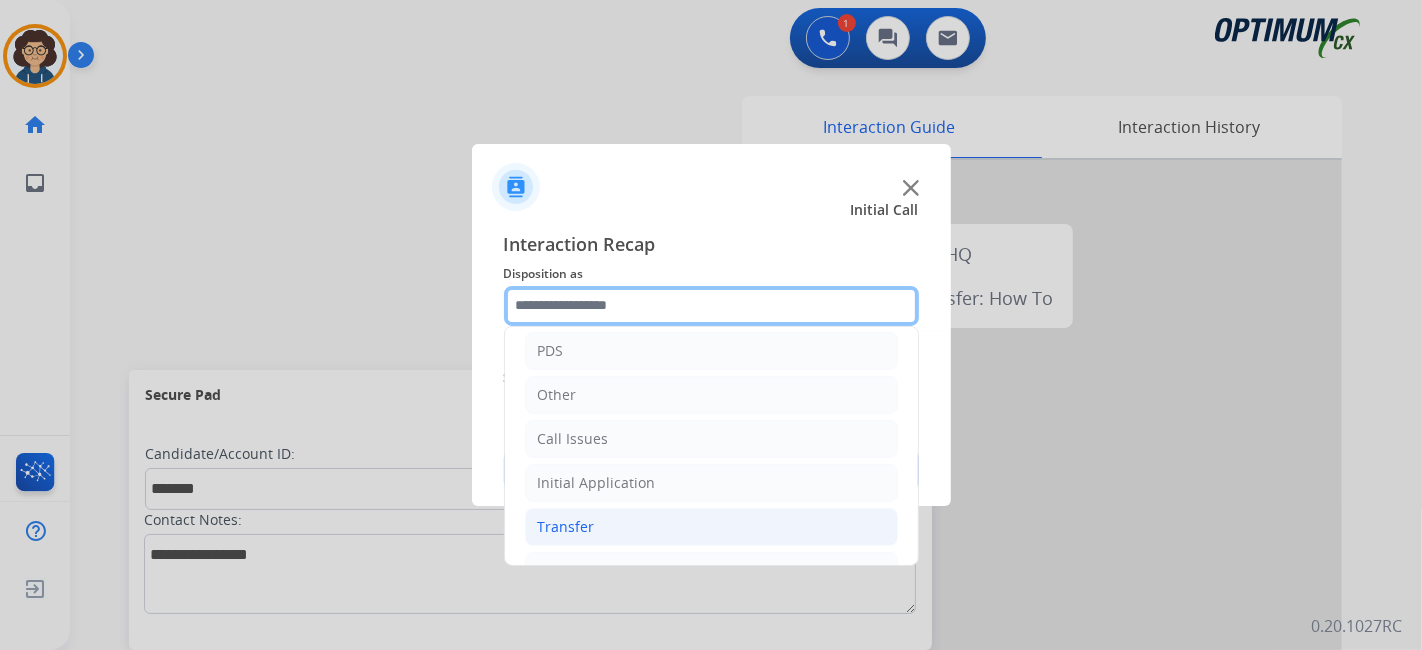 scroll, scrollTop: 131, scrollLeft: 0, axis: vertical 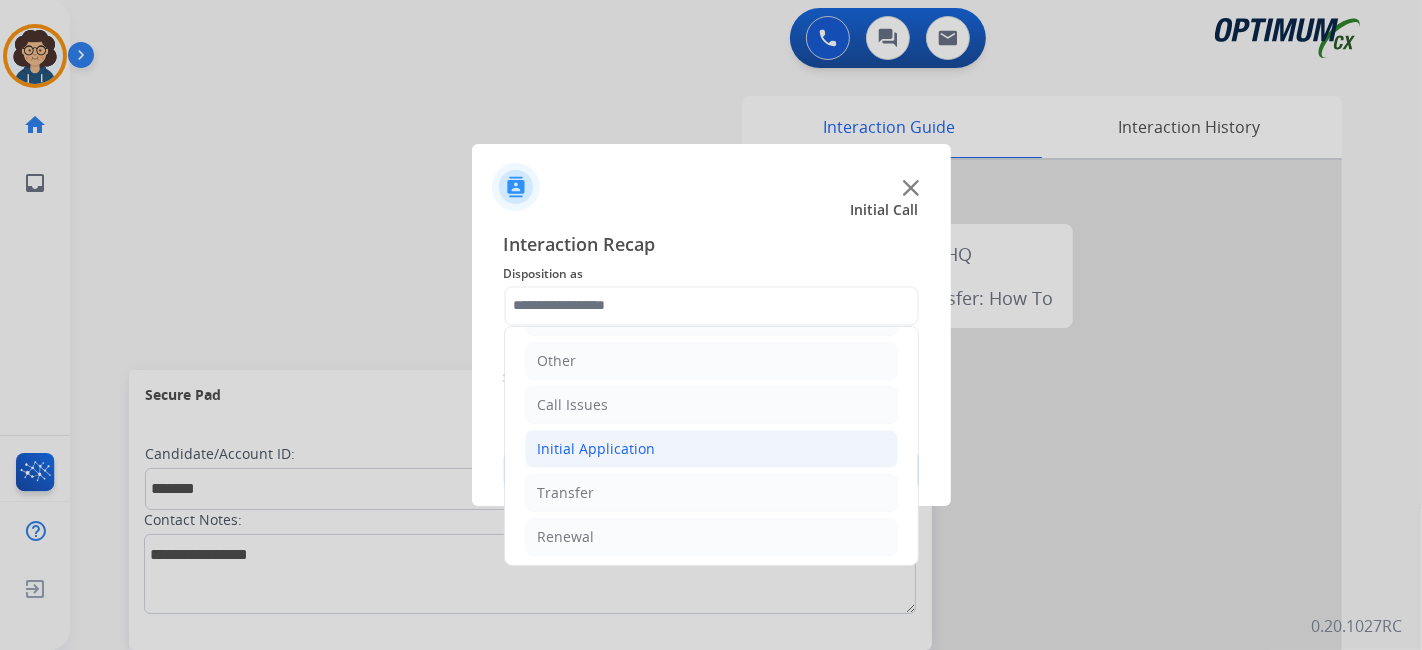 click on "Initial Application" 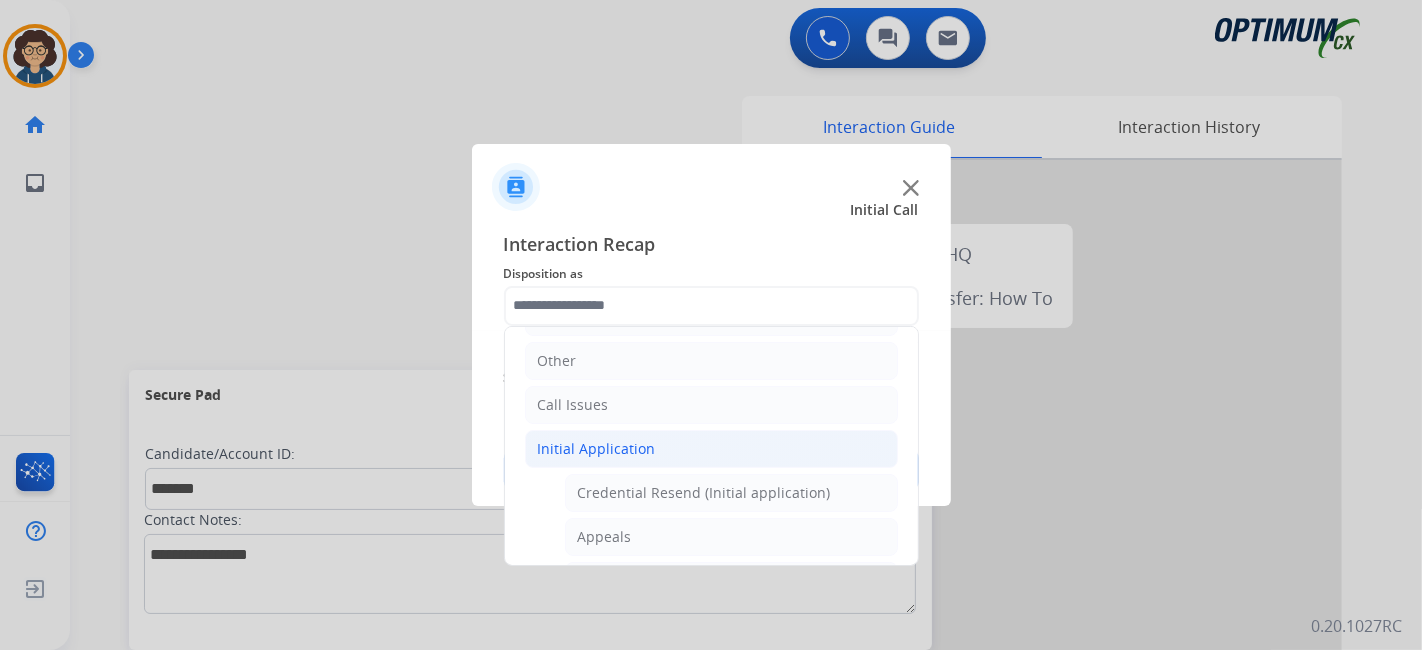click on "Initial Application" 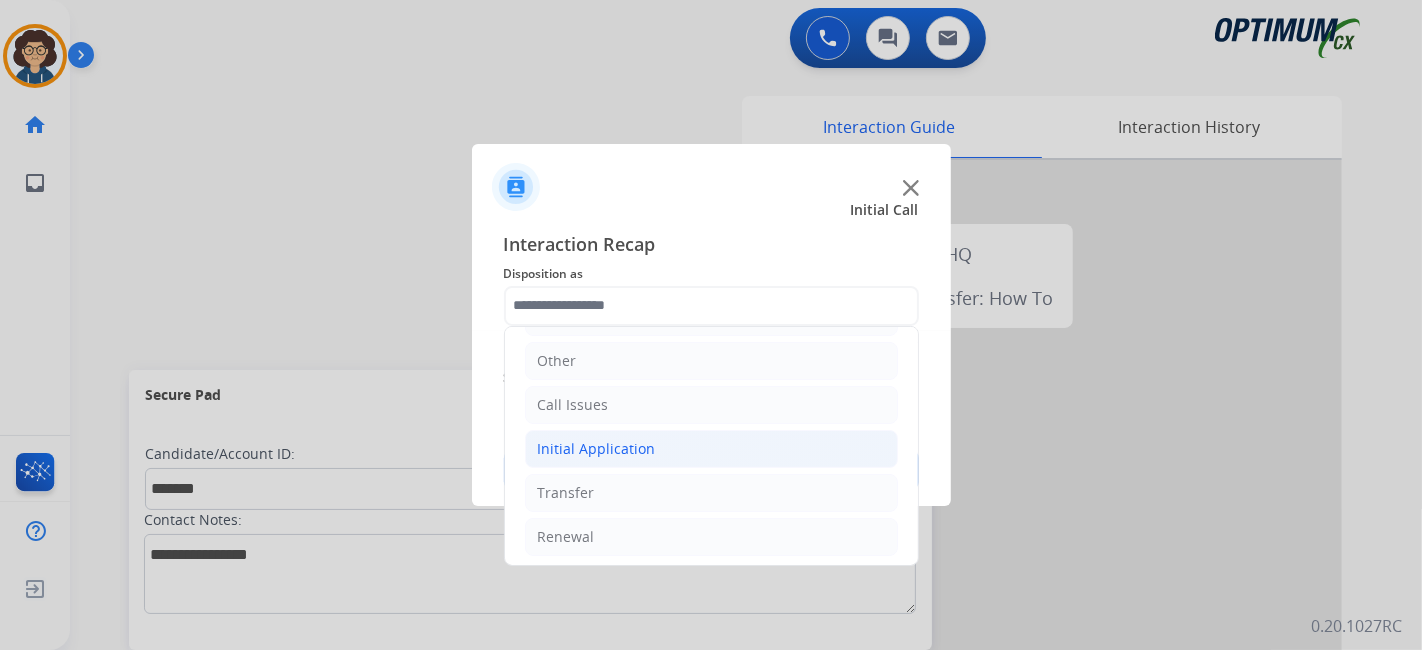 click on "Initial Application" 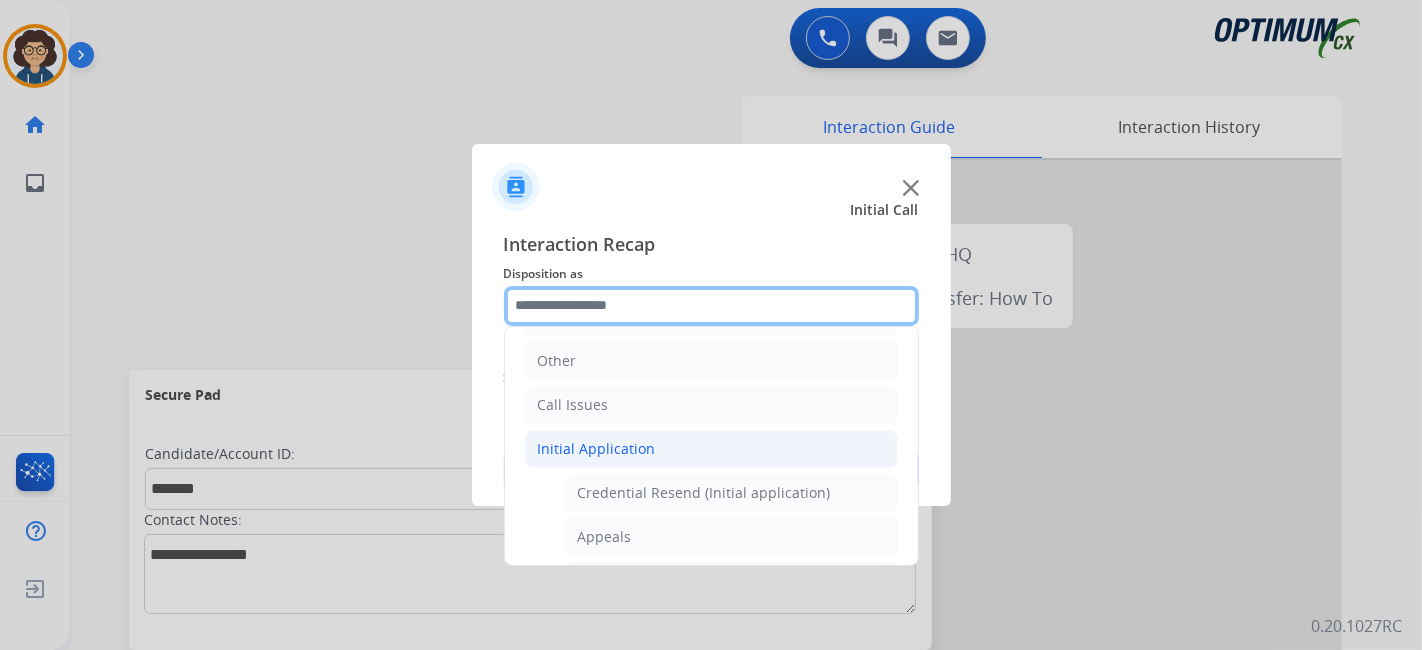 scroll, scrollTop: 686, scrollLeft: 0, axis: vertical 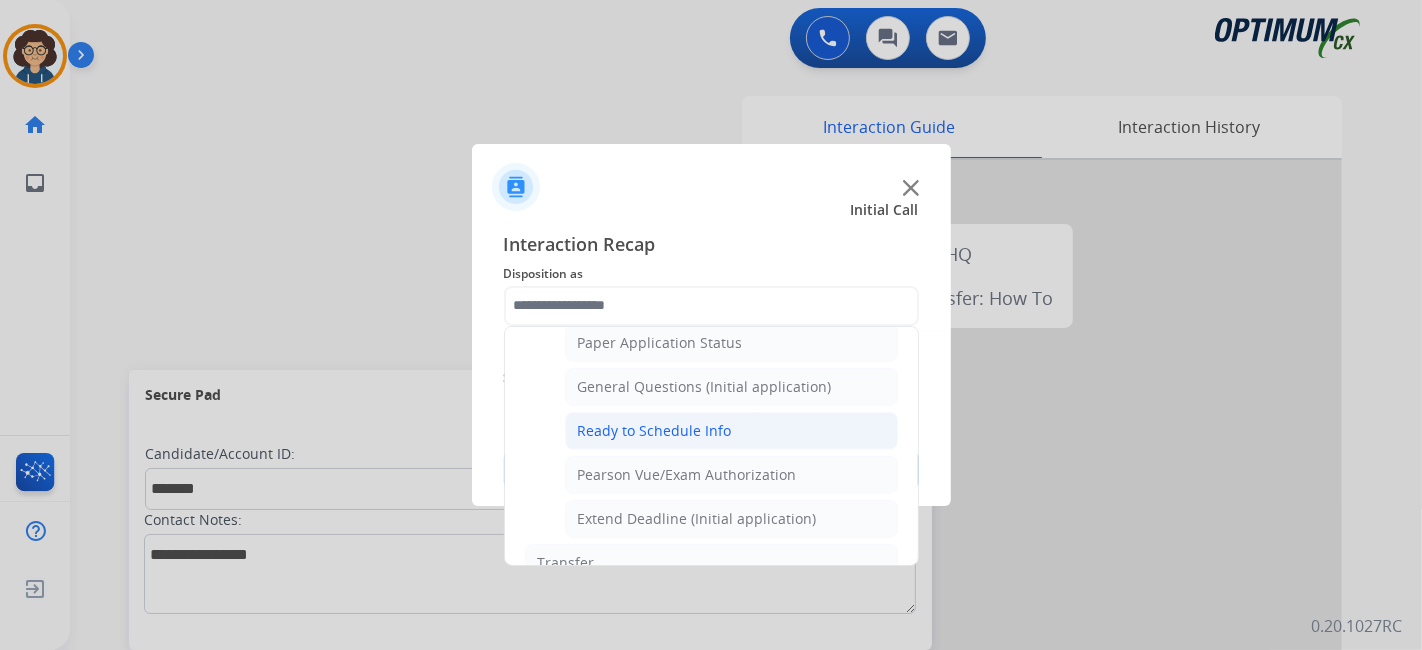 click on "Ready to Schedule Info" 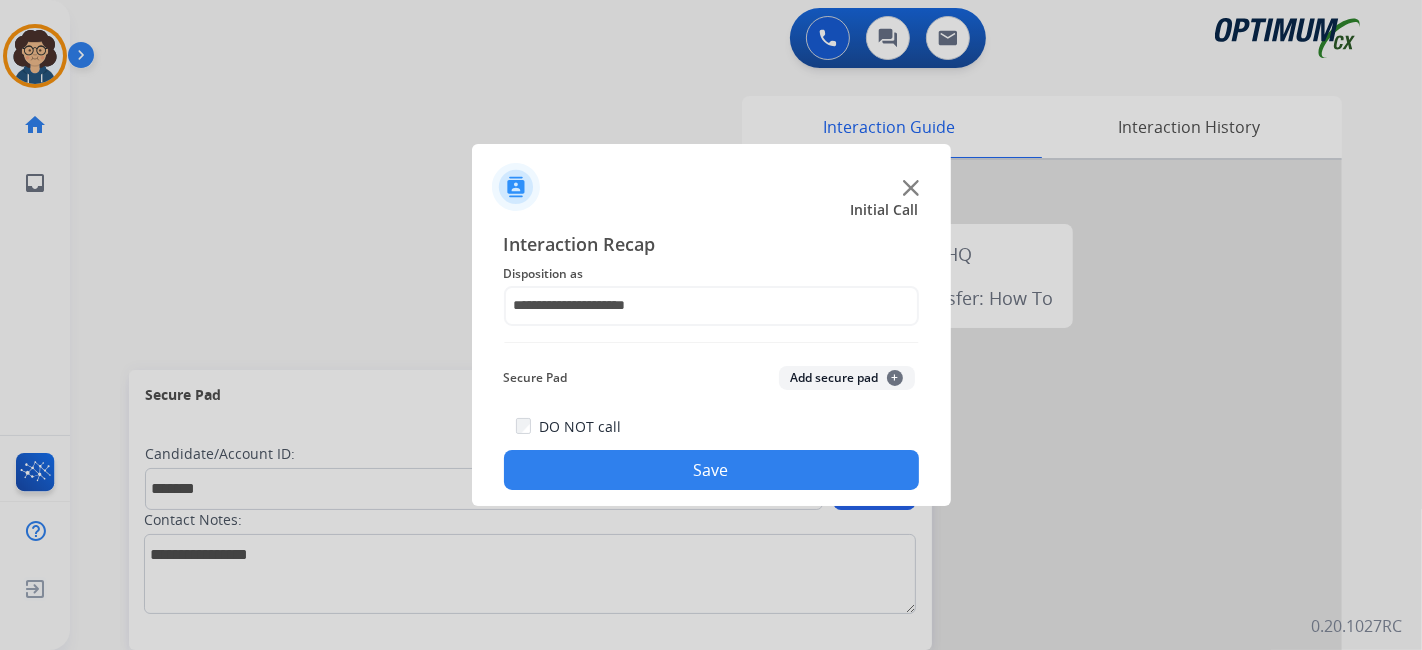 click on "Add secure pad  +" 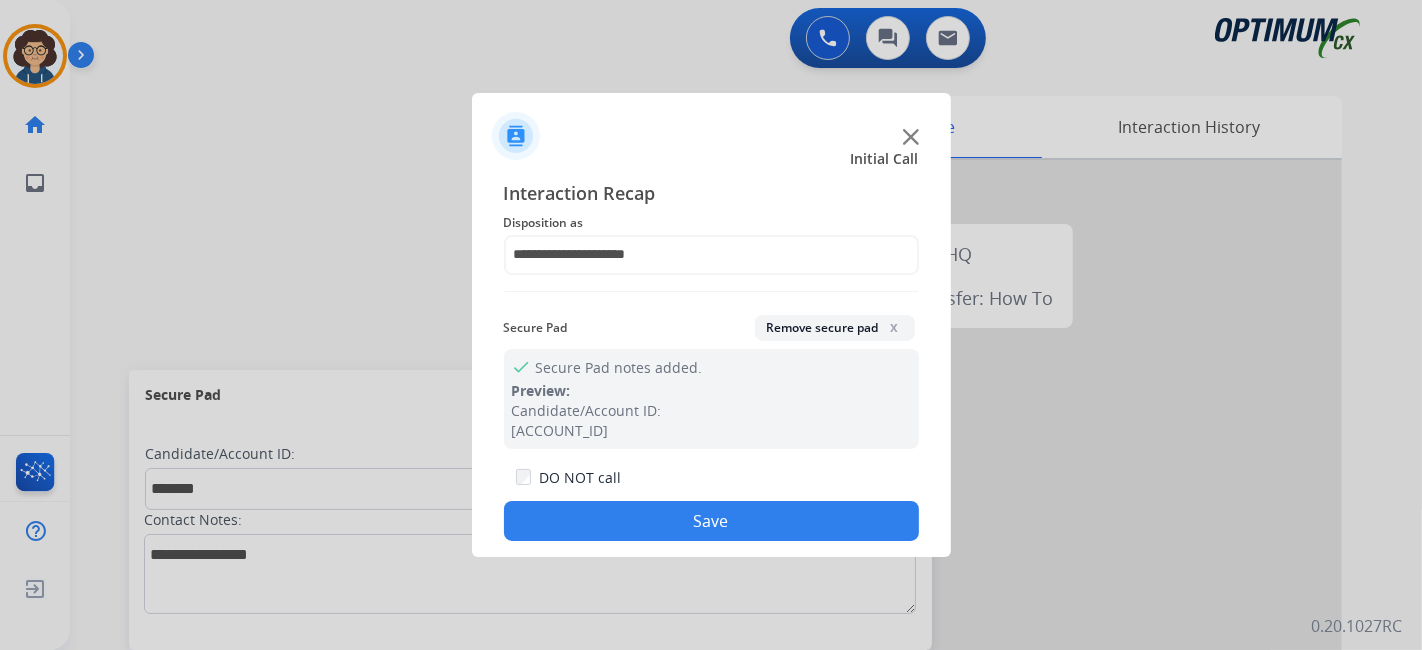 click on "Save" 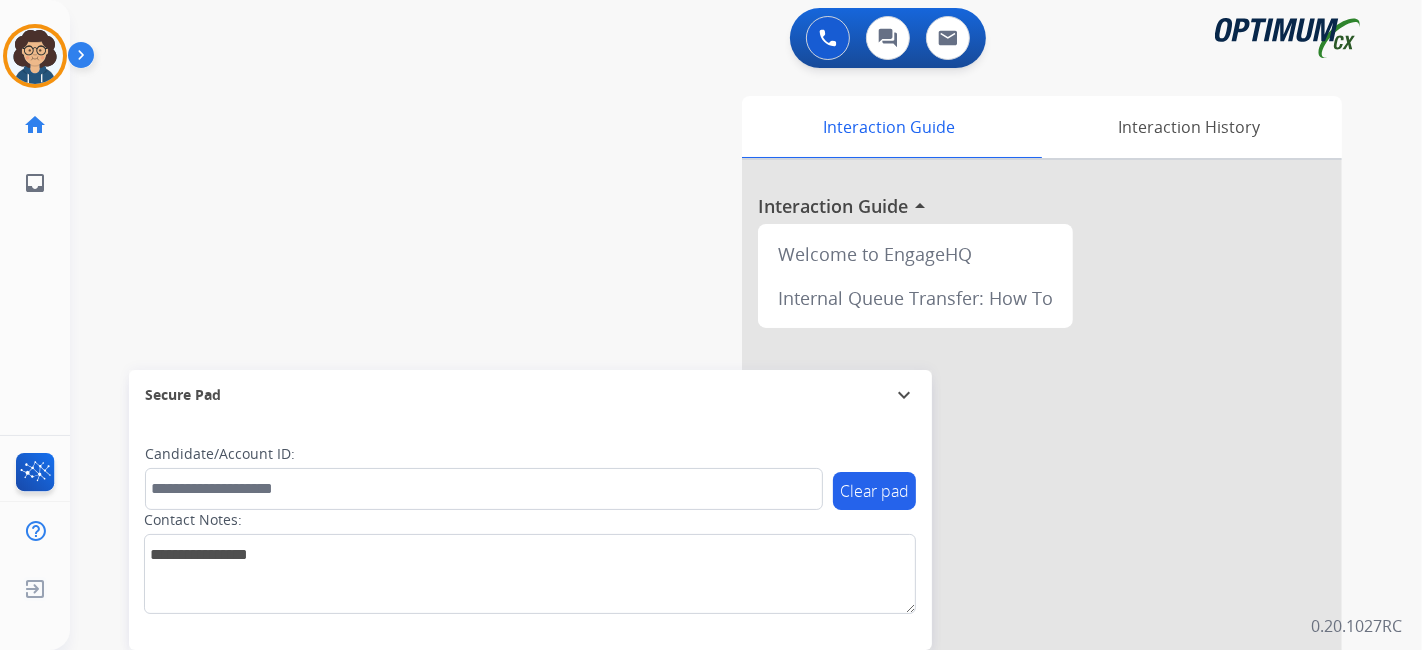click on "swap_horiz Break voice bridge close_fullscreen Connect 3-Way Call merge_type Separate 3-Way Call  Interaction Guide   Interaction History  Interaction Guide arrow_drop_up  Welcome to EngageHQ   Internal Queue Transfer: How To  Secure Pad expand_more Clear pad Candidate/Account ID: Contact Notes:" at bounding box center (722, 489) 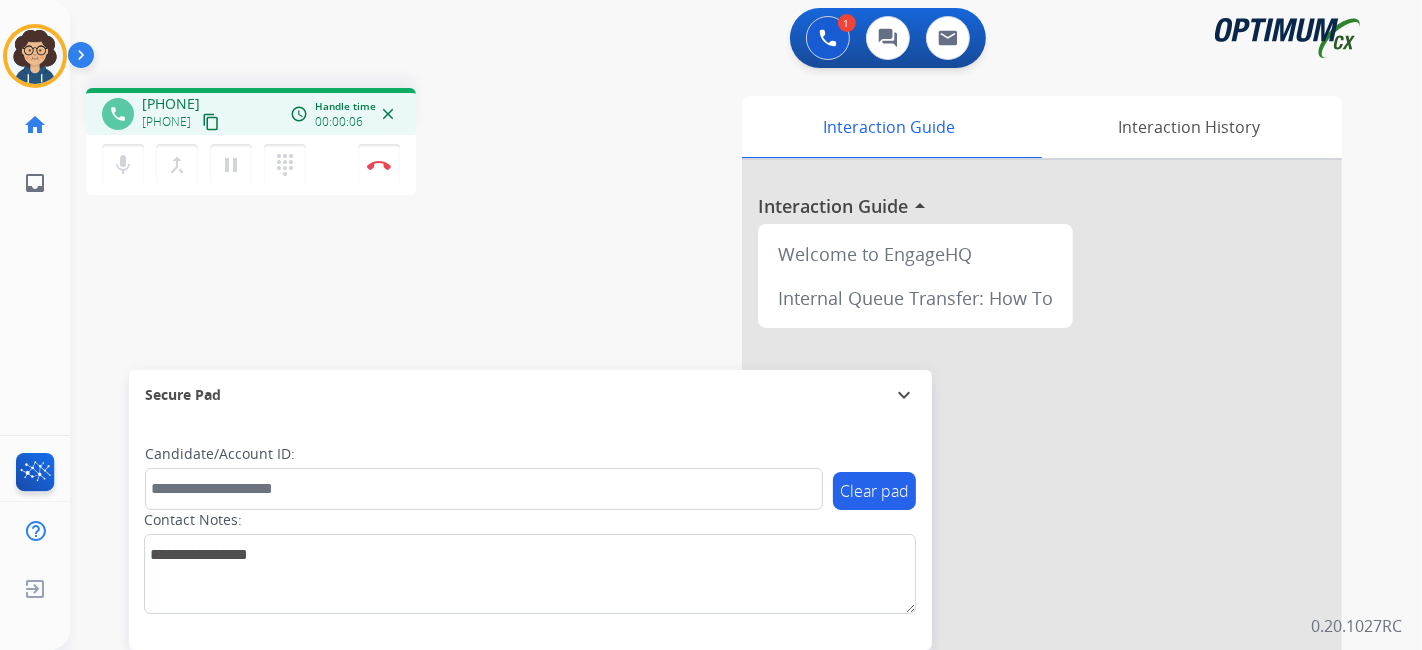 click on "content_copy" at bounding box center [211, 122] 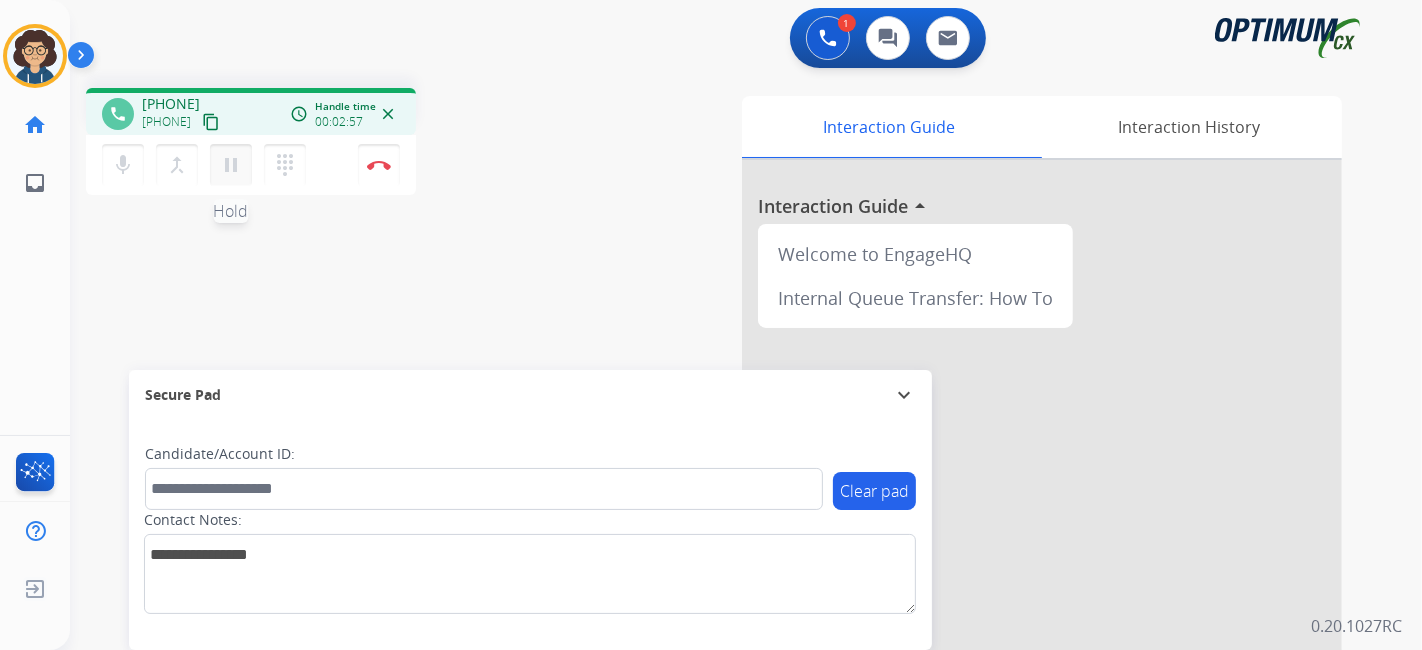click on "pause" at bounding box center [231, 165] 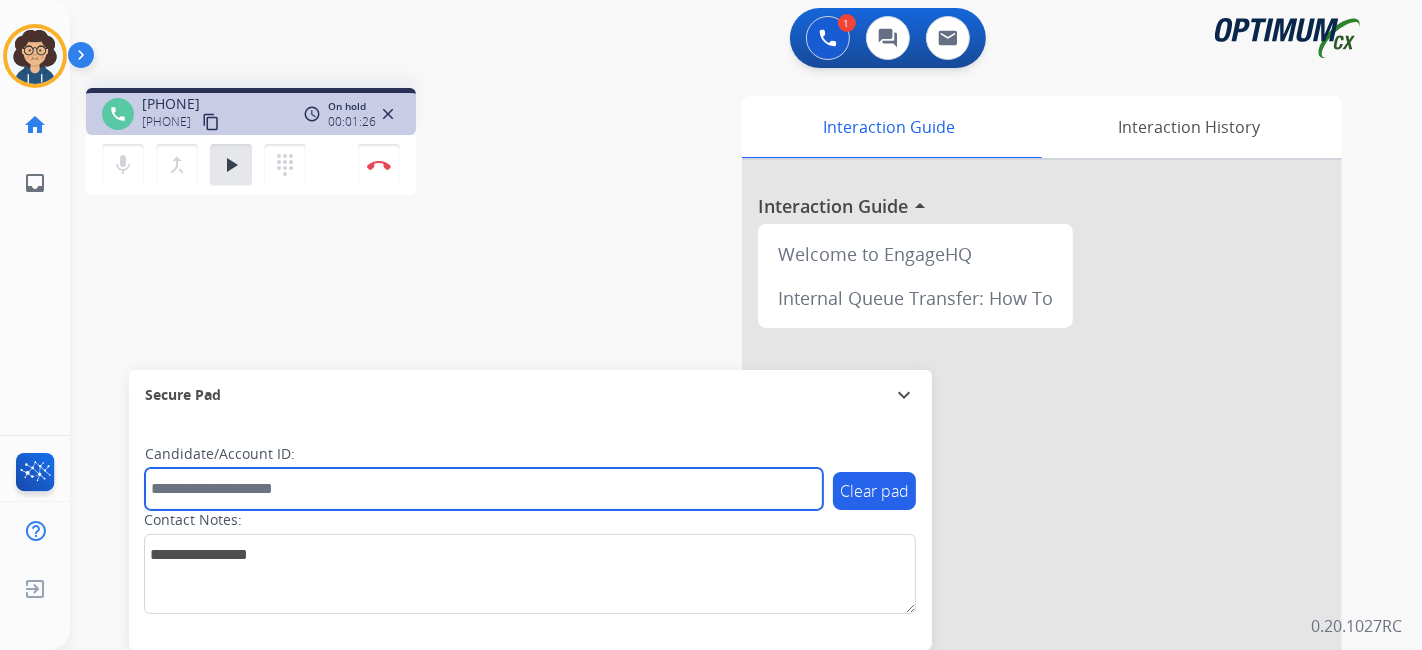 click at bounding box center (484, 489) 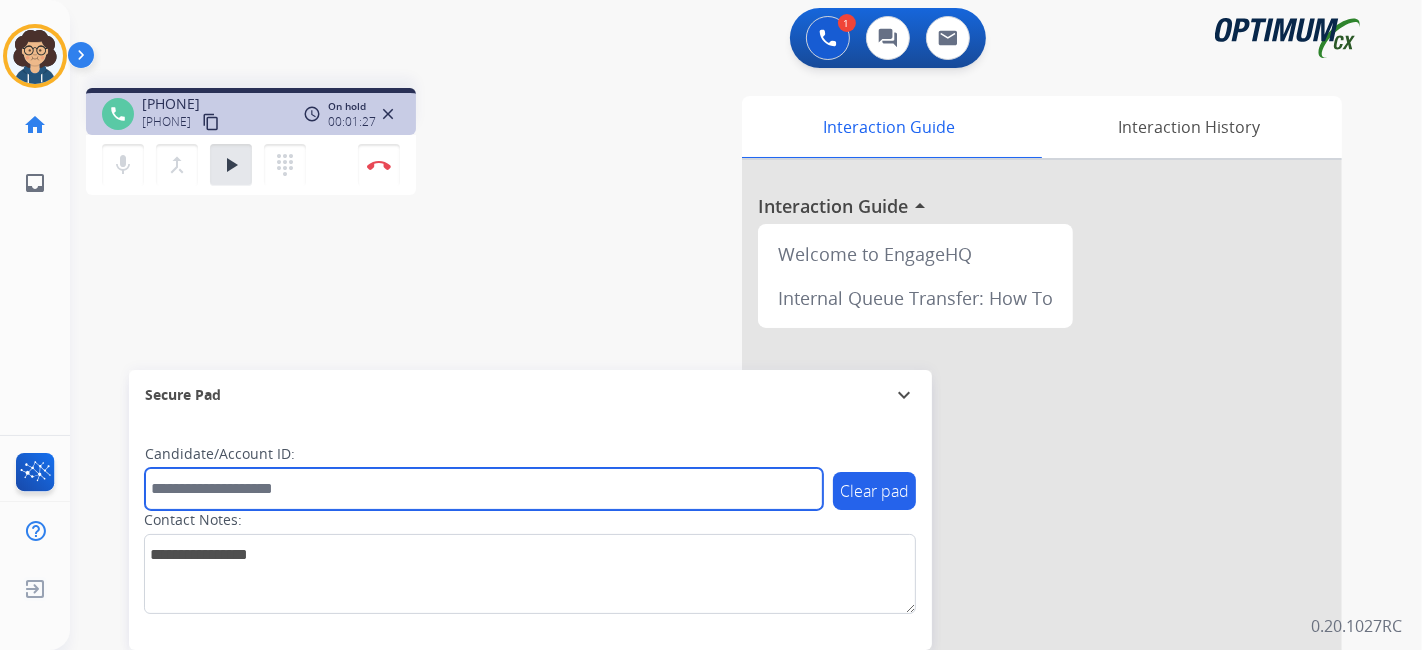 paste on "*******" 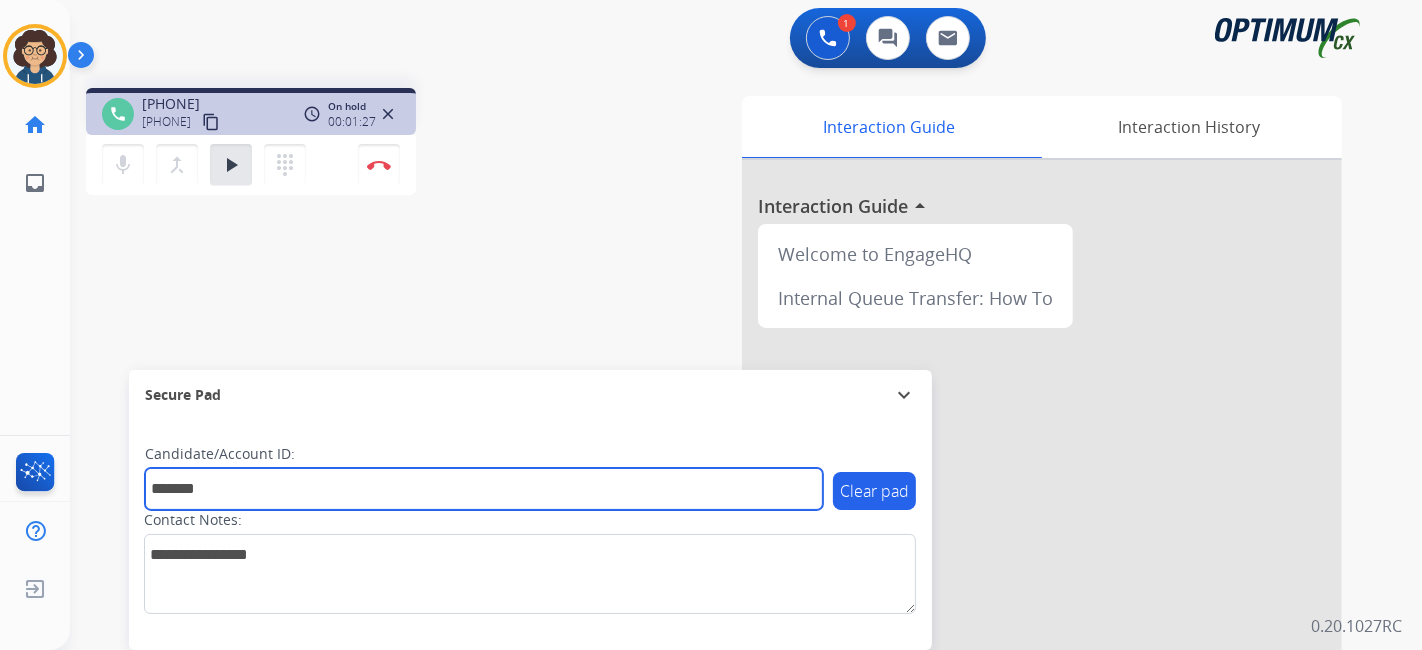 type on "*******" 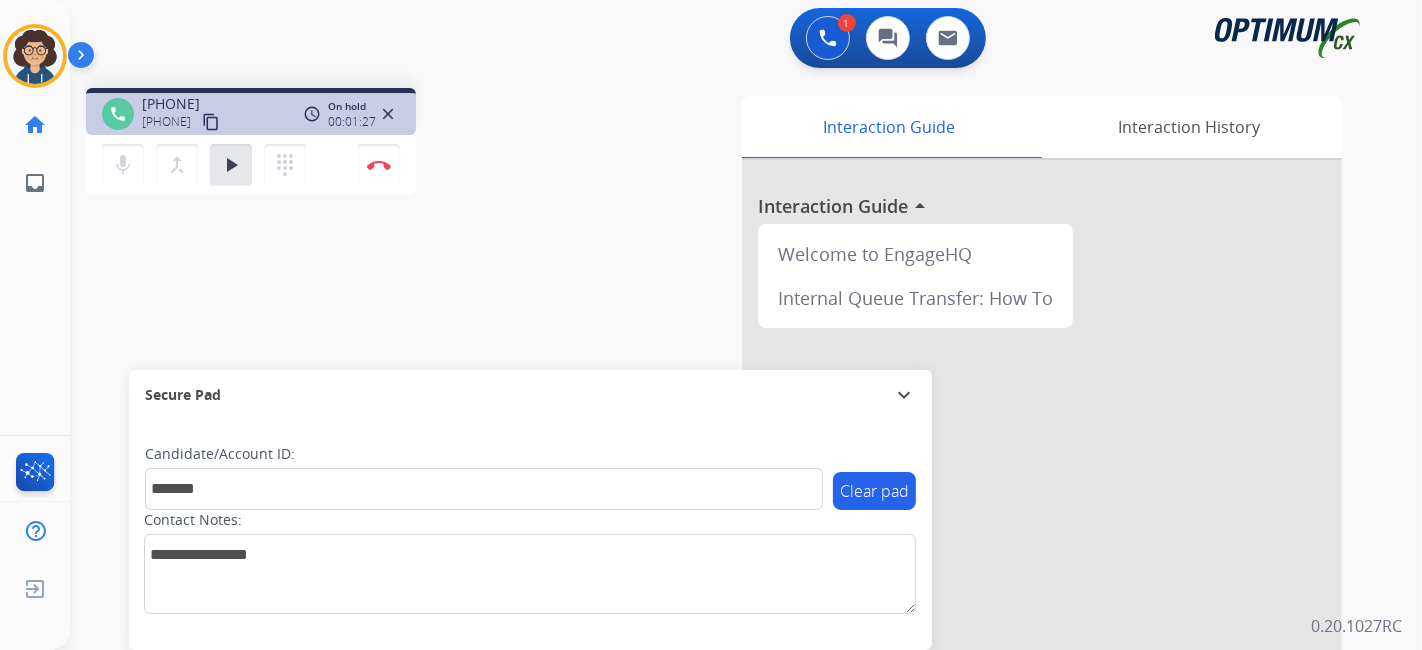 drag, startPoint x: 438, startPoint y: 324, endPoint x: 382, endPoint y: 1, distance: 327.81854 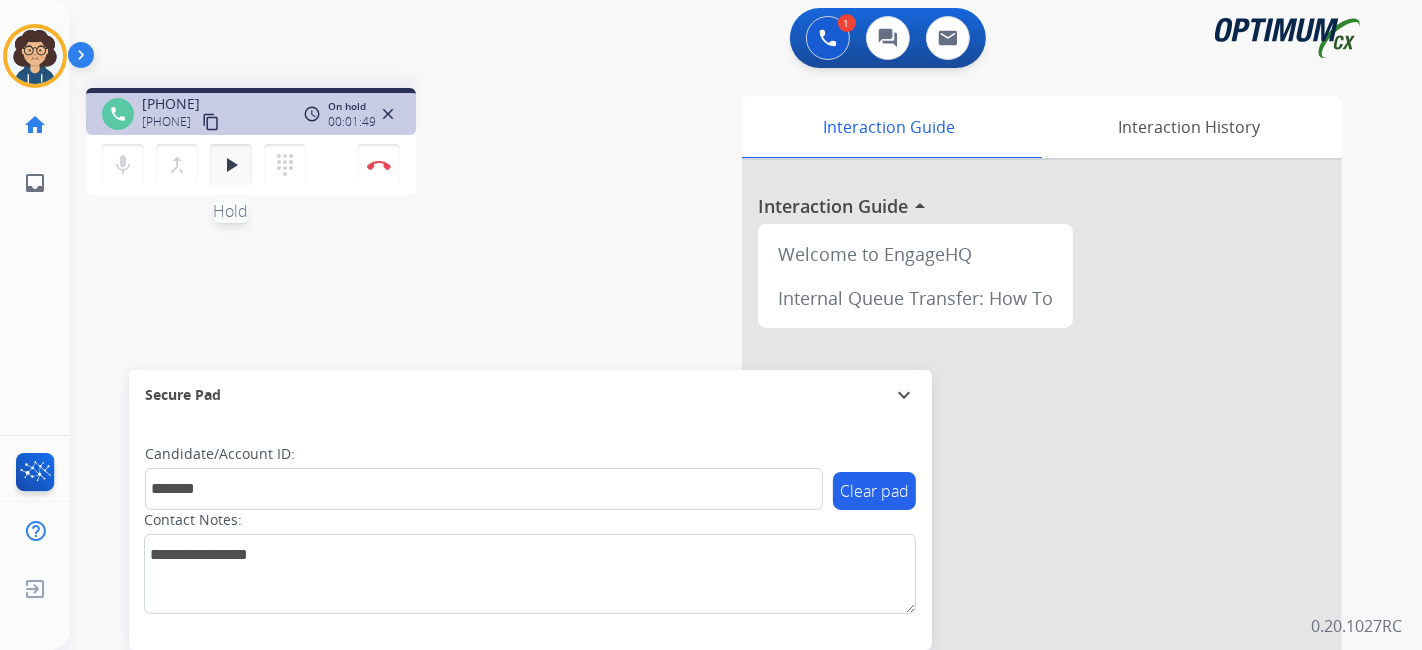 click on "play_arrow Hold" at bounding box center (231, 165) 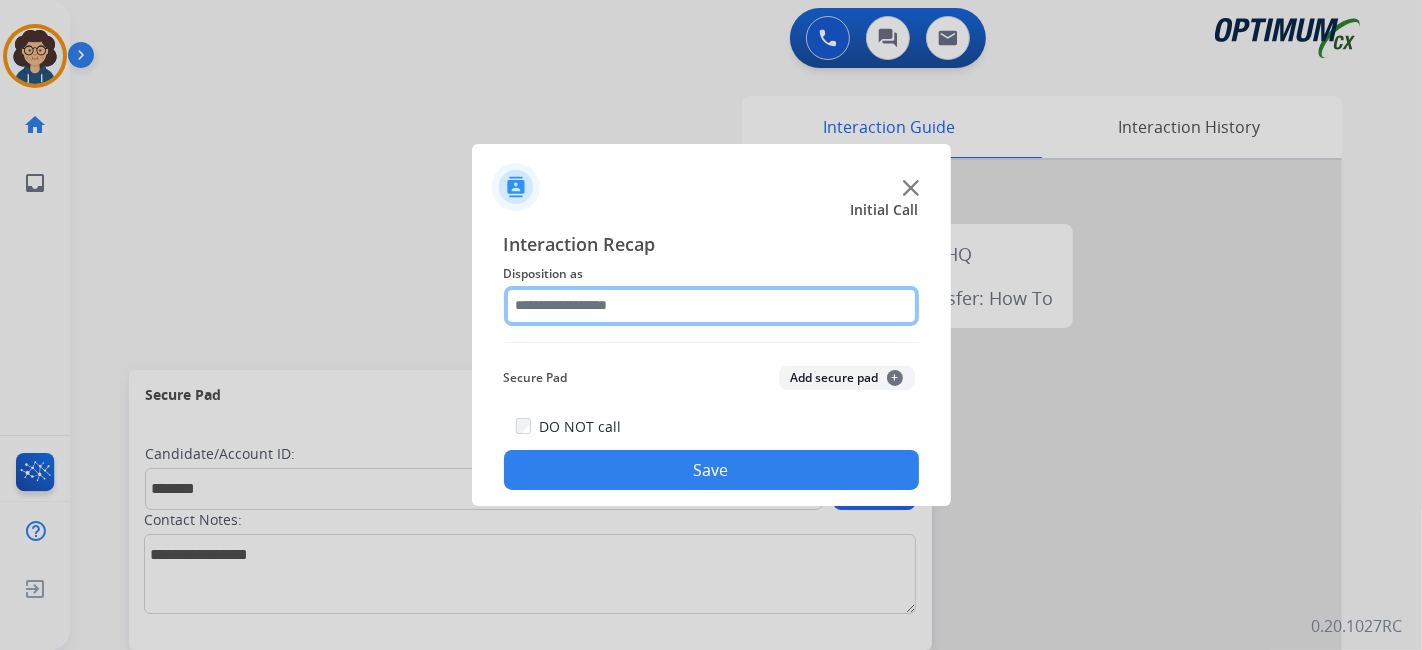 click 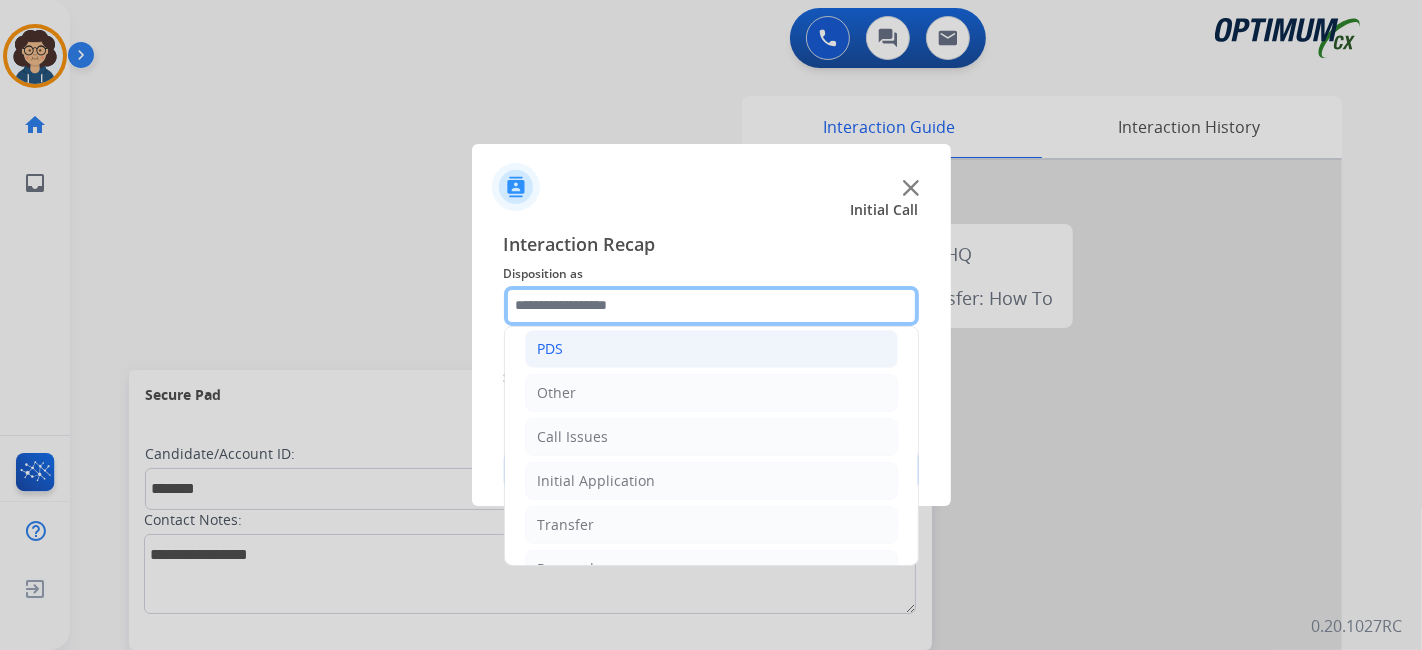 scroll, scrollTop: 131, scrollLeft: 0, axis: vertical 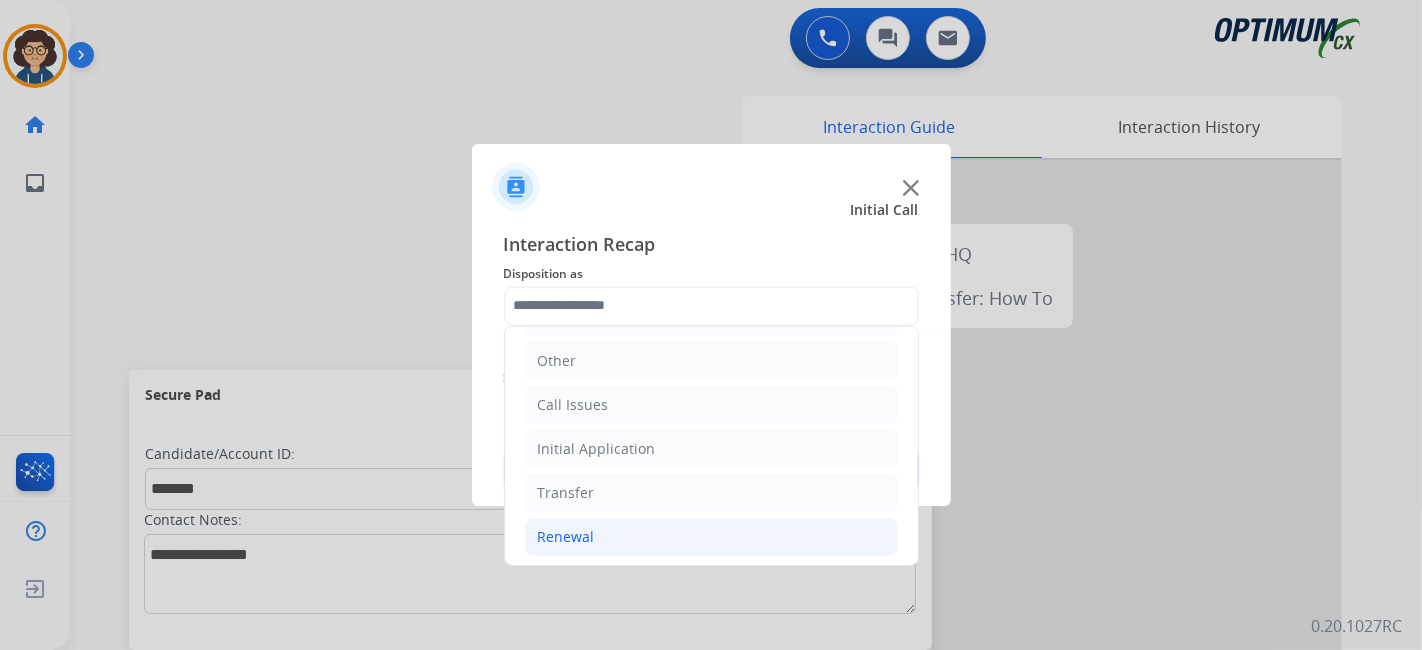 drag, startPoint x: 629, startPoint y: 530, endPoint x: 647, endPoint y: 525, distance: 18.681541 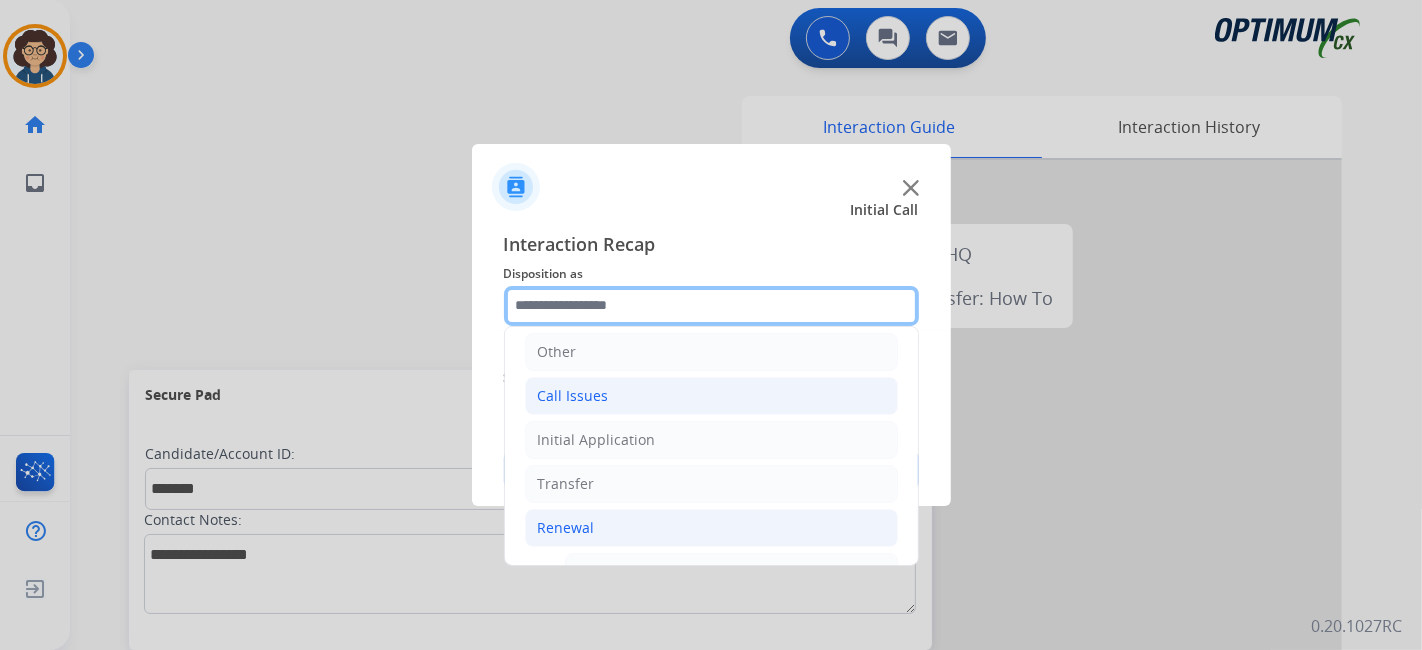 scroll, scrollTop: 136, scrollLeft: 0, axis: vertical 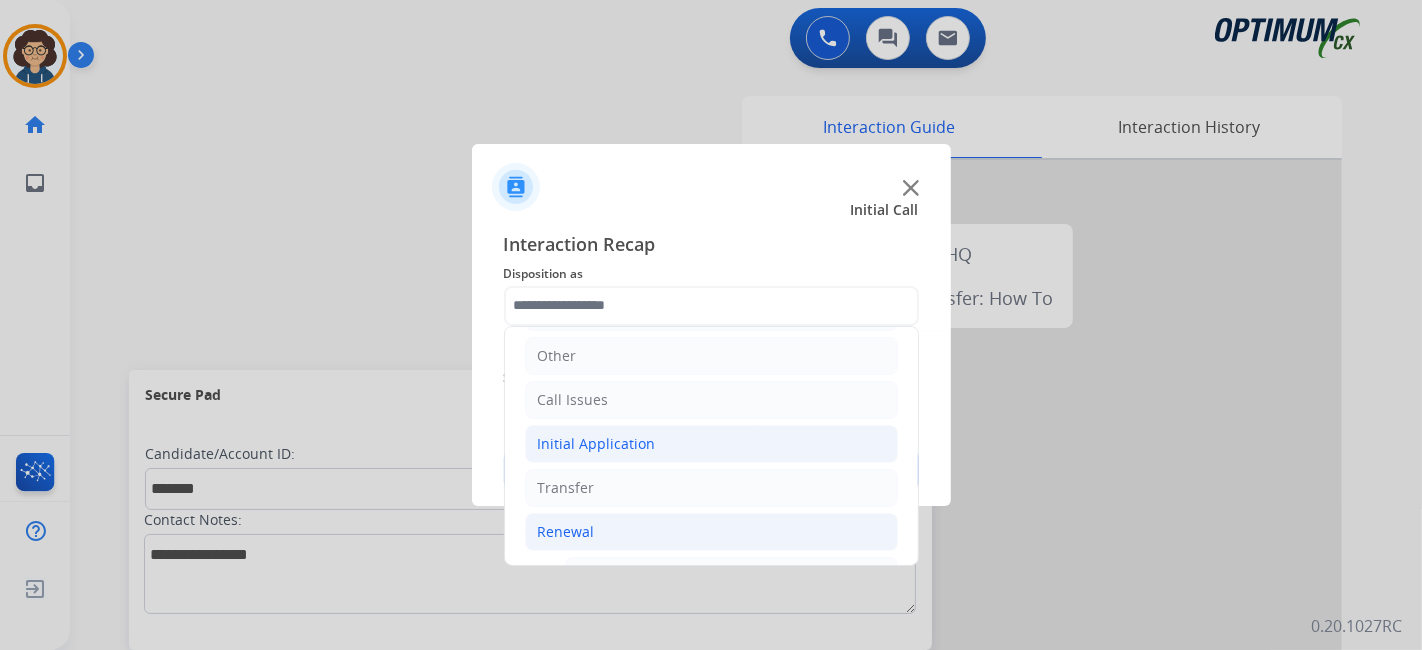 click on "Initial Application" 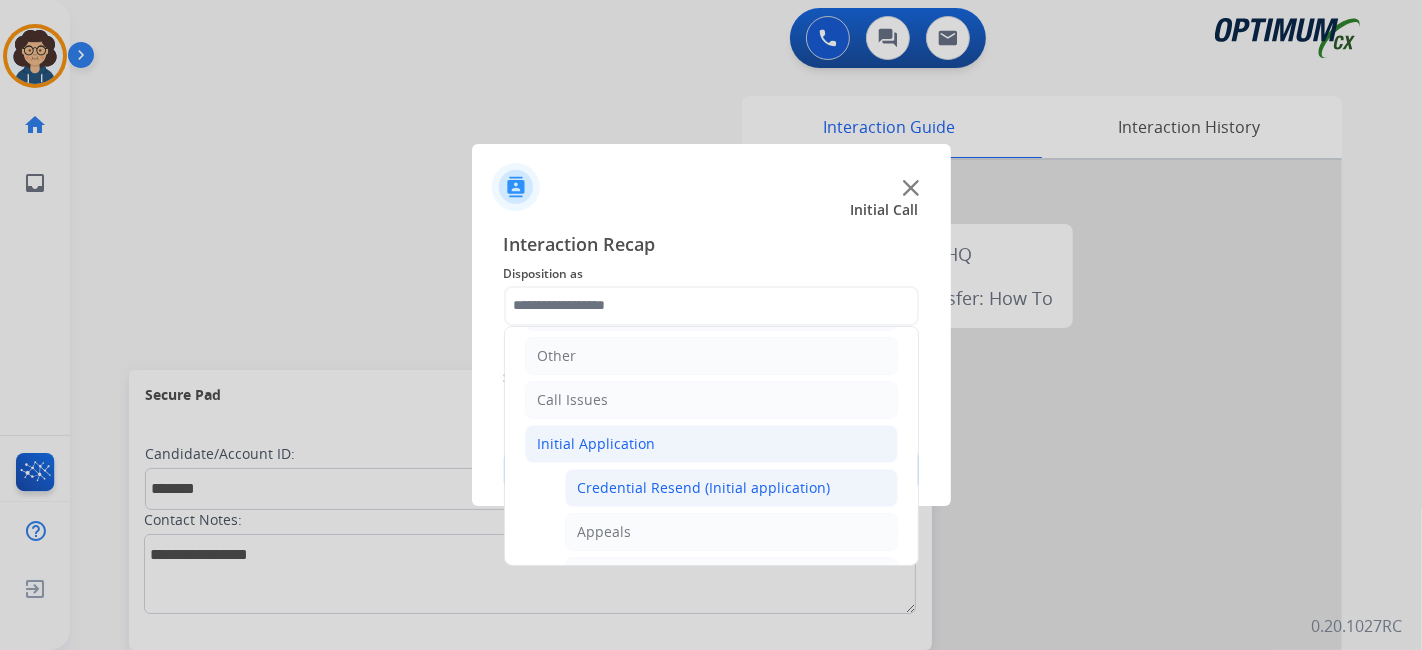click on "Credential Resend (Initial application)" 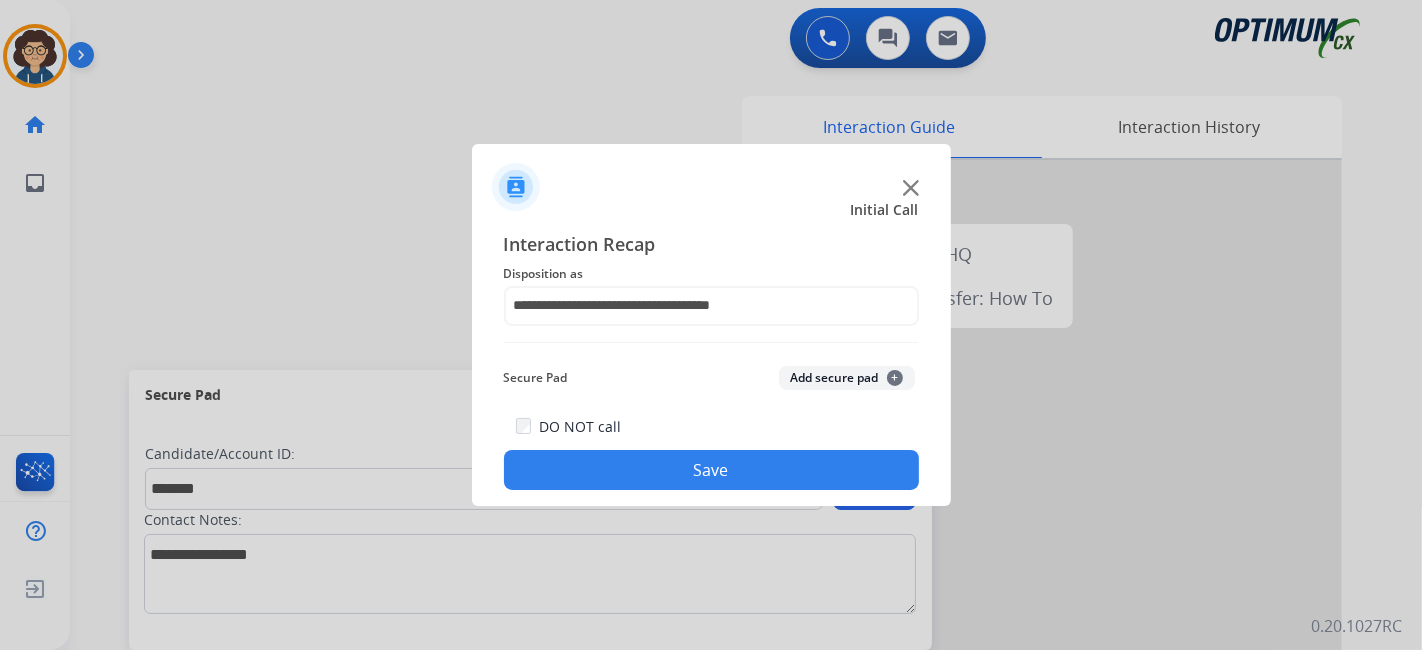 click on "Add secure pad  +" 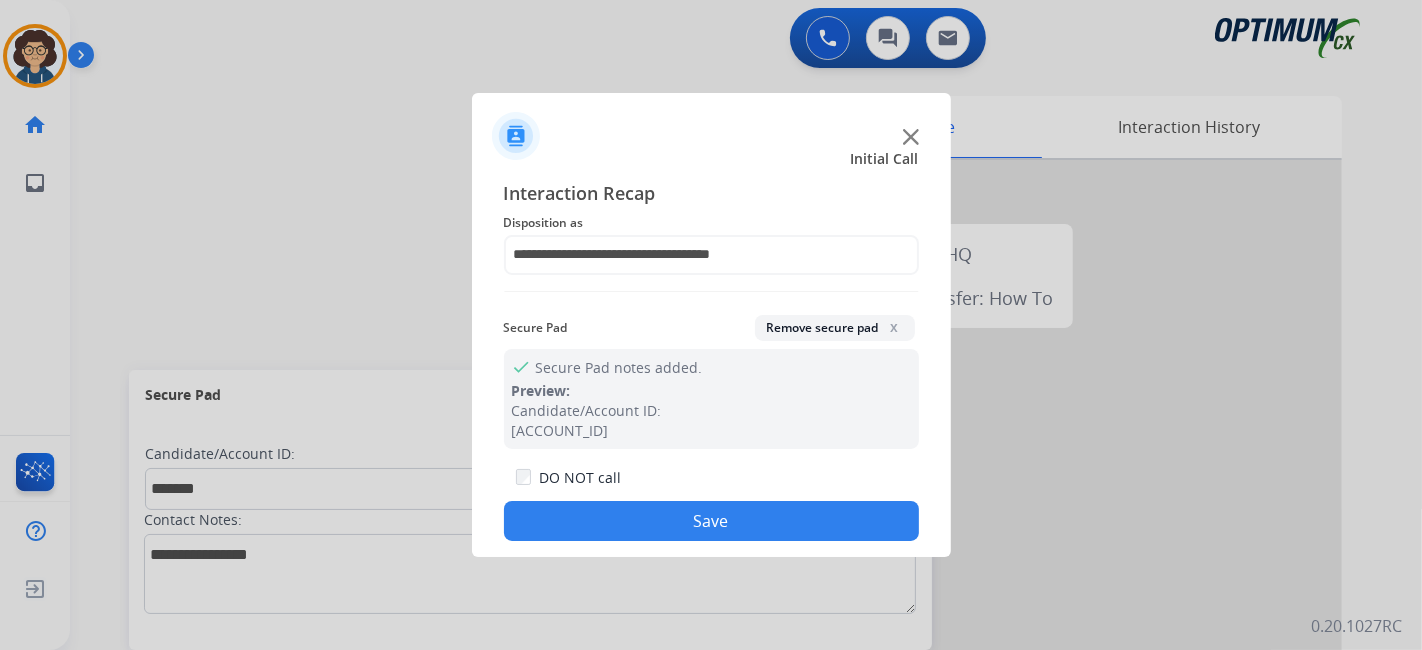 click on "Save" 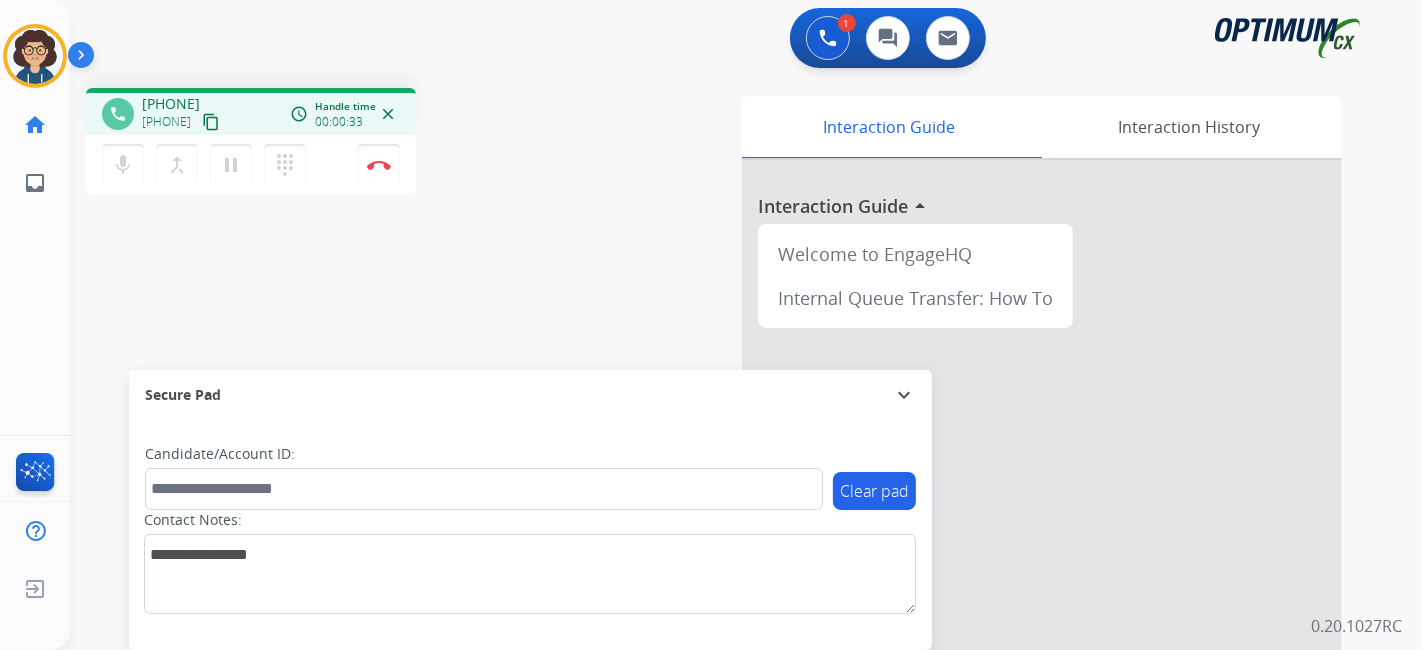 click on "content_copy" at bounding box center [211, 122] 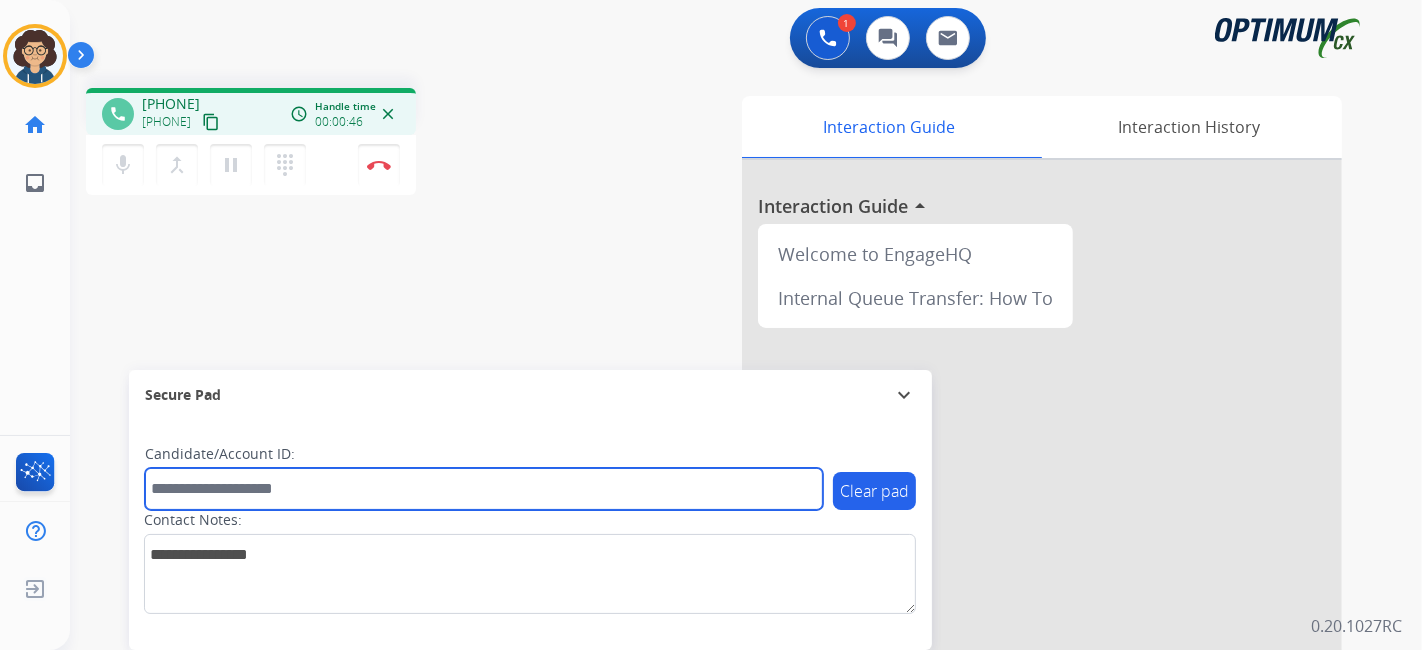 click at bounding box center [484, 489] 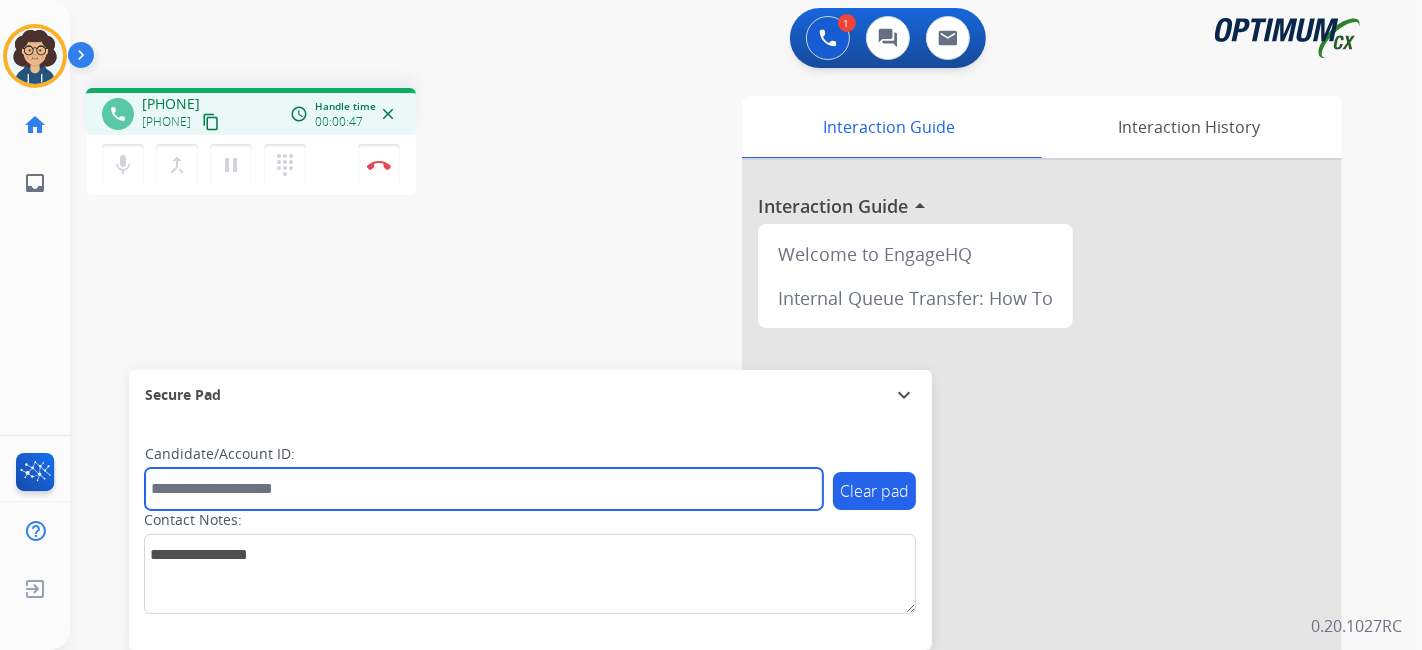 paste on "*******" 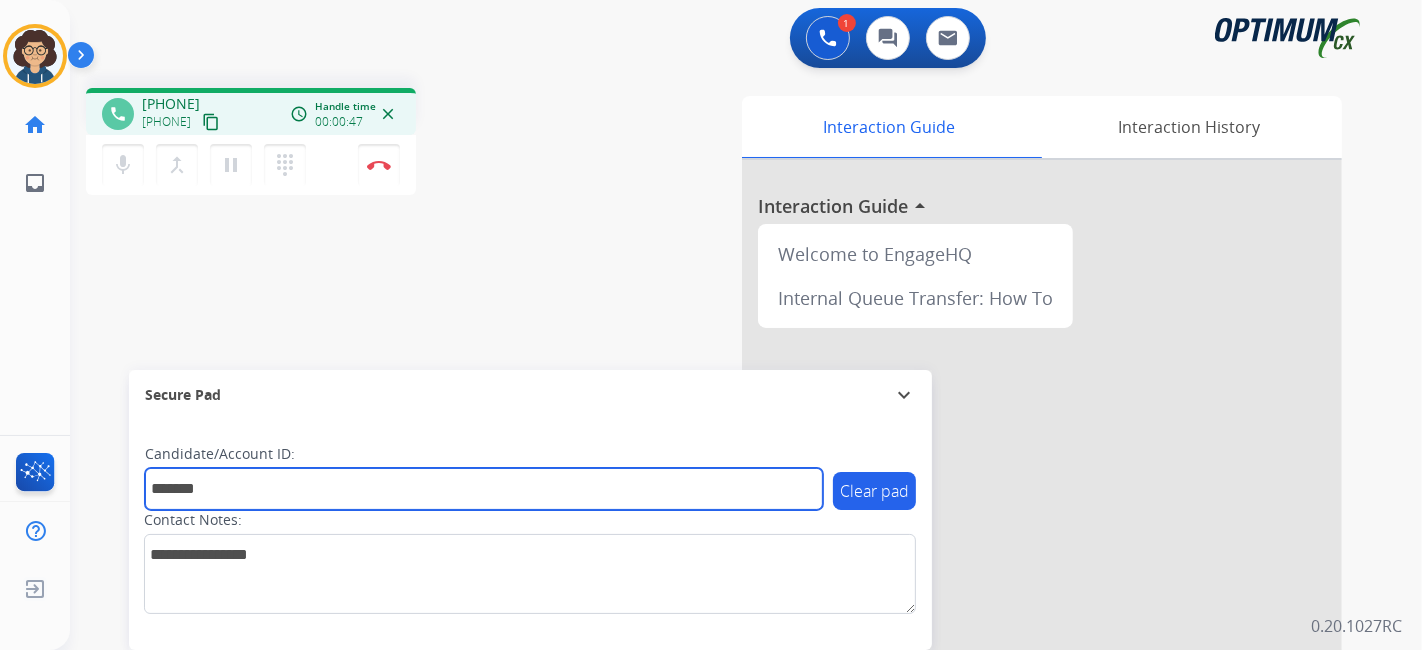 type on "*******" 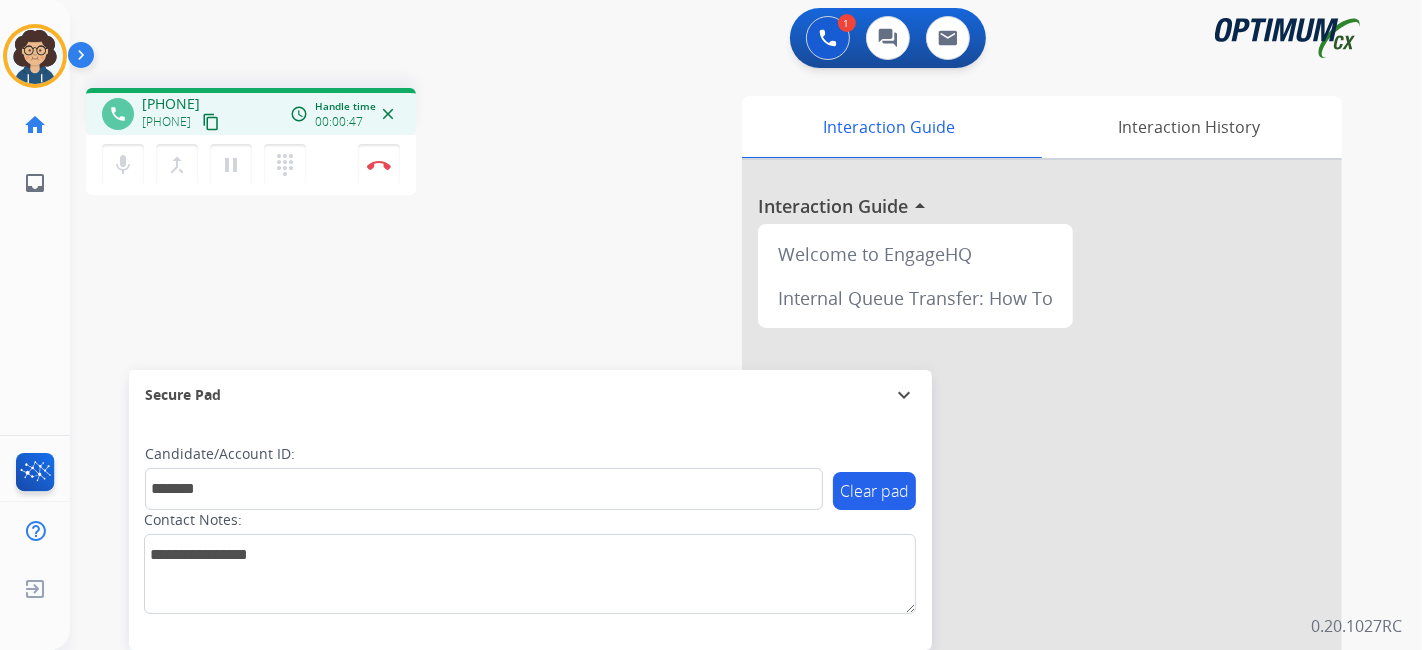 click on "phone [PHONE] [PHONE] content_copy access_time Call metrics Queue   00:29 Hold   00:00 Talk   00:19 Total   00:47 Handle time 00:00:47 close mic Mute merge_type Bridge pause Hold dialpad Dialpad Disconnect swap_horiz Break voice bridge close_fullscreen Connect 3-Way Call merge_type Separate 3-Way Call  Interaction Guide   Interaction History  Interaction Guide arrow_drop_up  Welcome to EngageHQ   Internal Queue Transfer: How To  Secure Pad expand_more Clear pad Candidate/Account ID: [ACCOUNT_ID] Contact Notes:" at bounding box center [722, 489] 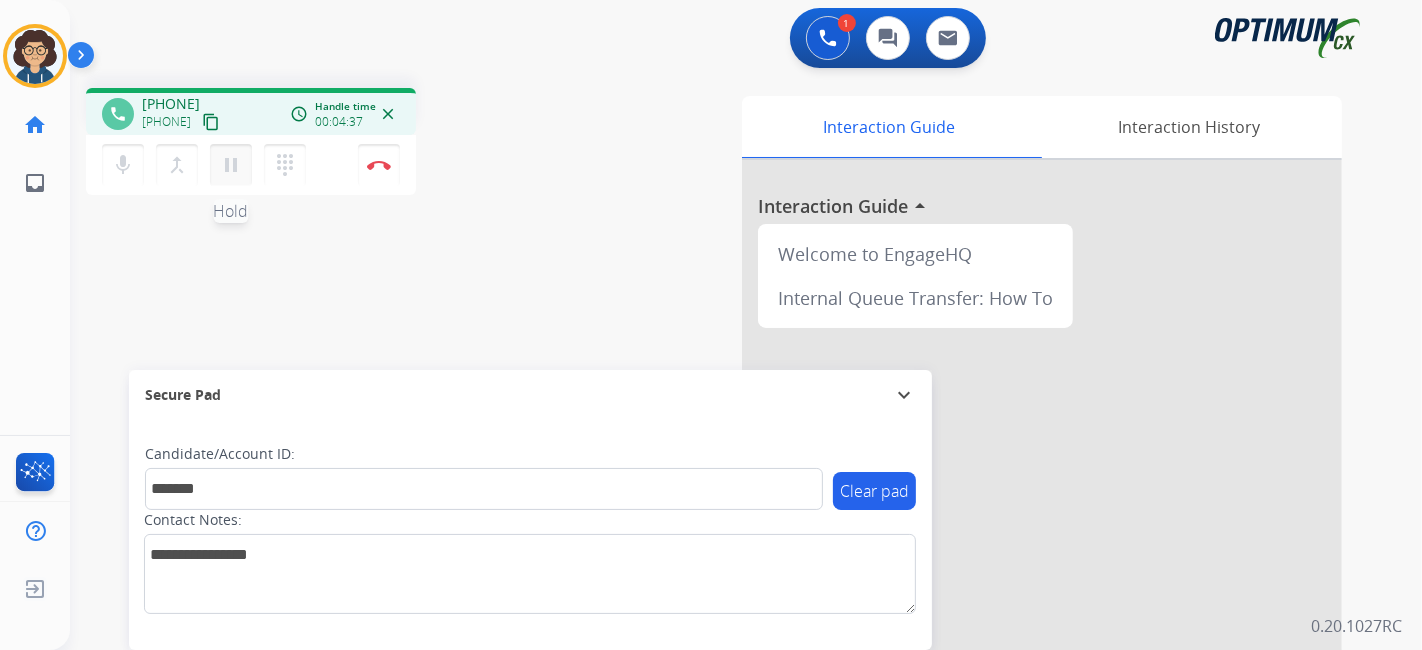 click on "pause" at bounding box center [231, 165] 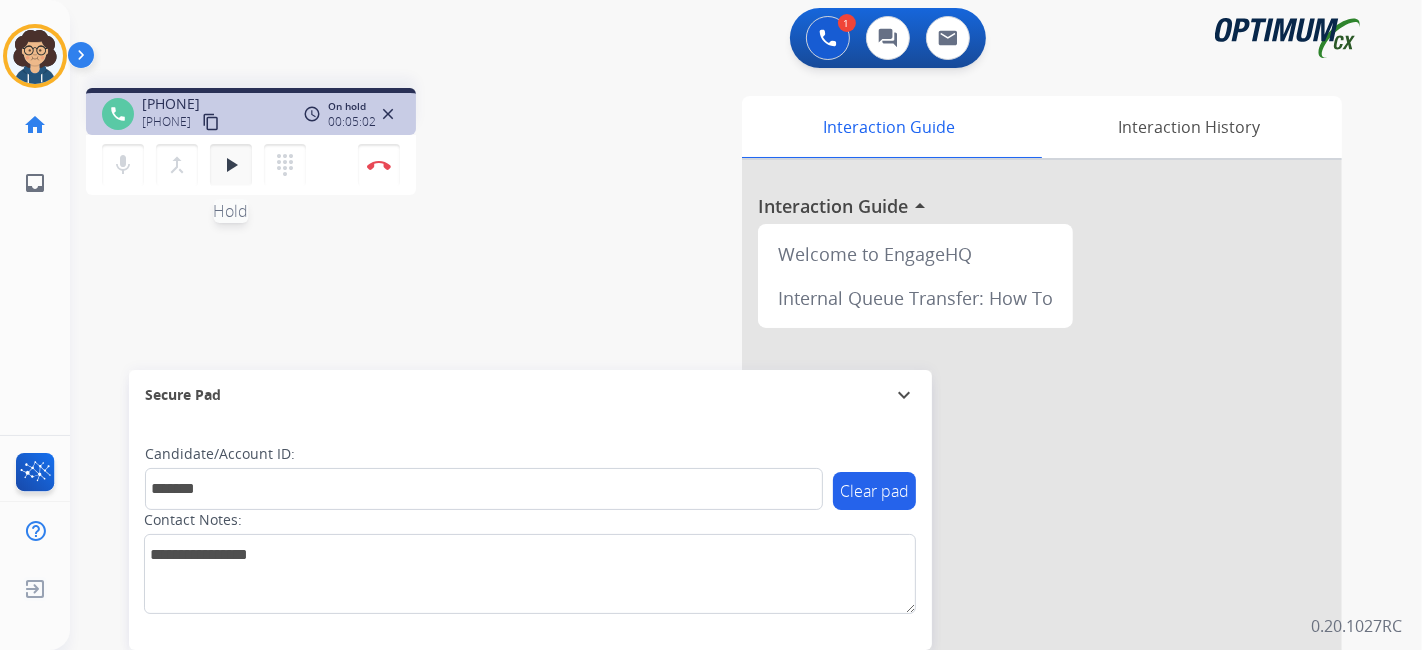 click on "play_arrow Hold" at bounding box center [231, 165] 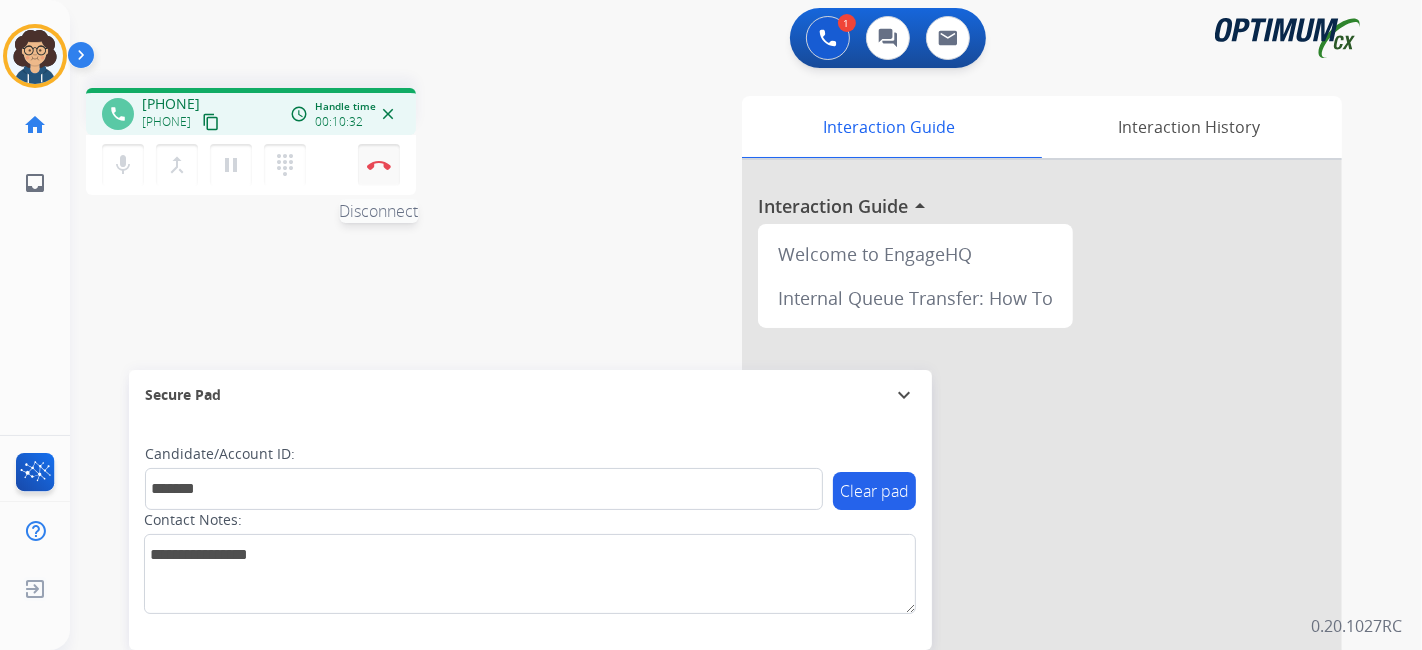 click on "Disconnect" at bounding box center (379, 165) 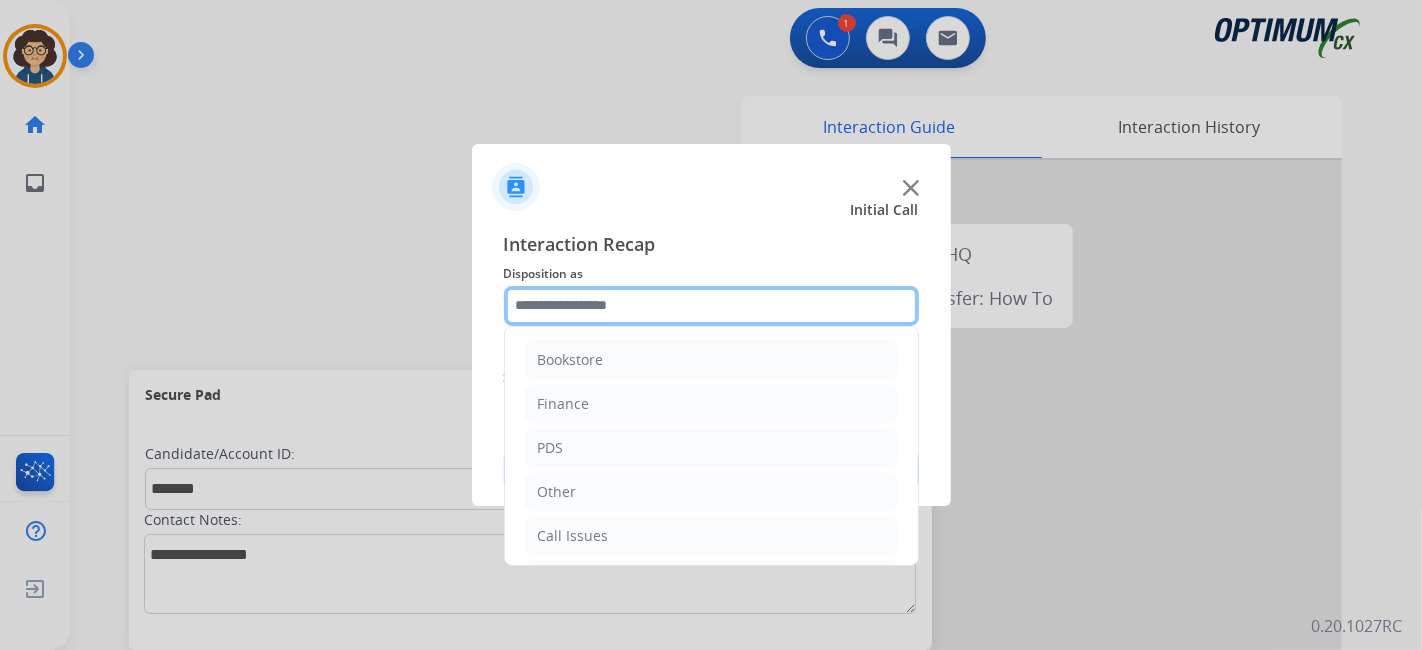 click 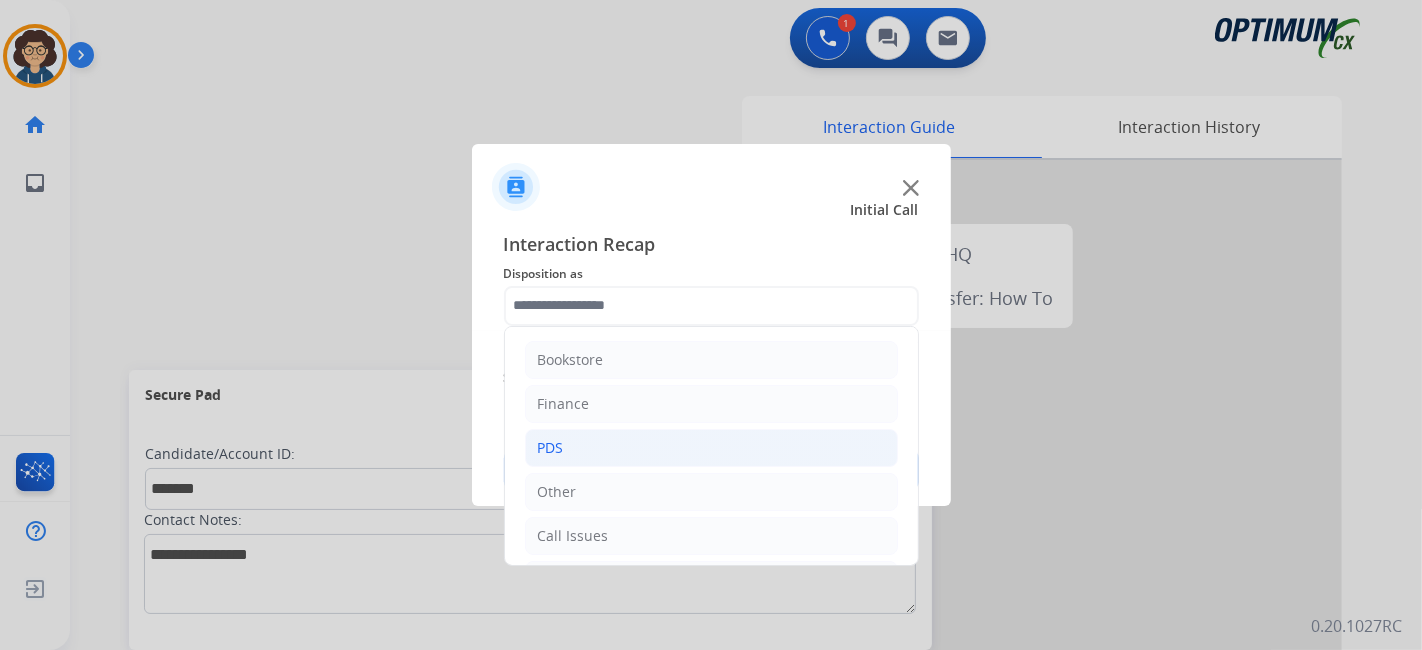 click on "PDS" 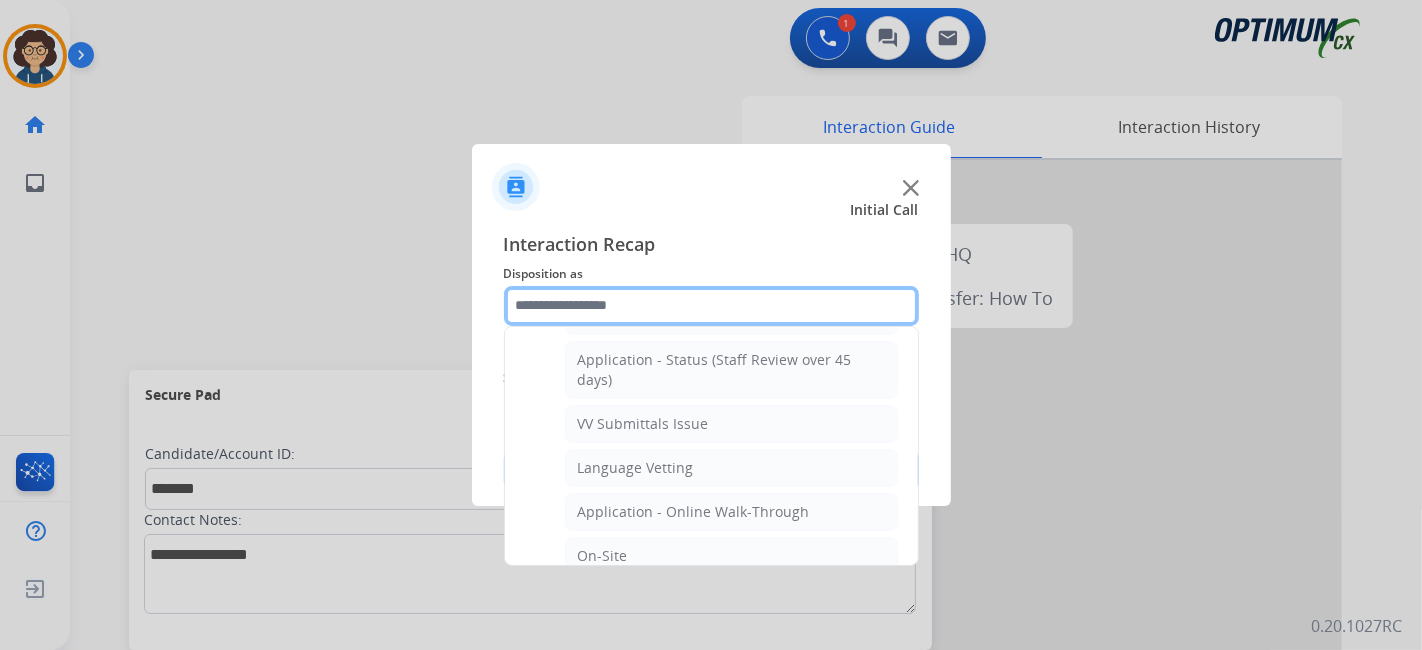 scroll, scrollTop: 348, scrollLeft: 0, axis: vertical 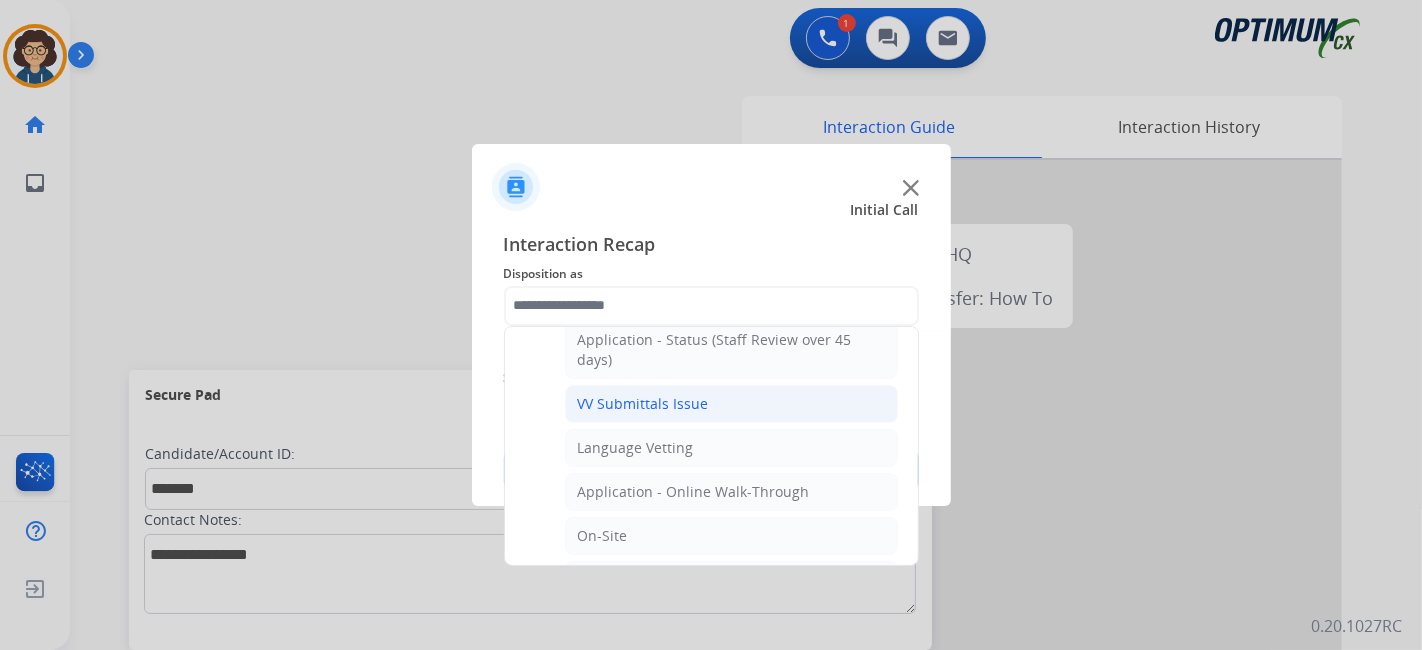 click on "VV Submittals Issue" 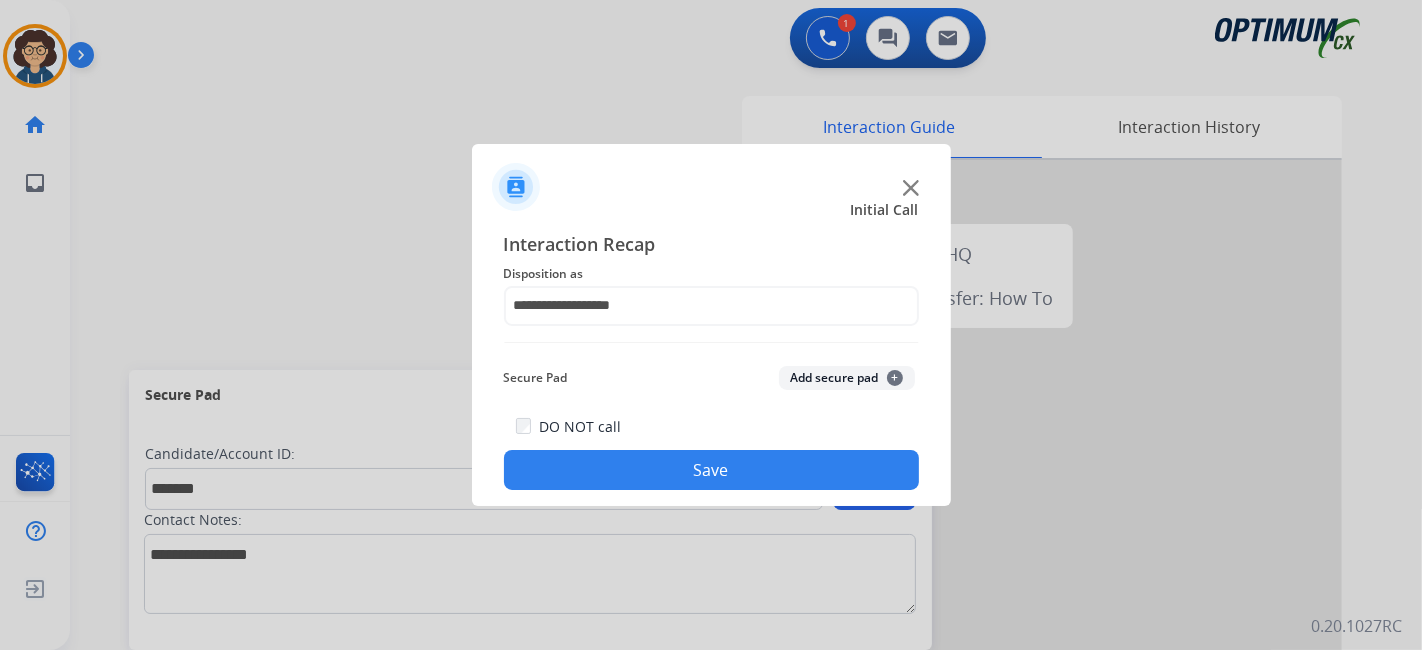 click on "Secure Pad  Add secure pad  +" 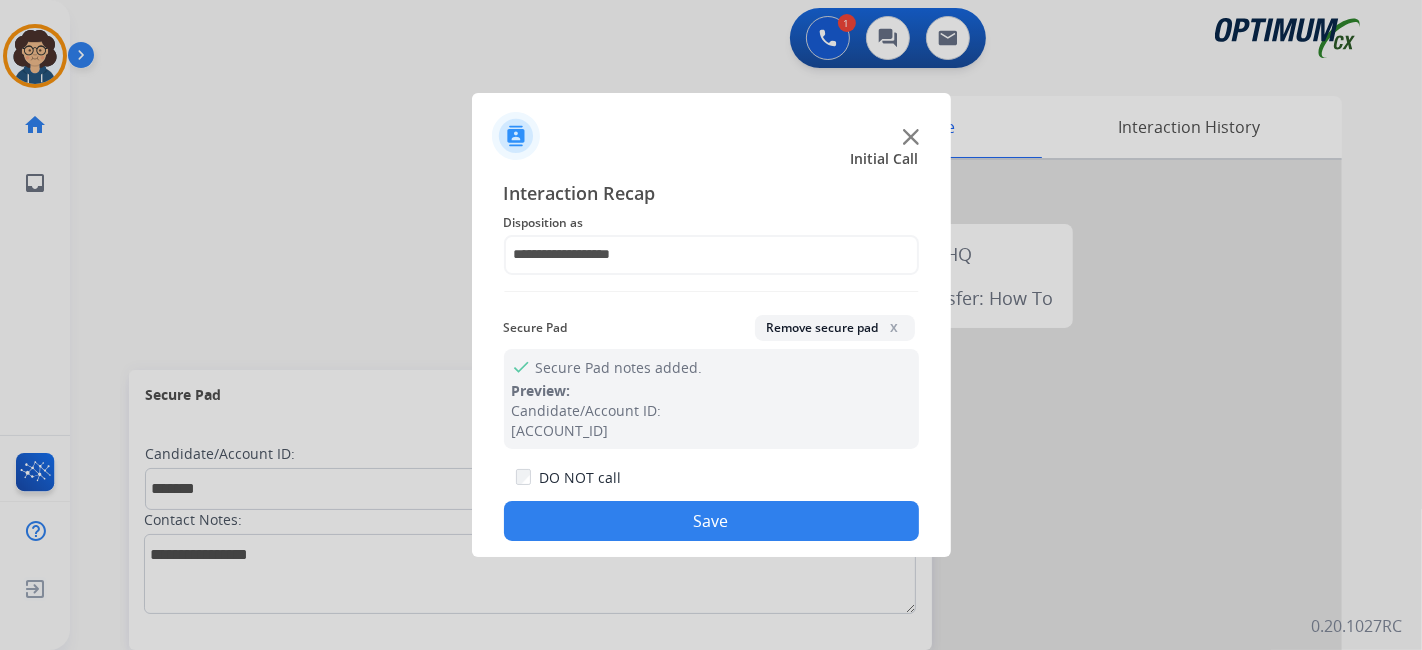 click on "Save" 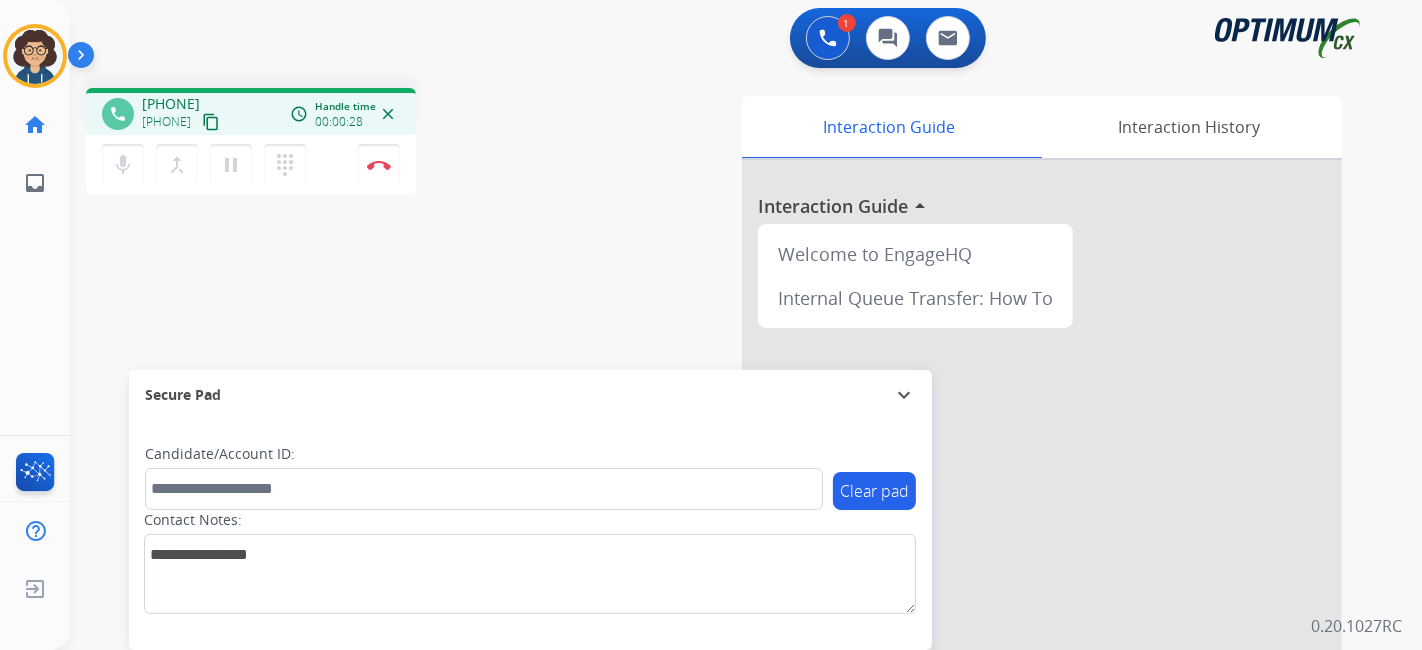 click on "content_copy" at bounding box center (211, 122) 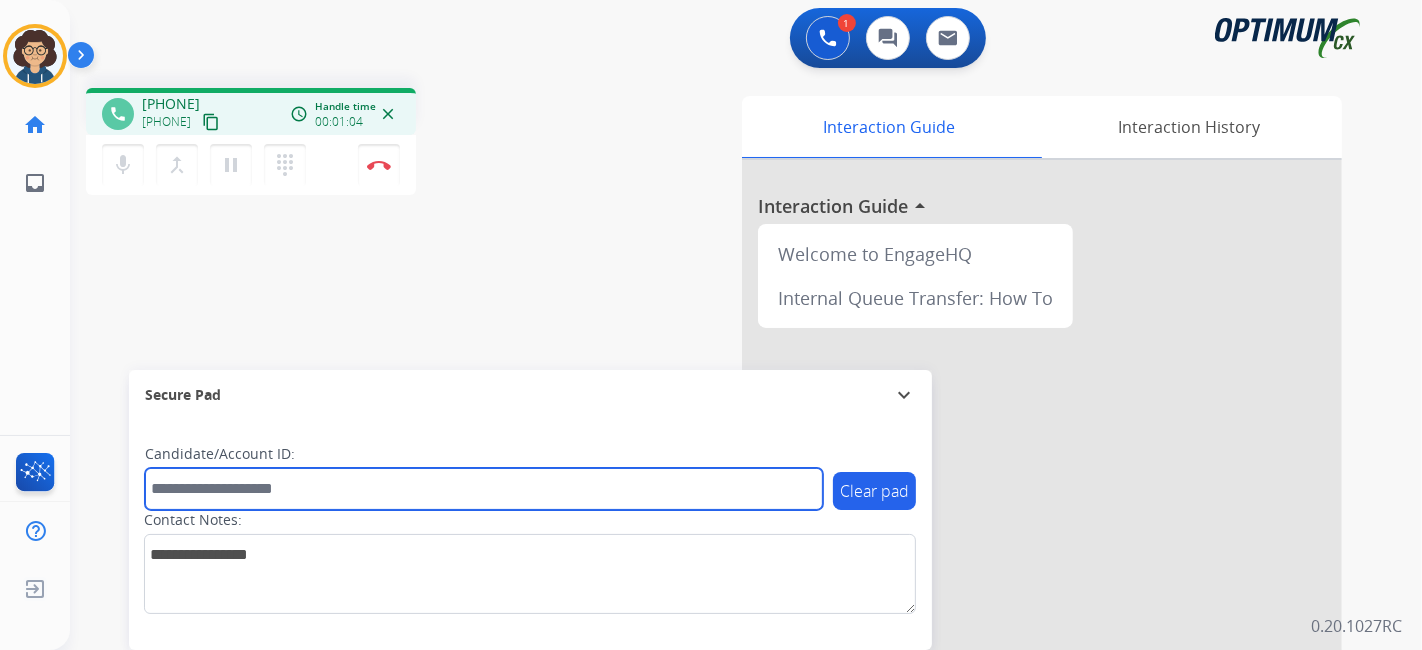 click at bounding box center (484, 489) 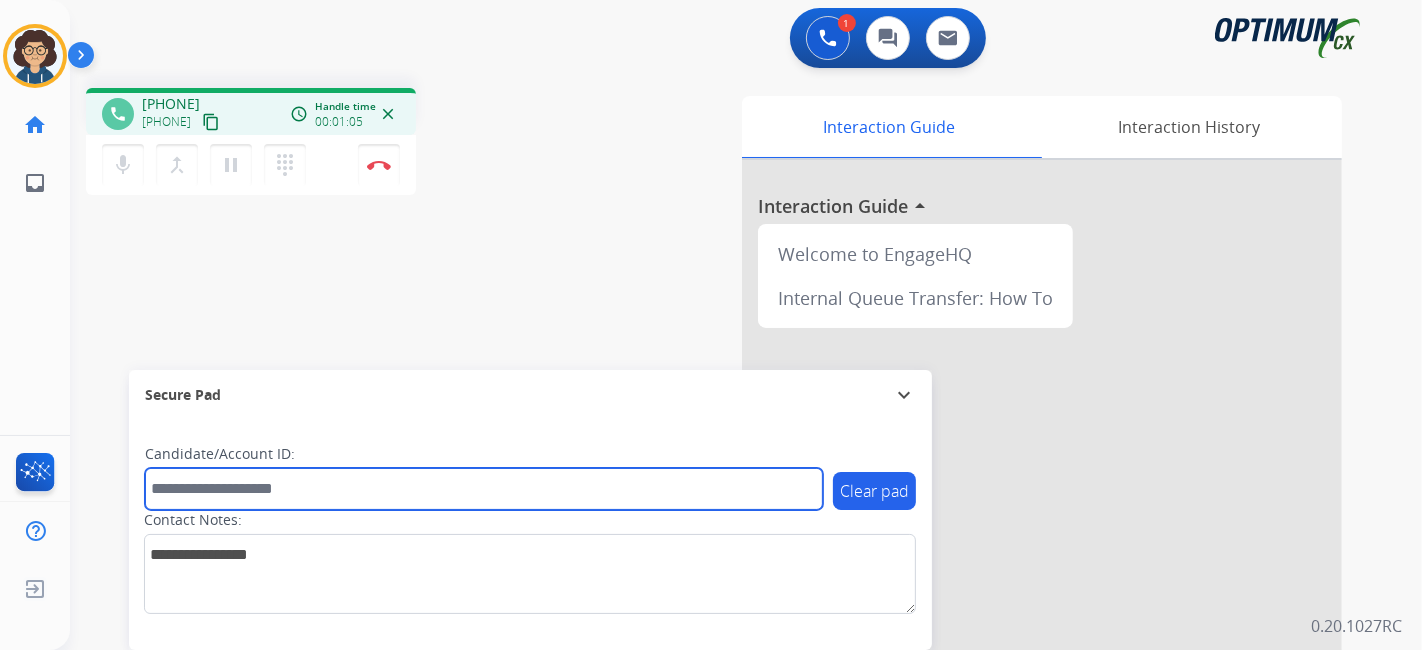 paste on "*********" 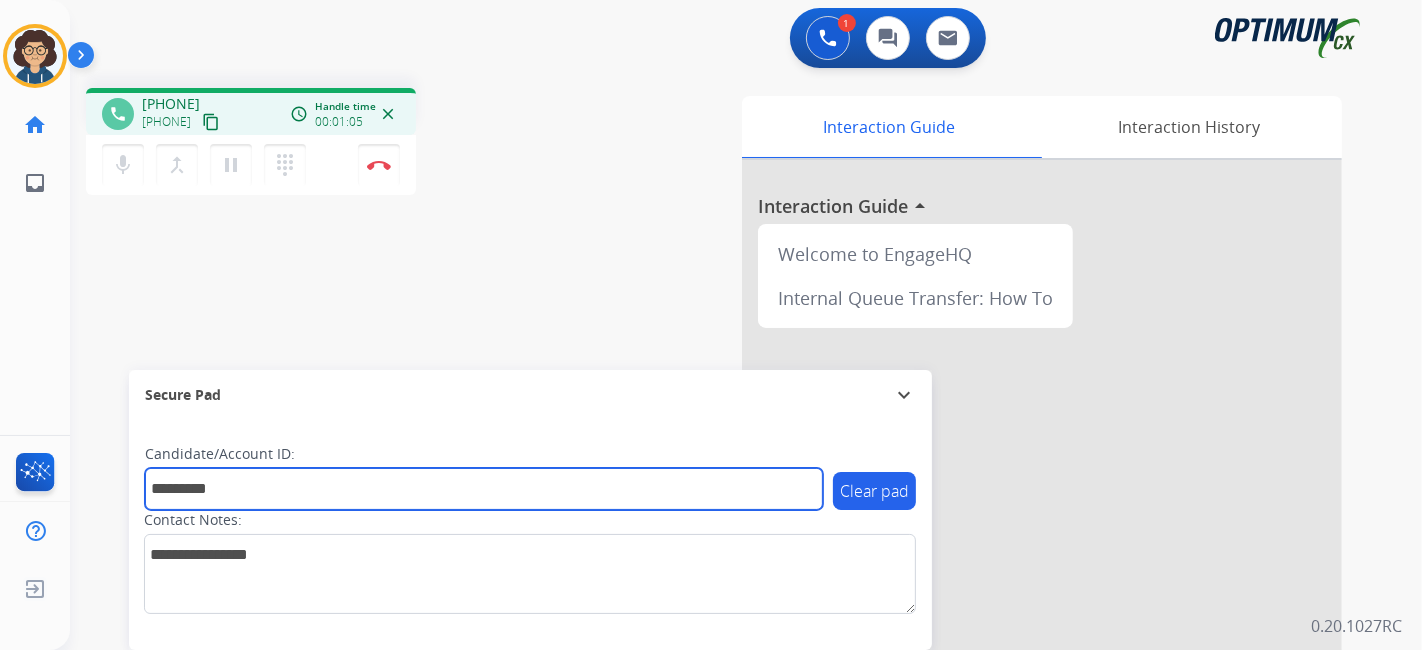 type on "*********" 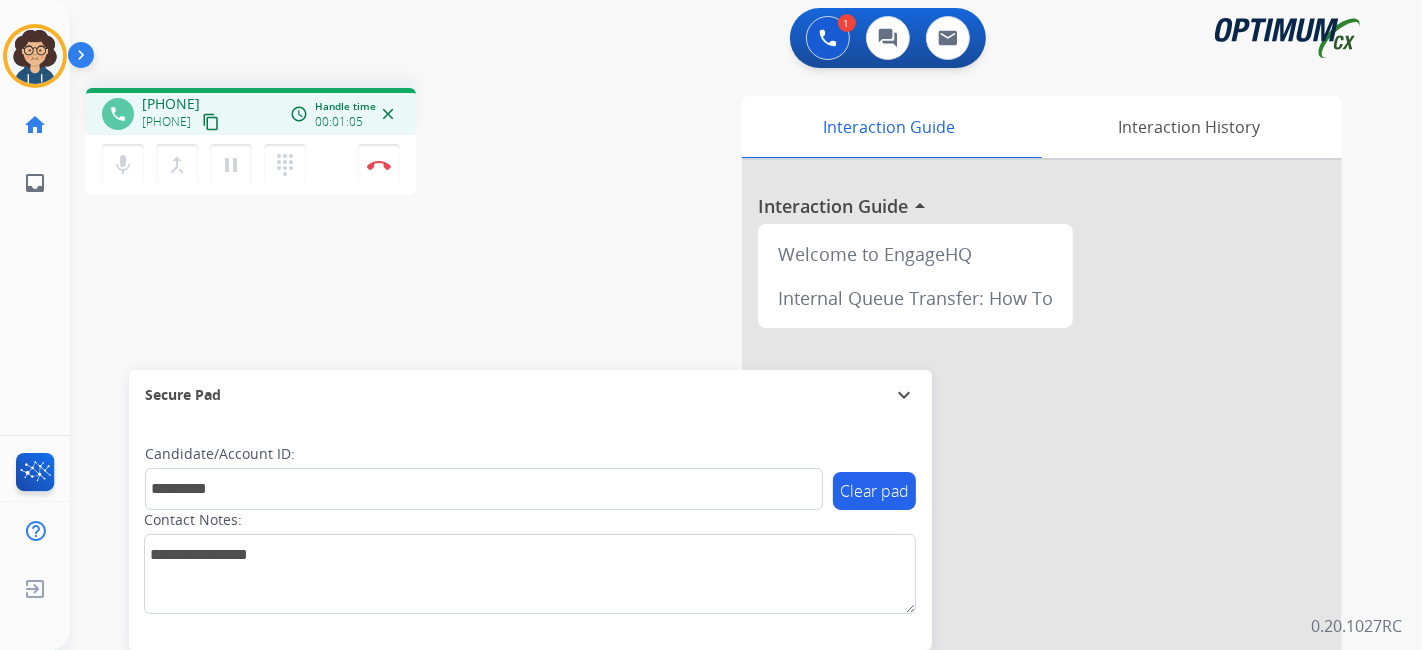 click on "phone [PHONE] [PHONE] content_copy access_time Call metrics Queue   00:08 Hold   00:00 Talk   00:59 Total   01:06 Handle time 00:01:05 close mic Mute merge_type Bridge pause Hold dialpad Dialpad Disconnect swap_horiz Break voice bridge close_fullscreen Connect 3-Way Call merge_type Separate 3-Way Call  Interaction Guide   Interaction History  Interaction Guide arrow_drop_up  Welcome to EngageHQ   Internal Queue Transfer: How To  Secure Pad expand_more Clear pad Candidate/Account ID: [ACCOUNT_ID] Contact Notes:" at bounding box center (722, 489) 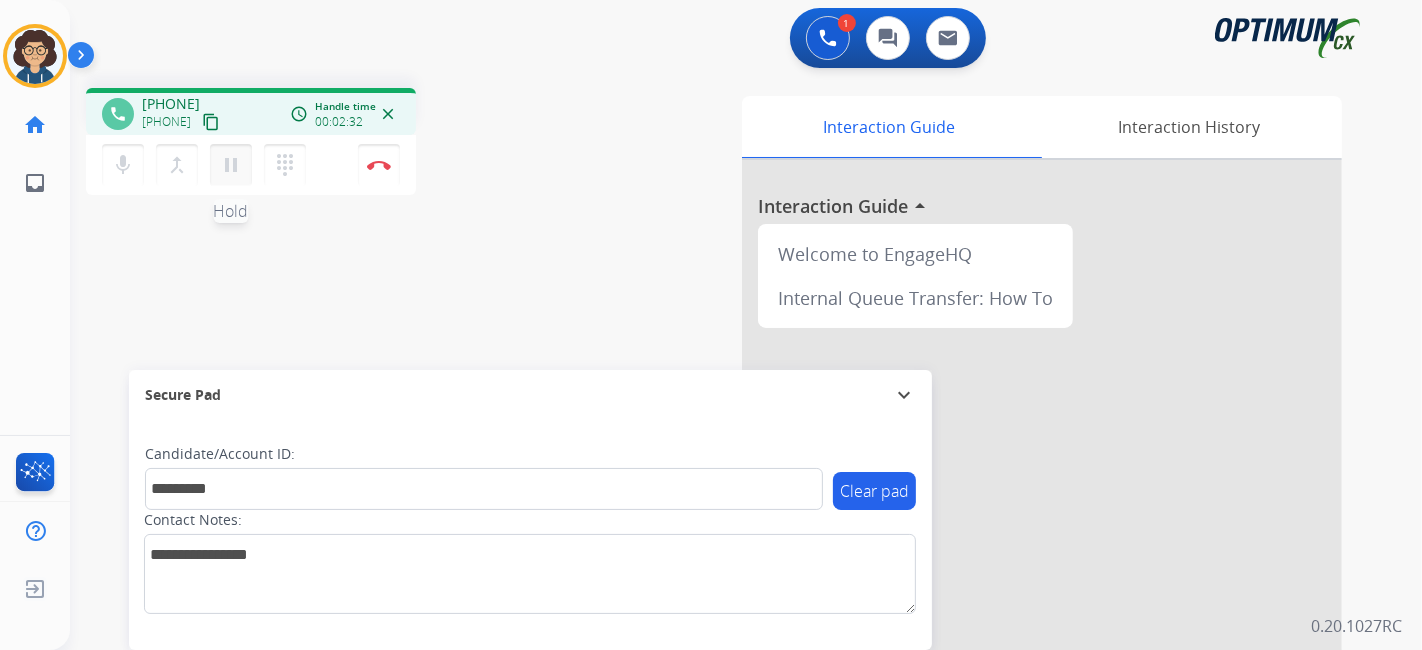 click on "pause" at bounding box center (231, 165) 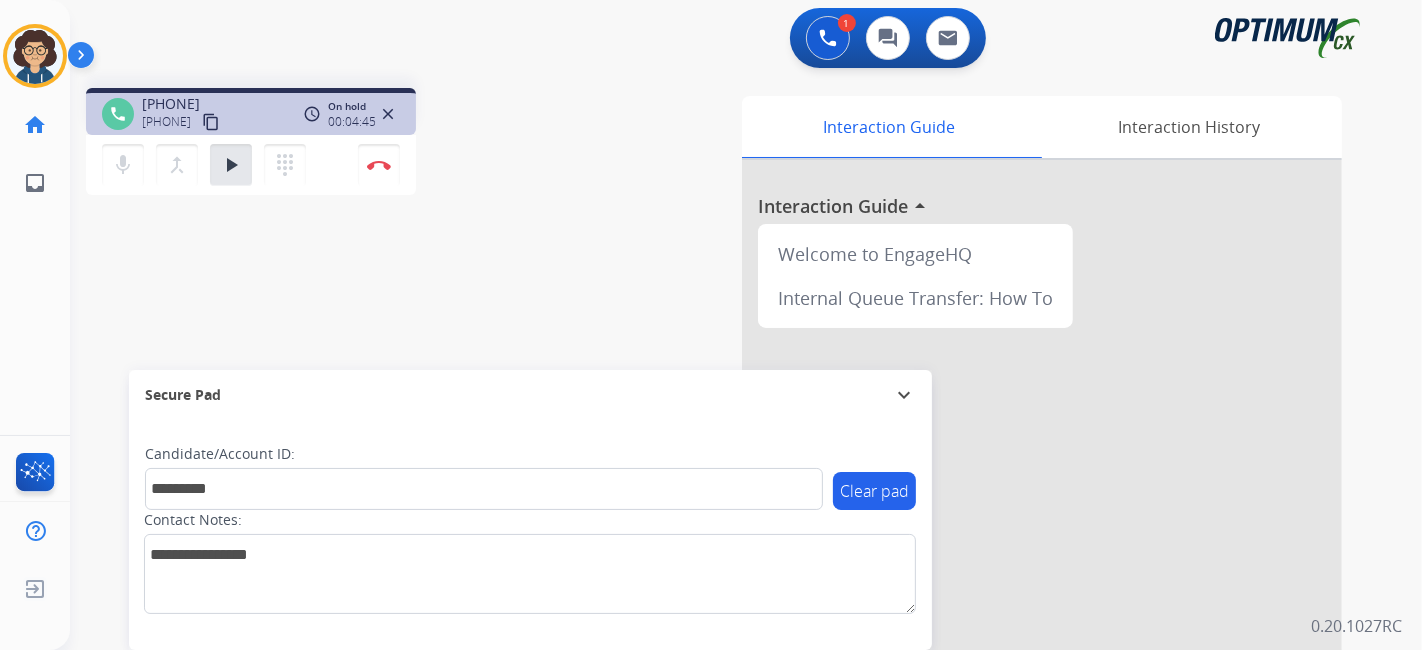 drag, startPoint x: 184, startPoint y: 245, endPoint x: 194, endPoint y: 235, distance: 14.142136 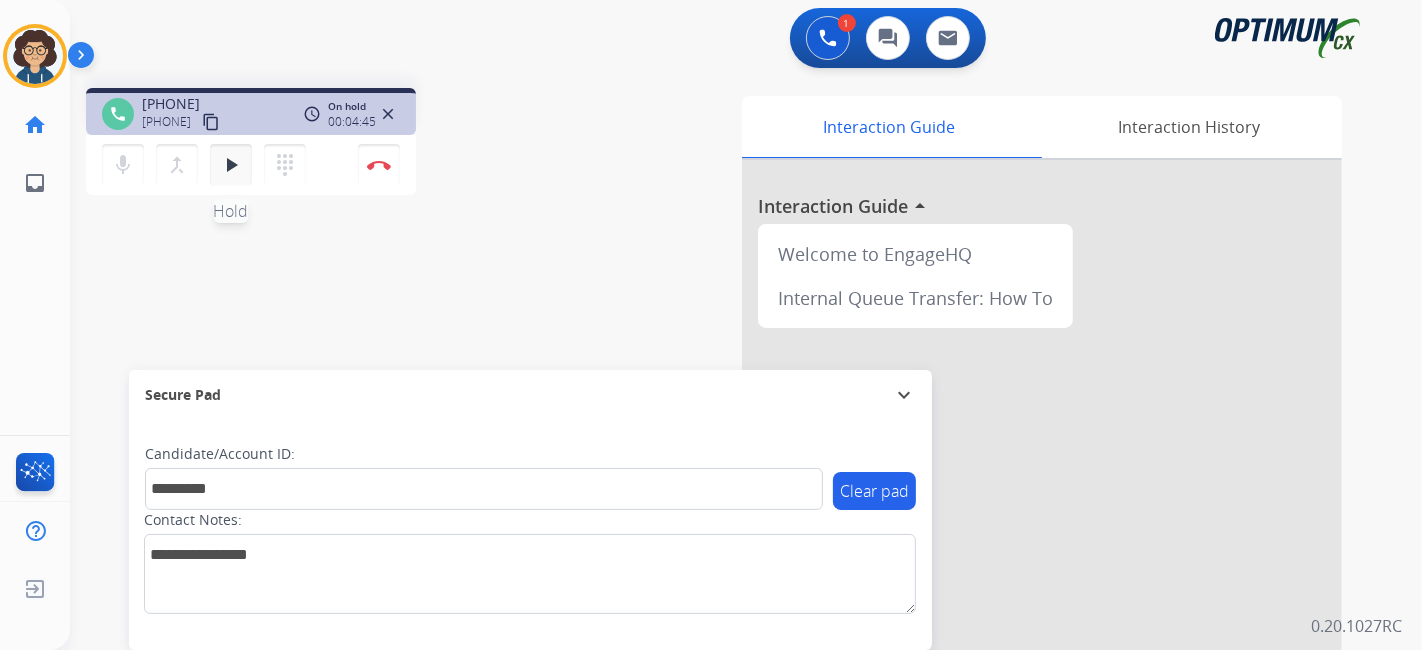 click on "play_arrow" at bounding box center (231, 165) 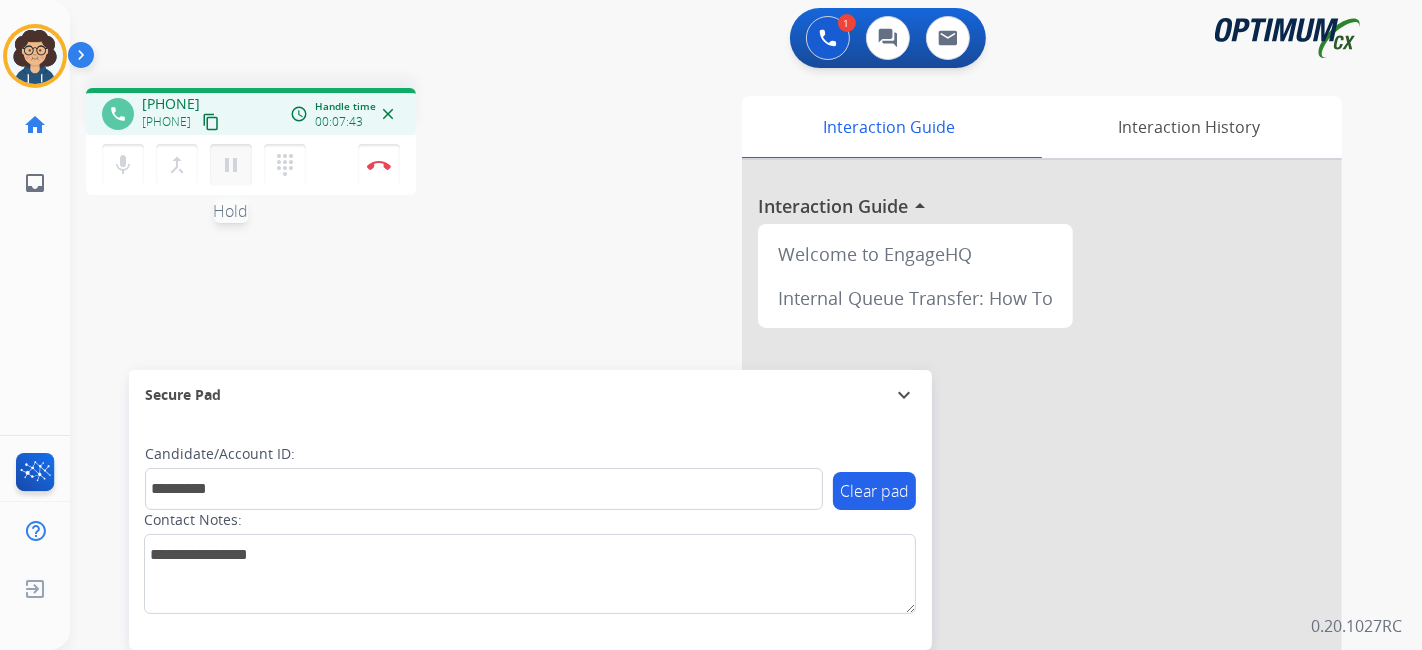 click on "pause" at bounding box center [231, 165] 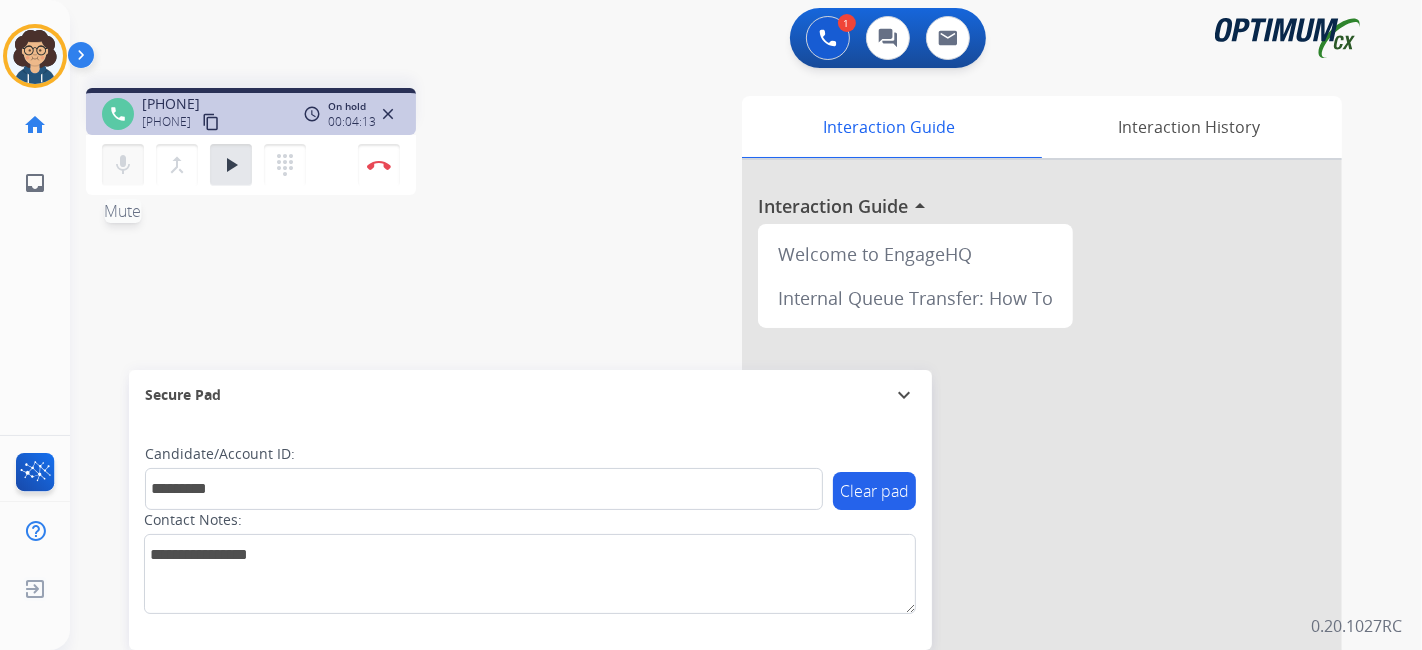 click on "mic Mute" at bounding box center (123, 165) 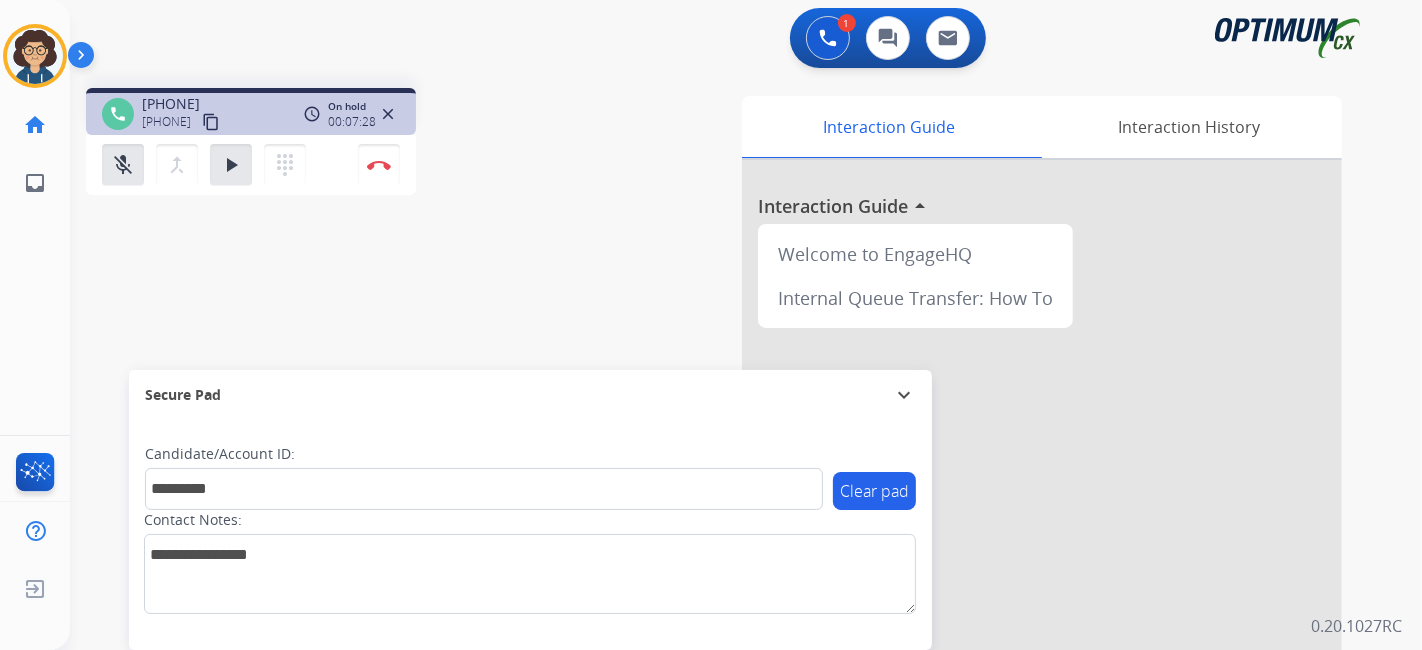 drag, startPoint x: 175, startPoint y: 279, endPoint x: 160, endPoint y: 272, distance: 16.552946 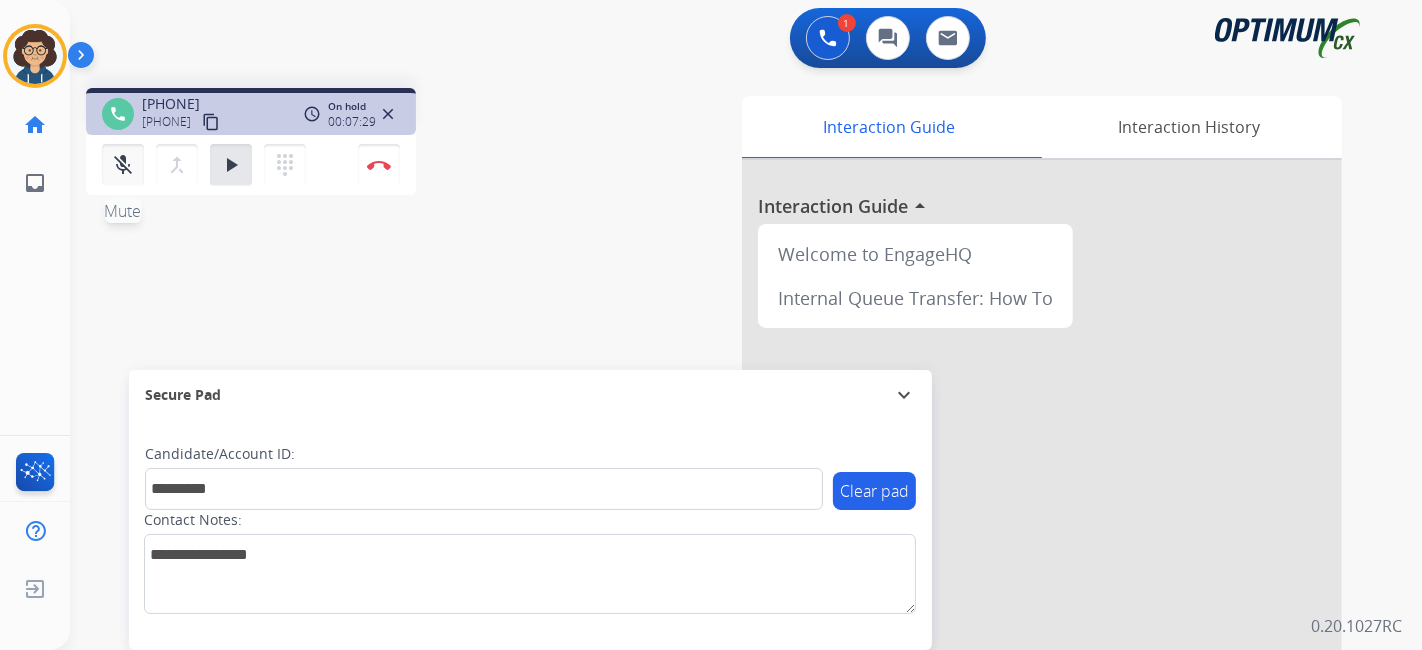 click on "mic_off" at bounding box center [123, 165] 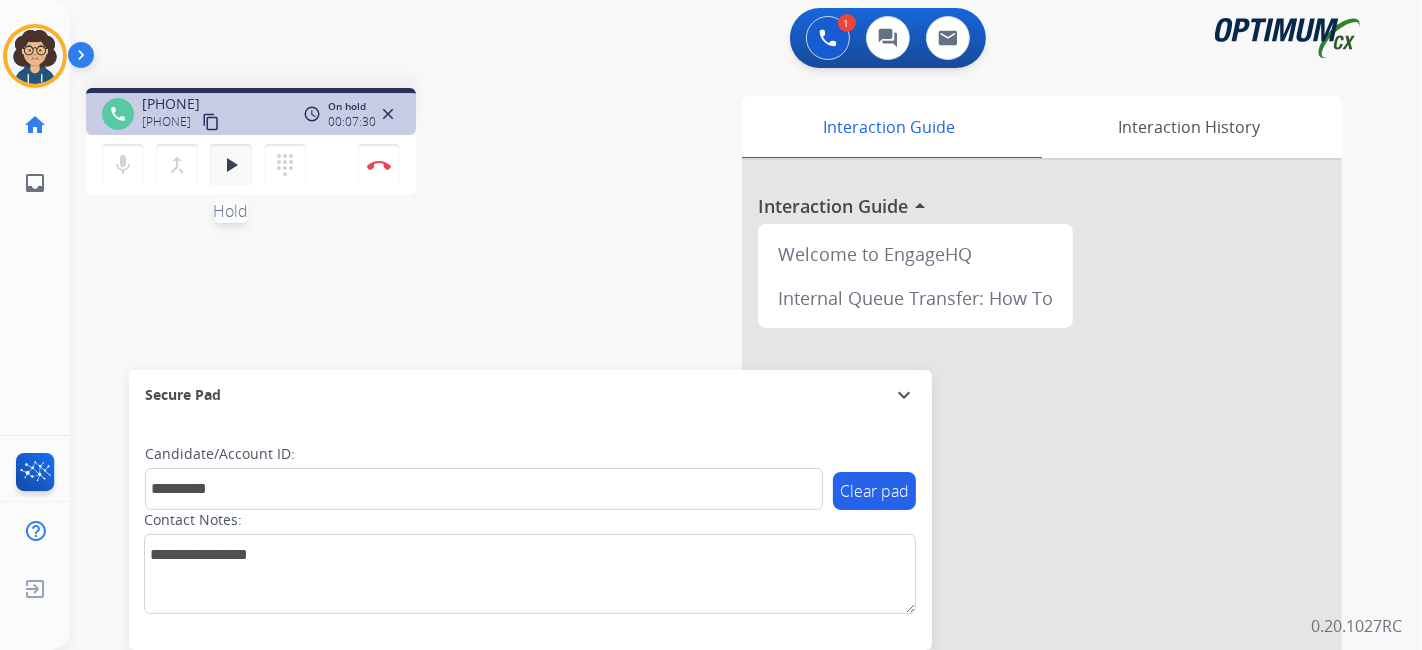 click on "play_arrow" at bounding box center [231, 165] 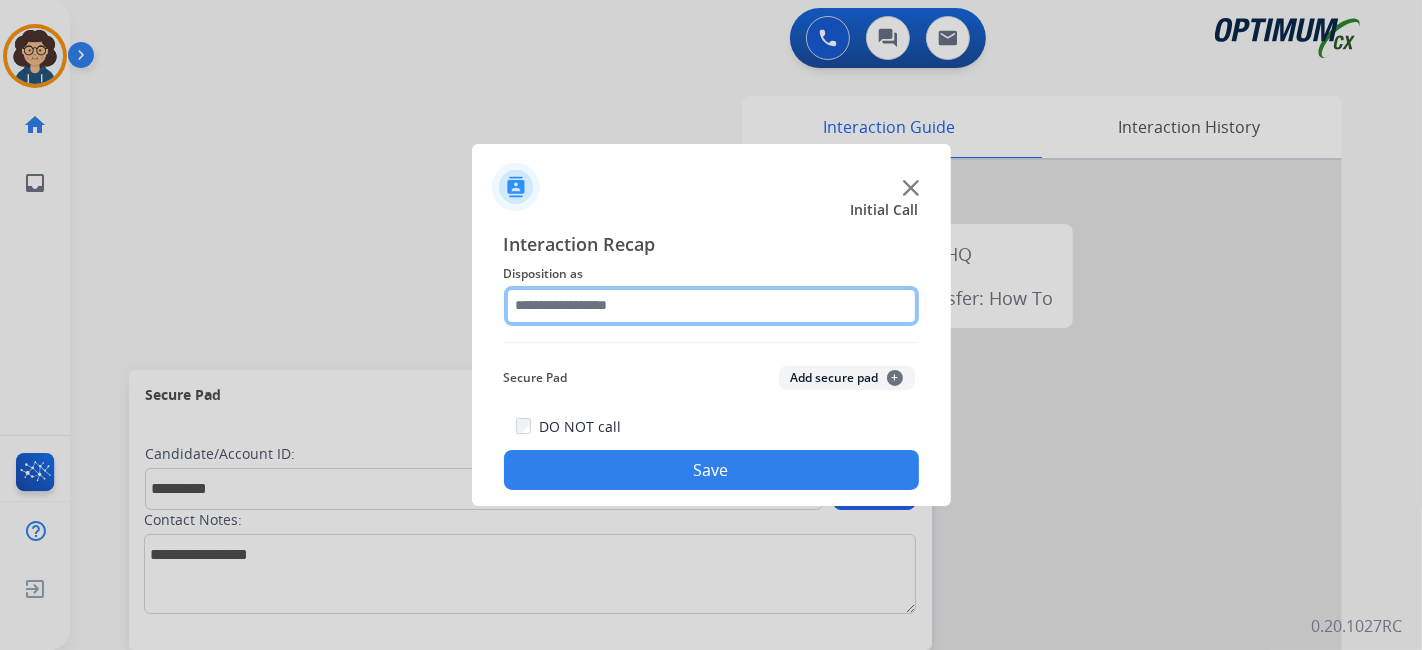 click 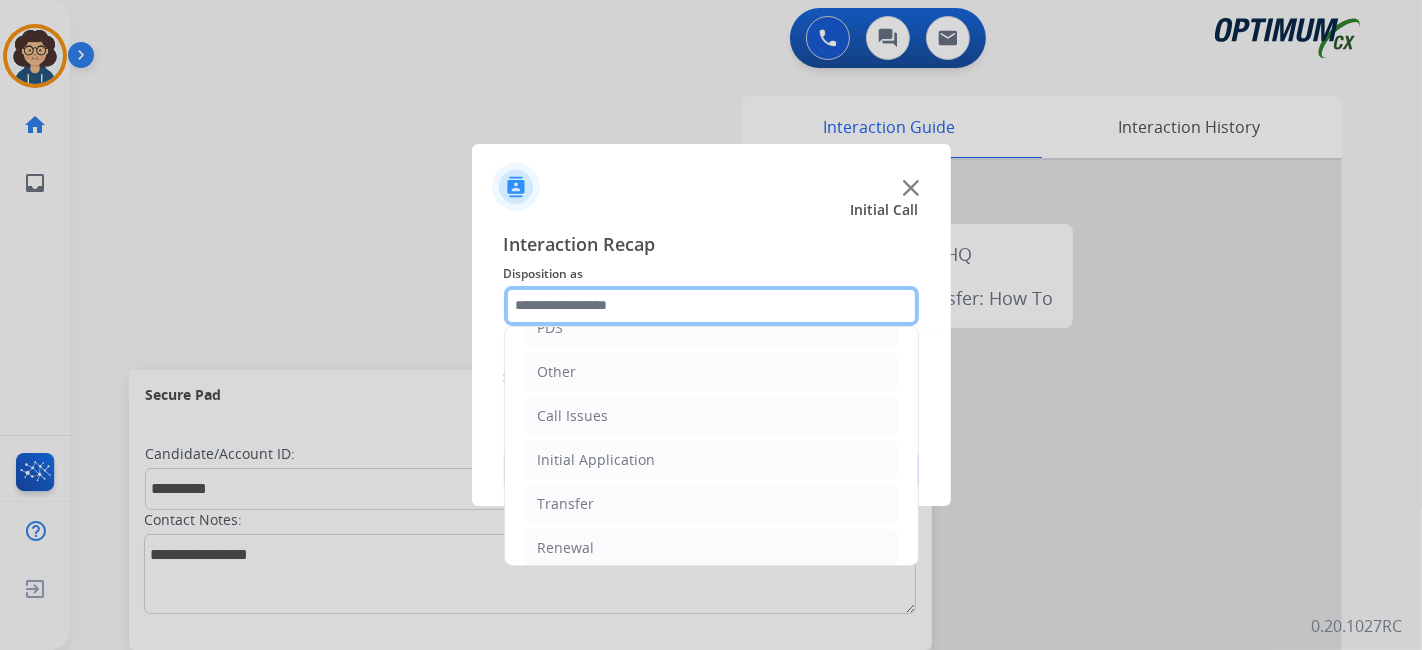 scroll, scrollTop: 131, scrollLeft: 0, axis: vertical 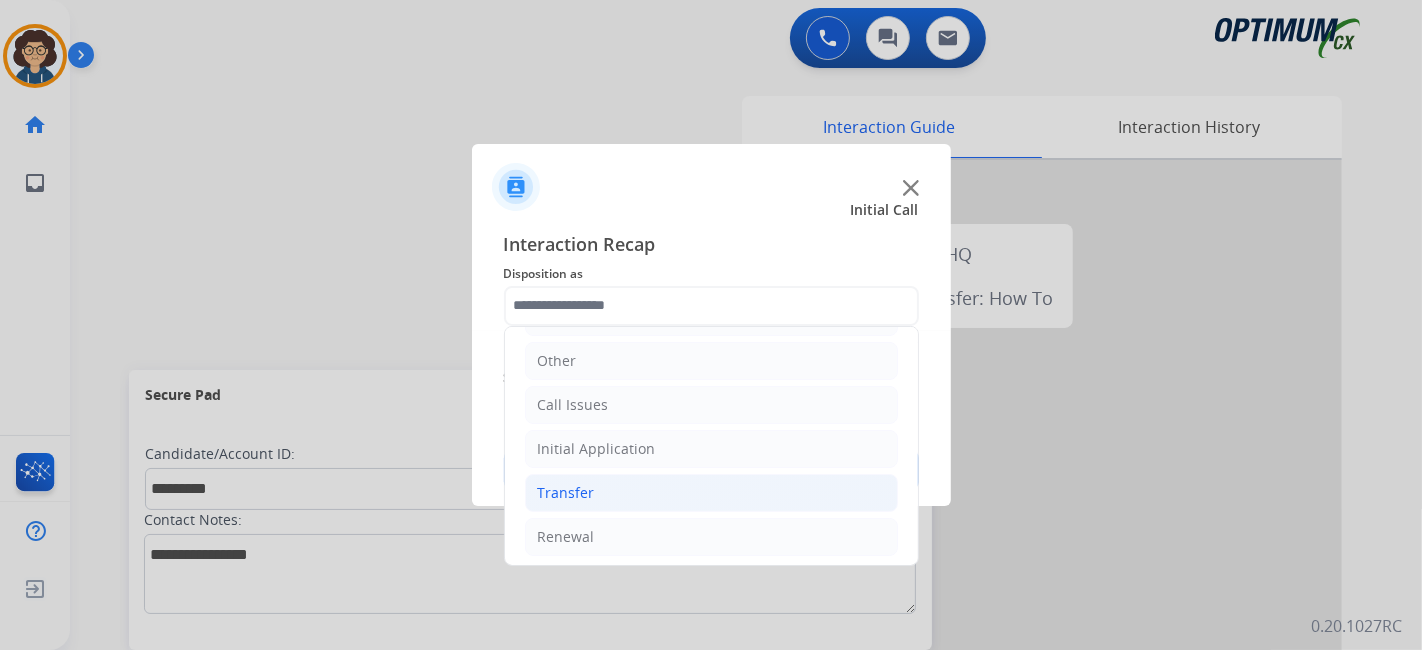 click on "Transfer" 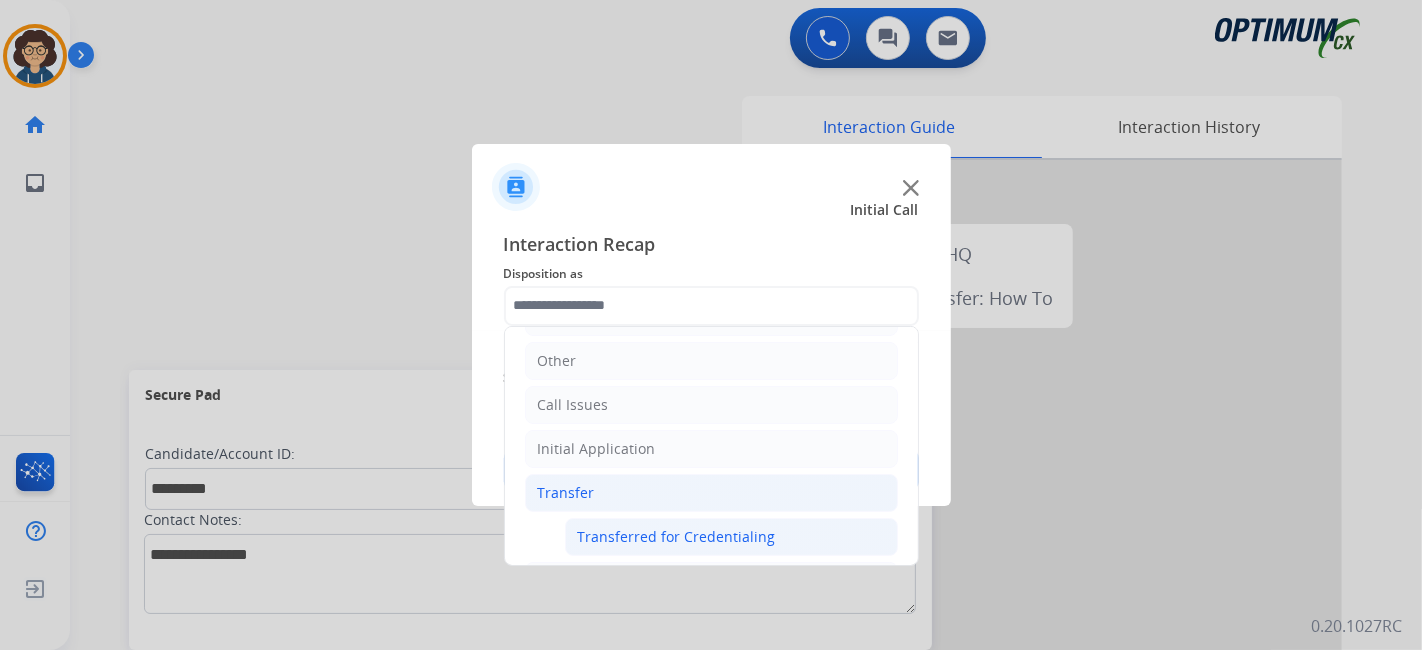 click on "Transferred for Credentialing" 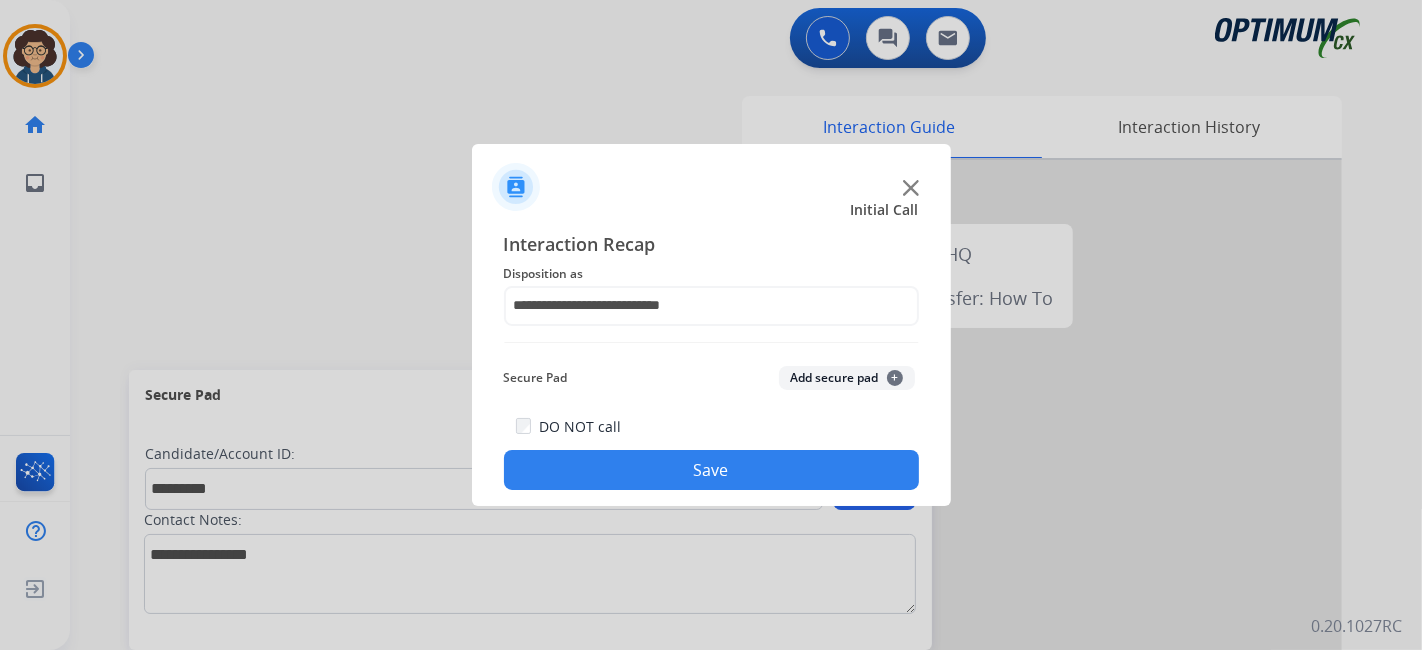 click on "Add secure pad  +" 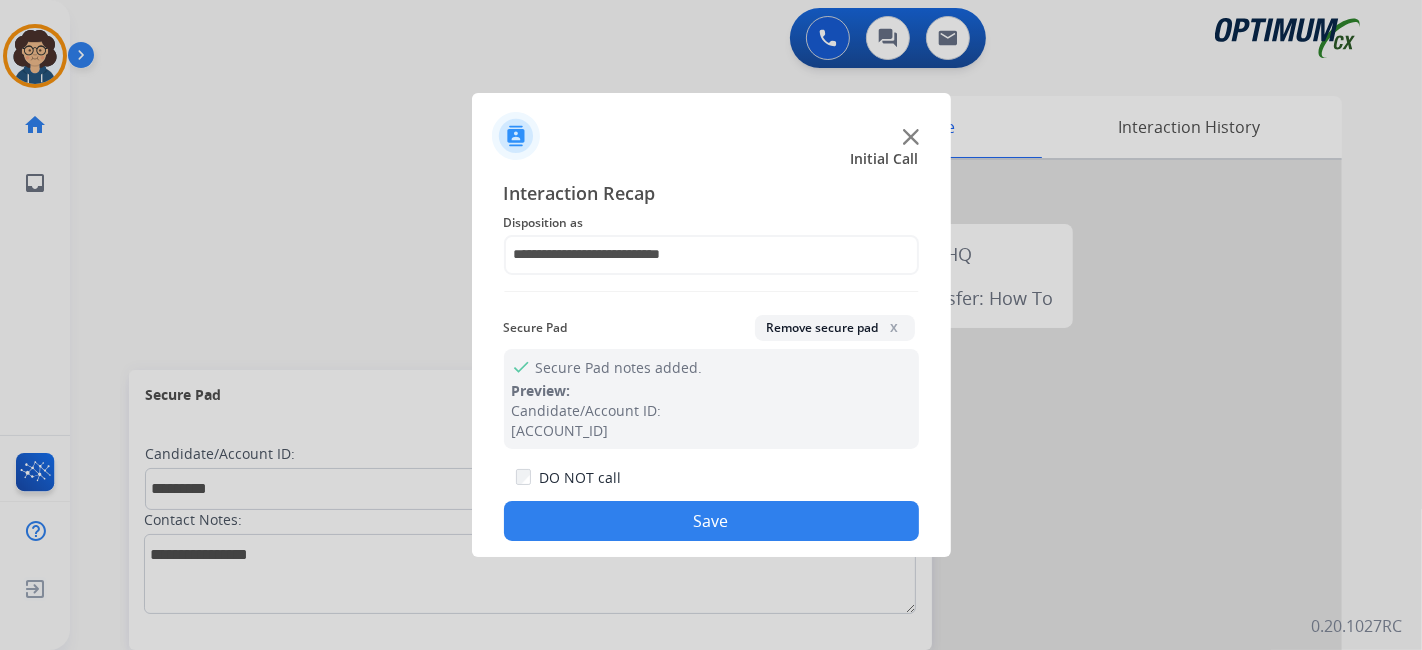 click on "Save" 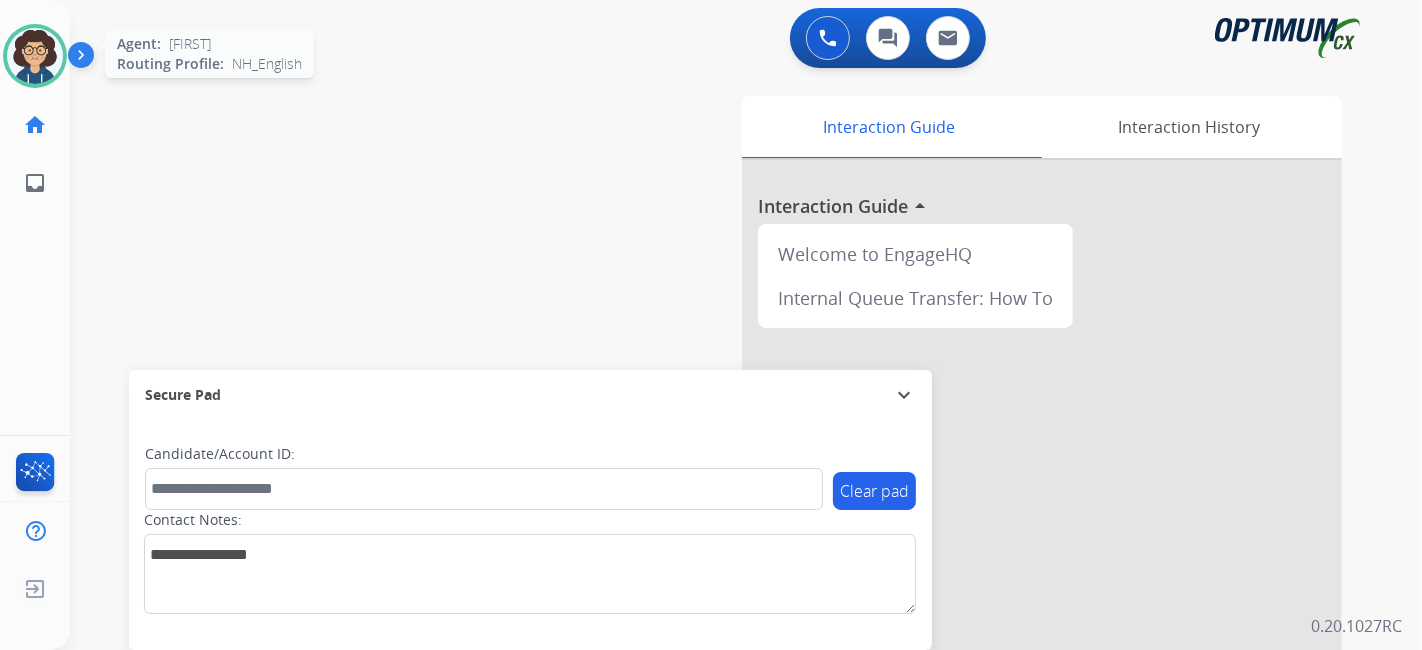 click at bounding box center (35, 56) 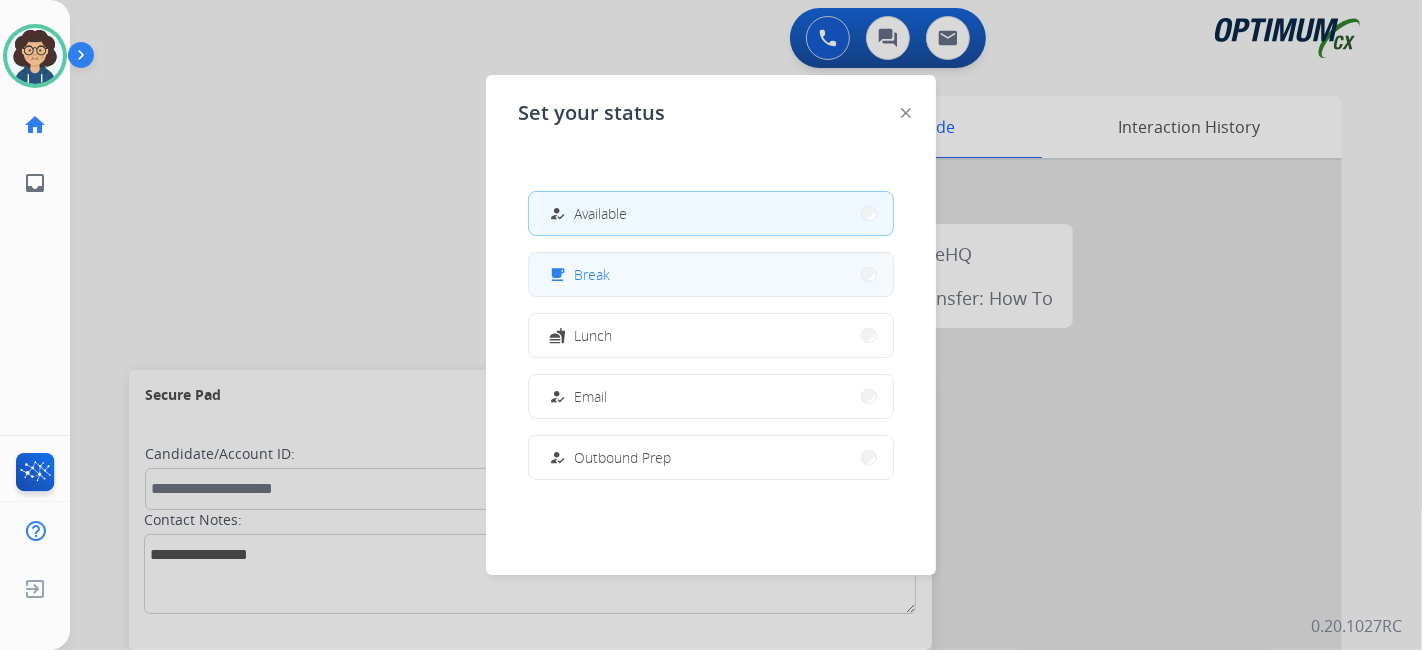 click on "free_breakfast Break" at bounding box center (711, 274) 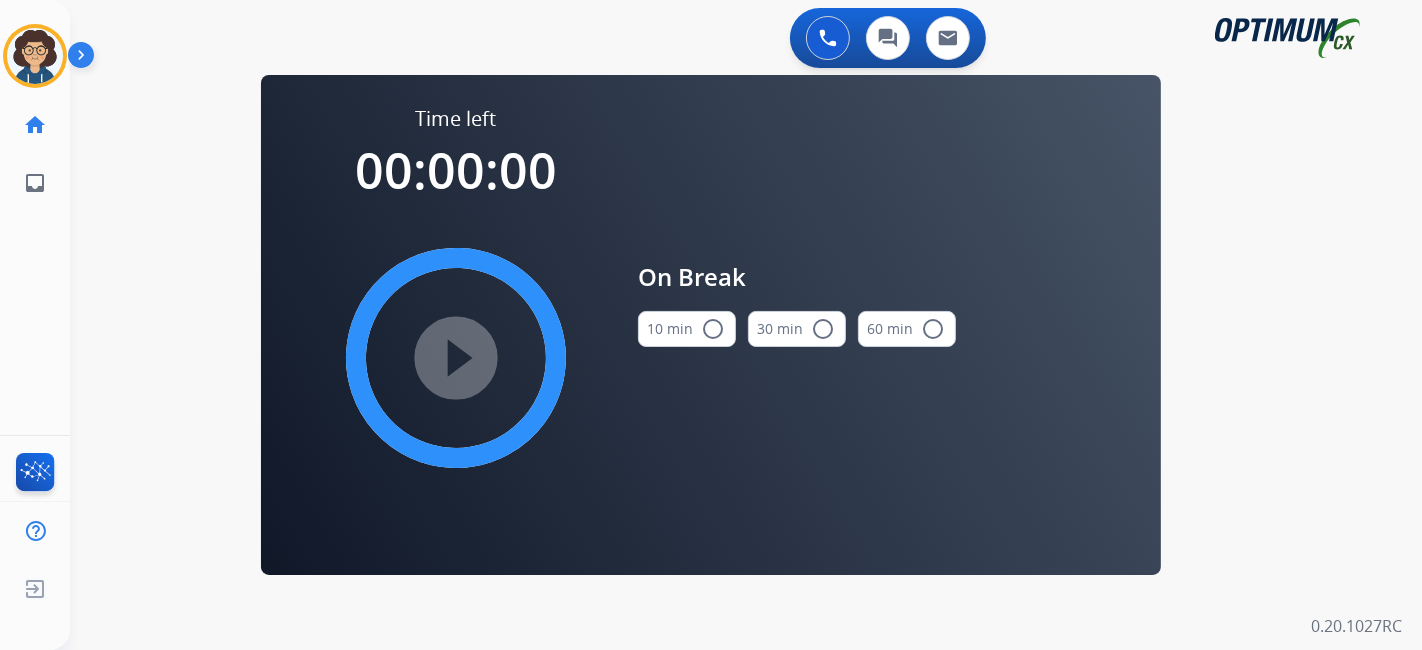 click on "10 min  radio_button_unchecked" at bounding box center [687, 329] 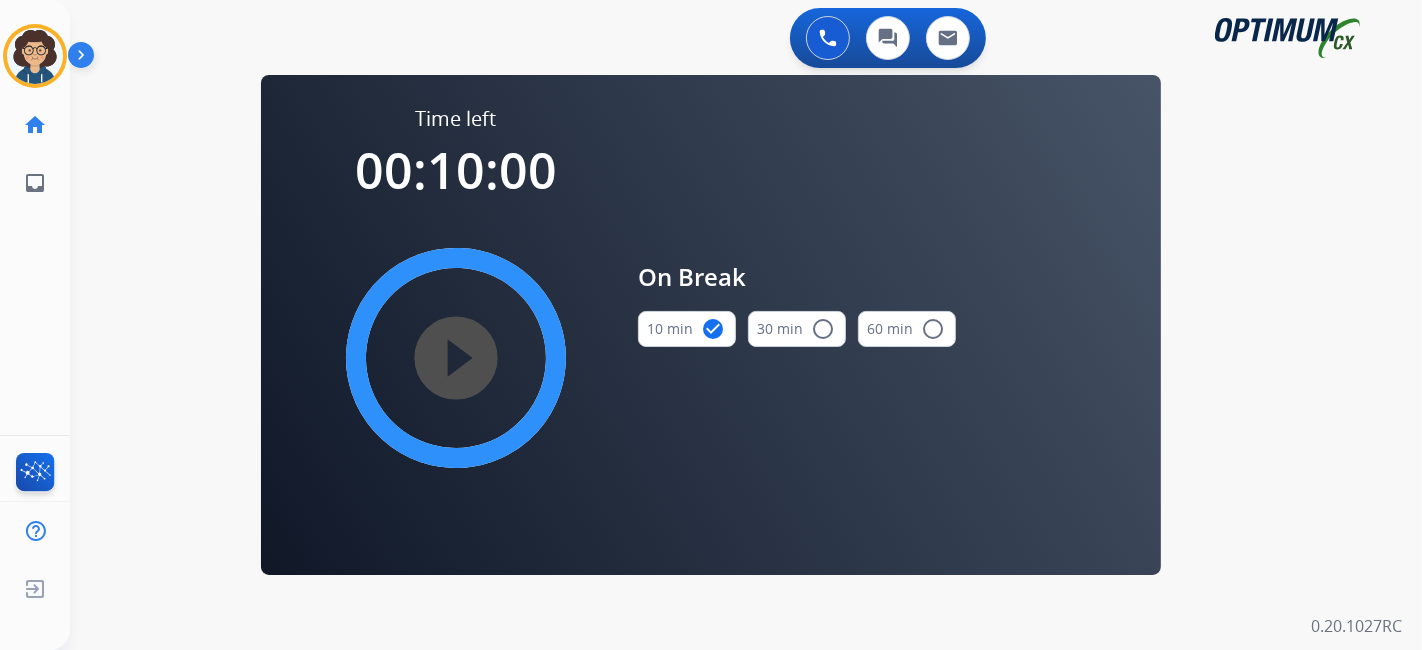 click on "play_circle_filled" at bounding box center [456, 358] 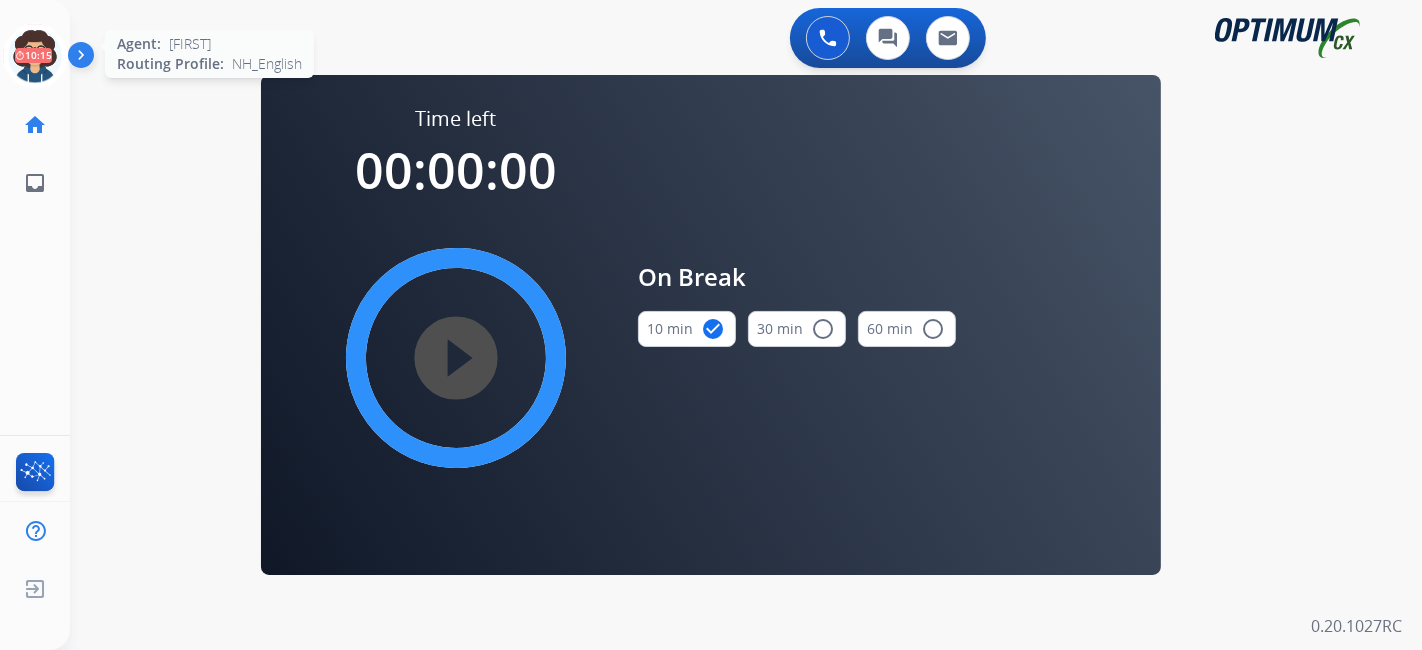 click 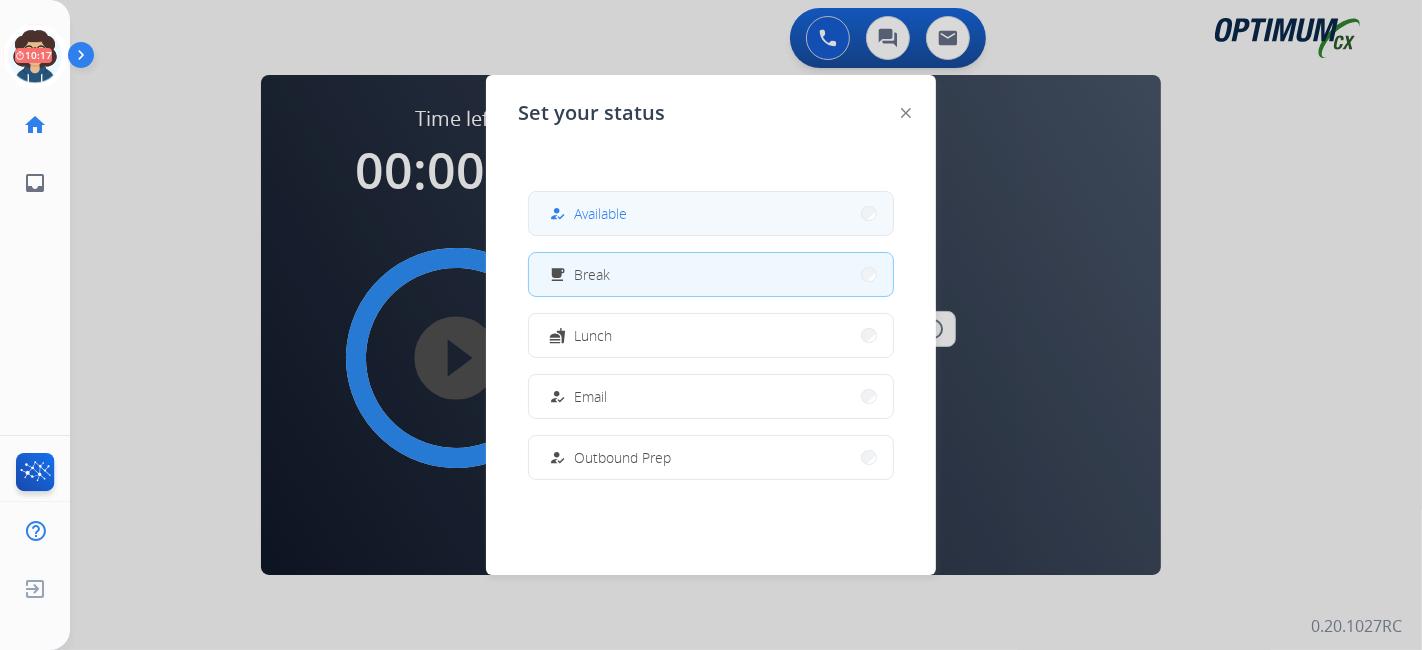 click on "Available" at bounding box center (600, 213) 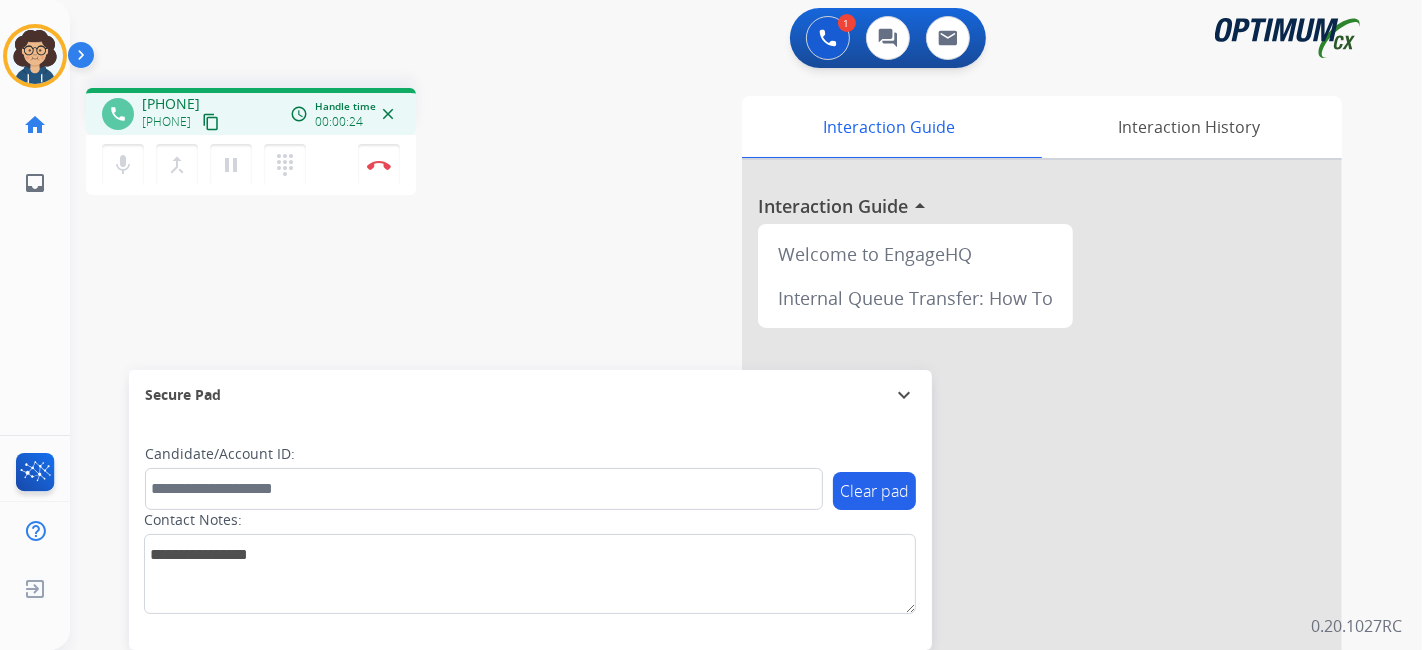 click on "content_copy" at bounding box center [211, 122] 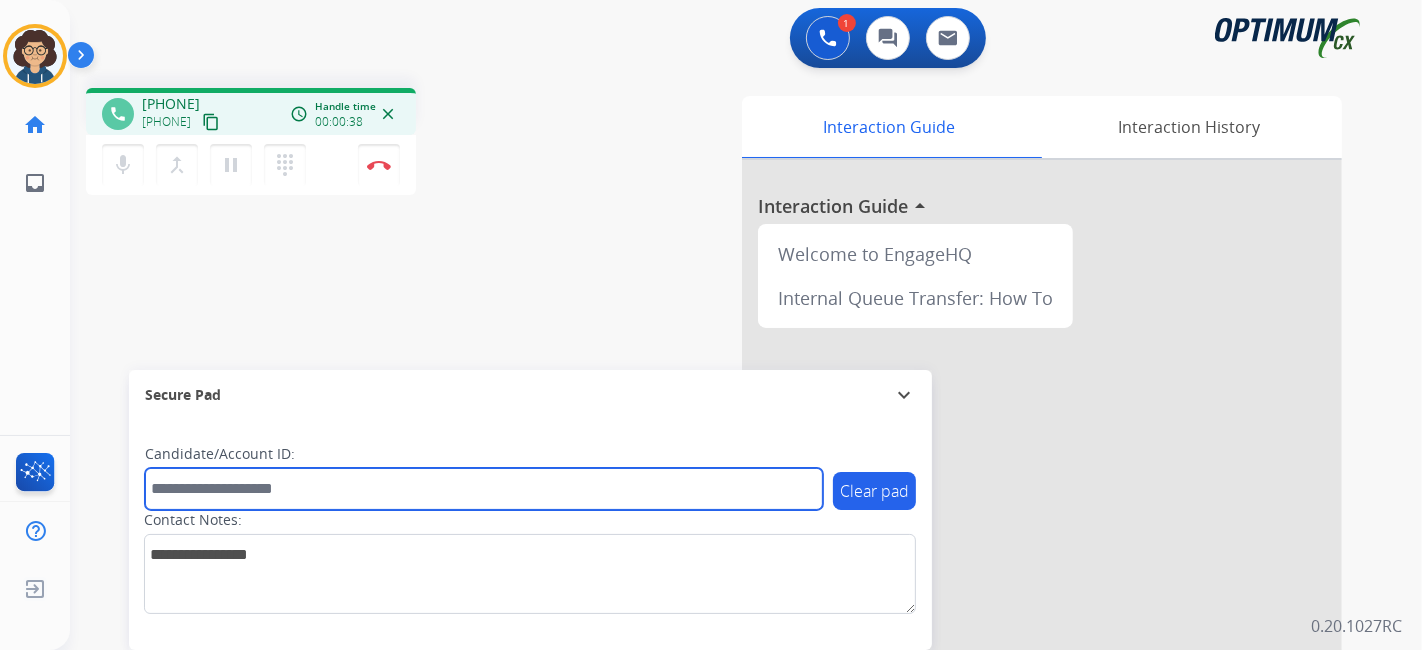 click at bounding box center [484, 489] 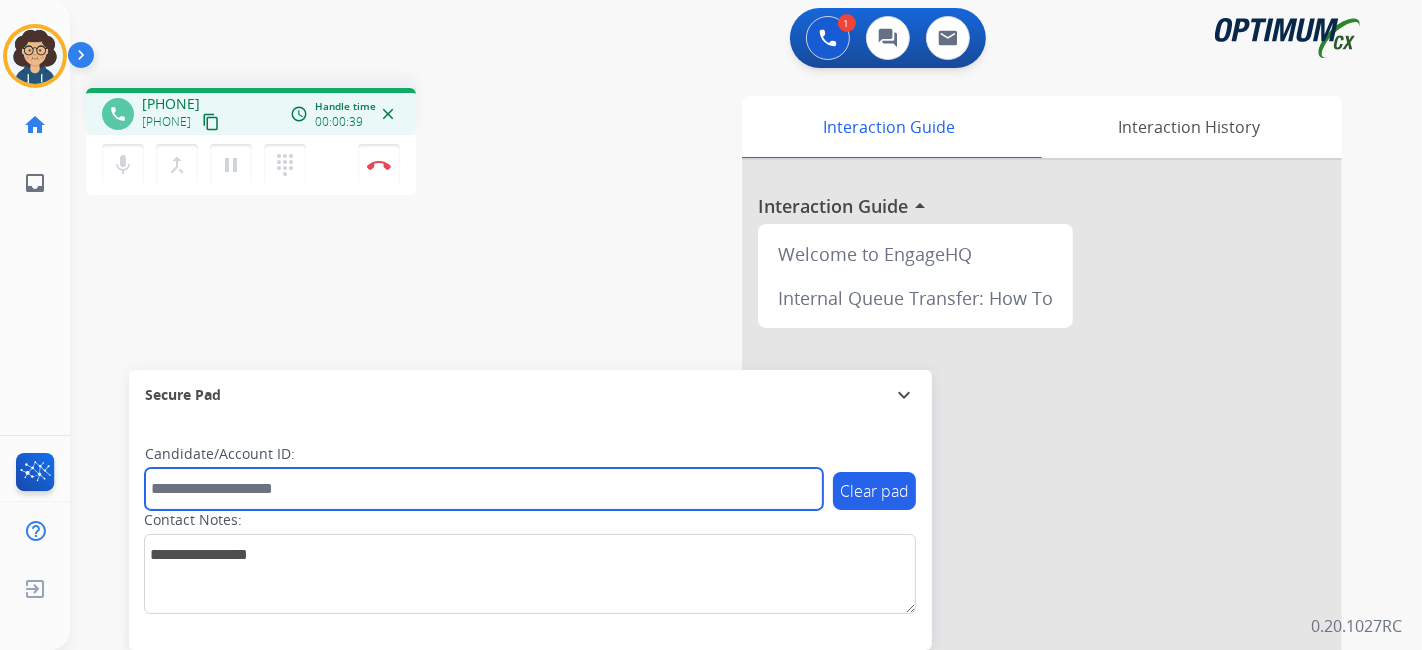 paste on "*******" 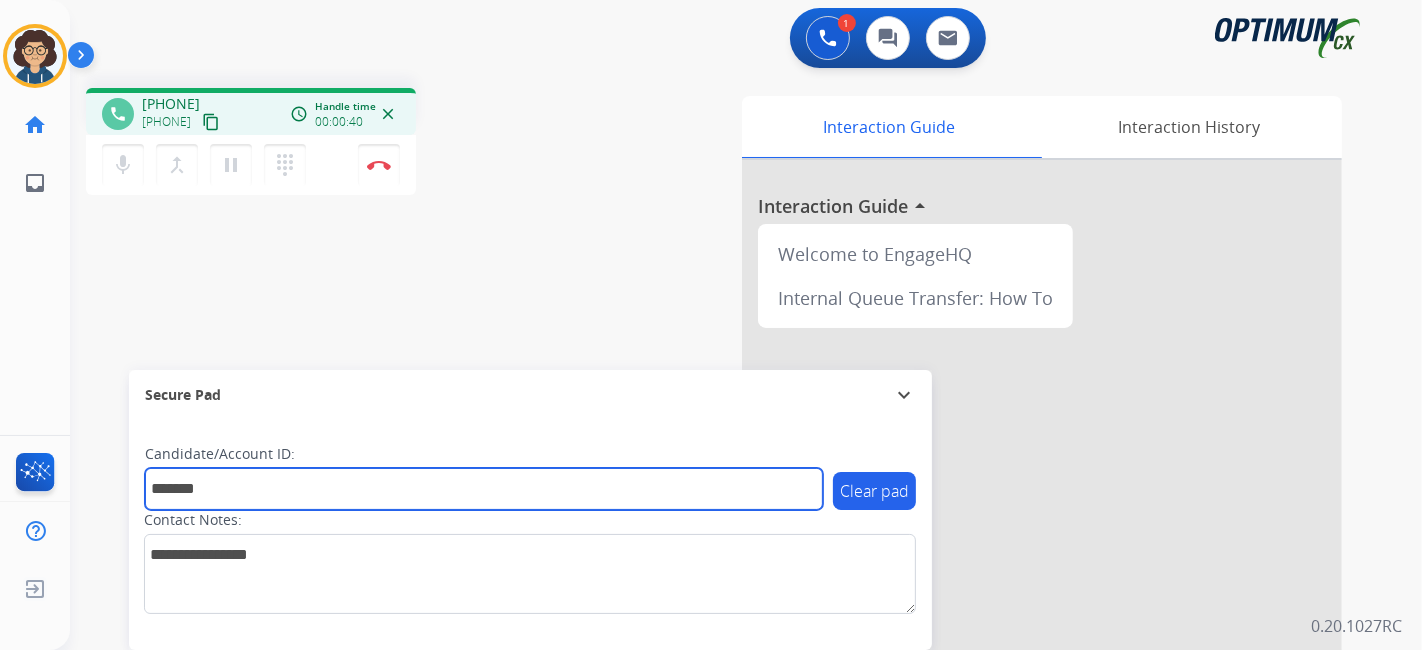 type on "*******" 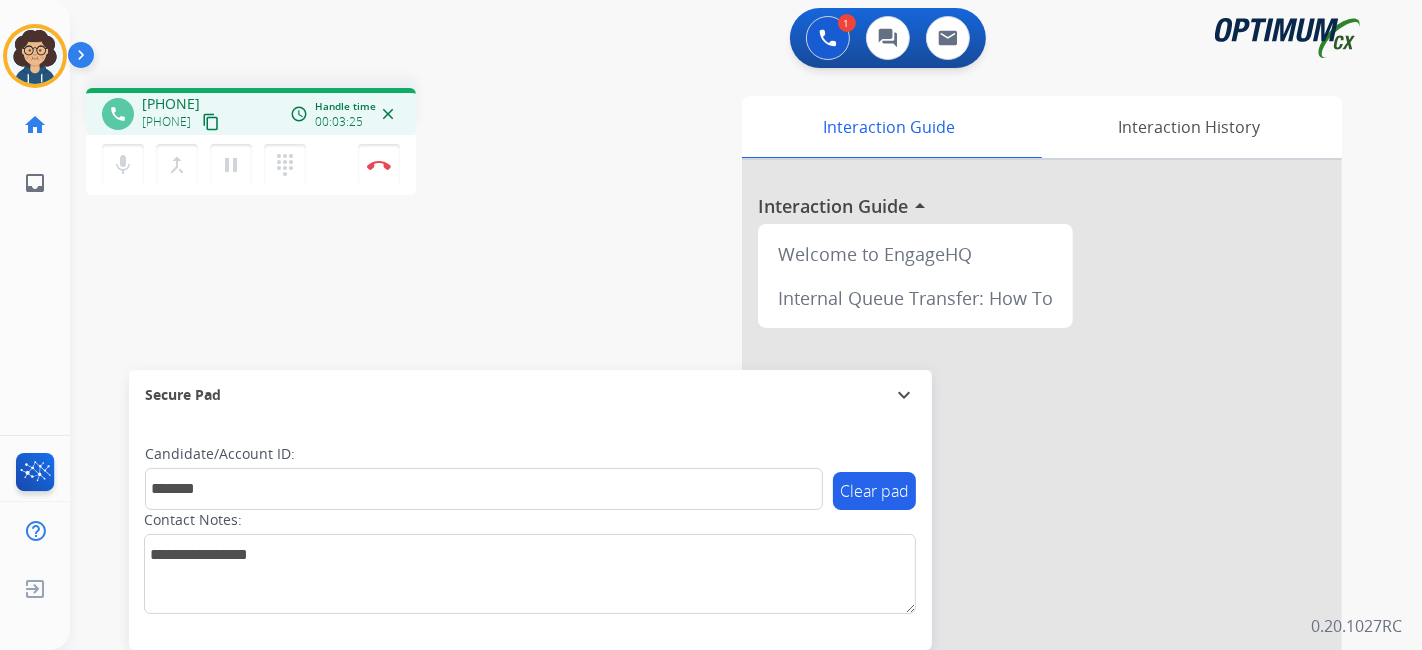 click on "Interaction Guide   Interaction History  Interaction Guide arrow_drop_up  Welcome to EngageHQ   Internal Queue Transfer: How To" at bounding box center [969, 501] 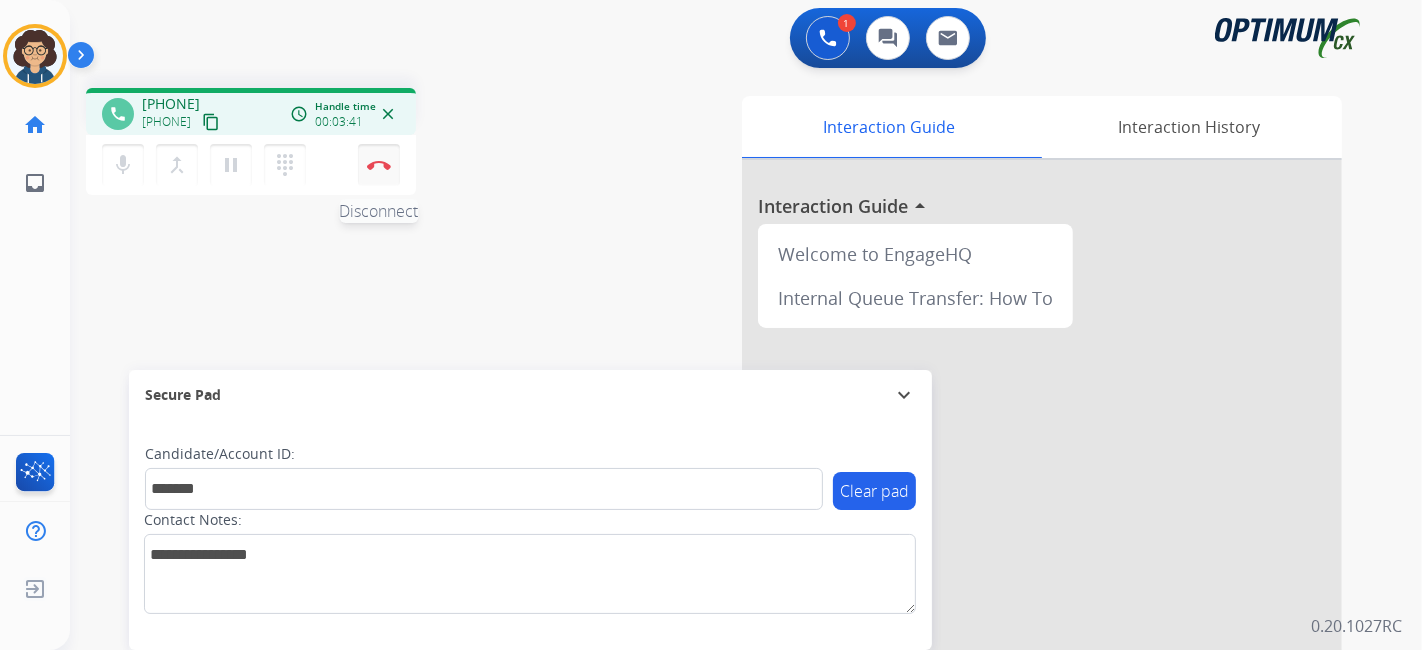 click on "Disconnect" at bounding box center (379, 165) 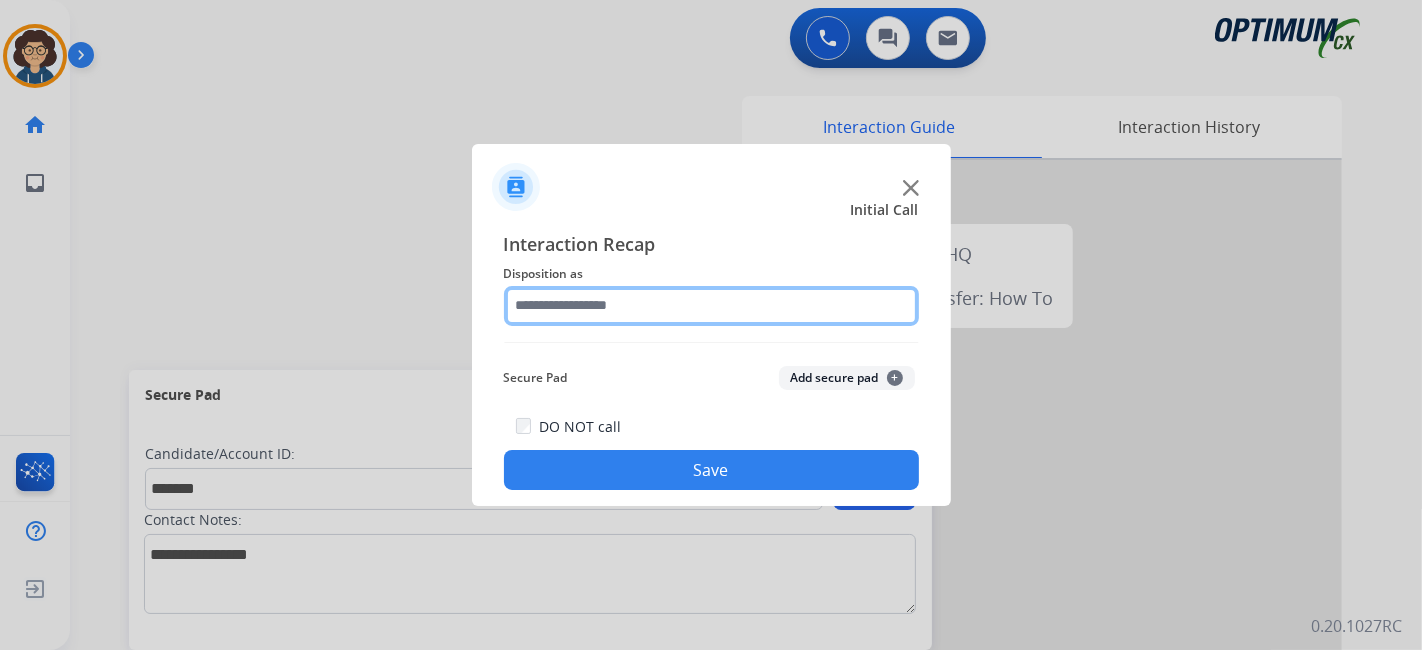 click 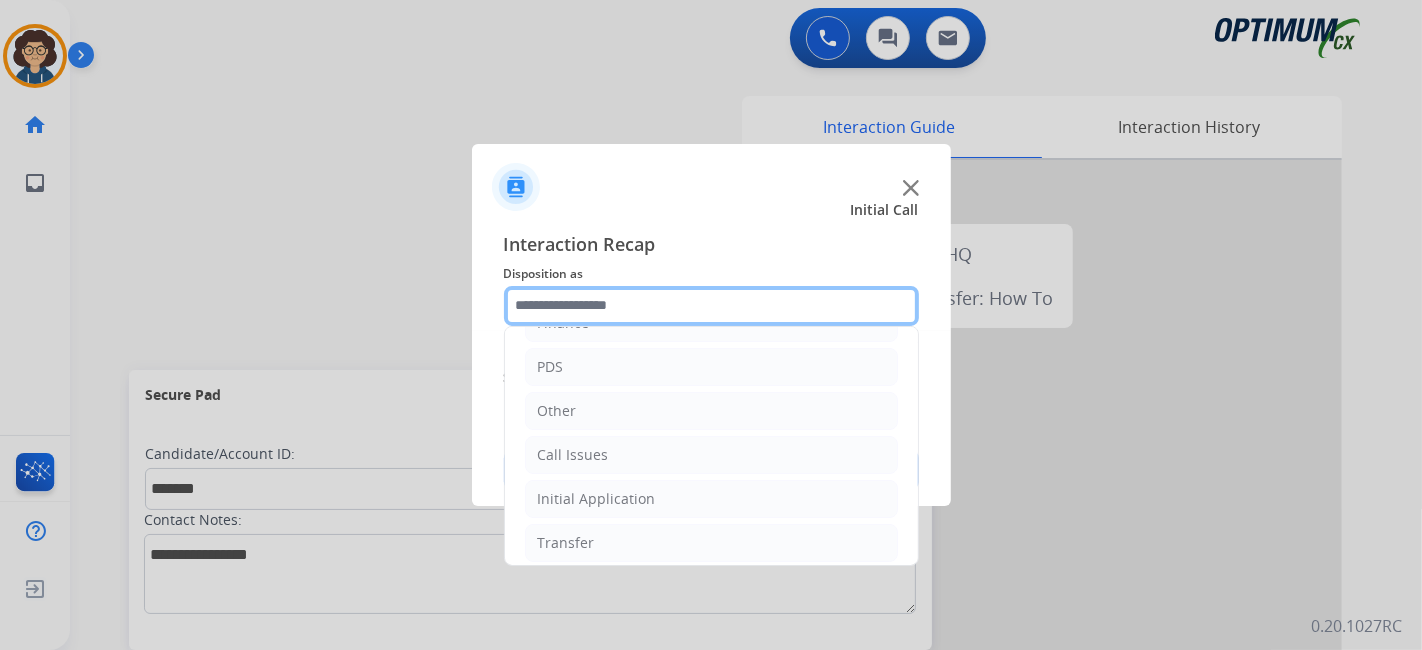 scroll, scrollTop: 131, scrollLeft: 0, axis: vertical 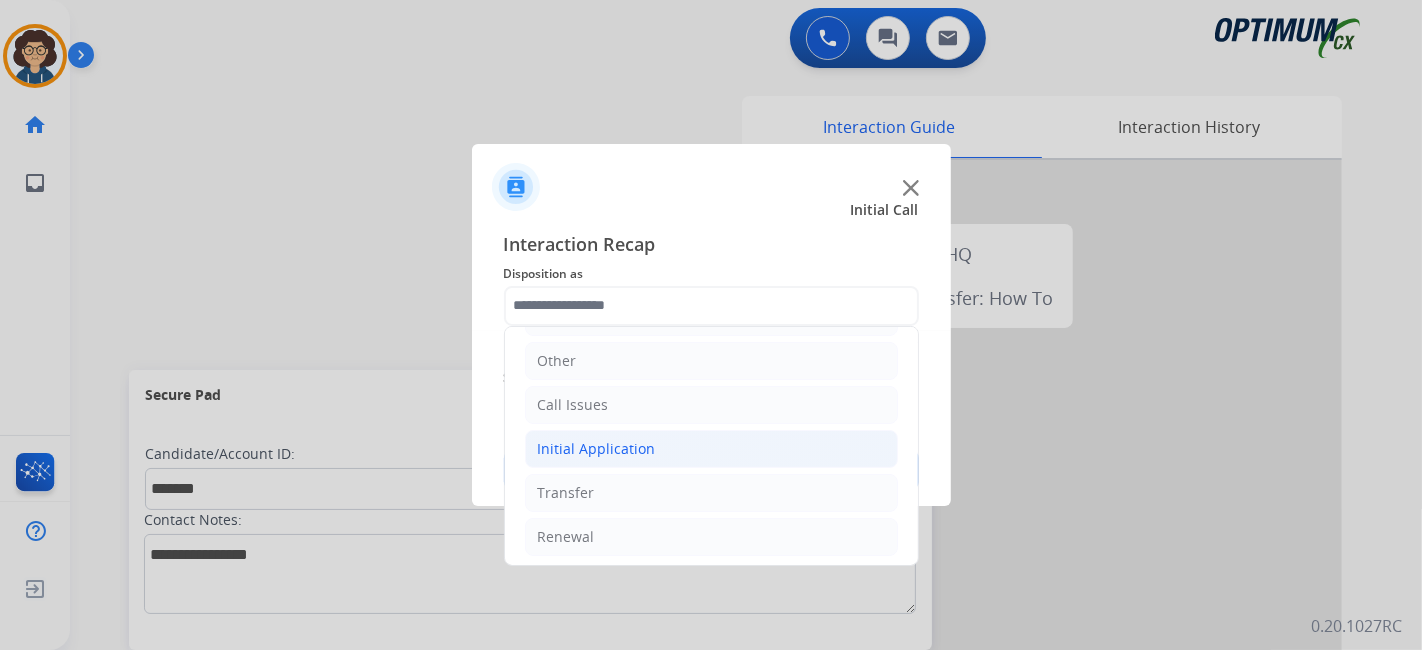 click on "Initial Application" 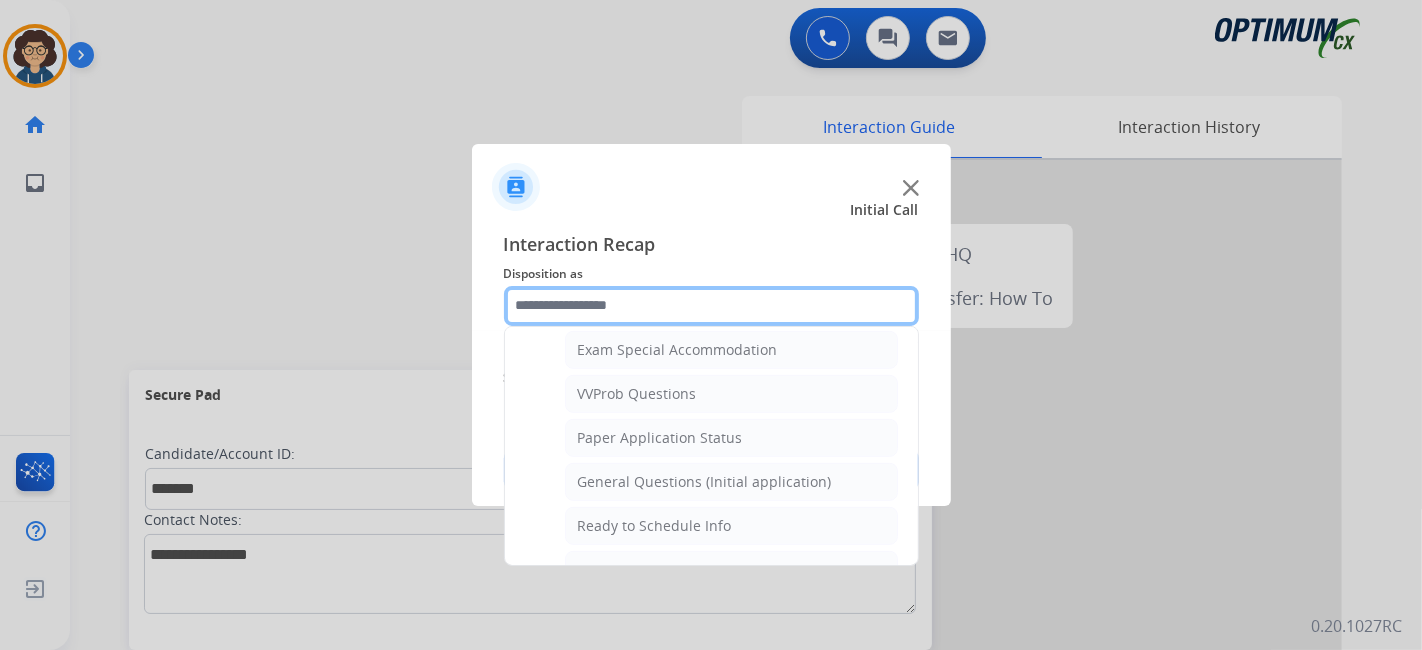 scroll, scrollTop: 1052, scrollLeft: 0, axis: vertical 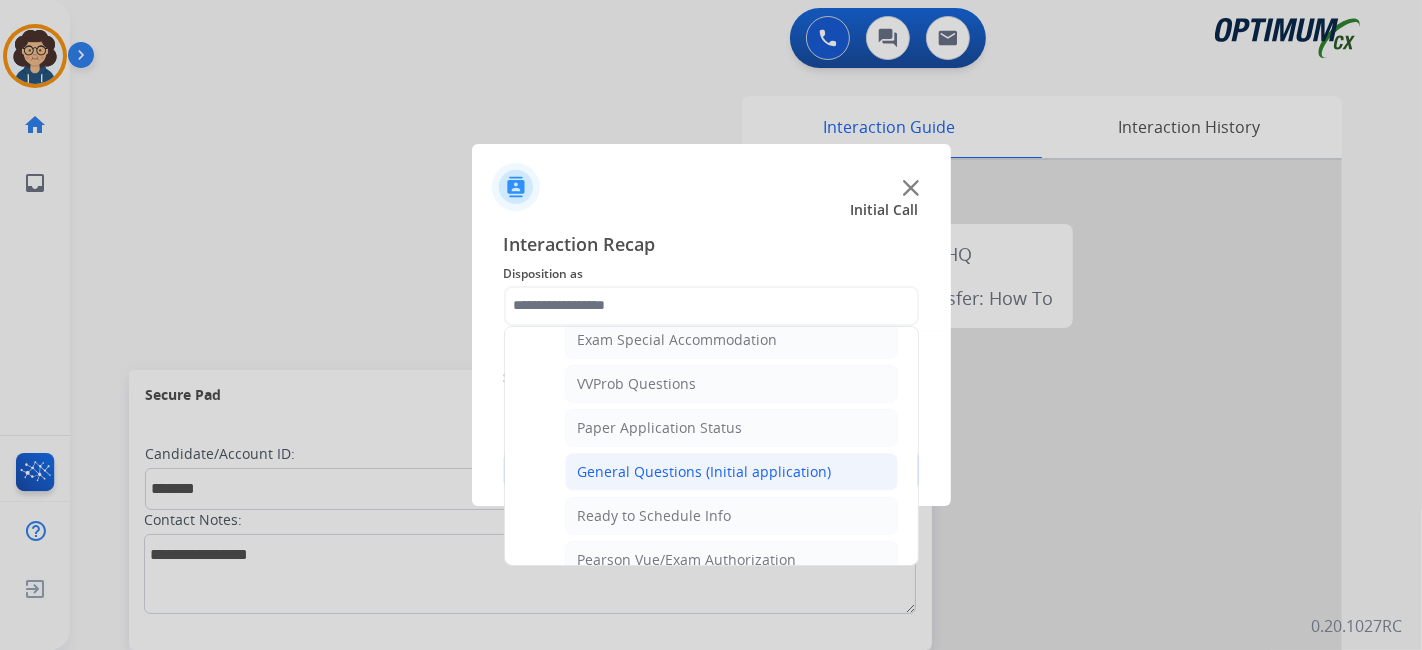 click on "General Questions (Initial application)" 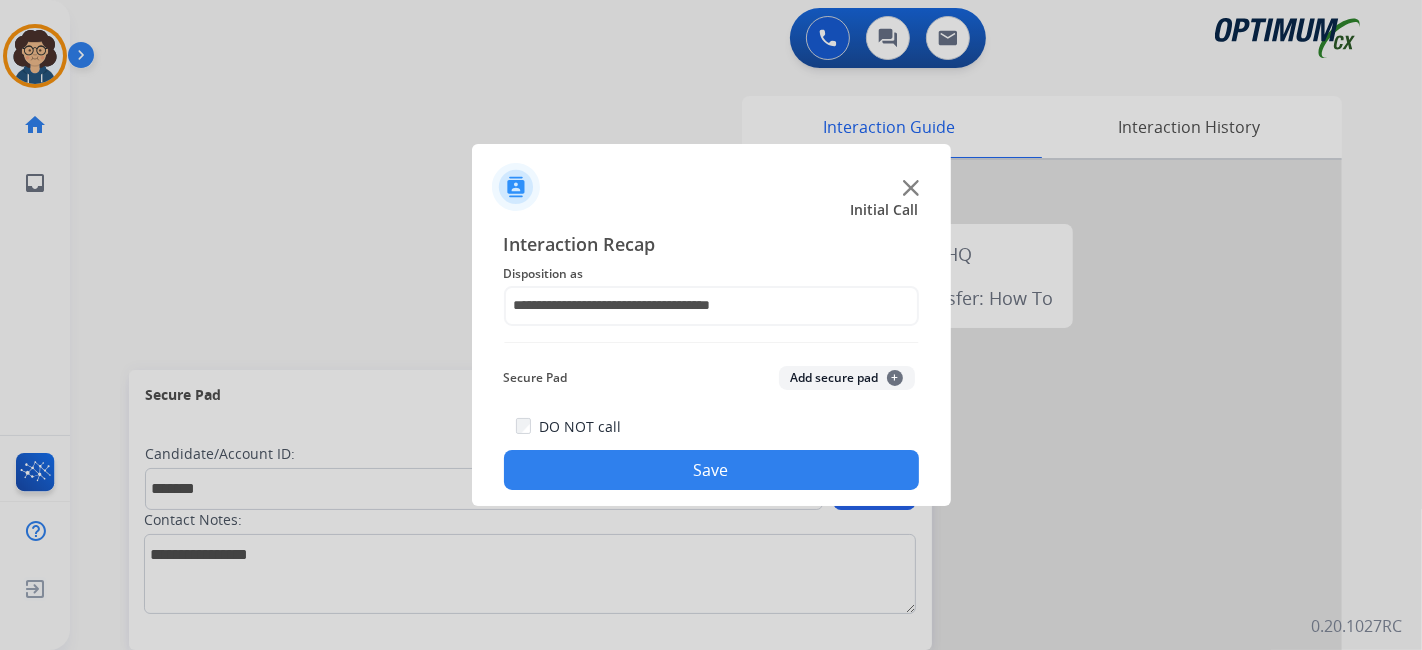 click on "Add secure pad  +" 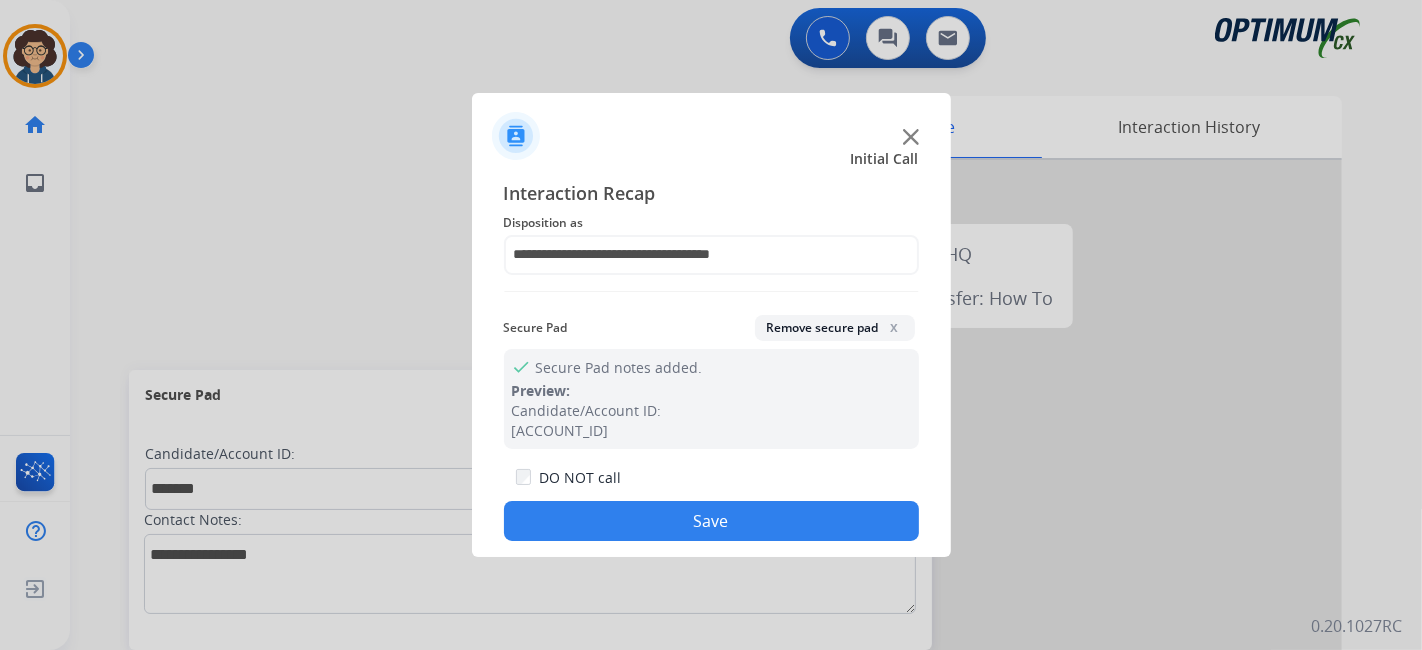 drag, startPoint x: 816, startPoint y: 528, endPoint x: 565, endPoint y: 38, distance: 550.5461 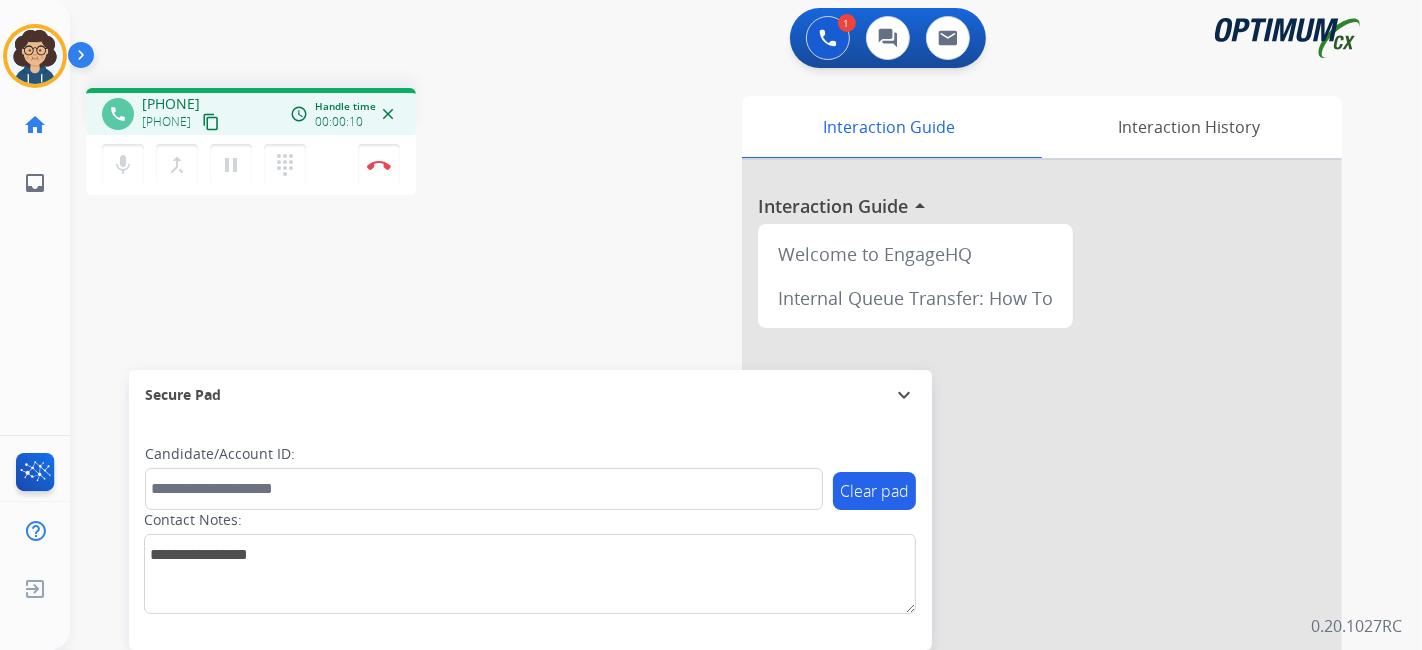 click on "content_copy" at bounding box center [211, 122] 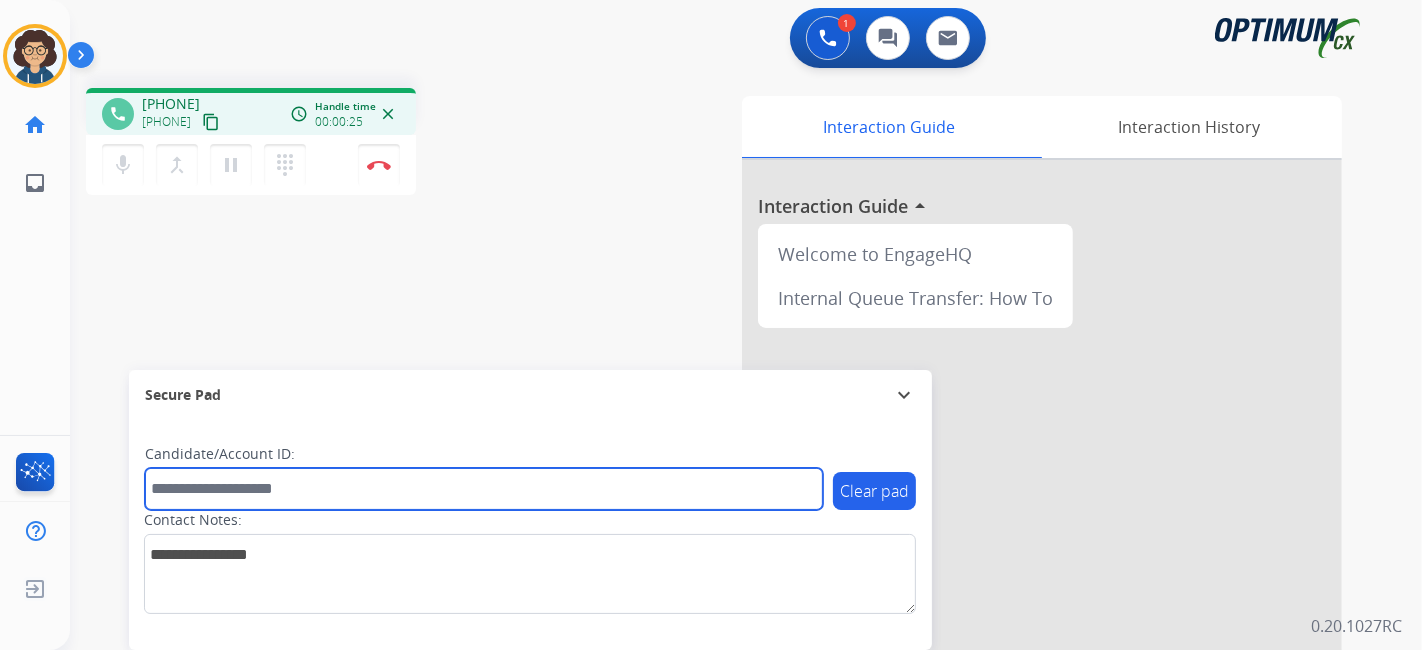 click at bounding box center (484, 489) 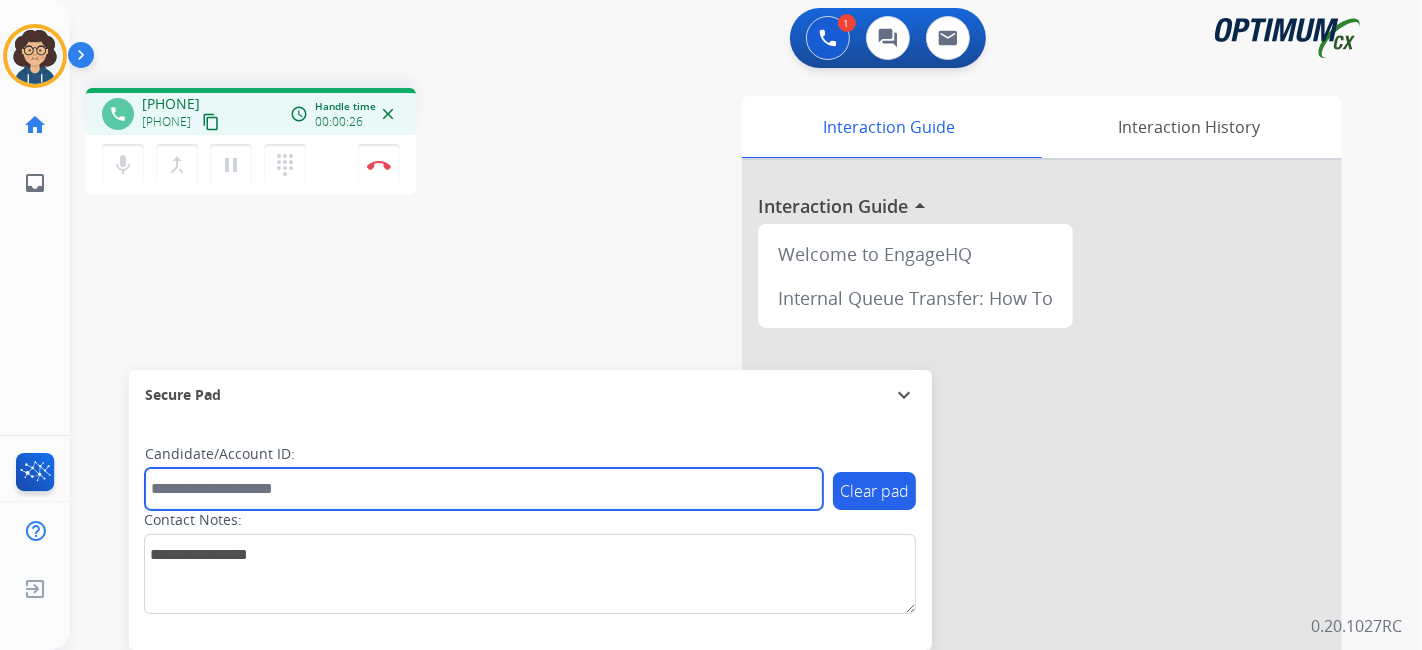 paste on "*******" 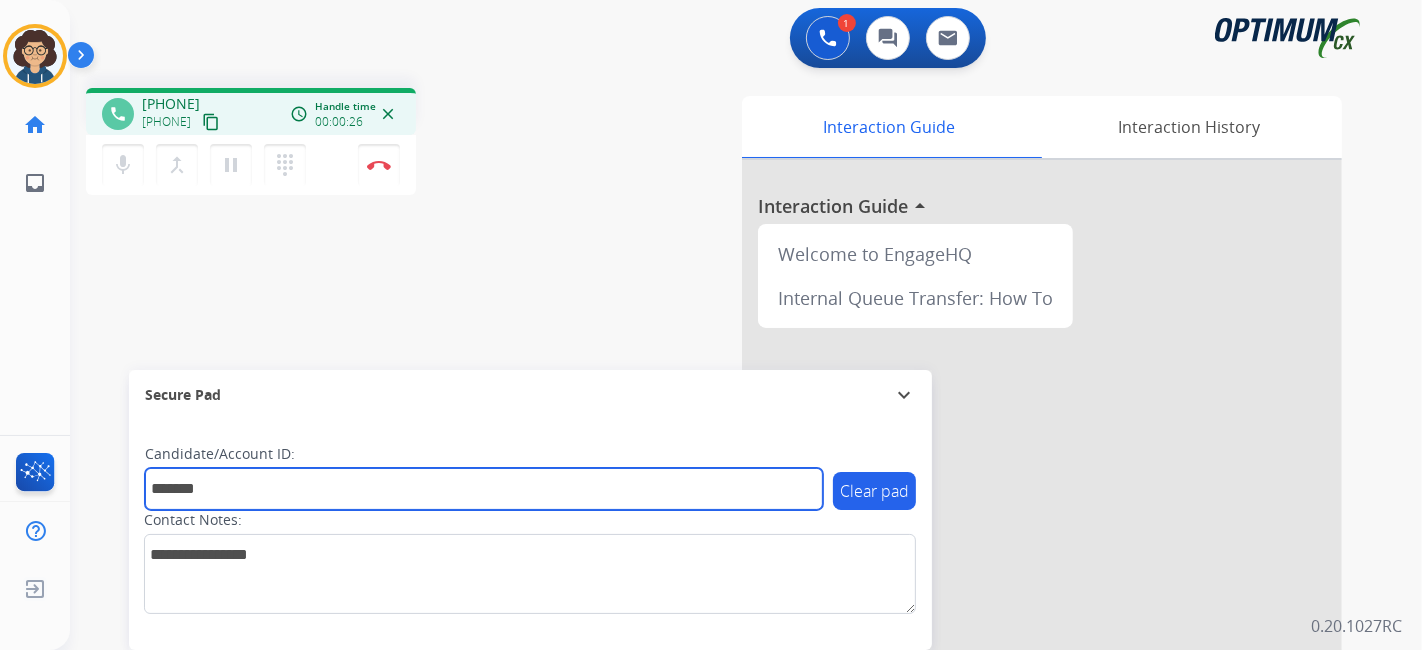 type on "*******" 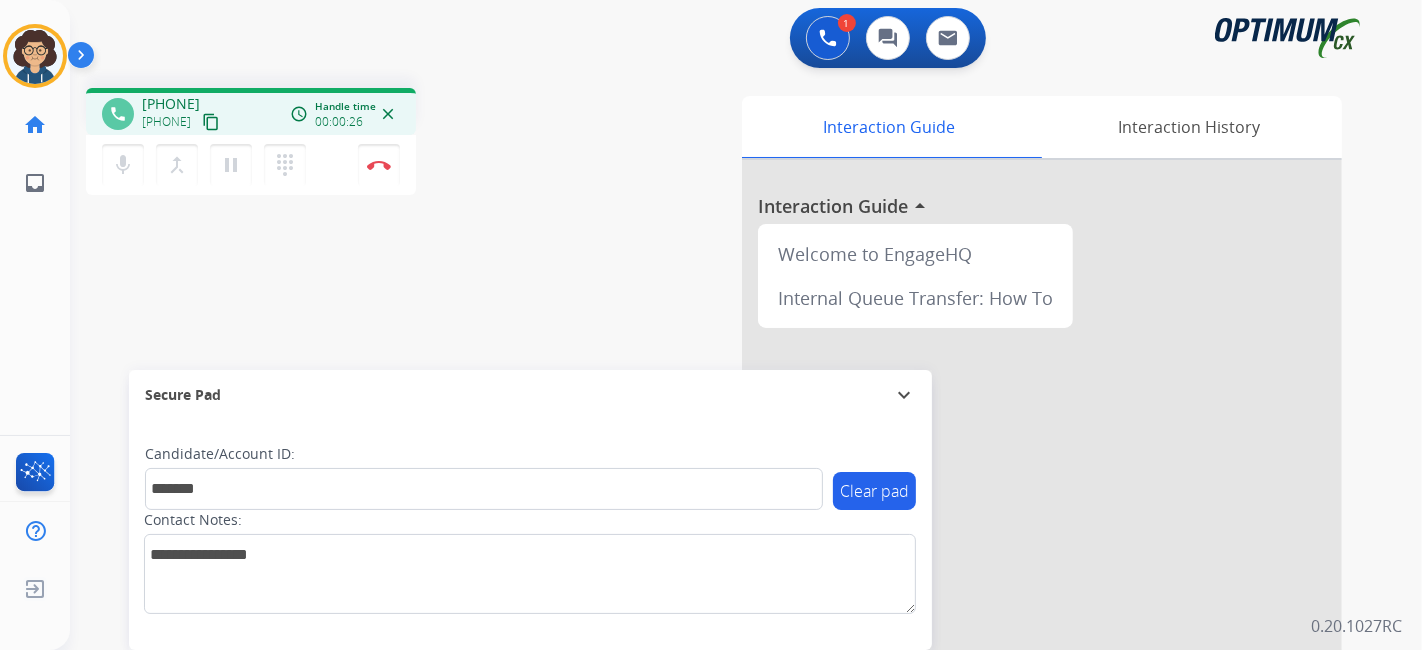 click on "phone [PHONE] [PHONE] content_copy access_time Call metrics Queue   00:09 Hold   00:00 Talk   00:27 Total   00:35 Handle time 00:00:26 close mic Mute merge_type Bridge pause Hold dialpad Dialpad Disconnect swap_horiz Break voice bridge close_fullscreen Connect 3-Way Call merge_type Separate 3-Way Call  Interaction Guide   Interaction History  Interaction Guide arrow_drop_up  Welcome to EngageHQ   Internal Queue Transfer: How To  Secure Pad expand_more Clear pad Candidate/Account ID: [ACCOUNT_ID] Contact Notes:" at bounding box center [722, 489] 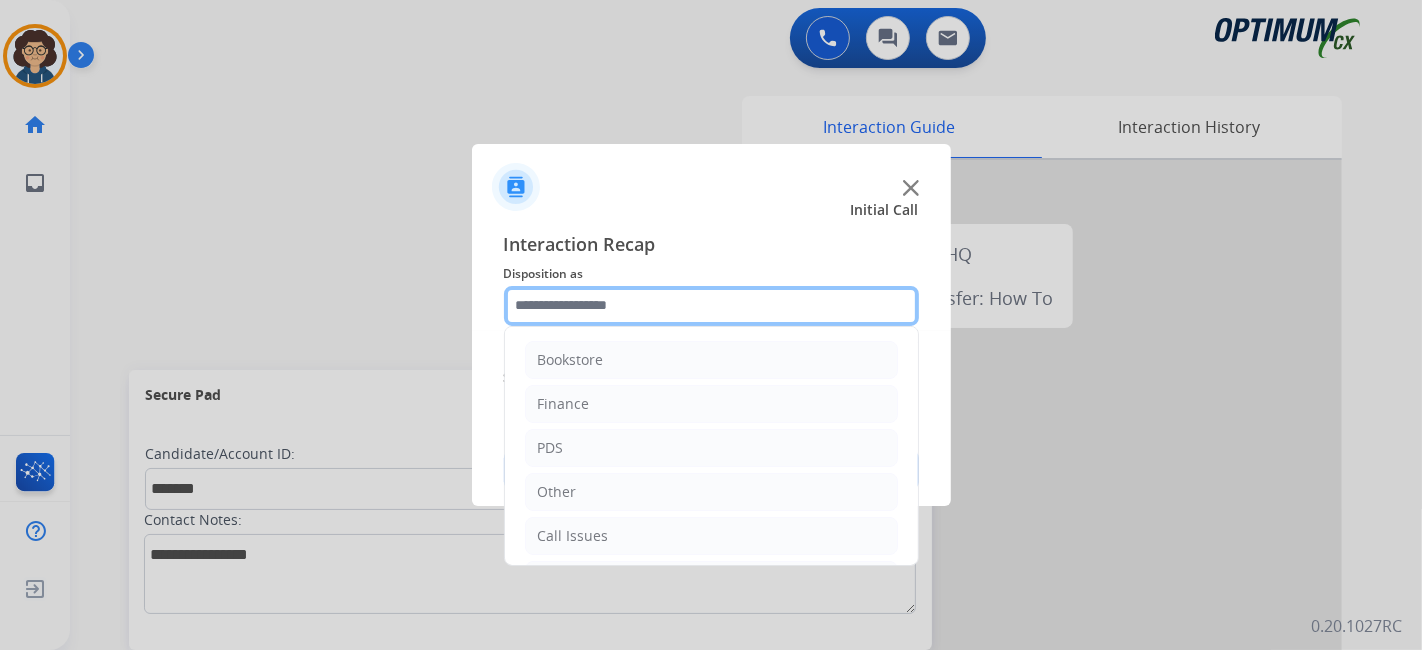 click 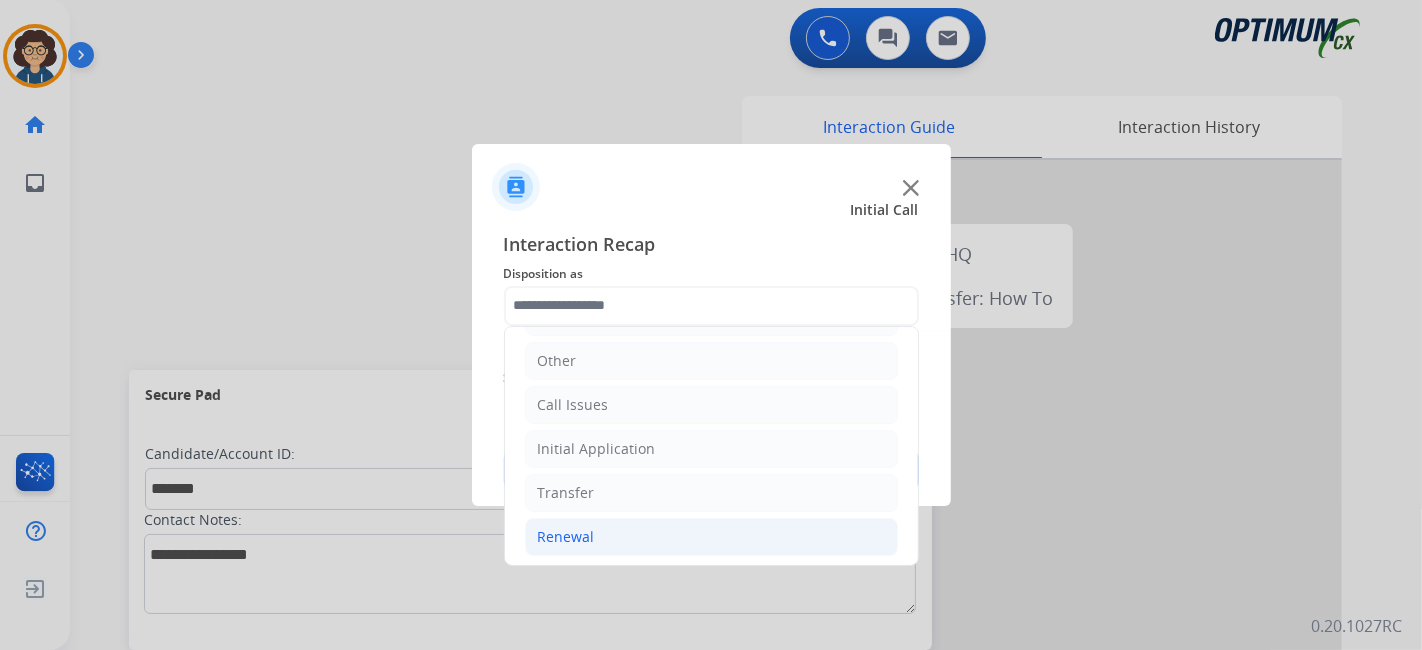 click on "Renewal" 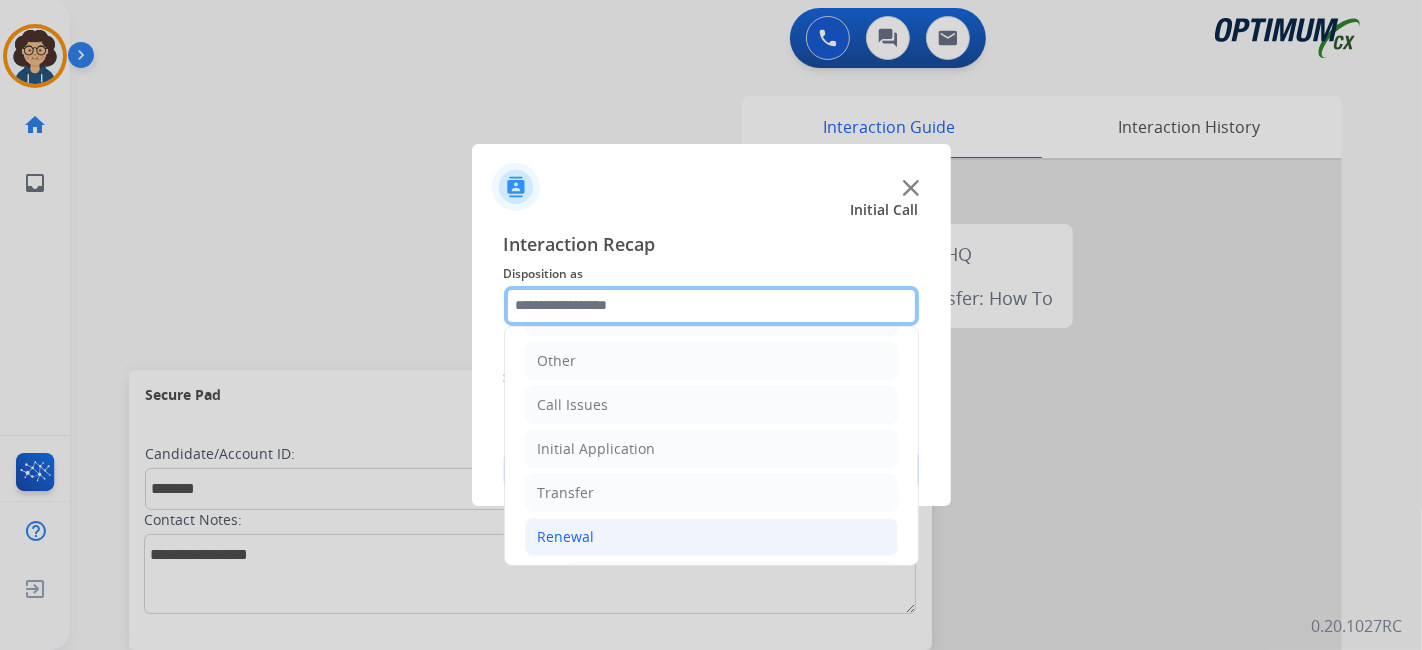 scroll, scrollTop: 686, scrollLeft: 0, axis: vertical 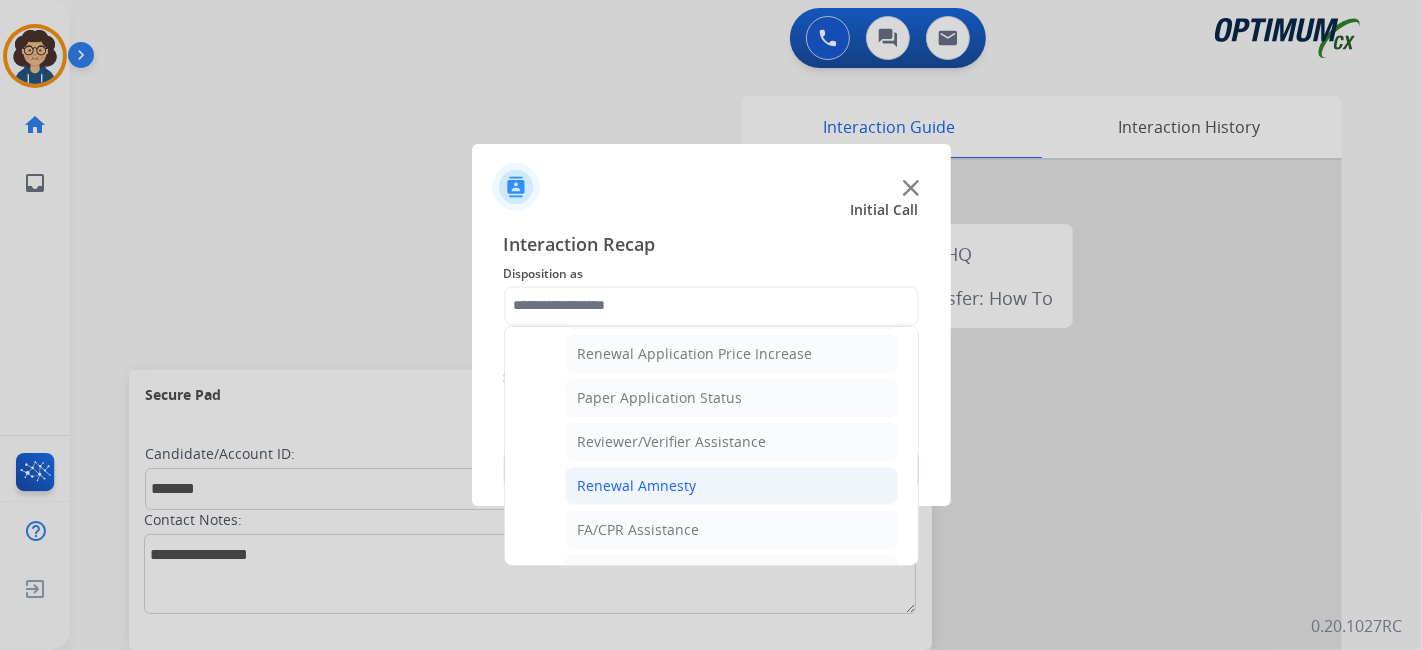 click on "Renewal Amnesty" 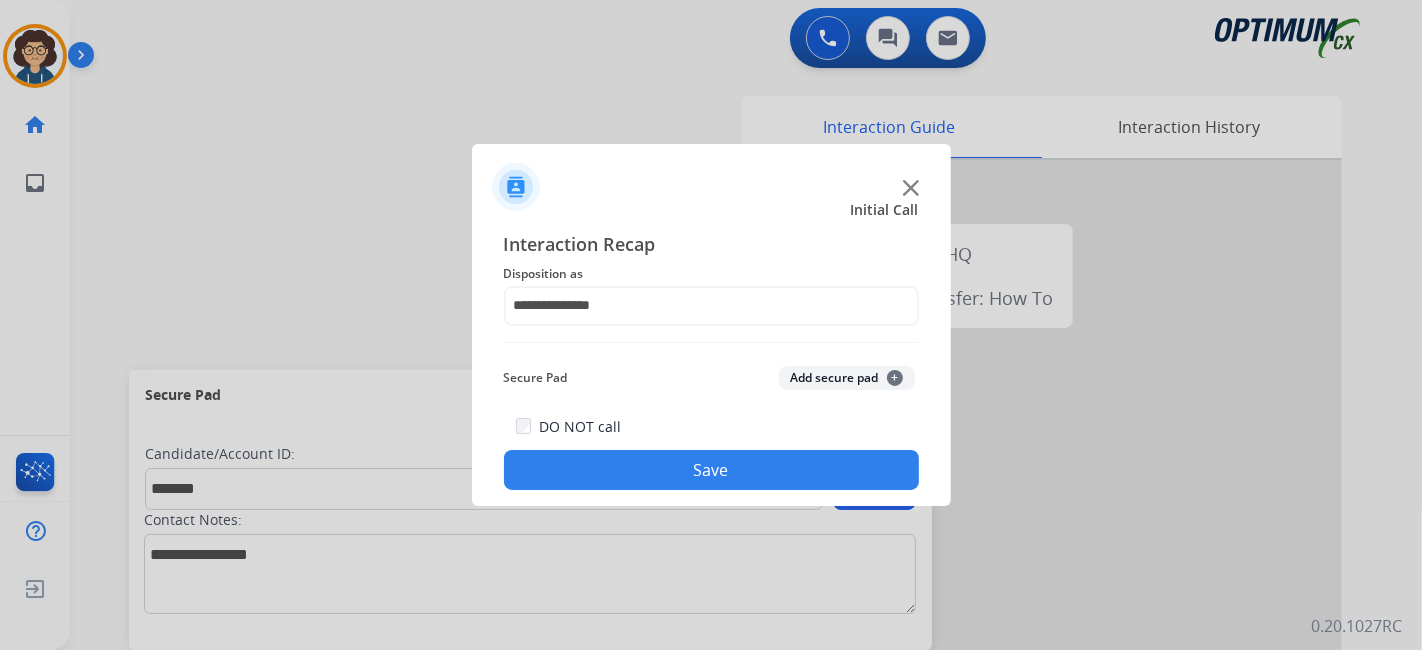 click on "Add secure pad  +" 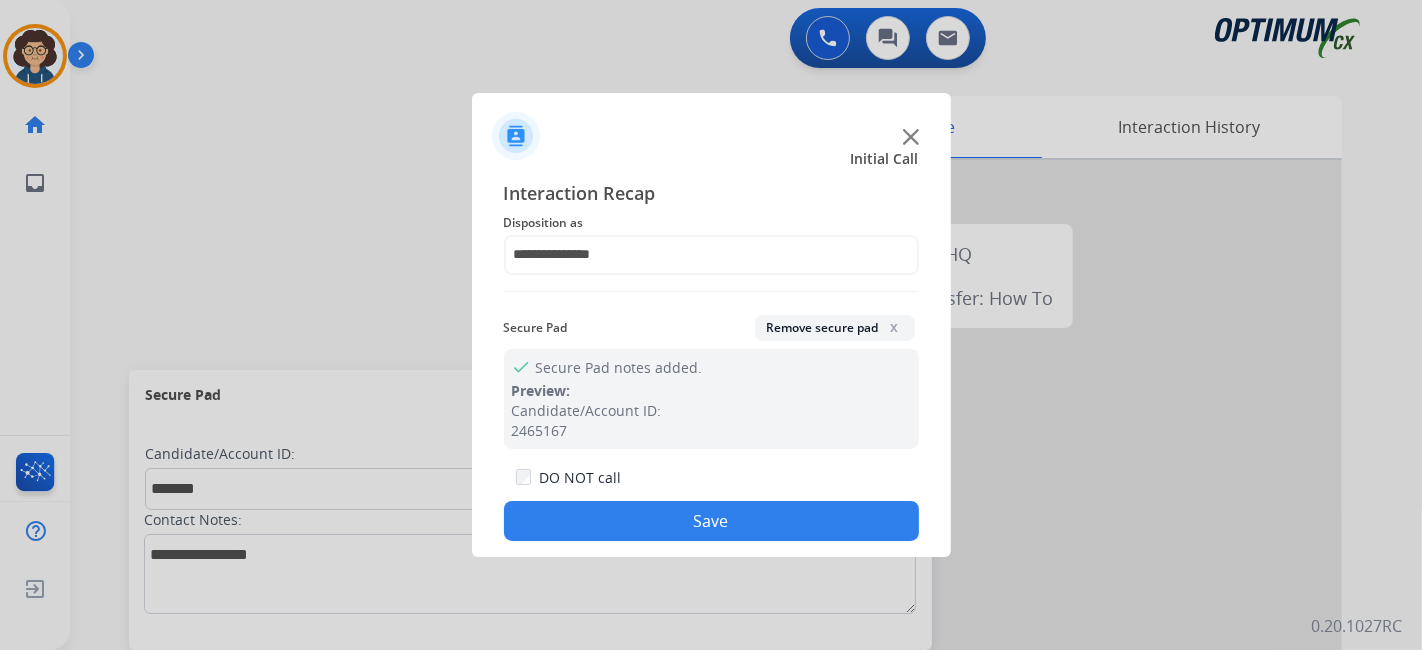 click on "Save" 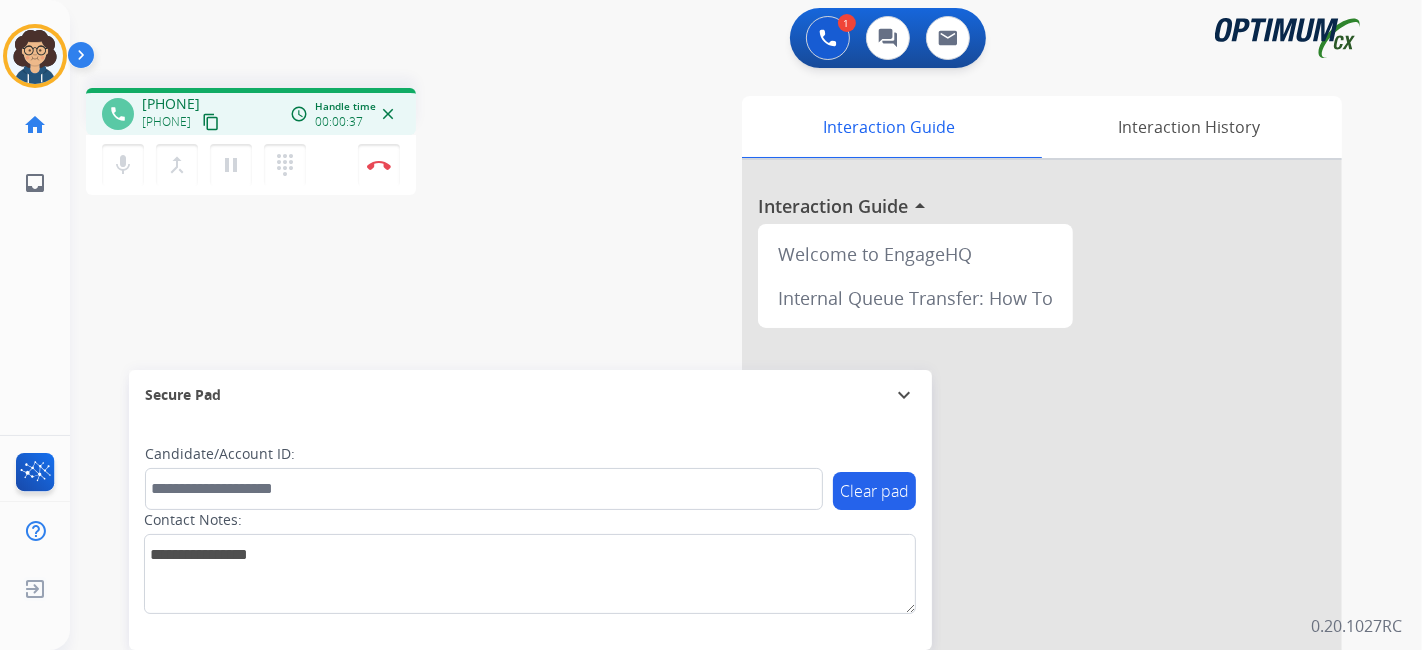 click on "content_copy" at bounding box center (211, 122) 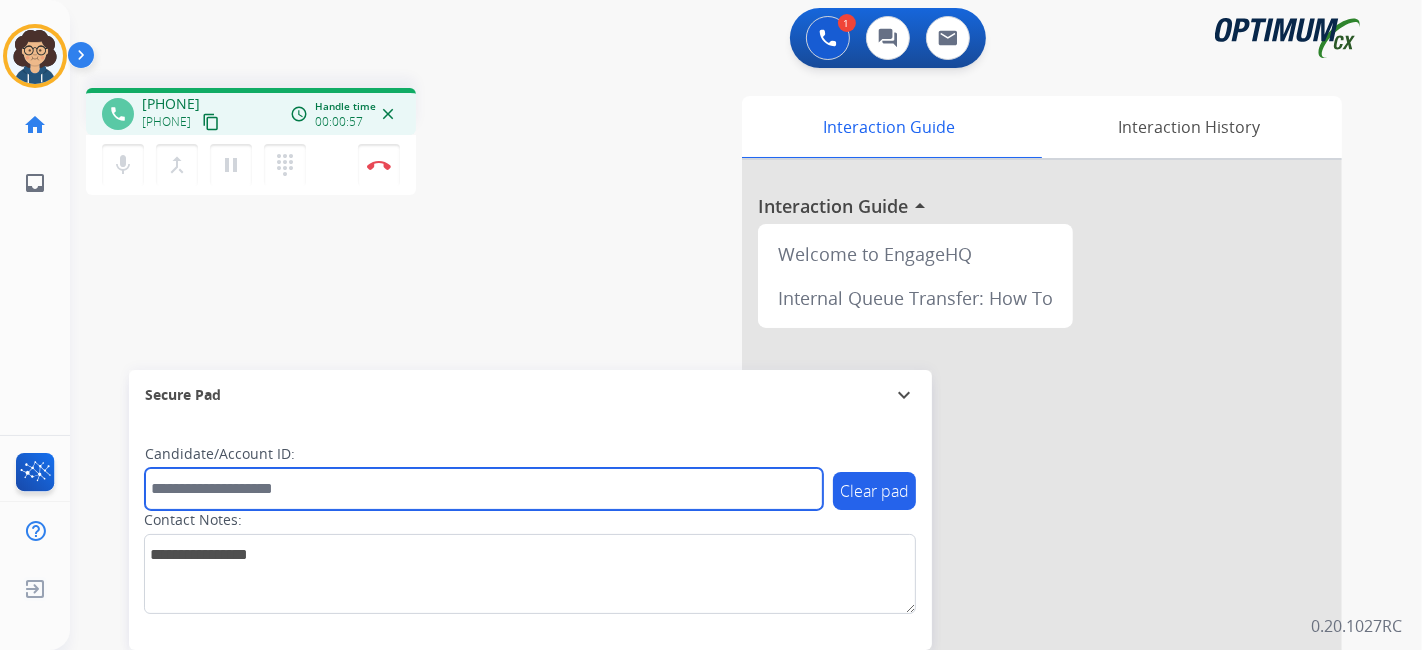 click at bounding box center [484, 489] 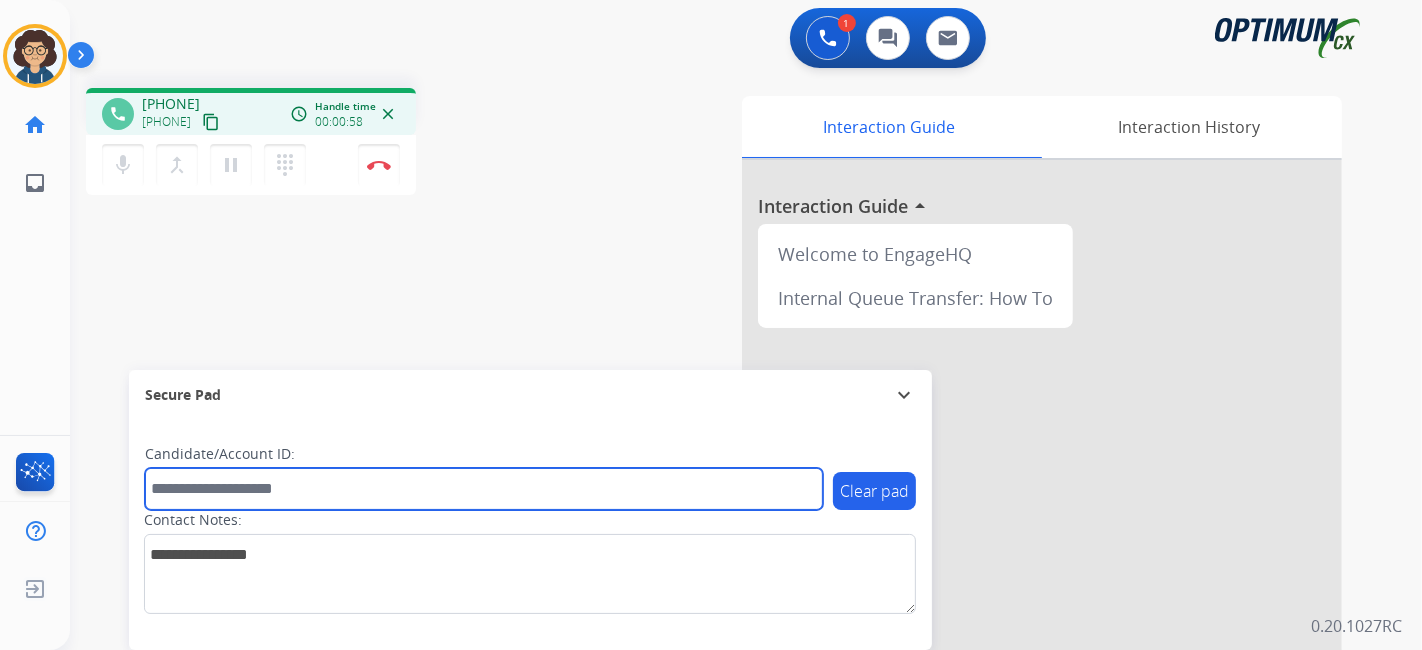 paste on "*******" 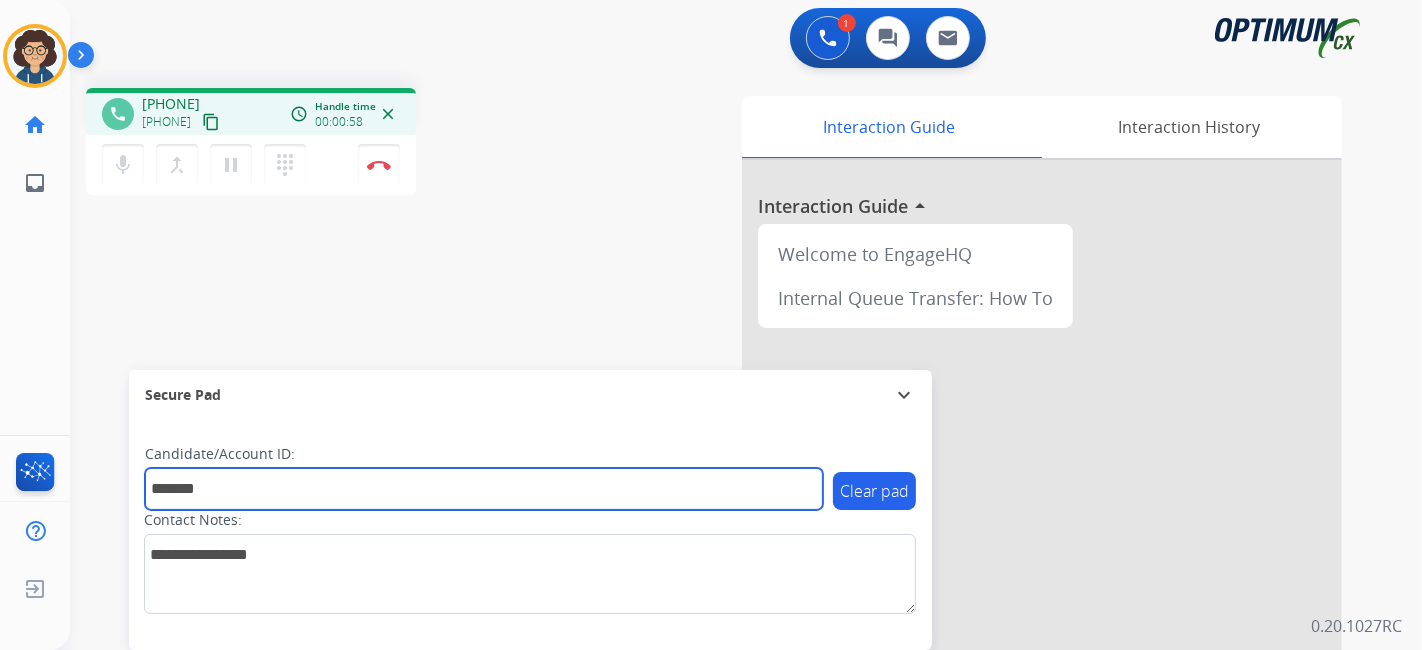 type on "*******" 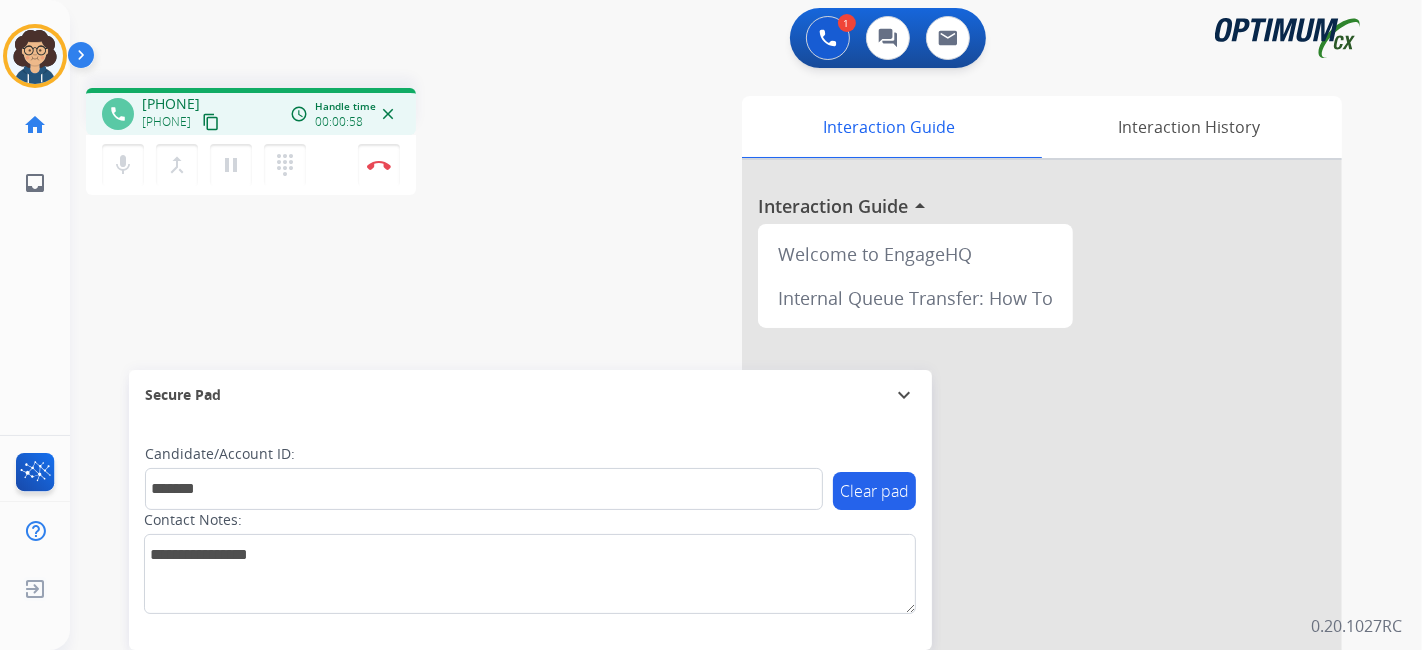 drag, startPoint x: 505, startPoint y: 264, endPoint x: 487, endPoint y: 126, distance: 139.16896 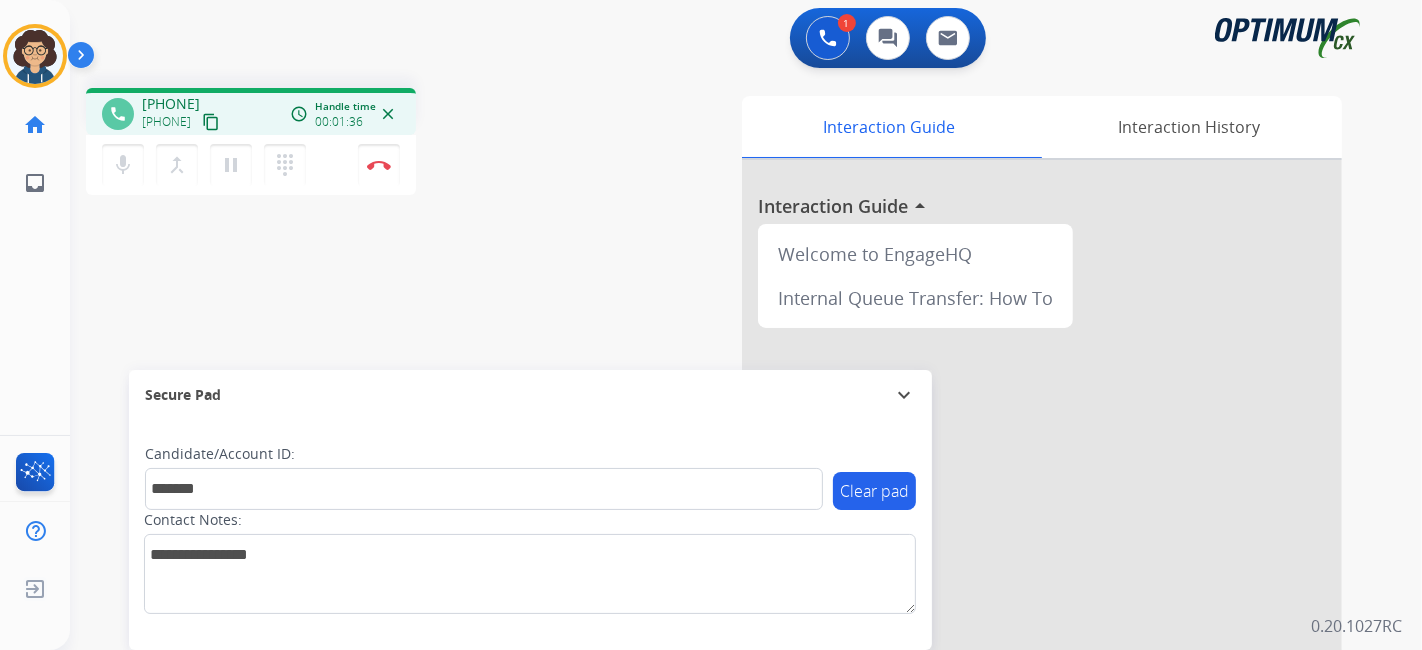 click on "phone [PHONE] [PHONE] content_copy access_time Call metrics Queue   00:09 Hold   00:00 Talk   01:37 Total   01:45 Handle time 00:01:36 close mic Mute merge_type Bridge pause Hold dialpad Dialpad Disconnect swap_horiz Break voice bridge close_fullscreen Connect 3-Way Call merge_type Separate 3-Way Call  Interaction Guide   Interaction History  Interaction Guide arrow_drop_up  Welcome to EngageHQ   Internal Queue Transfer: How To  Secure Pad expand_more Clear pad Candidate/Account ID: [ACCOUNT_ID] Contact Notes:" at bounding box center (722, 489) 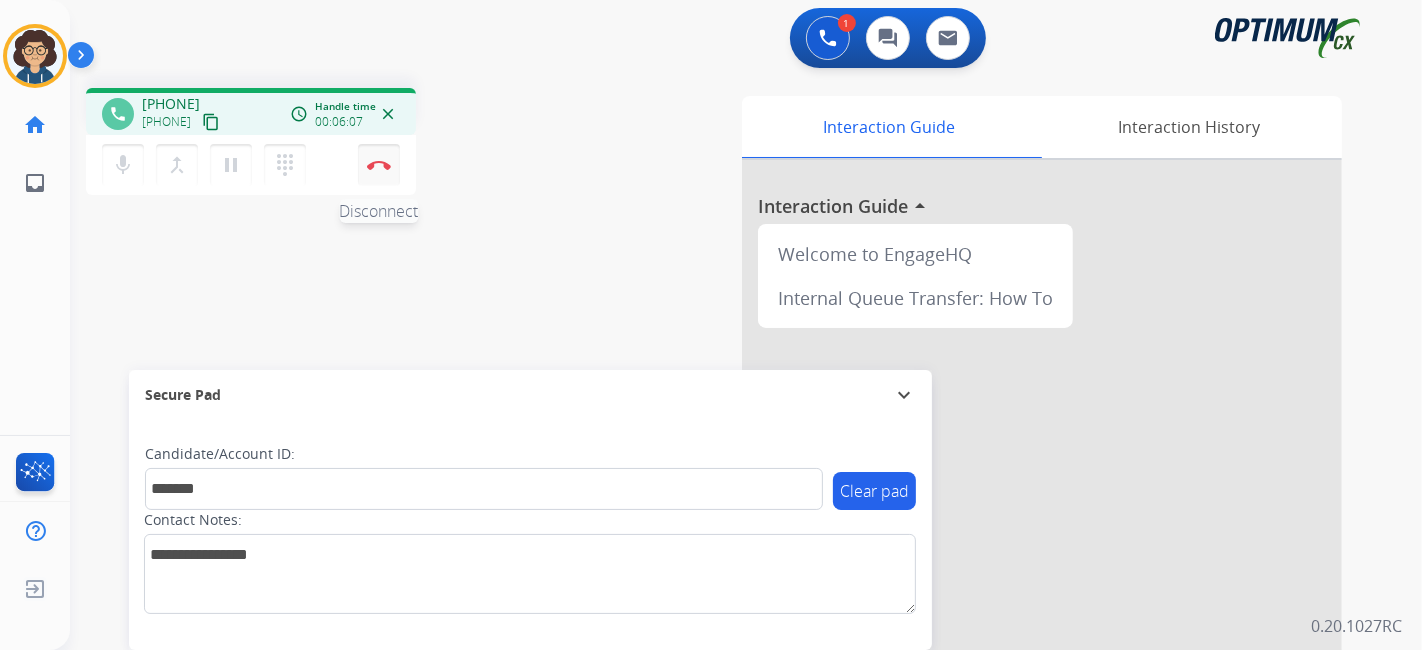 click on "Disconnect" at bounding box center (379, 165) 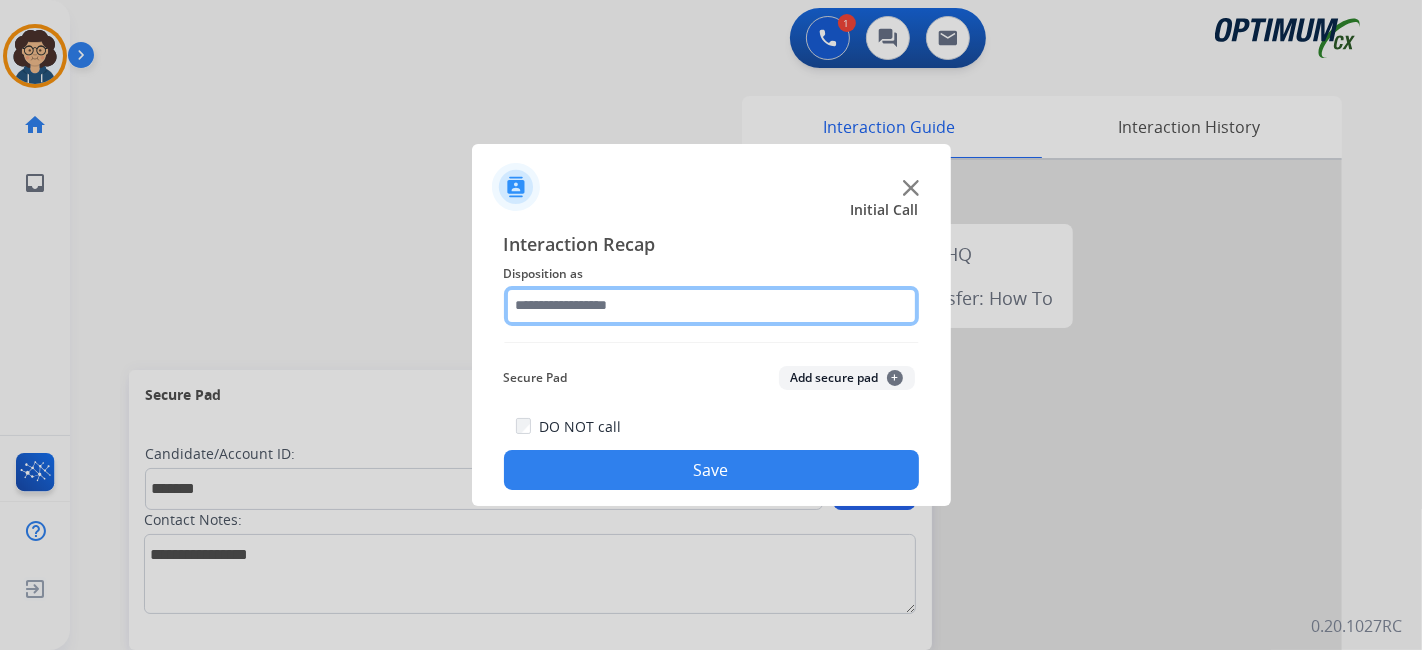 click 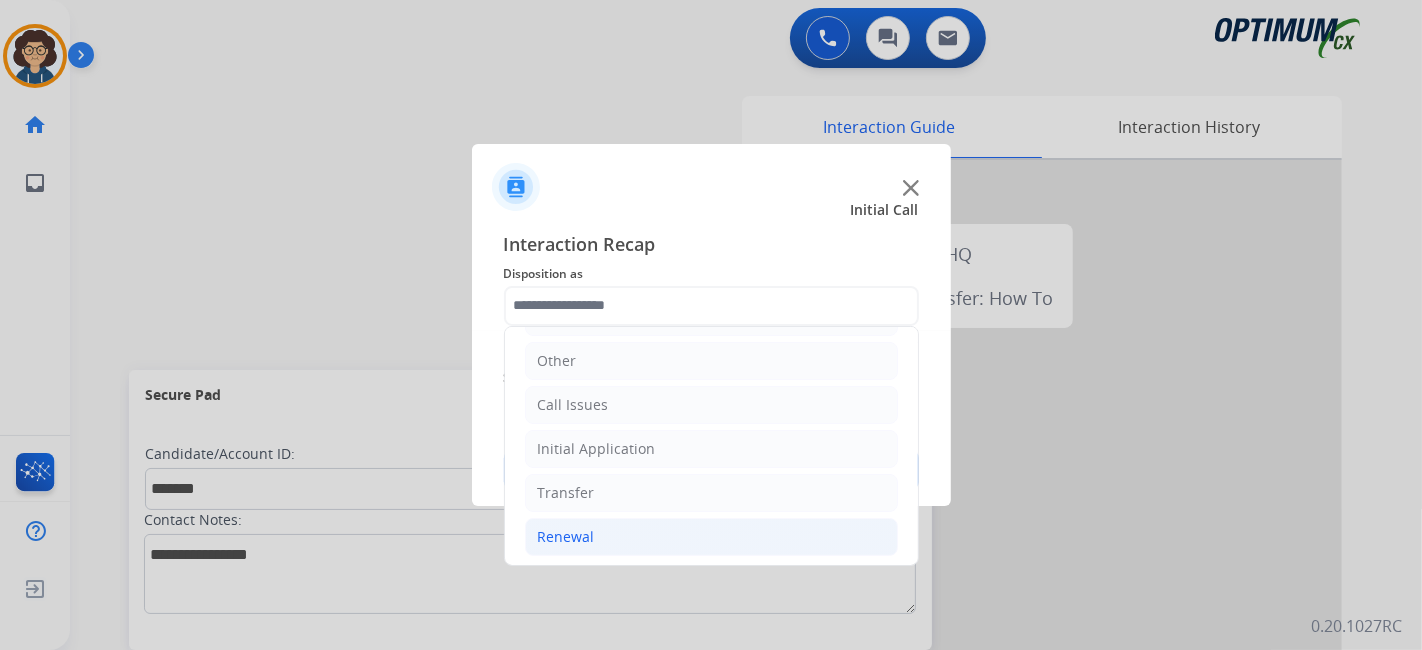 click on "Renewal" 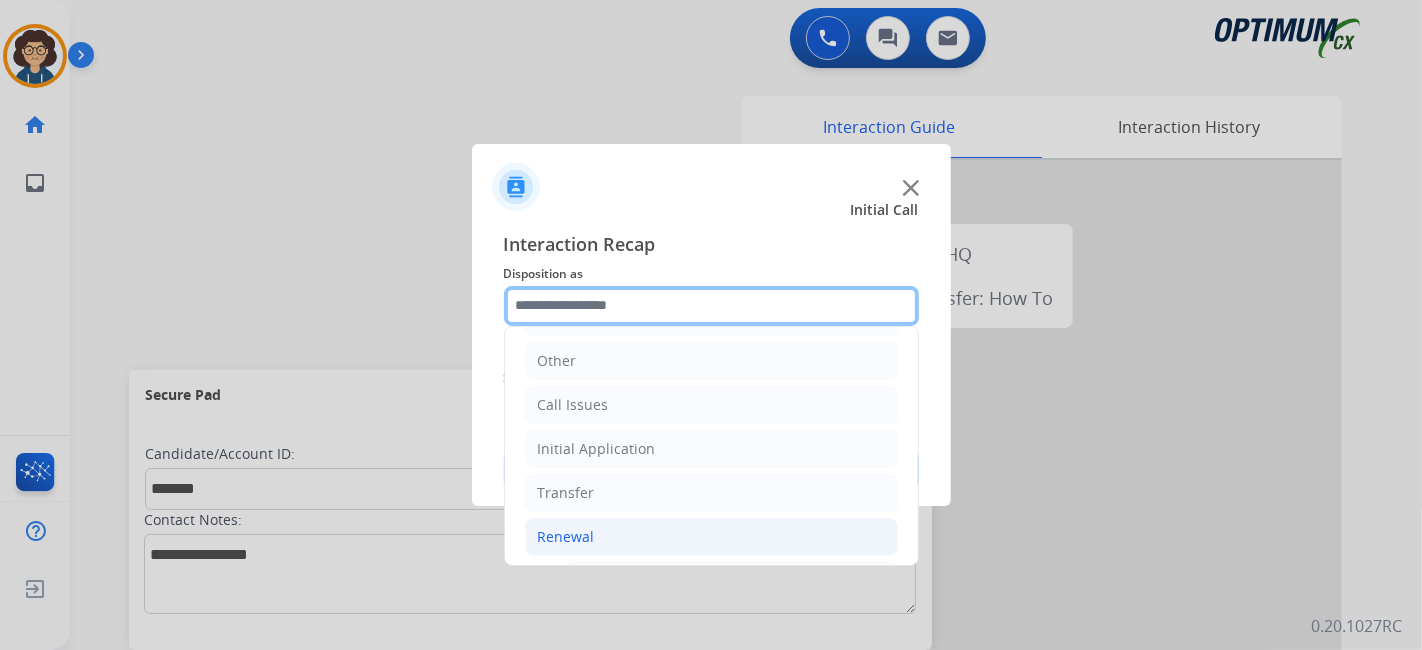 scroll, scrollTop: 760, scrollLeft: 0, axis: vertical 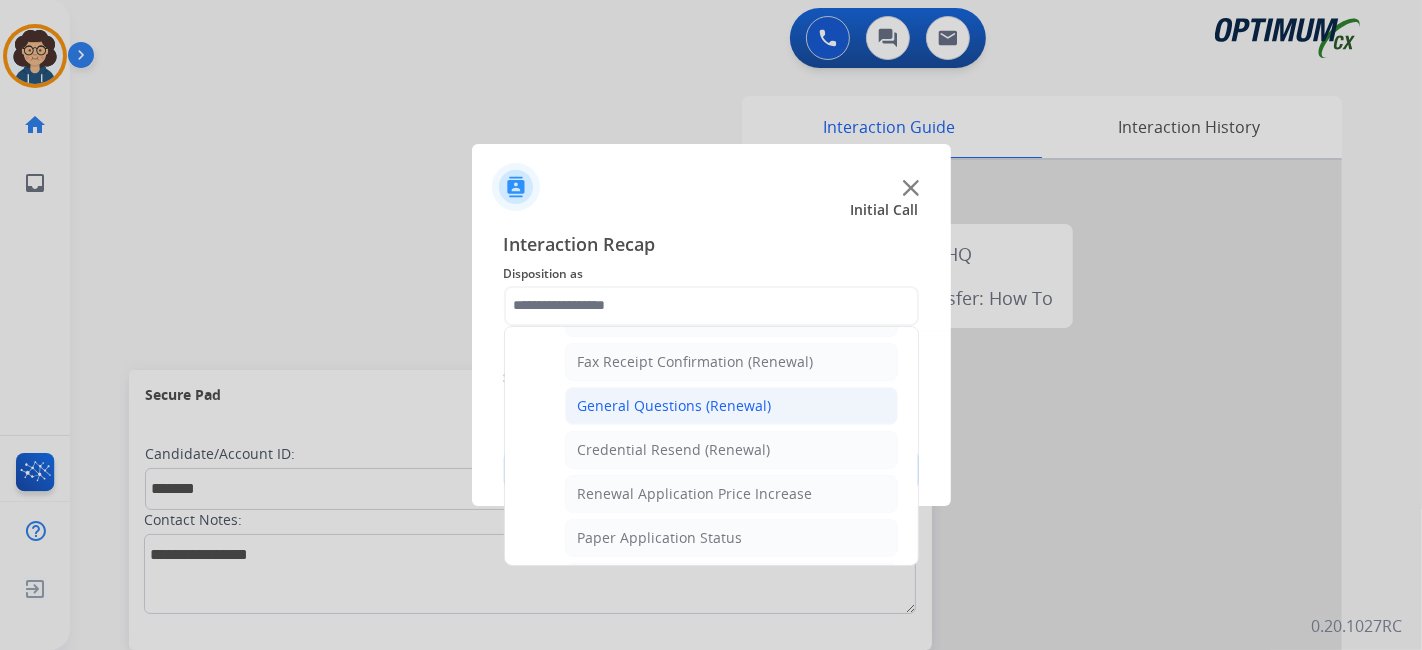 click on "General Questions (Renewal)" 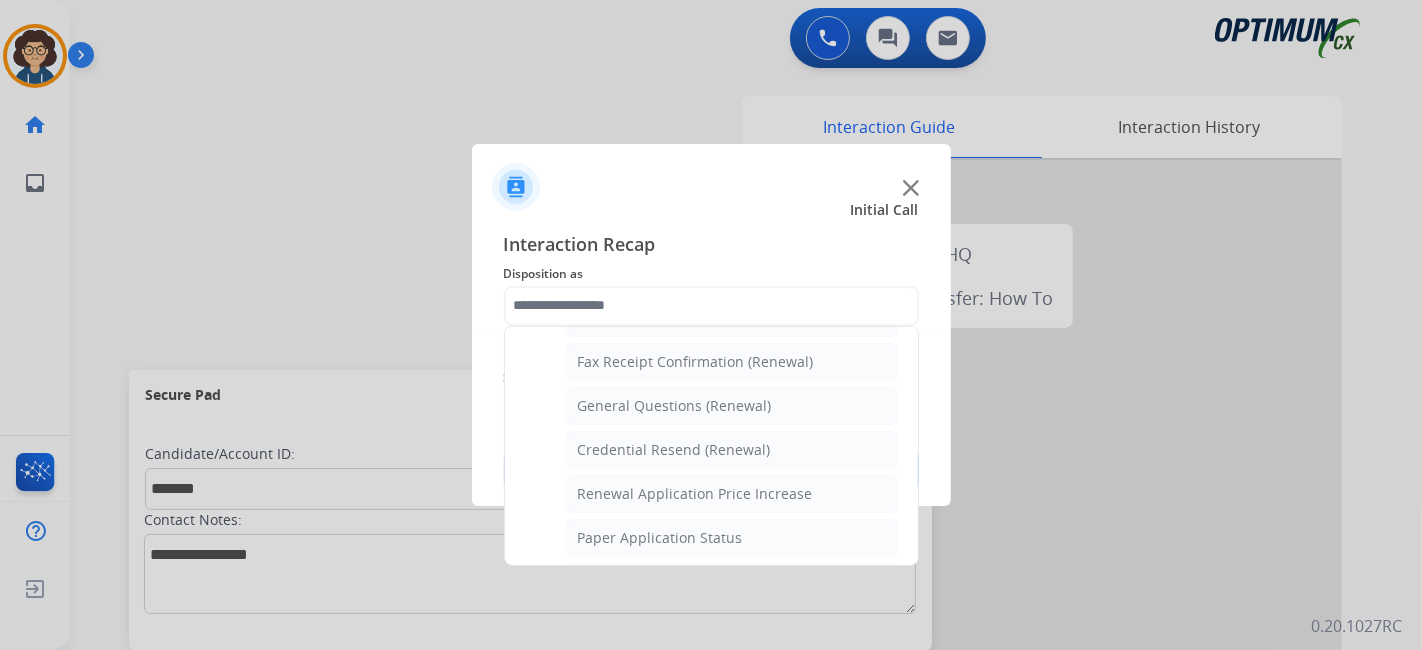 type on "**********" 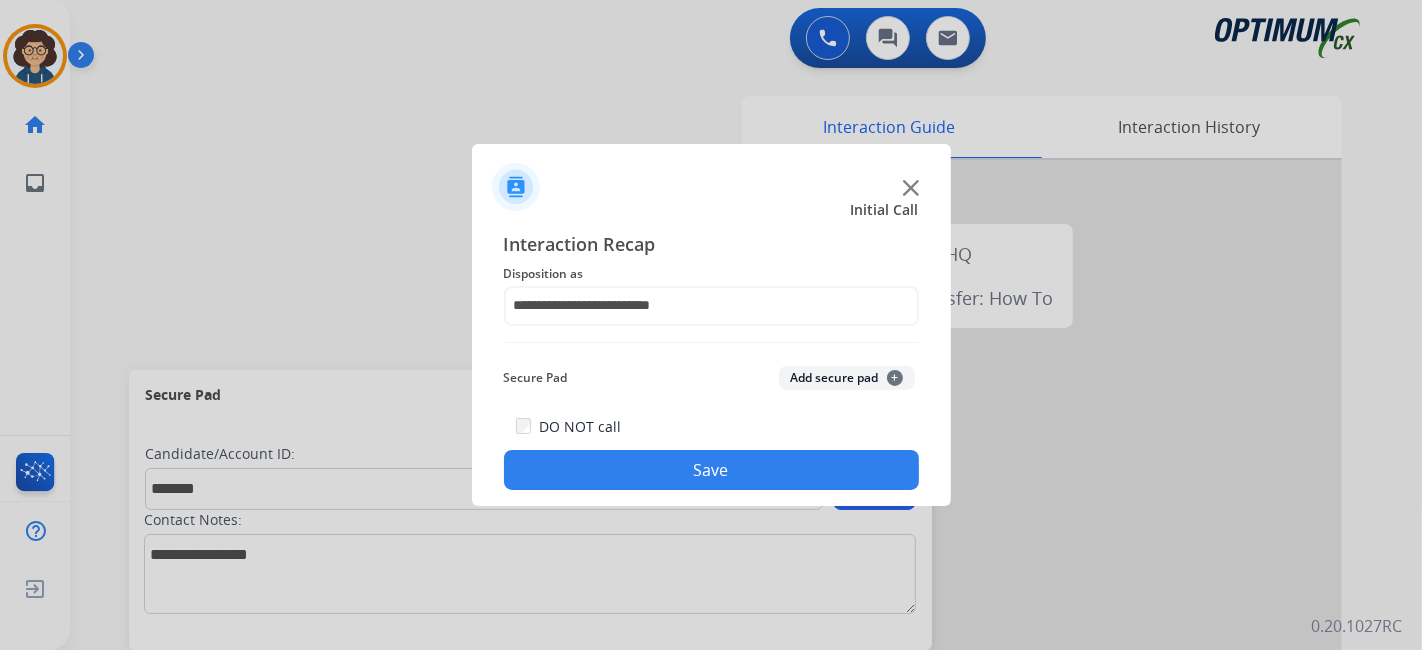click on "Add secure pad  +" 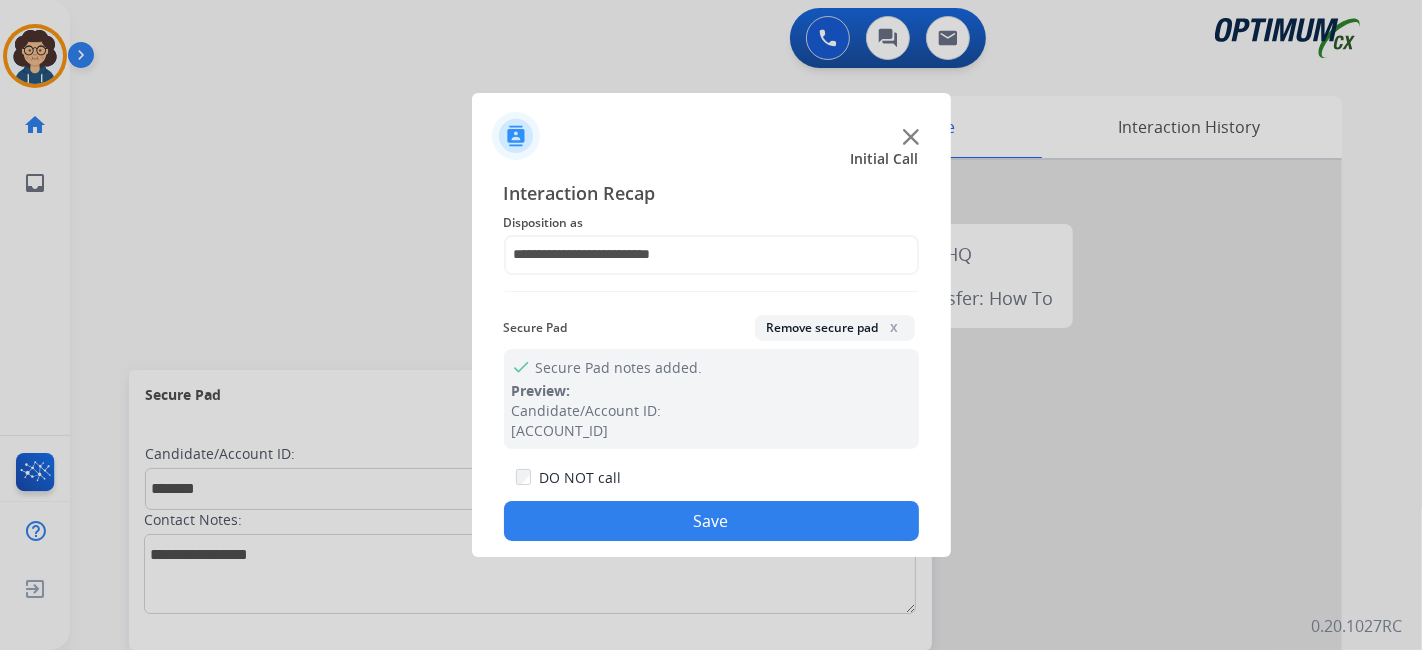 click on "Save" 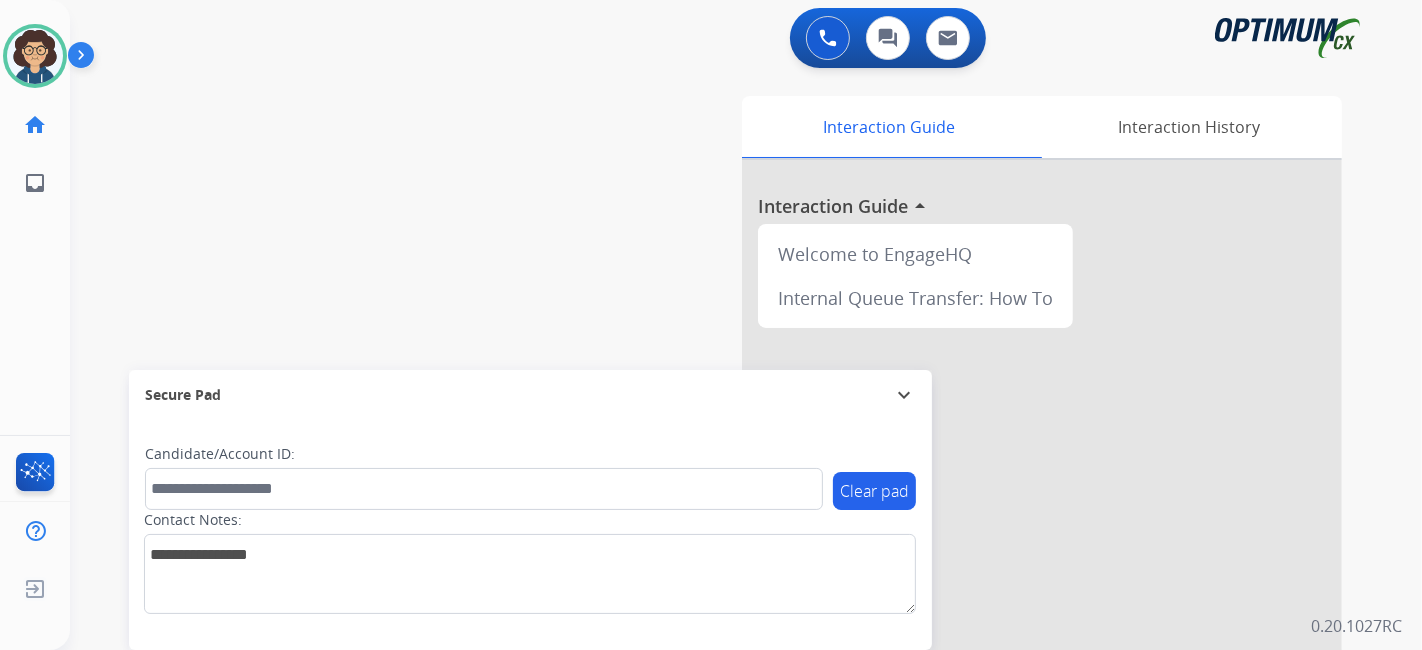 click on "swap_horiz Break voice bridge close_fullscreen Connect 3-Way Call merge_type Separate 3-Way Call  Interaction Guide   Interaction History  Interaction Guide arrow_drop_up  Welcome to EngageHQ   Internal Queue Transfer: How To  Secure Pad expand_more Clear pad Candidate/Account ID: Contact Notes:" at bounding box center [722, 489] 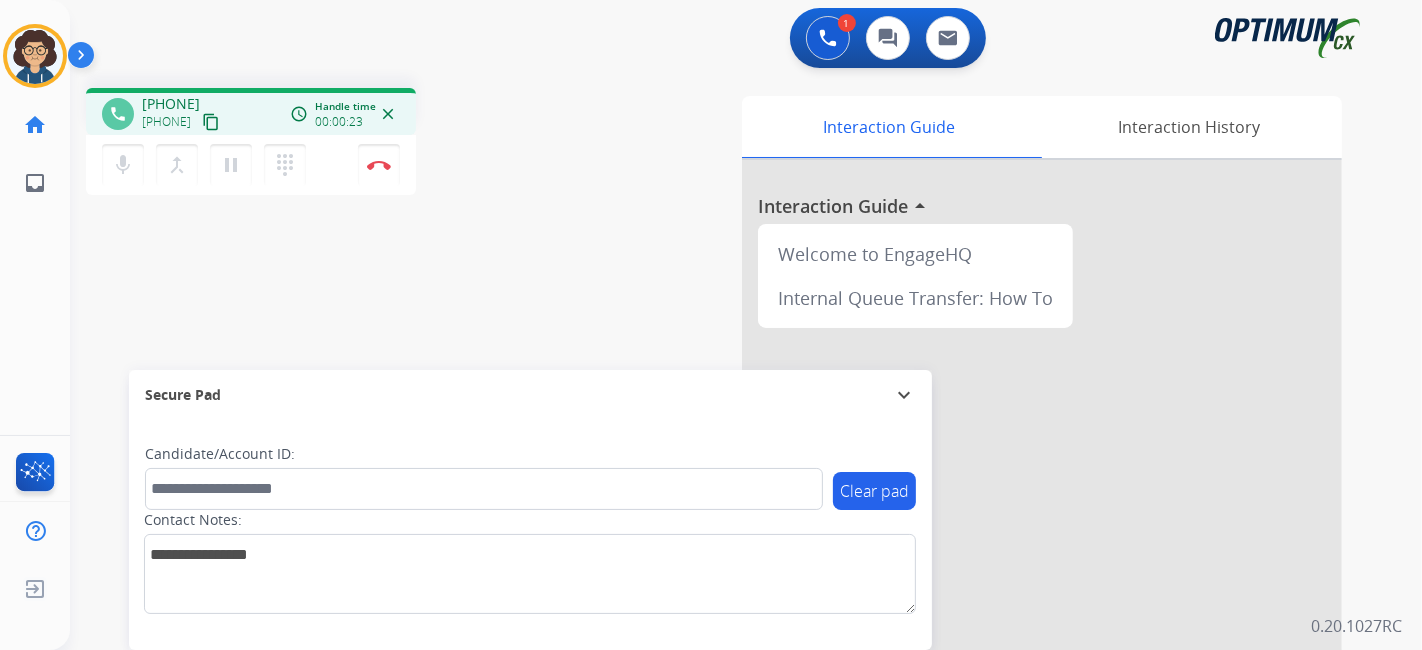 click on "content_copy" at bounding box center (211, 122) 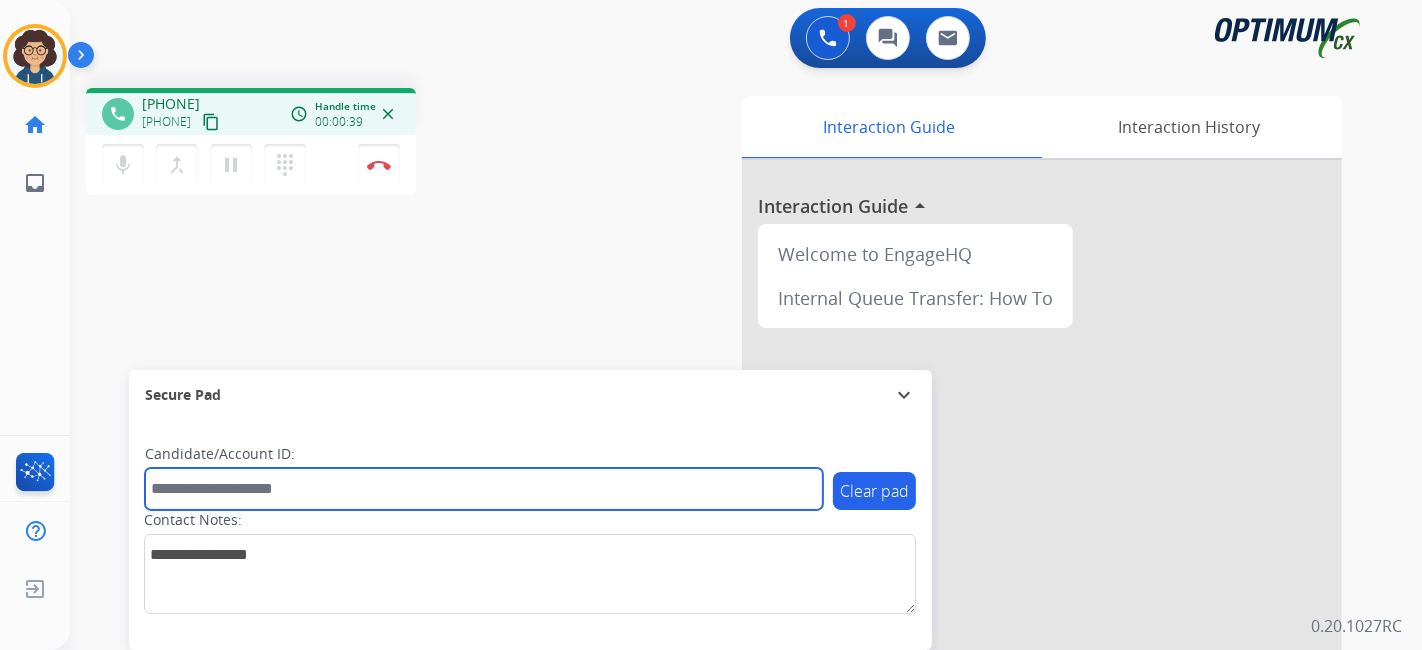 click at bounding box center [484, 489] 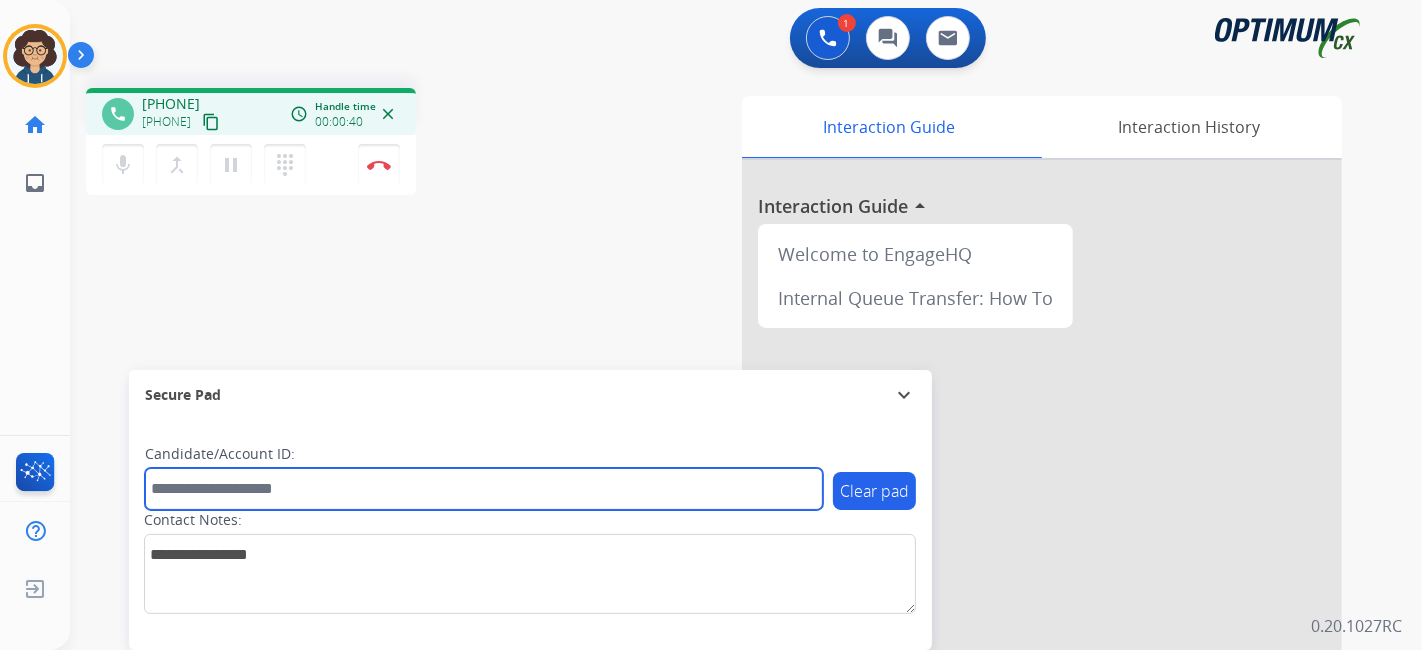 paste on "*******" 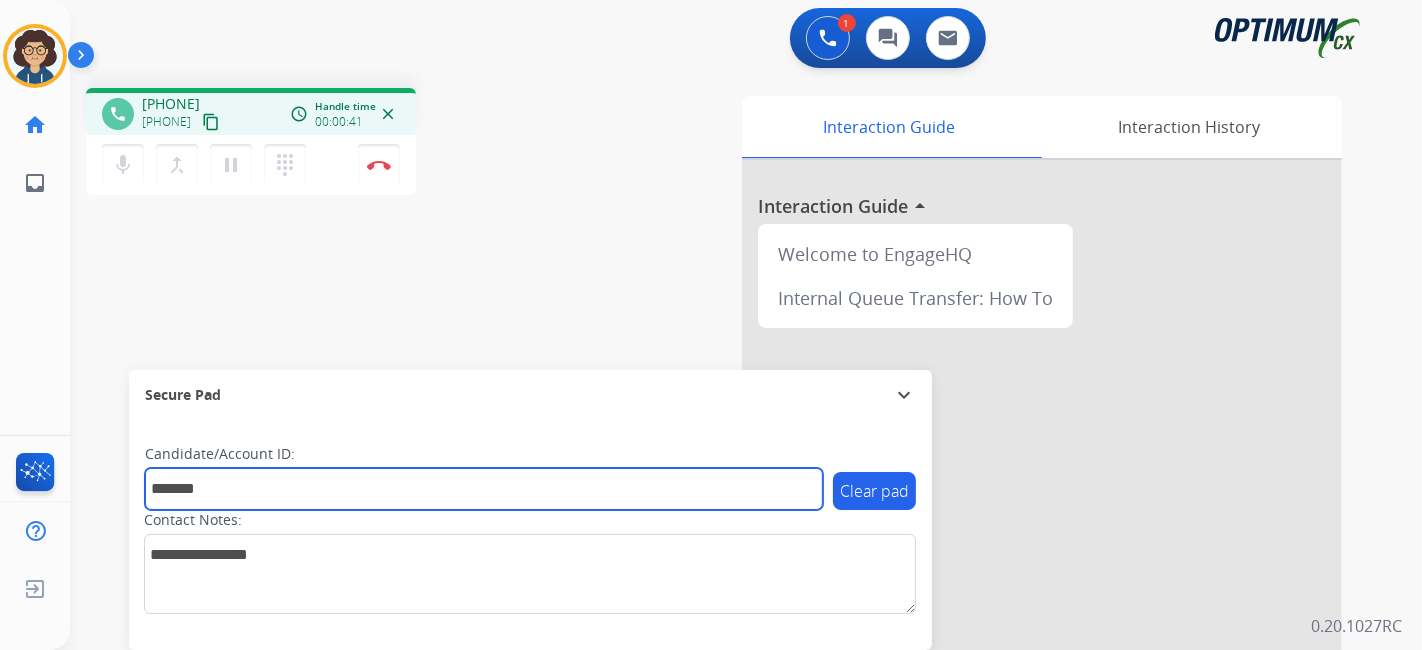 type on "*******" 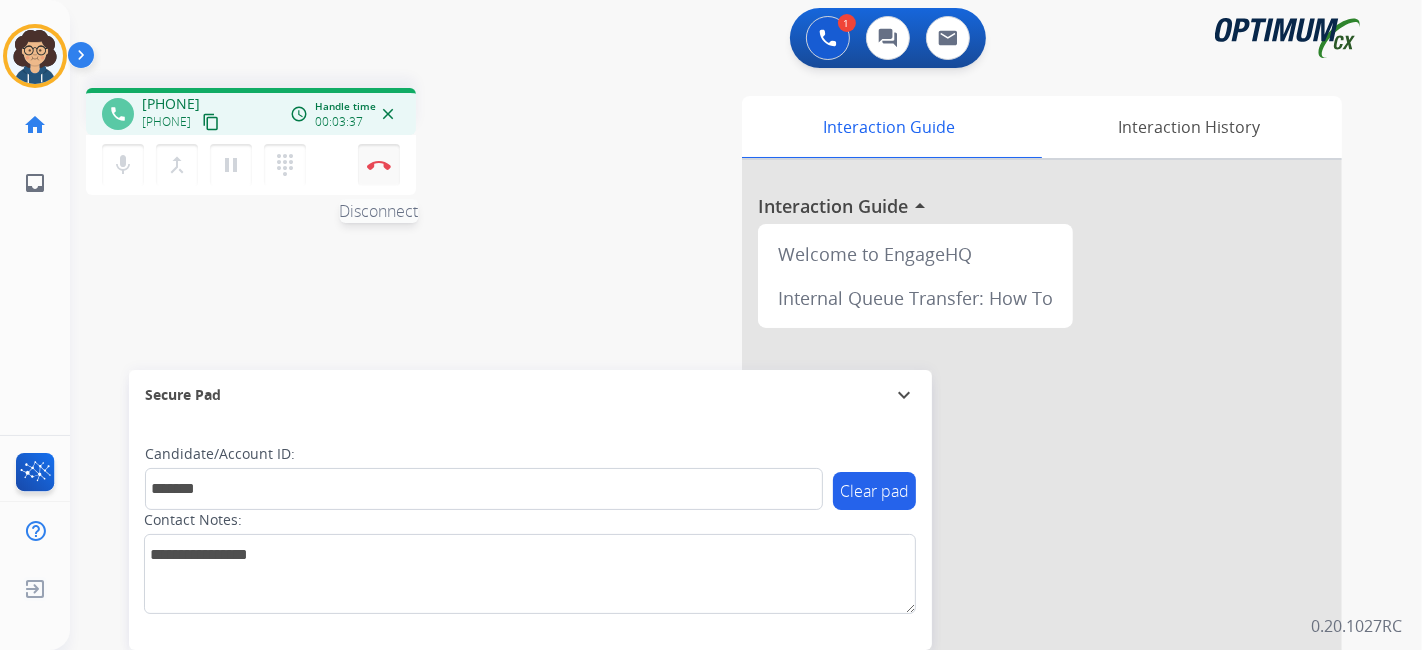 click on "Disconnect" at bounding box center [379, 165] 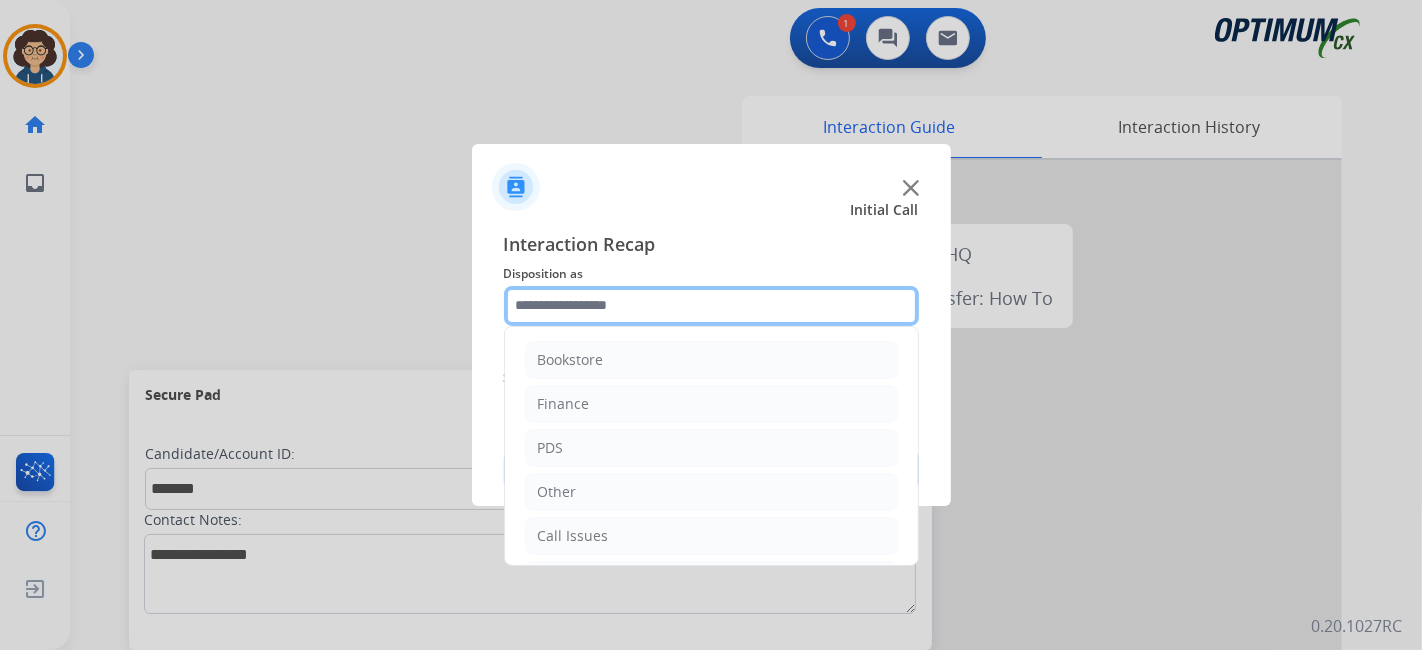 click 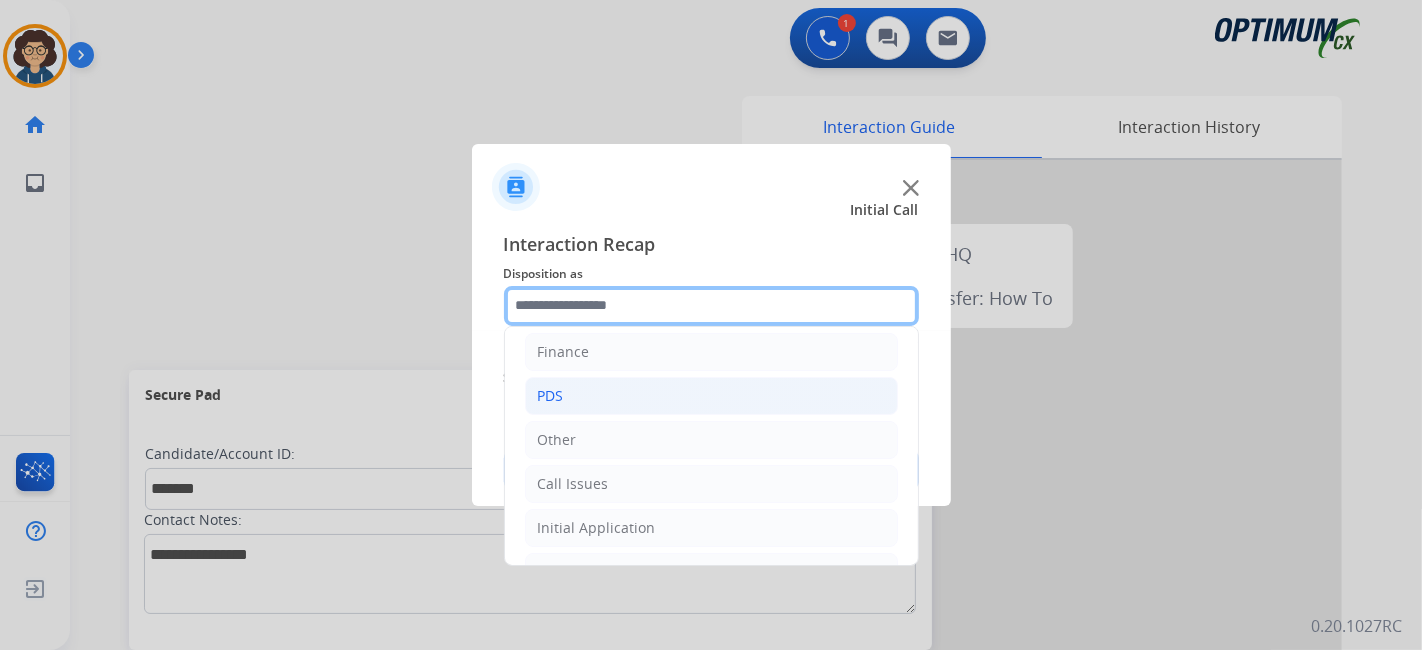 scroll, scrollTop: 0, scrollLeft: 0, axis: both 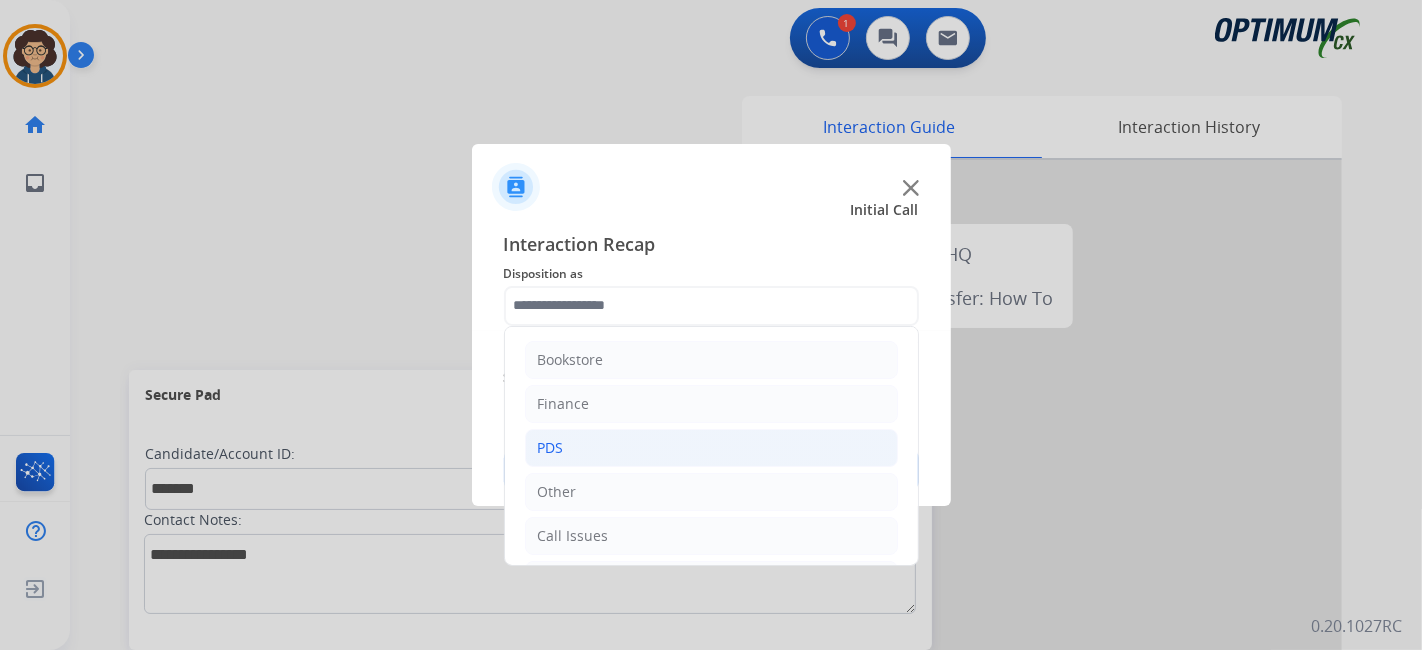 drag, startPoint x: 667, startPoint y: 455, endPoint x: 679, endPoint y: 450, distance: 13 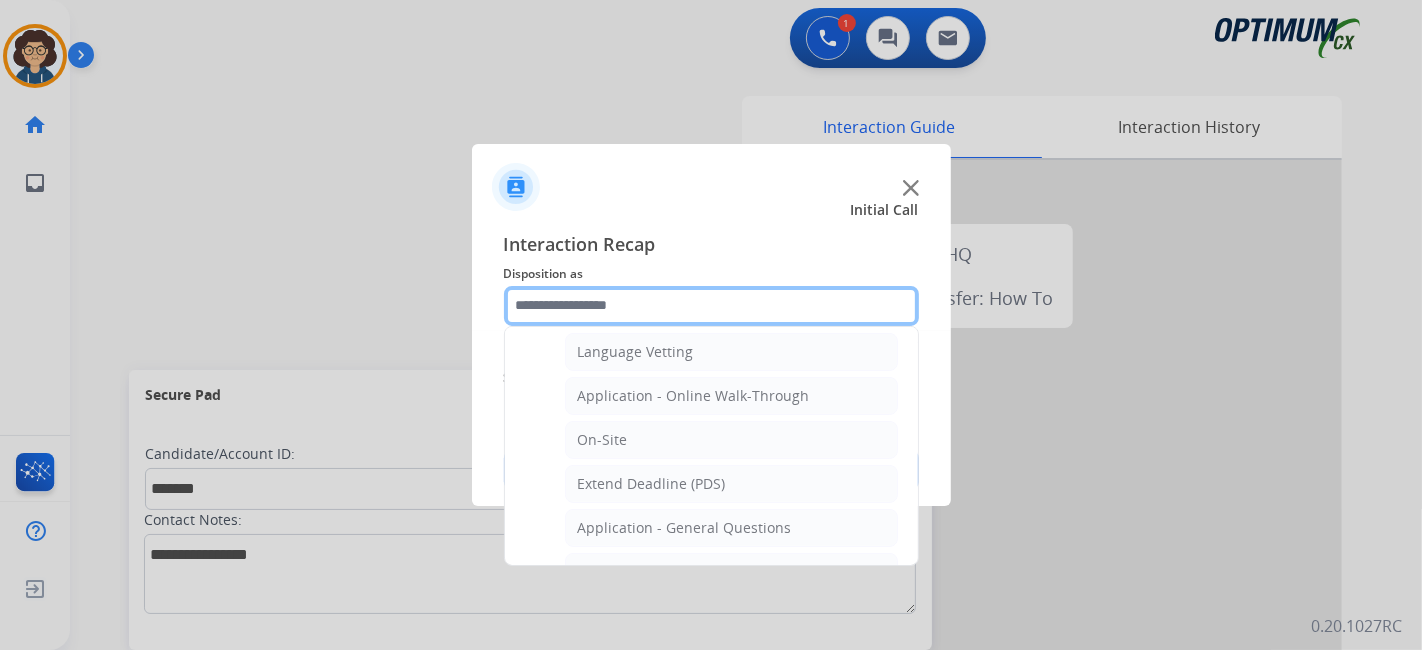 scroll, scrollTop: 447, scrollLeft: 0, axis: vertical 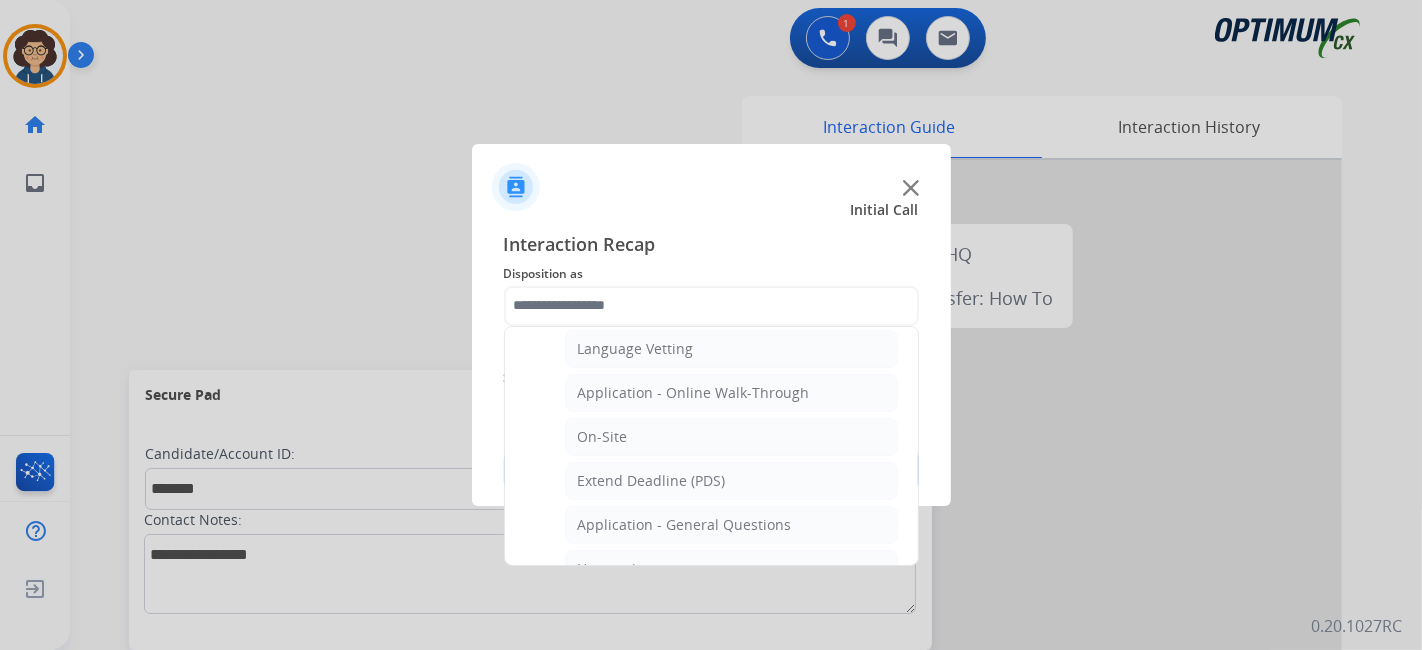 click on "Bookstore   Finance   PDS   Application - Status (Staff Review under 45 days)   Names Change Questions/Assistance (PDS)   Training   PDS Renewal   Application - Status (Staff Review over 45 days)   VV Submittals Issue   Language Vetting   Application - Online Walk-Through   On-Site   Extend Deadline (PDS)   Application - General Questions   Honorarium   Other   Call Issues   Initial Application   Transfer   Renewal" 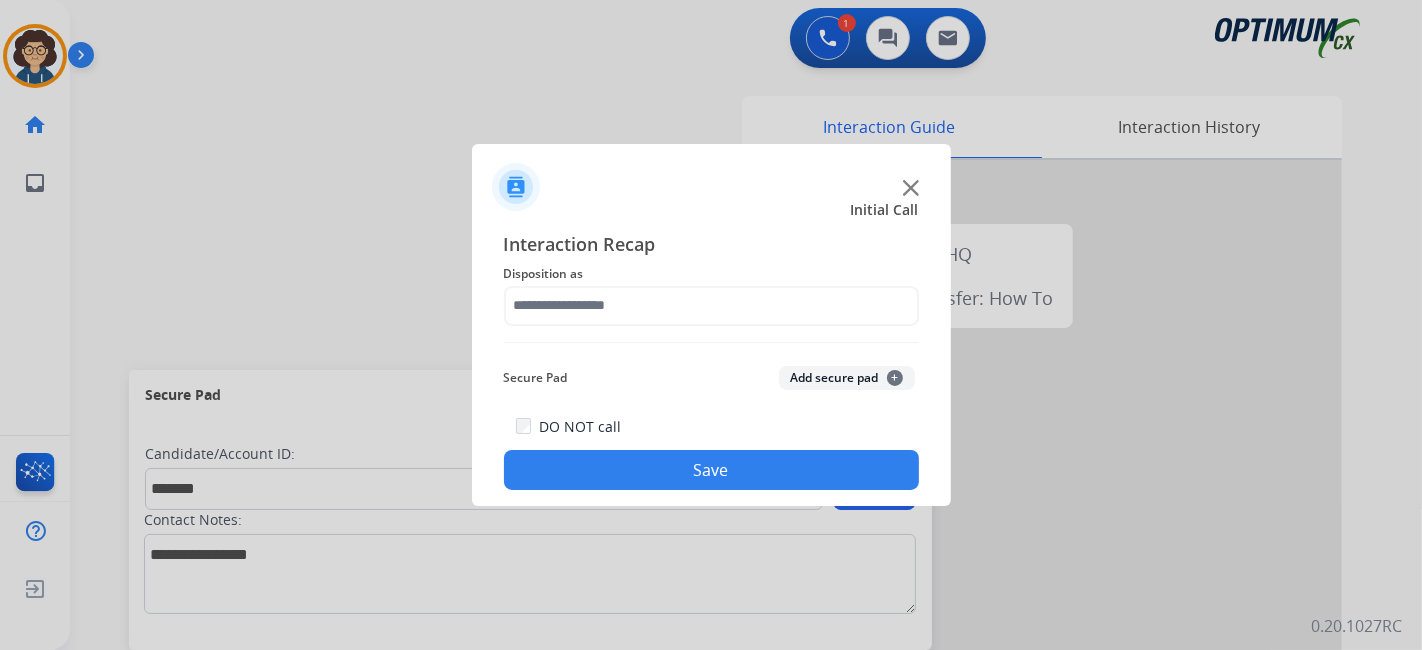 drag, startPoint x: 908, startPoint y: 463, endPoint x: 910, endPoint y: 482, distance: 19.104973 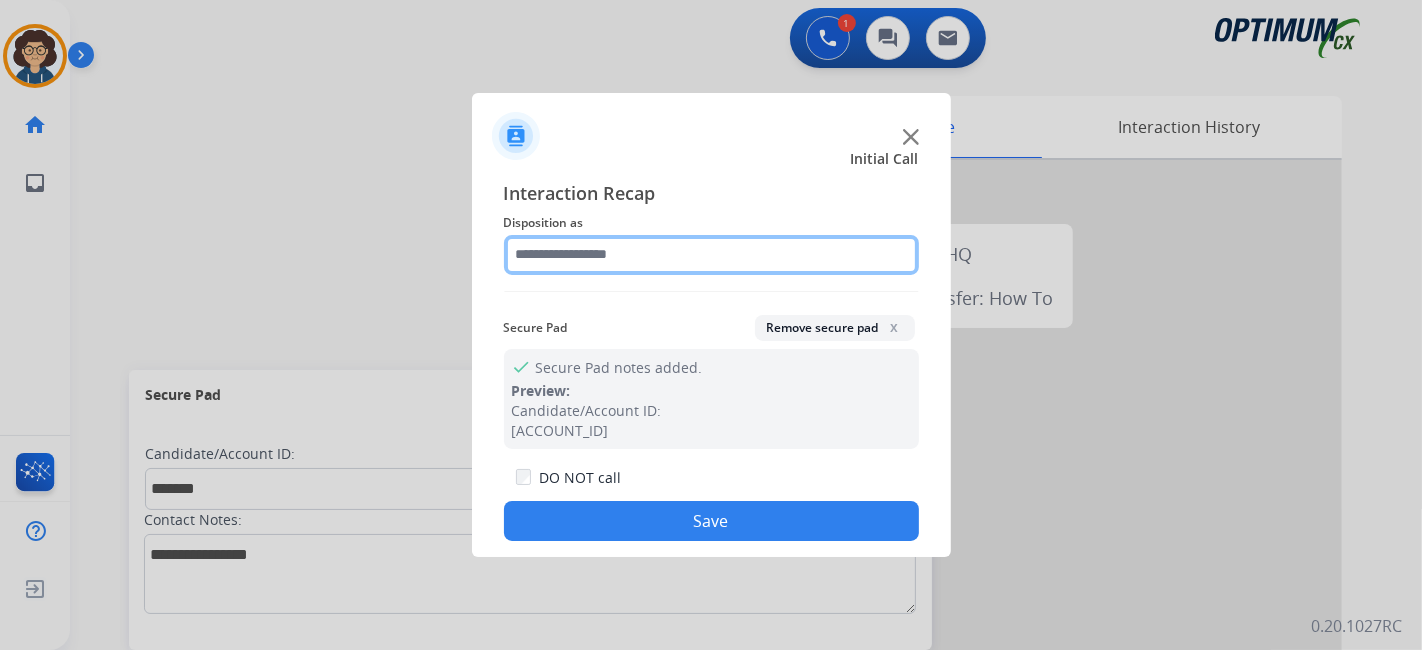 click 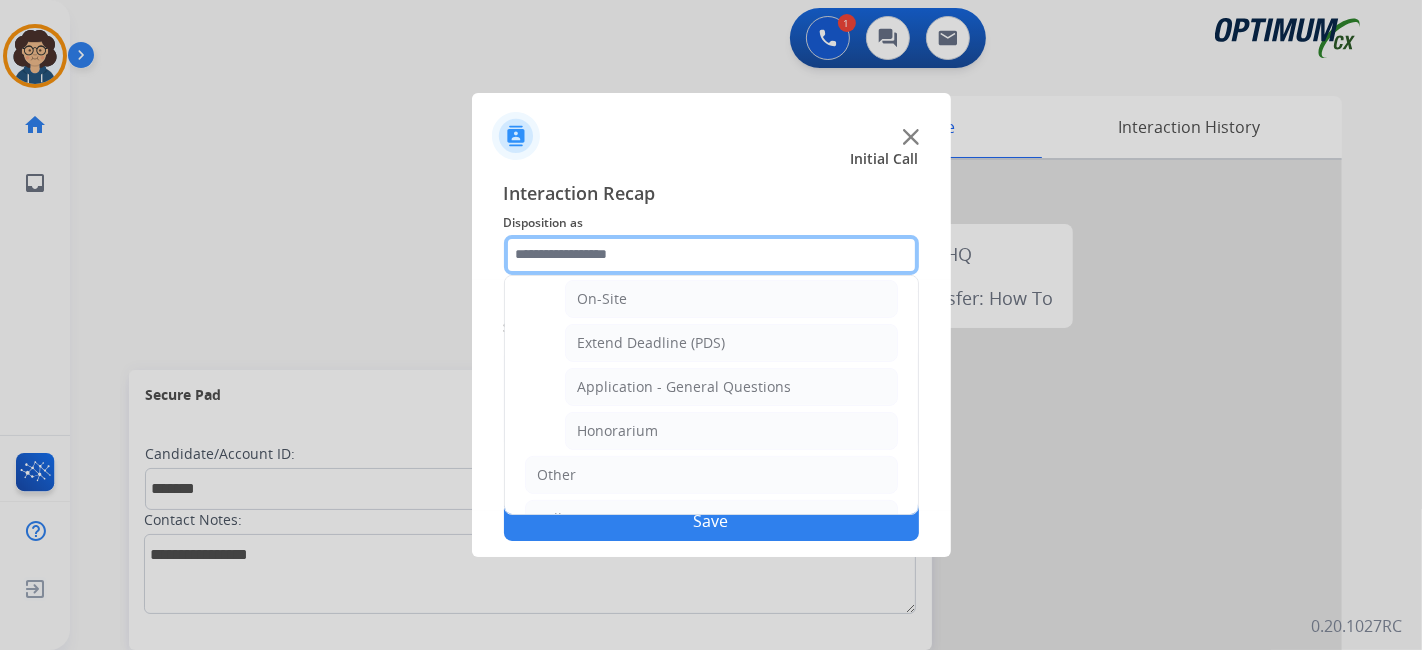 scroll, scrollTop: 537, scrollLeft: 0, axis: vertical 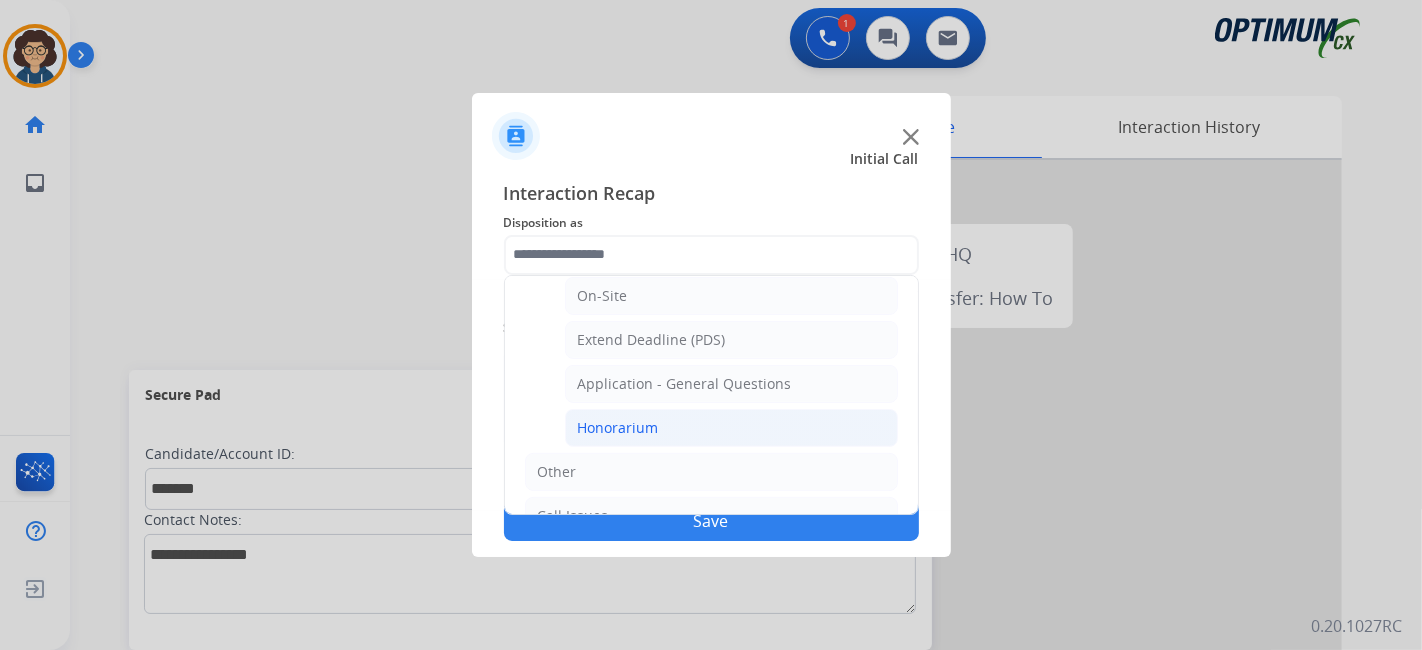 click on "Application - Status (Staff Review under 45 days)   Names Change Questions/Assistance (PDS)   Training   PDS Renewal   Application - Status (Staff Review over 45 days)   VV Submittals Issue   Language Vetting   Application - Online Walk-Through   On-Site   Extend Deadline (PDS)   Application - General Questions   Honorarium" 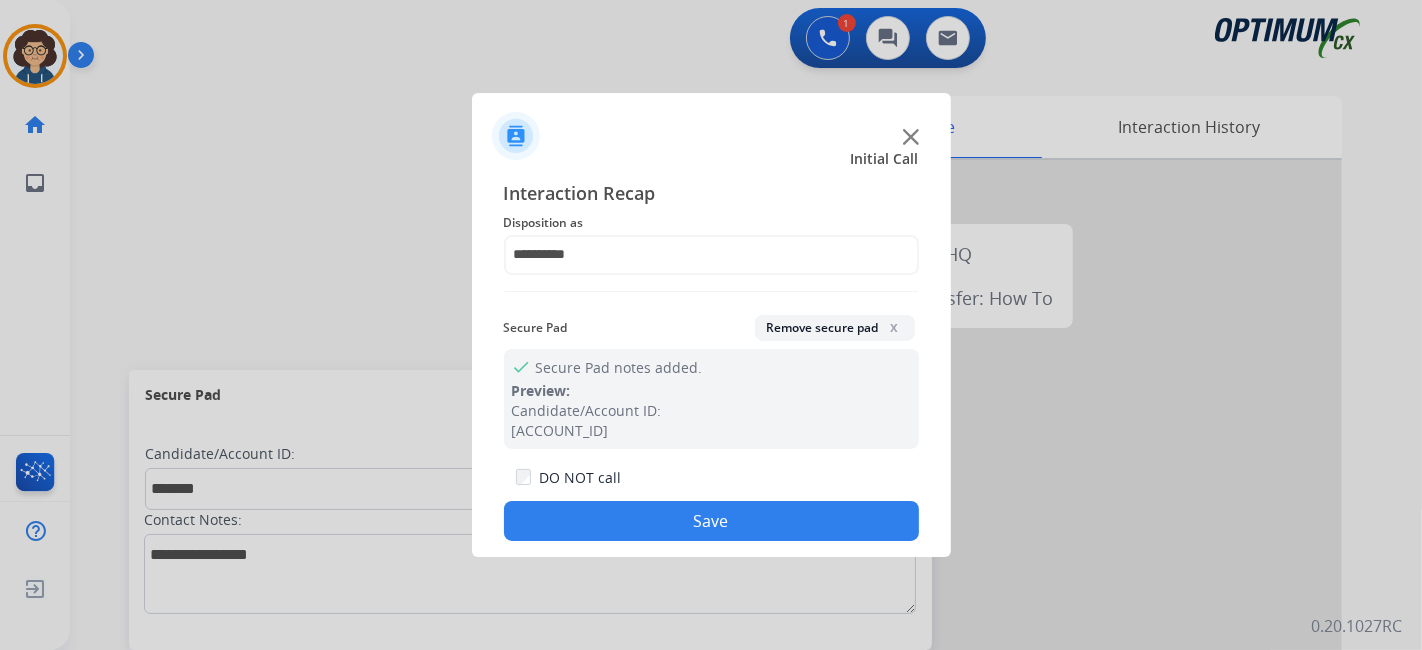 click on "Save" 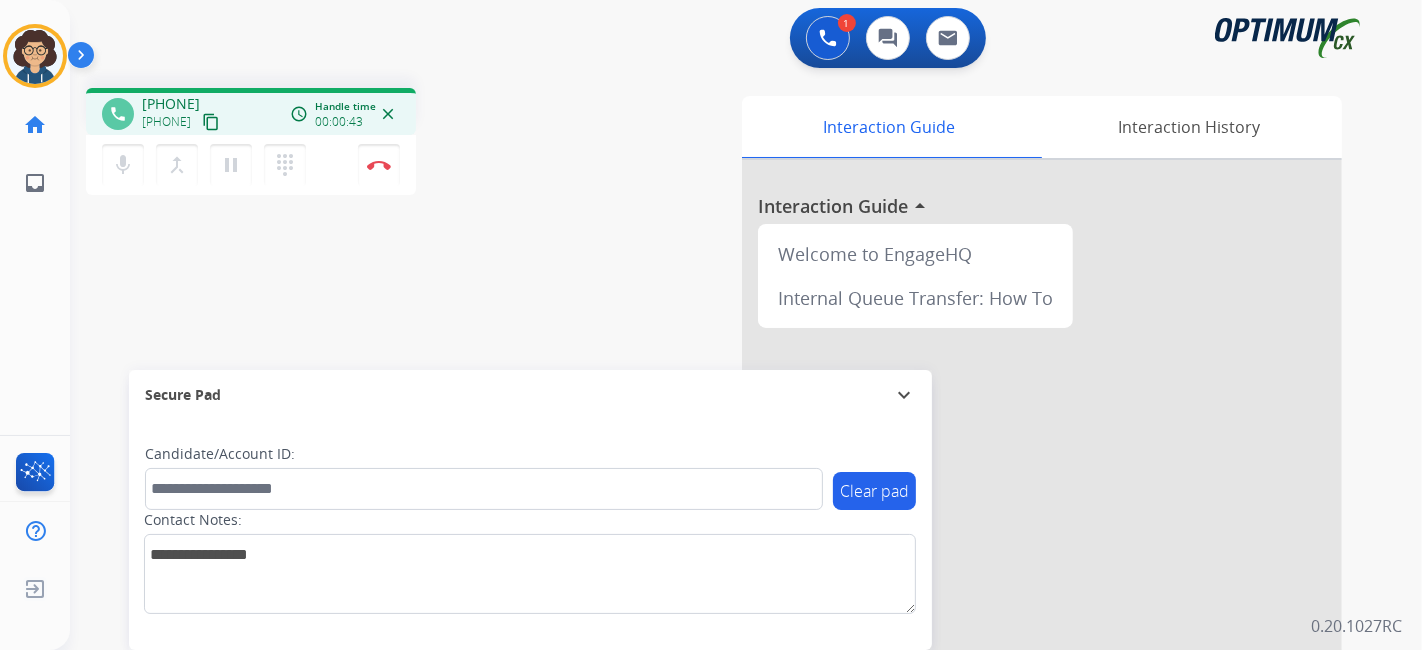 click on "content_copy" at bounding box center (211, 122) 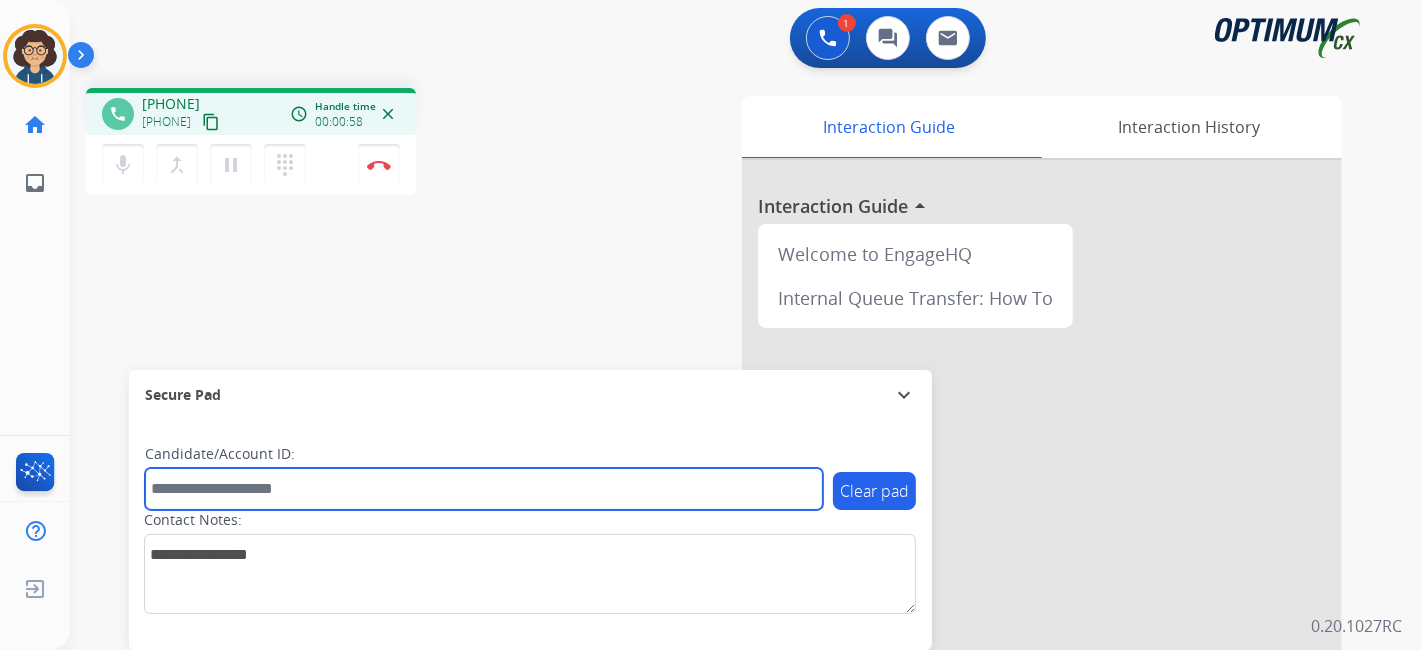 click at bounding box center [484, 489] 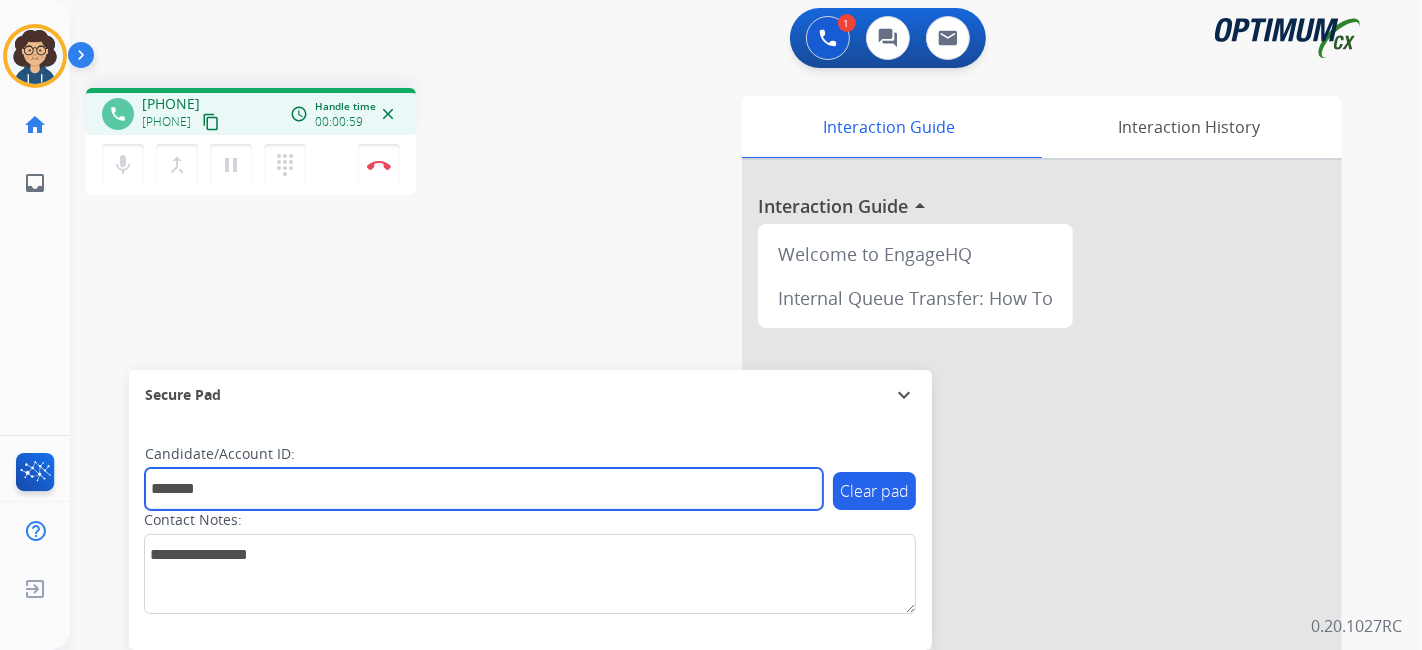 type on "*******" 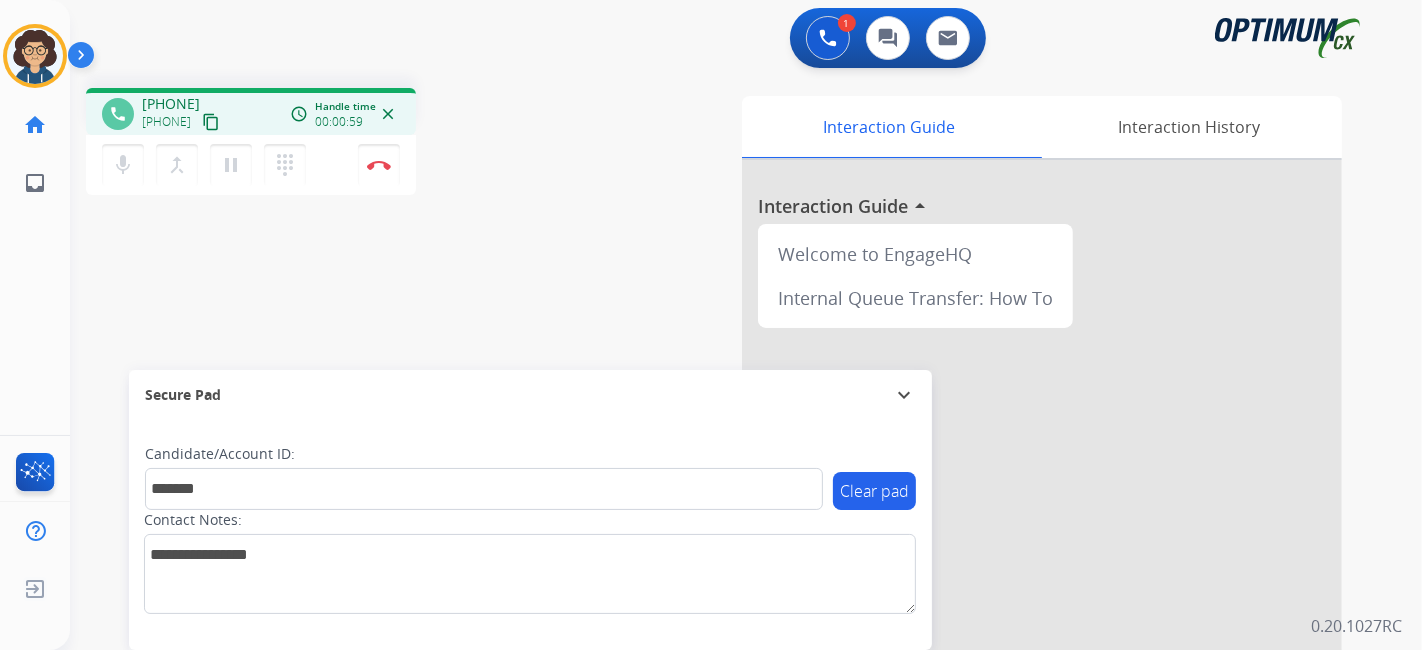 click on "phone [PHONE] [PHONE] content_copy access_time Call metrics Queue   00:10 Hold   00:00 Talk   01:00 Total   01:09 Handle time 00:00:59 close mic Mute merge_type Bridge pause Hold dialpad Dialpad Disconnect swap_horiz Break voice bridge close_fullscreen Connect 3-Way Call merge_type Separate 3-Way Call  Interaction Guide   Interaction History  Interaction Guide arrow_drop_up  Welcome to EngageHQ   Internal Queue Transfer: How To  Secure Pad expand_more Clear pad Candidate/Account ID: [ACCOUNT_ID] Contact Notes:" at bounding box center (722, 489) 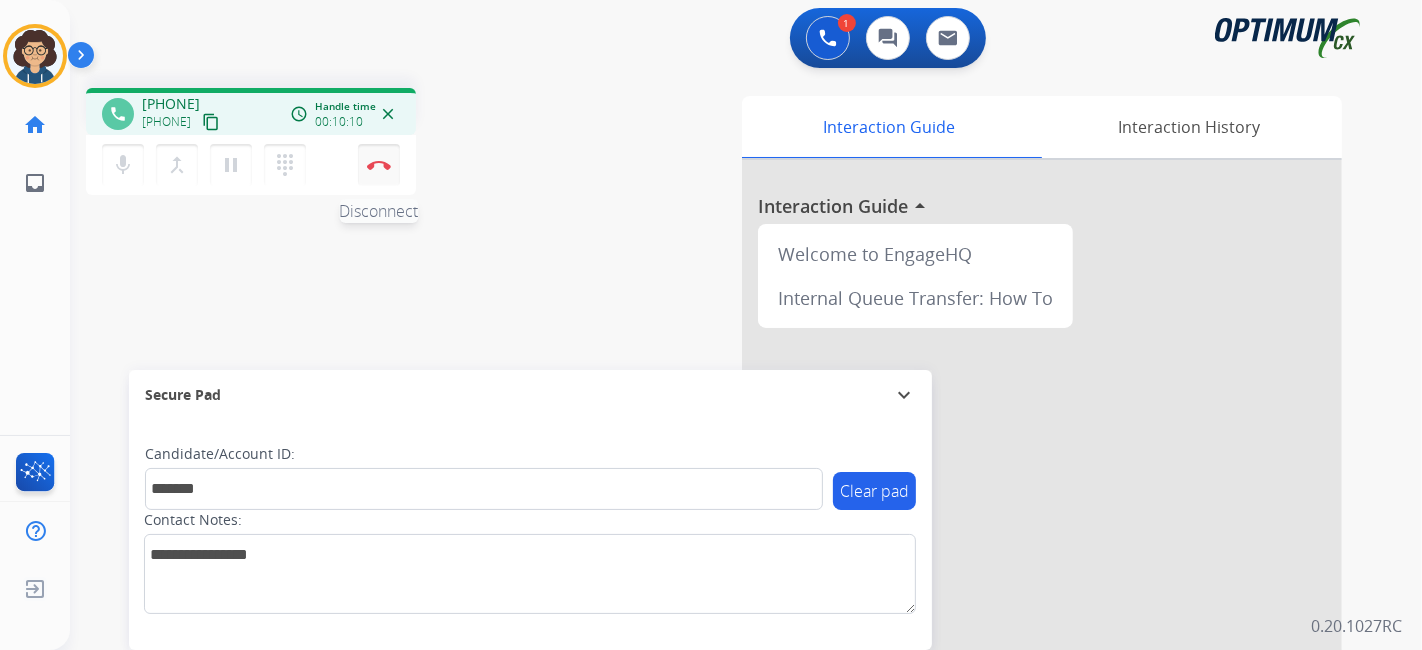 click on "Disconnect" at bounding box center (379, 165) 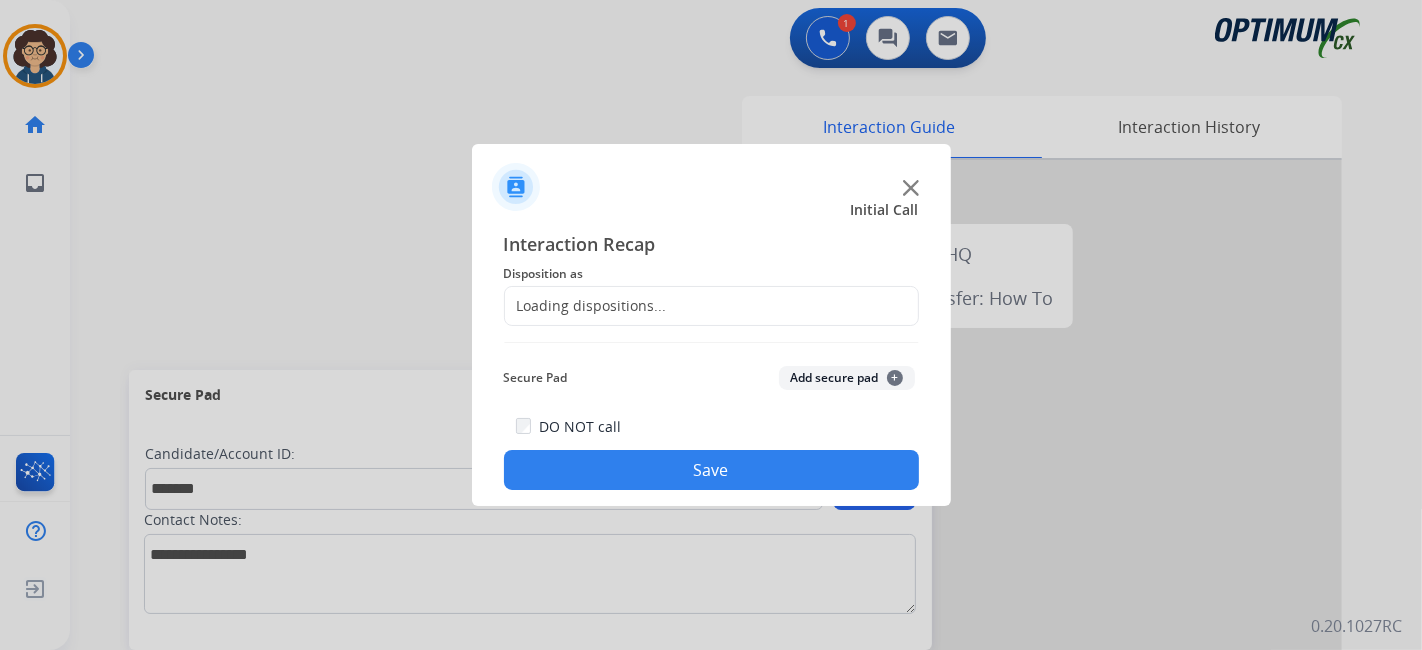 click on "Loading dispositions..." 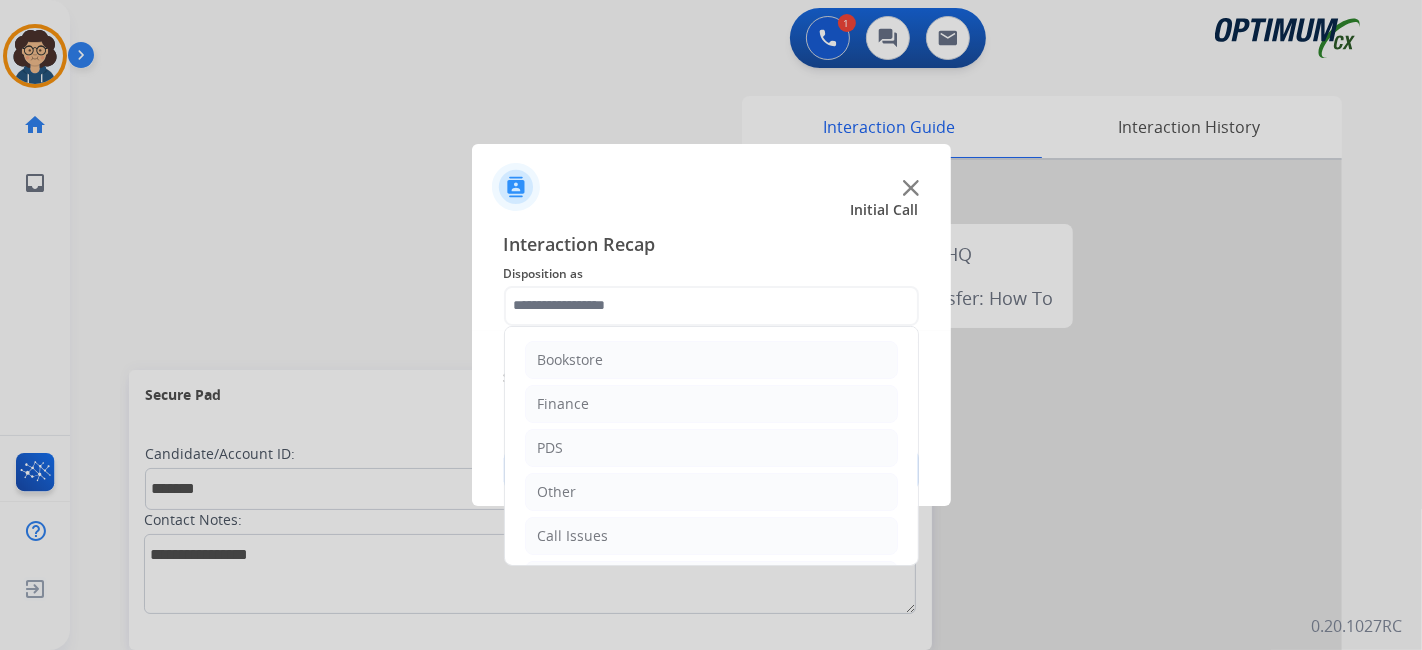 click 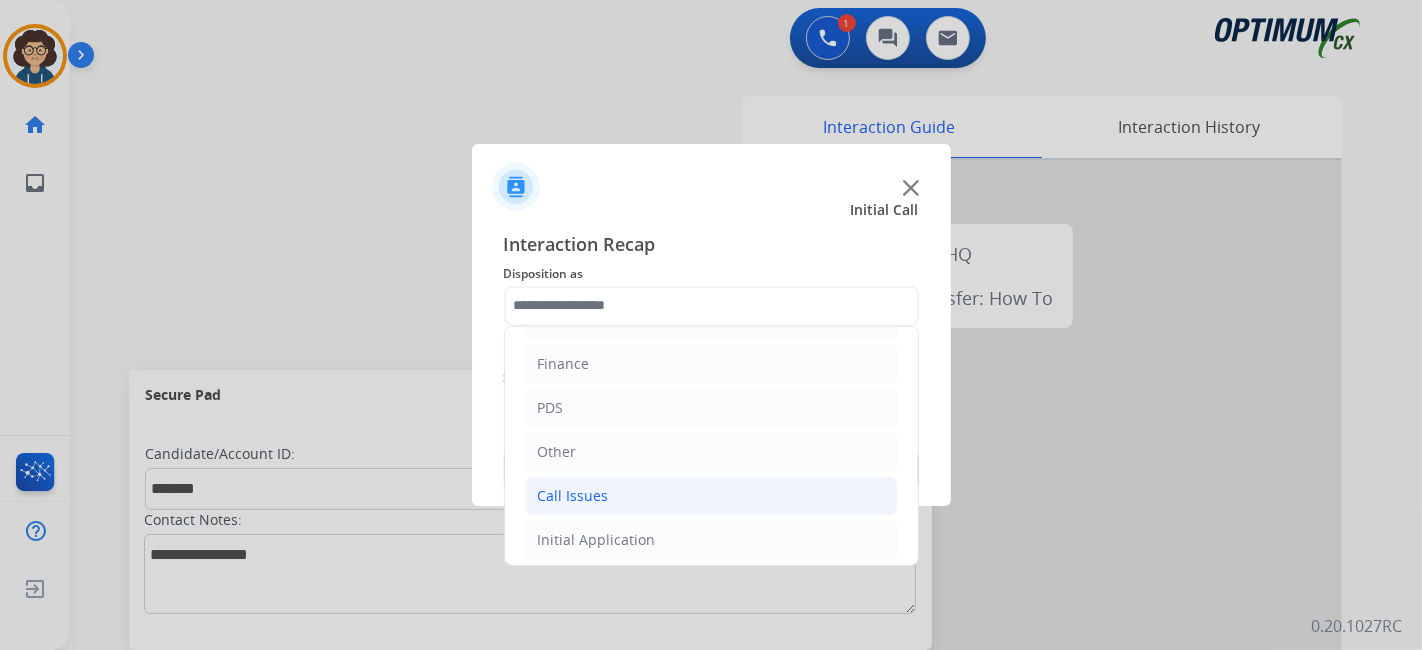 scroll, scrollTop: 131, scrollLeft: 0, axis: vertical 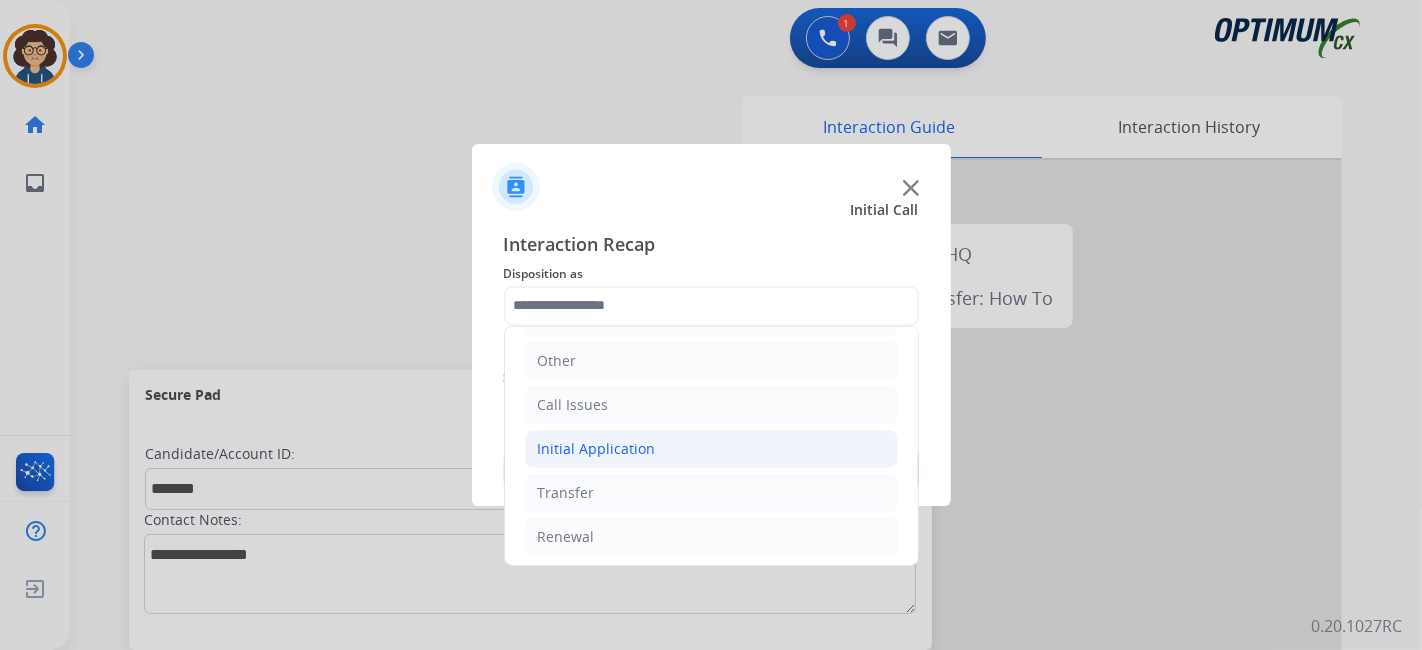 click on "Initial Application" 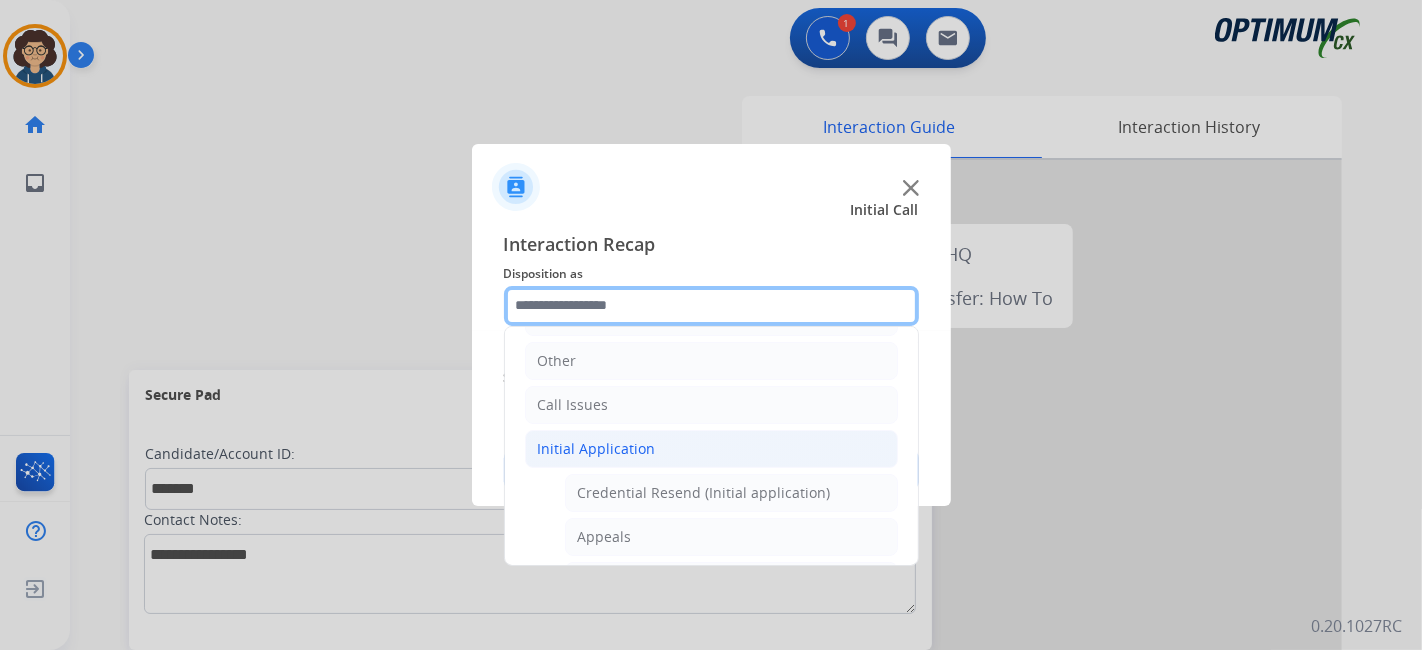 scroll, scrollTop: 686, scrollLeft: 0, axis: vertical 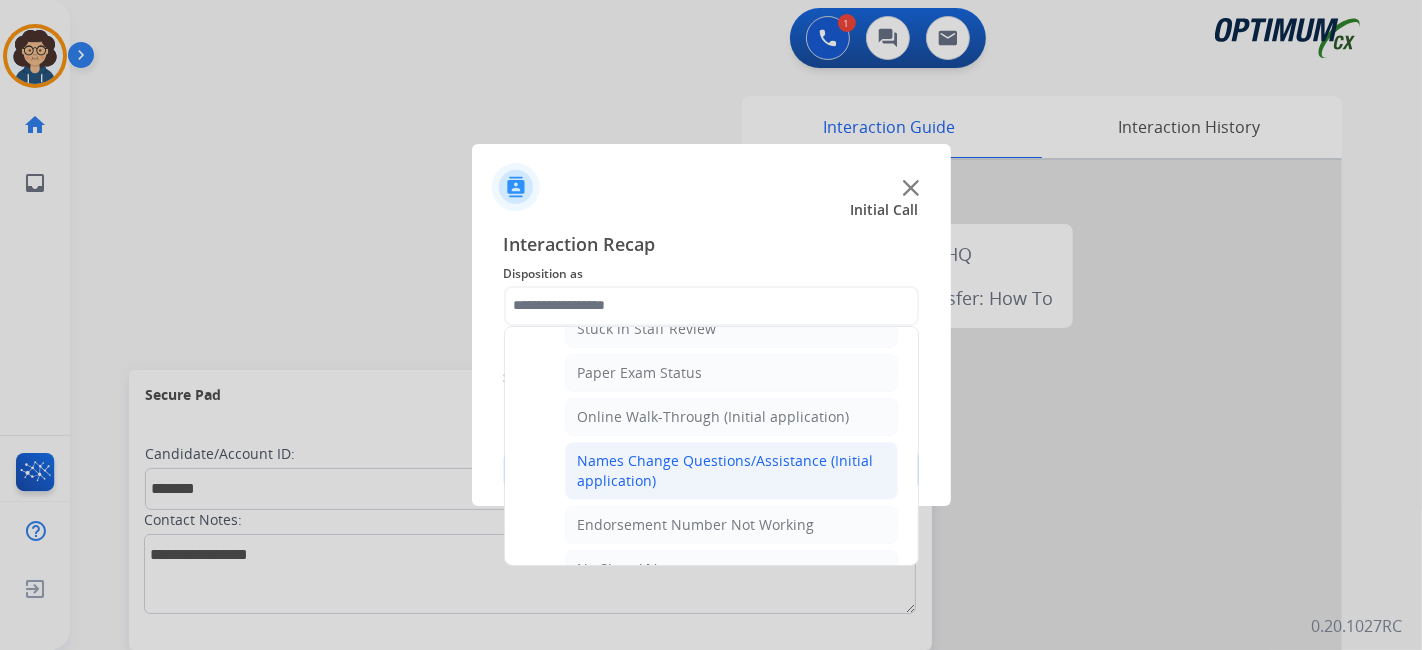 click on "Names Change Questions/Assistance (Initial application)" 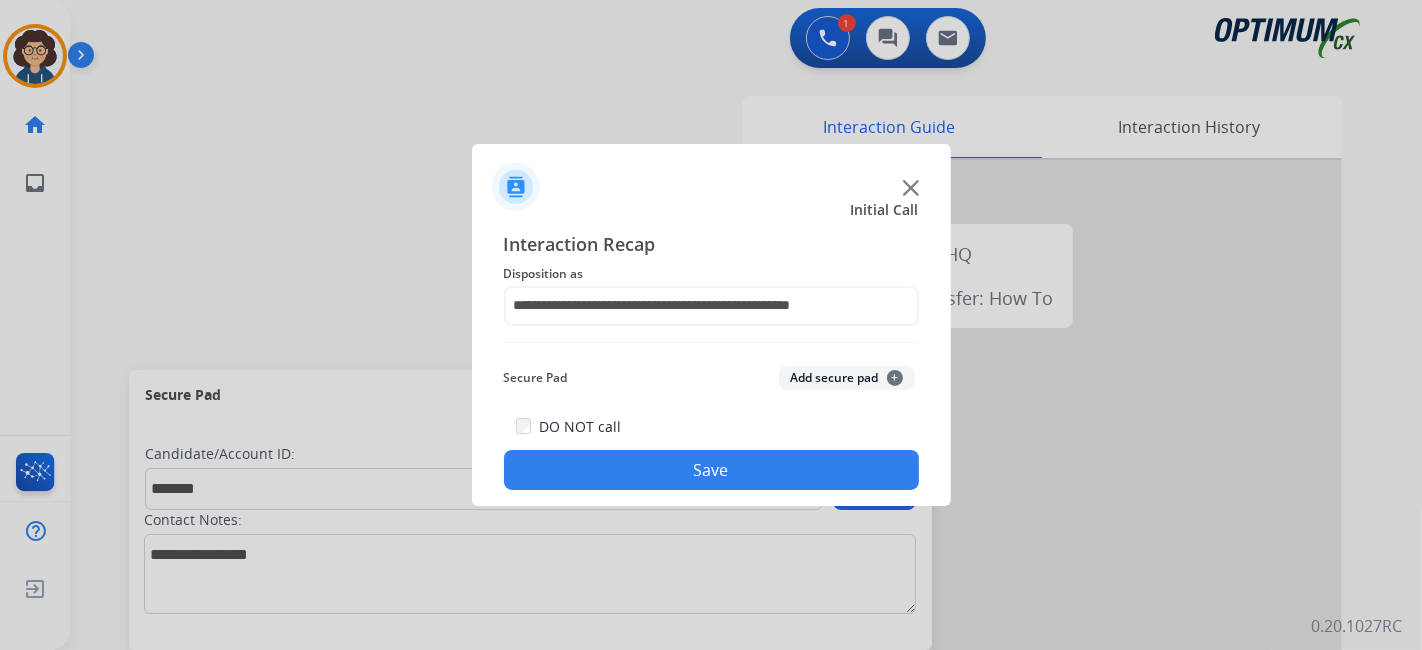 click on "Add secure pad  +" 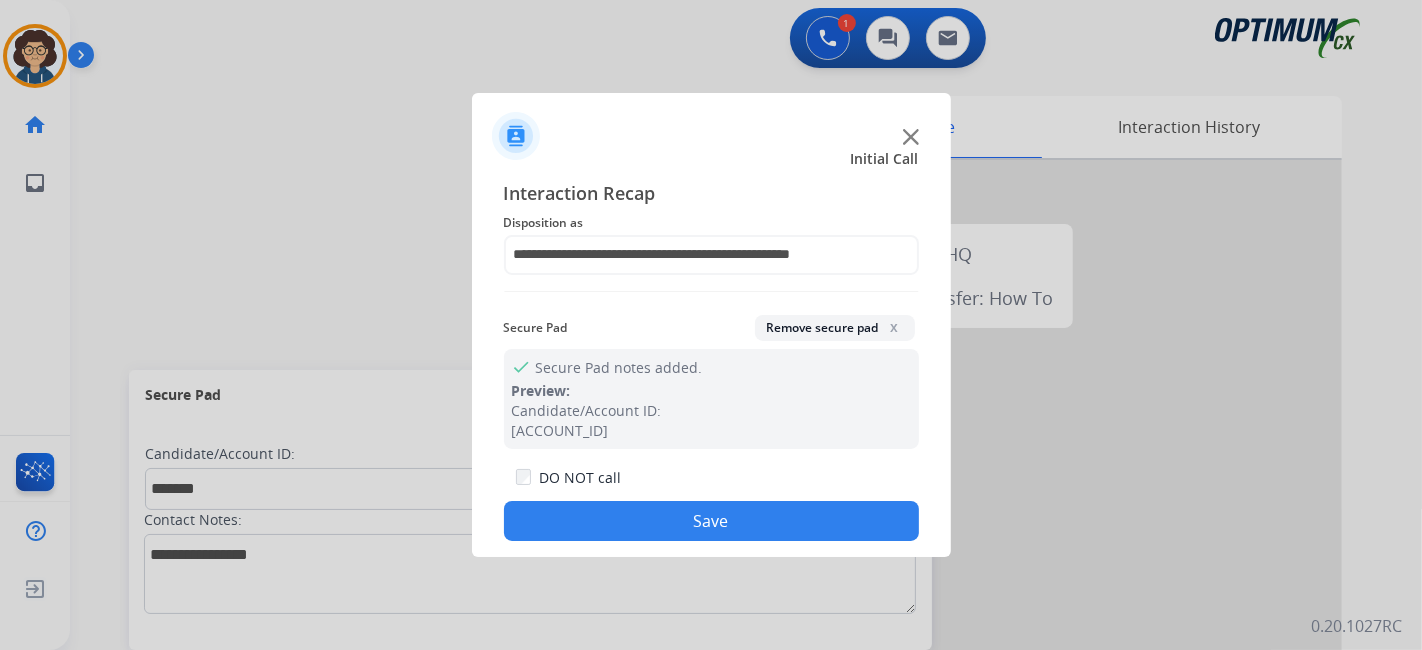 click on "Save" 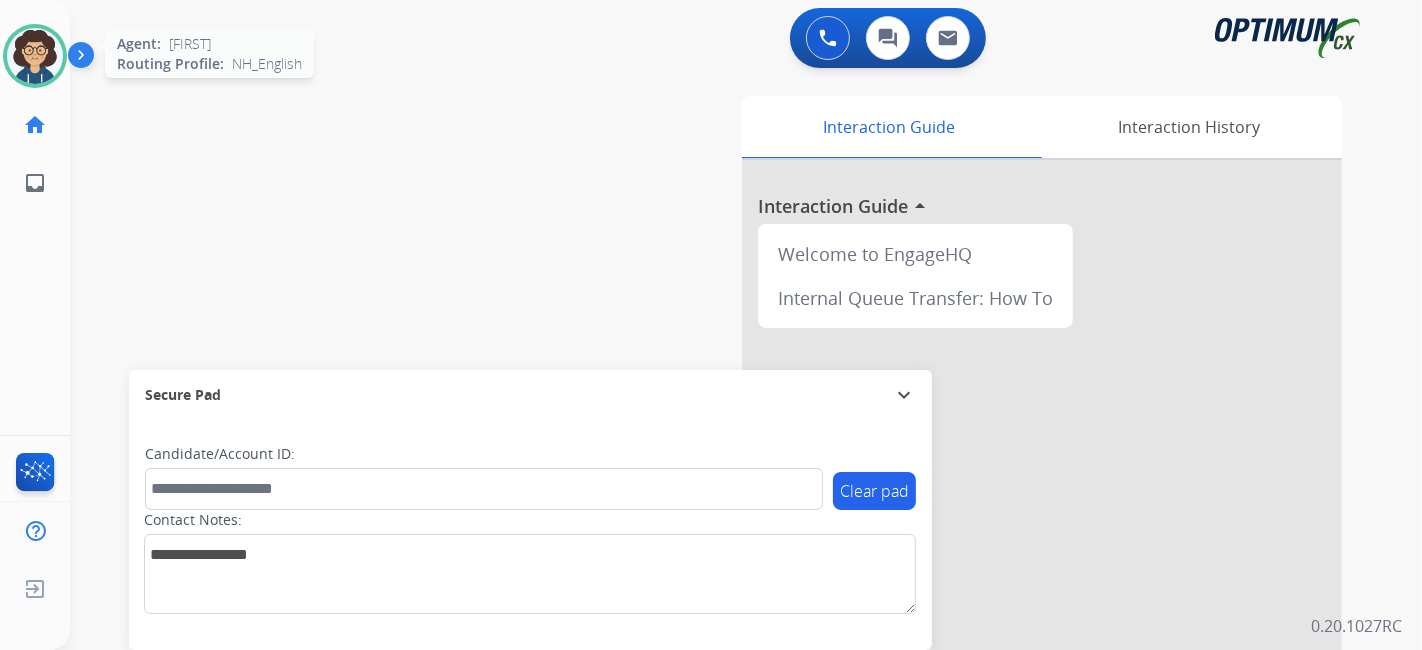 click at bounding box center (35, 56) 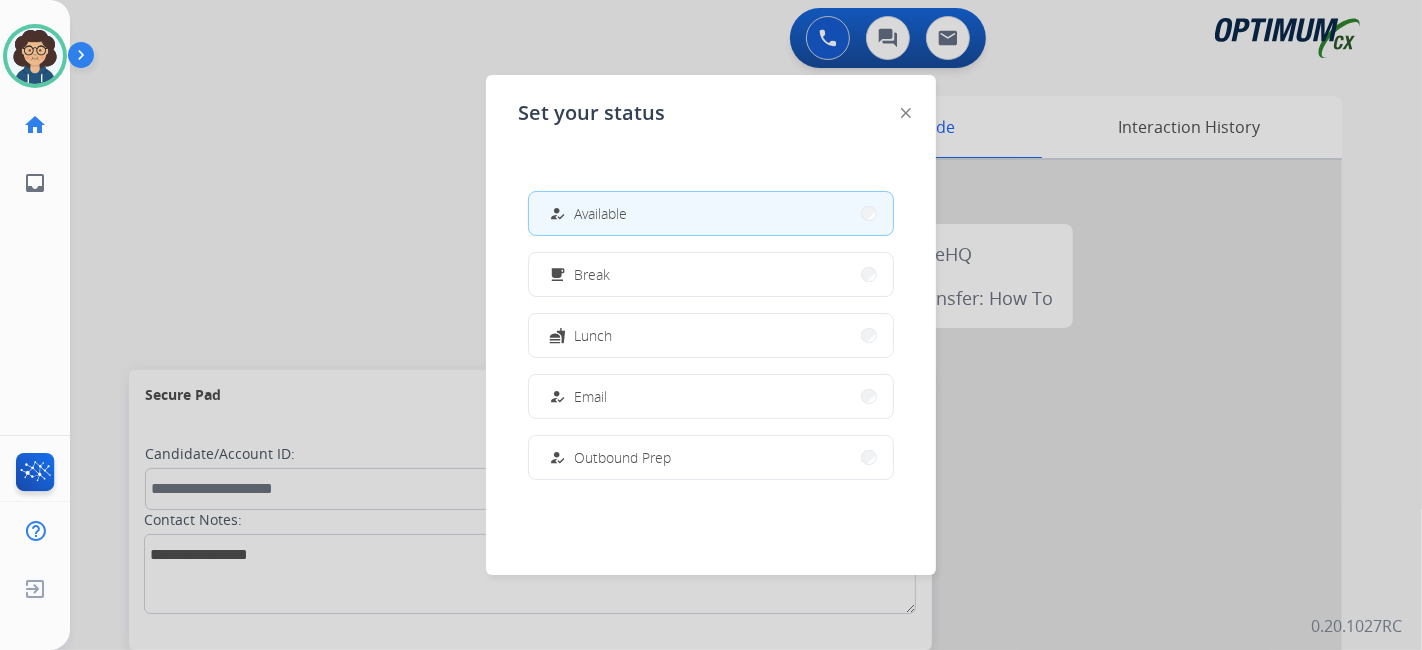 scroll, scrollTop: 498, scrollLeft: 0, axis: vertical 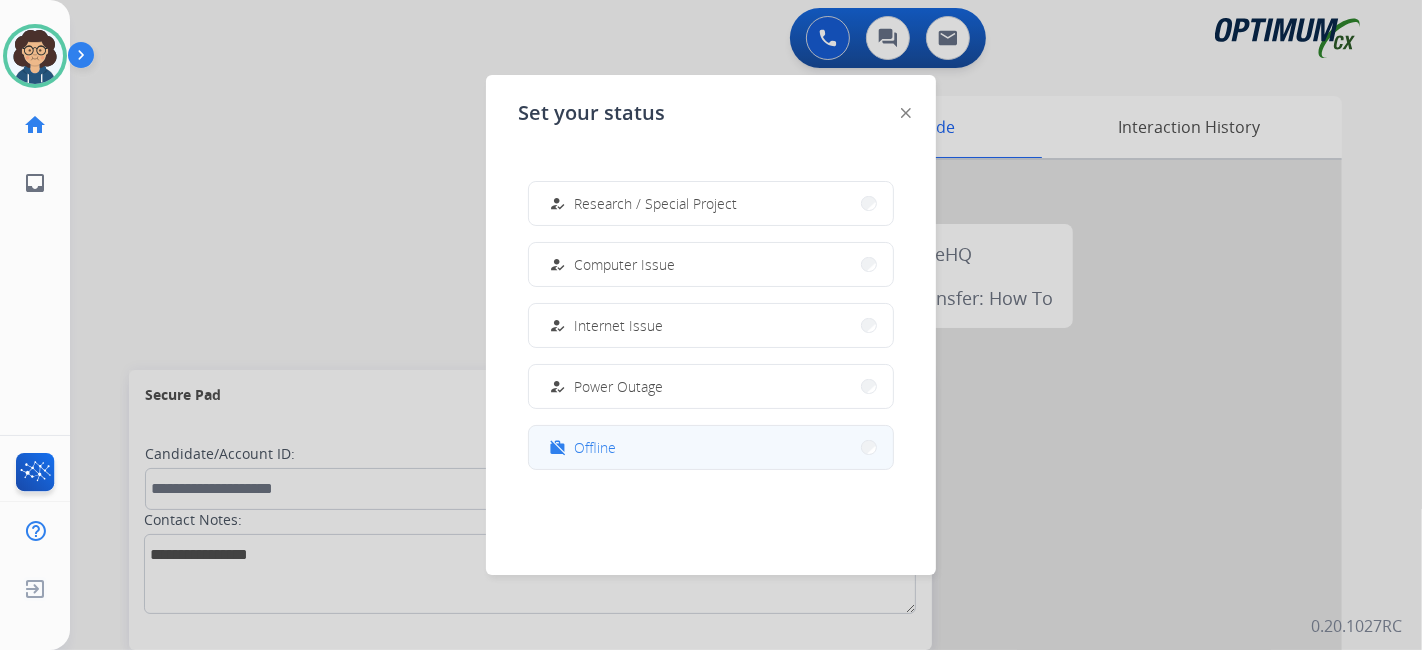click on "work_off Offline" at bounding box center [711, 447] 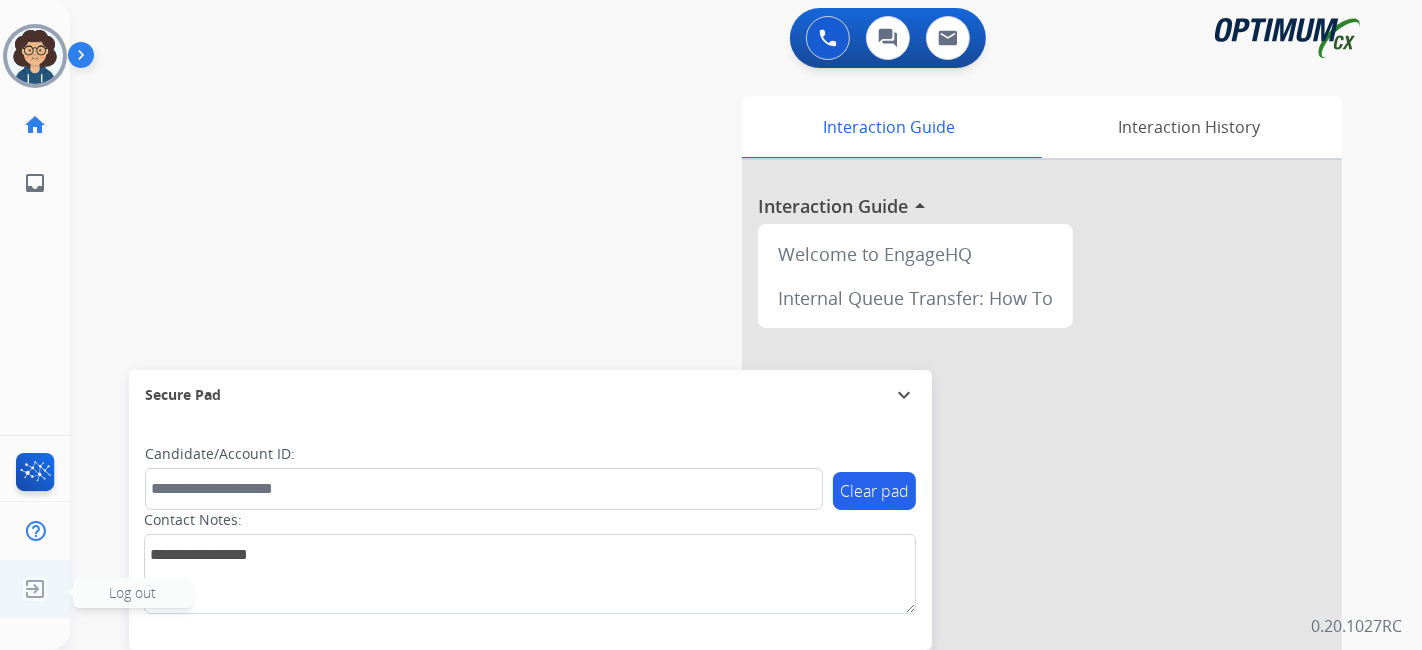 click on "Log out  Log out" 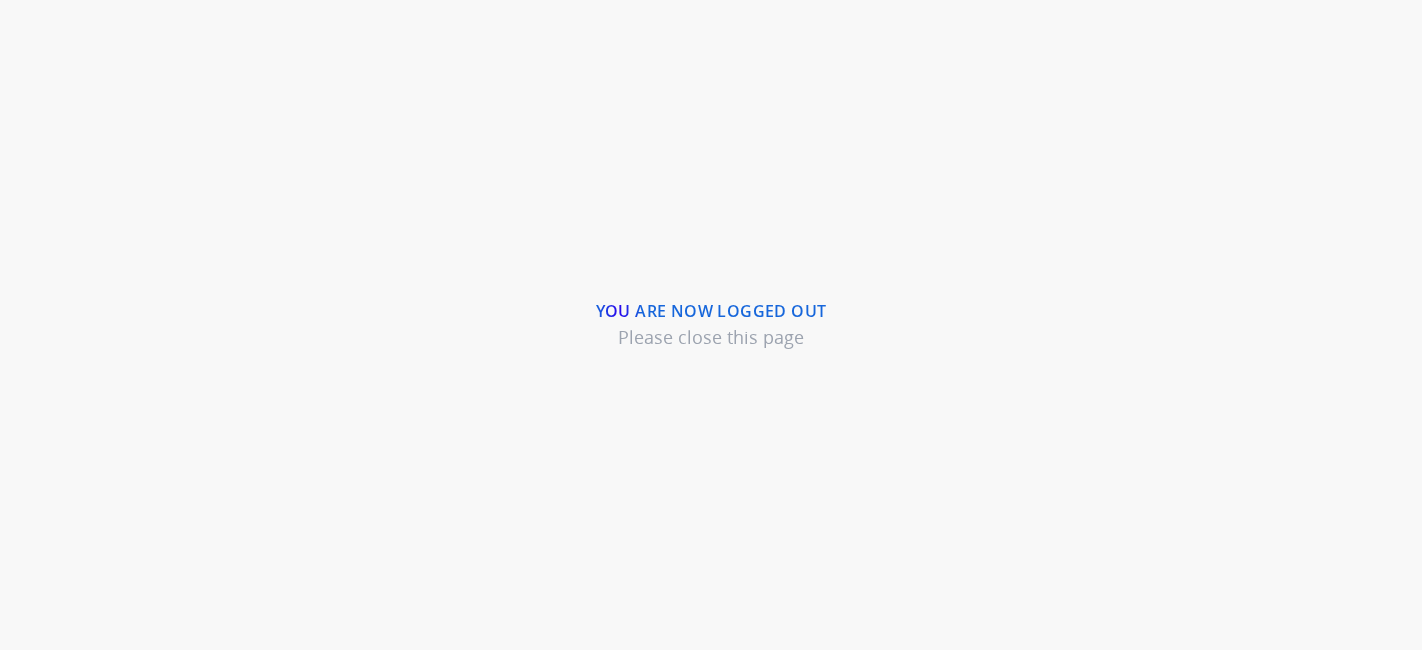 scroll, scrollTop: 0, scrollLeft: 0, axis: both 